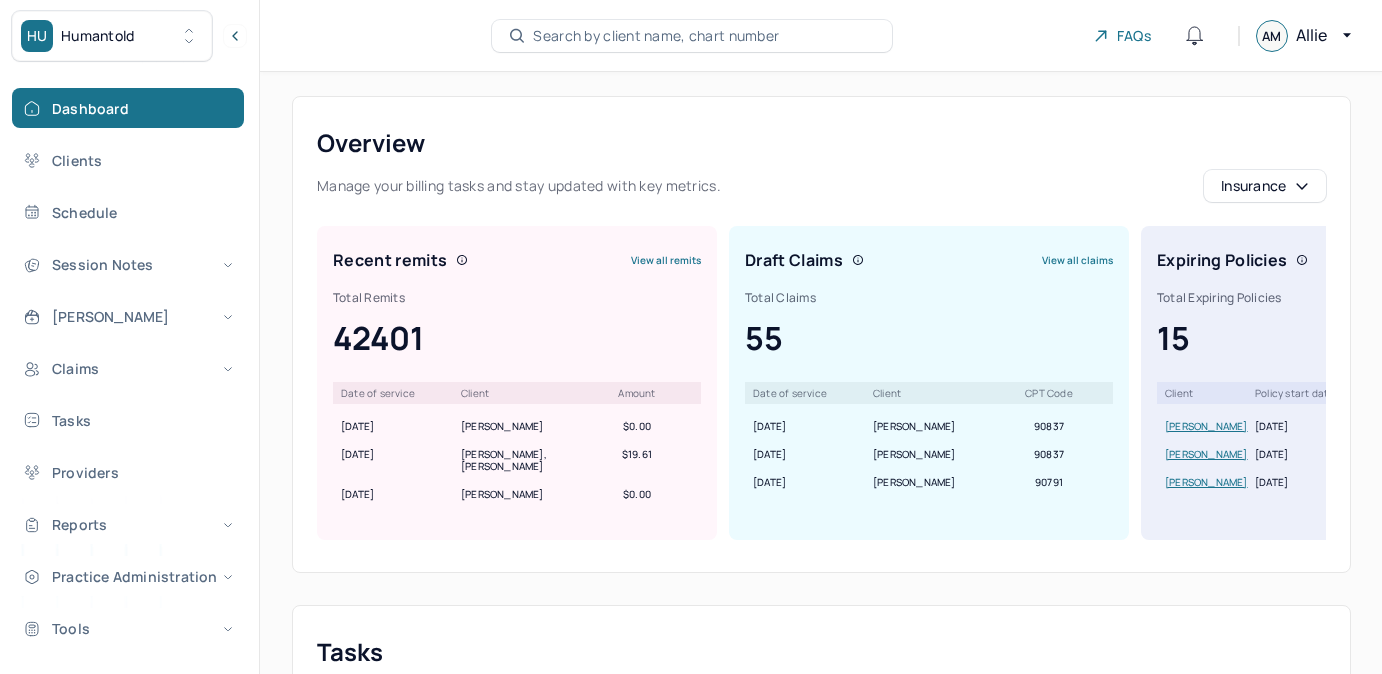 scroll, scrollTop: 0, scrollLeft: 0, axis: both 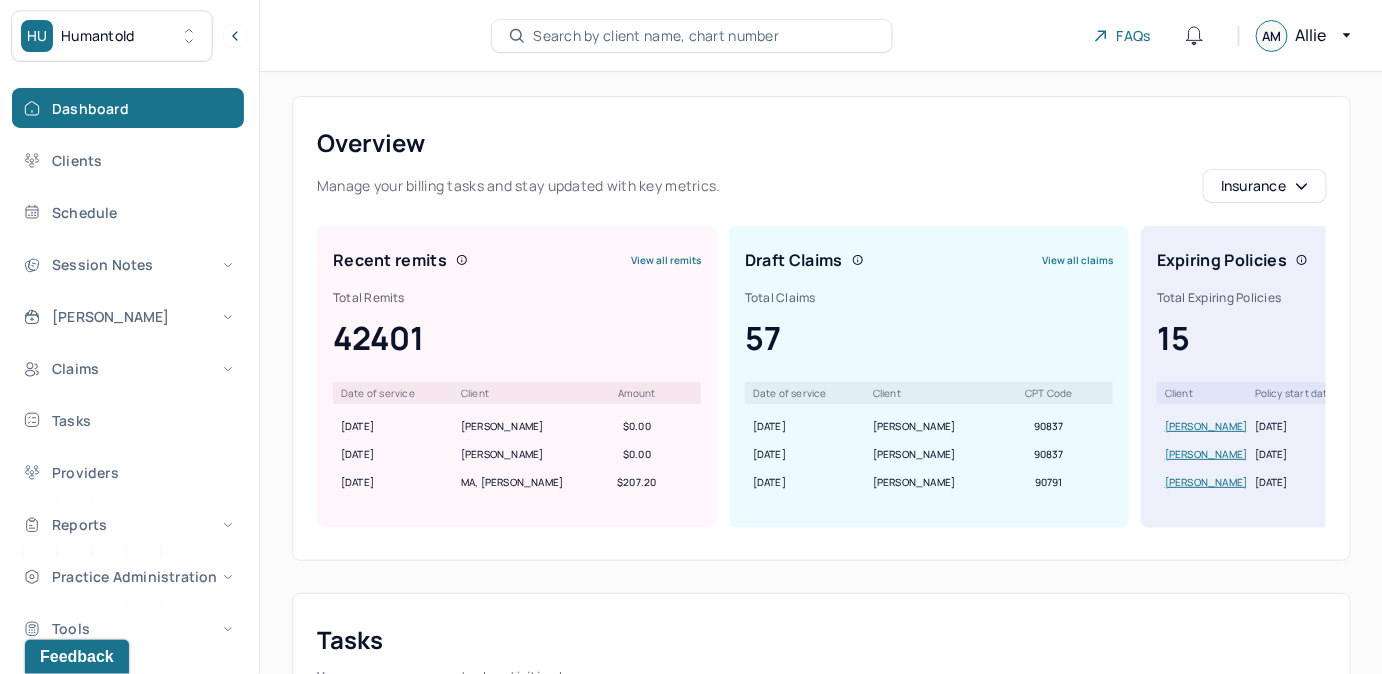 click on "Search by client name, chart number" at bounding box center (692, 36) 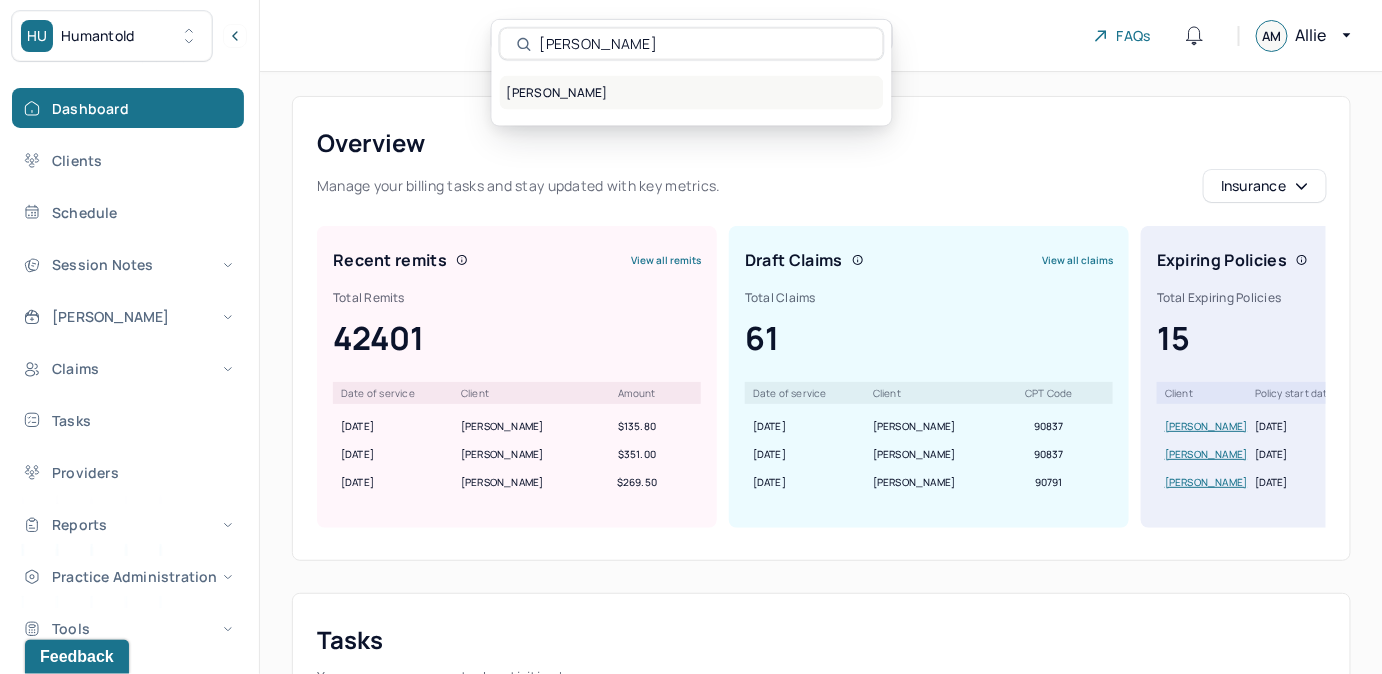 type on "Isabelle siegel" 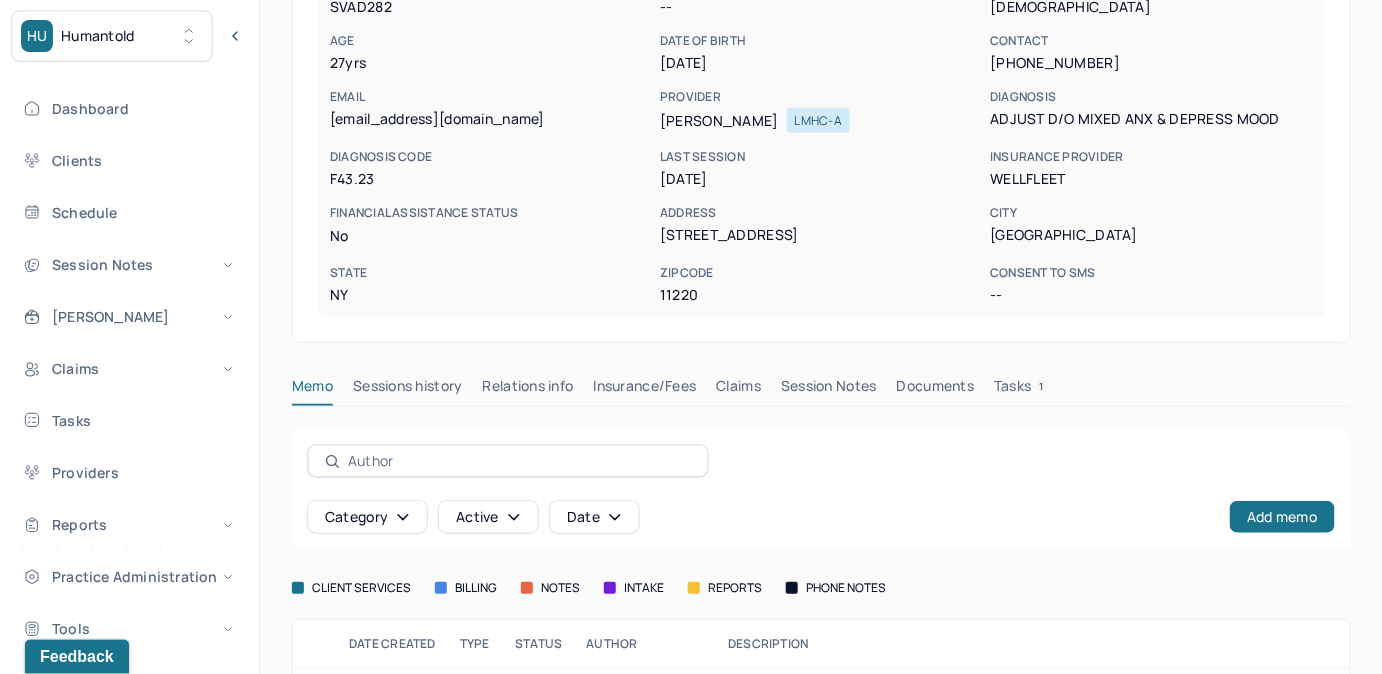 scroll, scrollTop: 272, scrollLeft: 0, axis: vertical 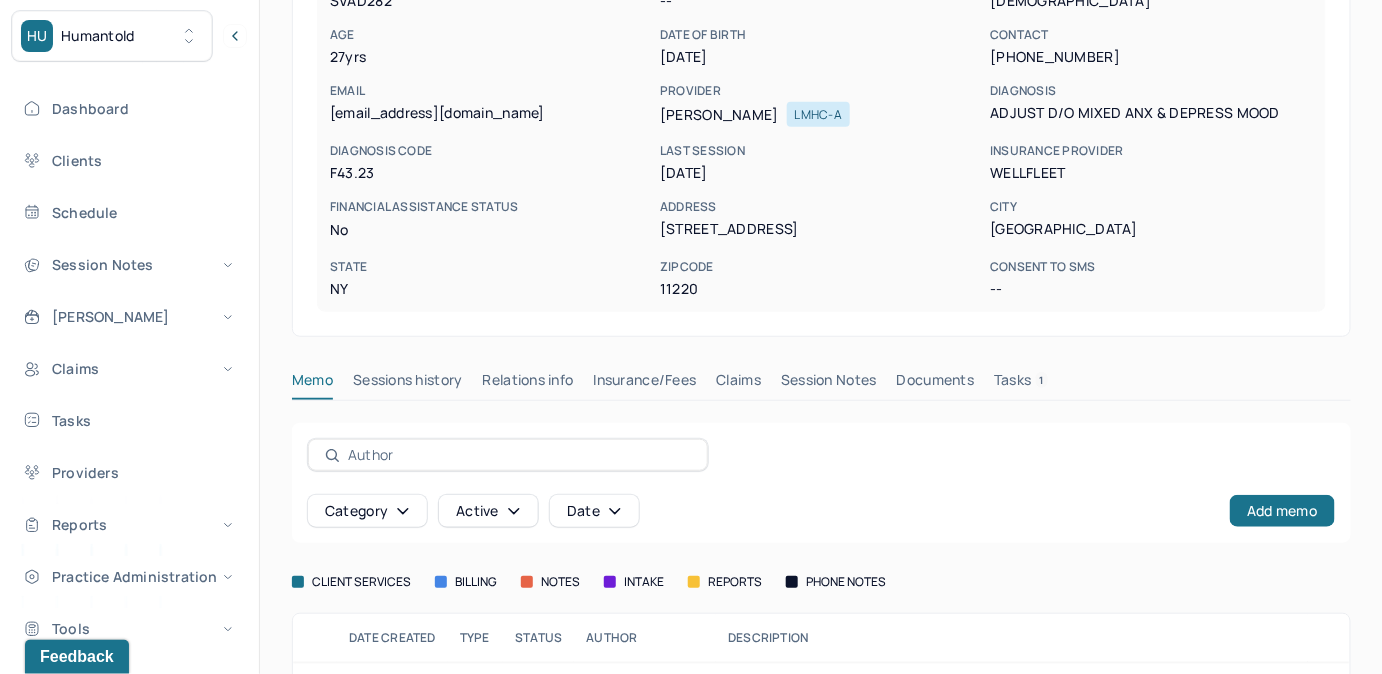 click on "SIEGEL, ISABELLE active   Add flag     Sessions history     Edit               she/her   TPA   CLIENT CHART NUMBER SVAD282 PREFERRED NAME -- SEX female AGE 27  yrs DATE OF BIRTH 07/22/1997  CONTACT (347) 622-2029 EMAIL isasiegel97@gmail.com PROVIDER AKCHAYAN, STEVE LMHC-A DIAGNOSIS ADJUST D/O MIXED ANX & DEPRESS MOOD DIAGNOSIS CODE F43.23 LAST SESSION 07/07/2025 insurance provider WELLFLEET FINANCIAL ASSISTANCE STATUS no Address 340 56th Street City Brooklyn State NY Zipcode 11220 Consent to Sms --   Memo     Sessions history     Relations info     Insurance/Fees     Claims     Session Notes     Documents     Tasks 1     Category     active     Date     Add memo   client services billing notes intake reports phone notes Date created Type Status Author Description 09/25/2024 user active JOHNSON, LANELL 2025 Fees updated in Intake on 1/14/2025. LJ From AMD 4/30/2024:  INTAKE:$30 (LMHC Lic Fee) posted 4/30/24 with Akchayan and 5/10/24 with Brunetti           08/29/2024 user active JOHNSON, LANELL         user" at bounding box center [821, 348] 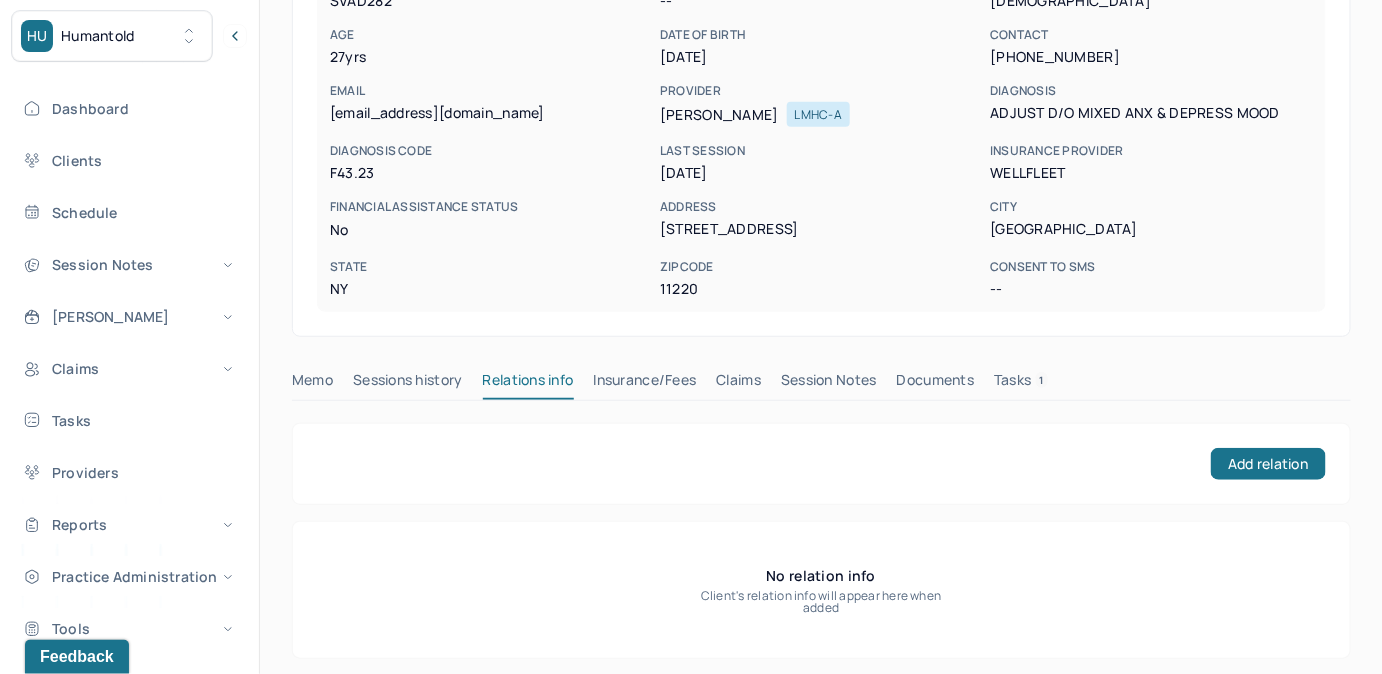 click on "Insurance/Fees" at bounding box center [645, 384] 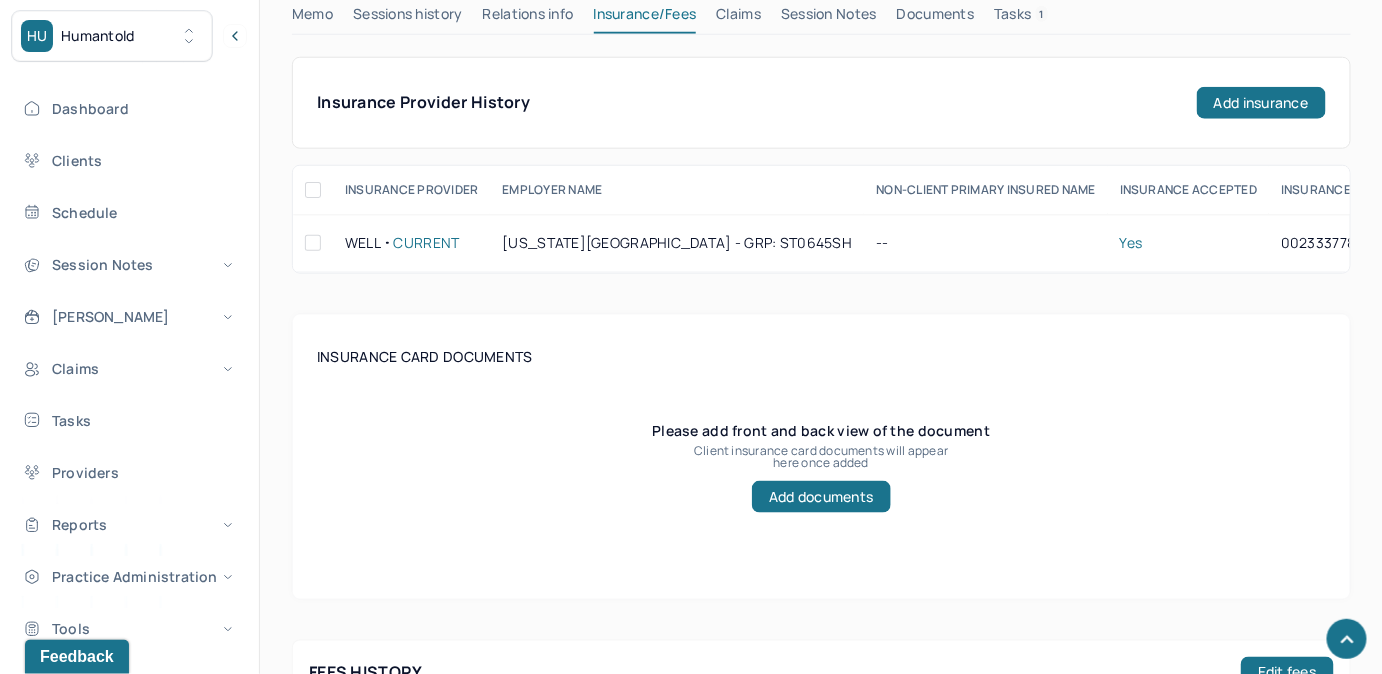 scroll, scrollTop: 636, scrollLeft: 0, axis: vertical 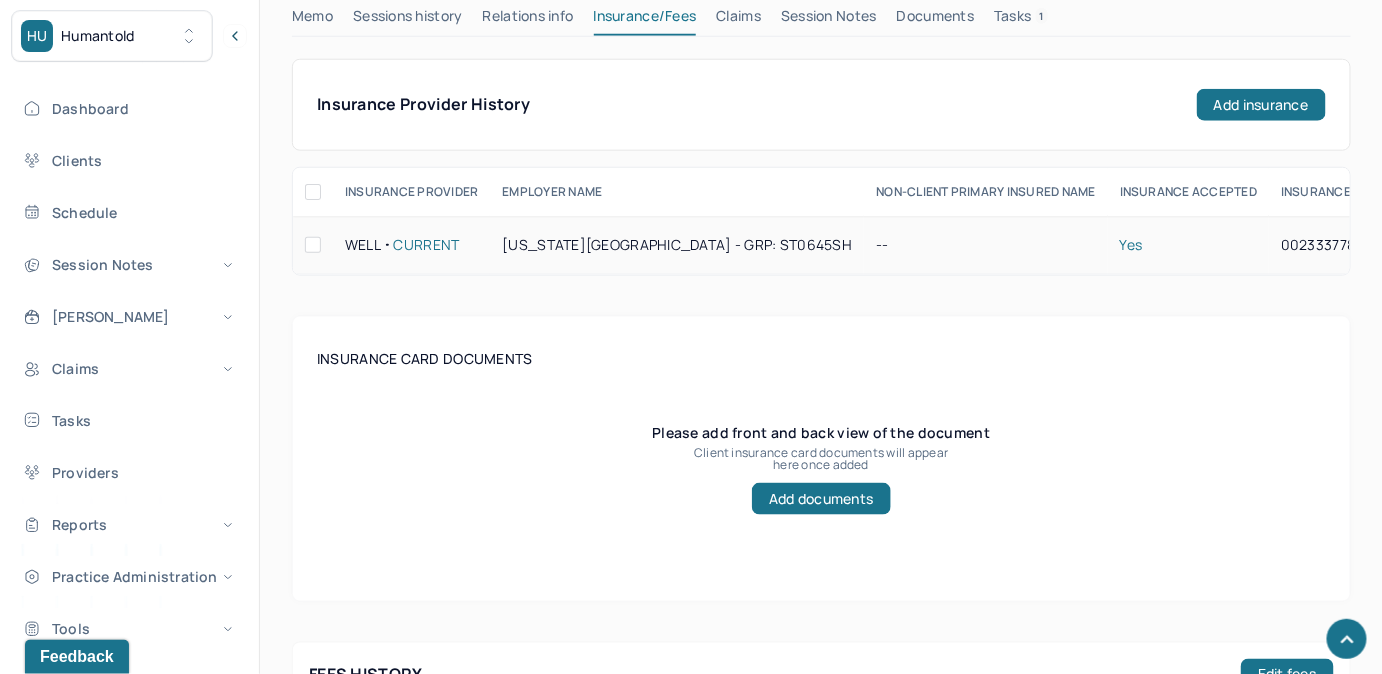 click on "New York University - GRP: ST0645SH" at bounding box center (677, 245) 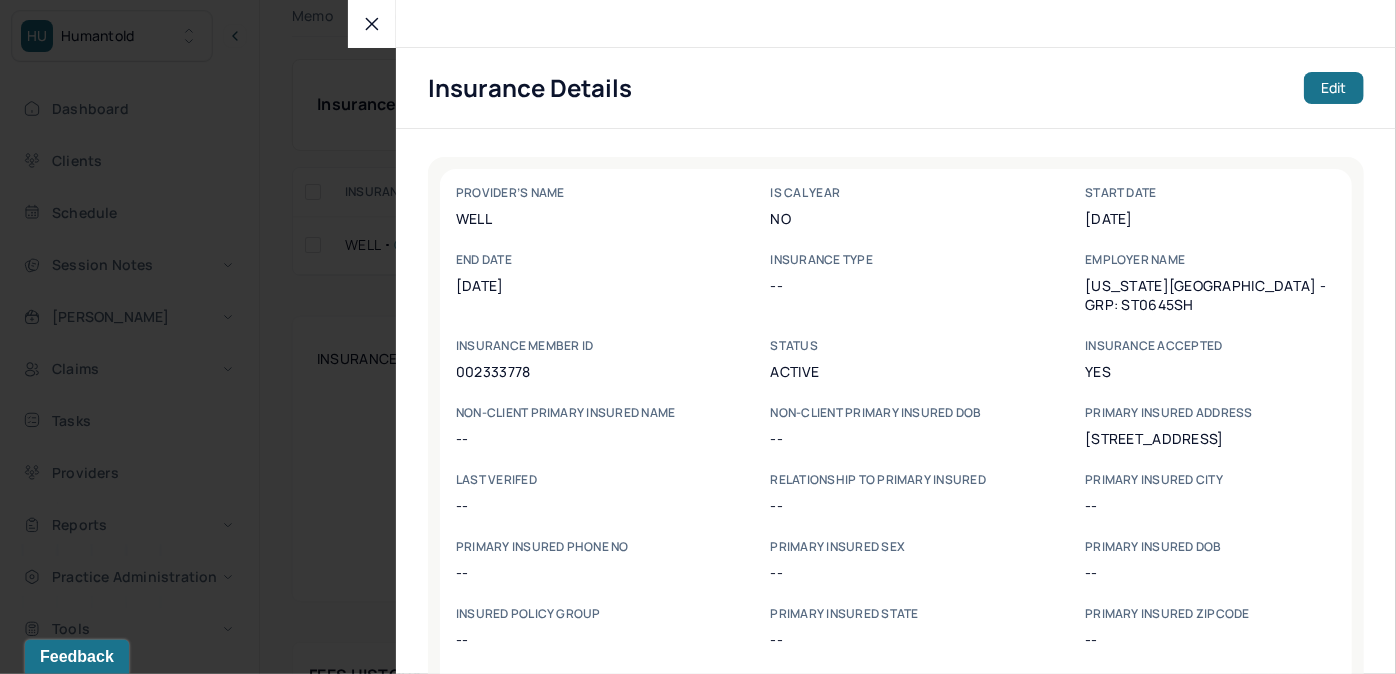 click 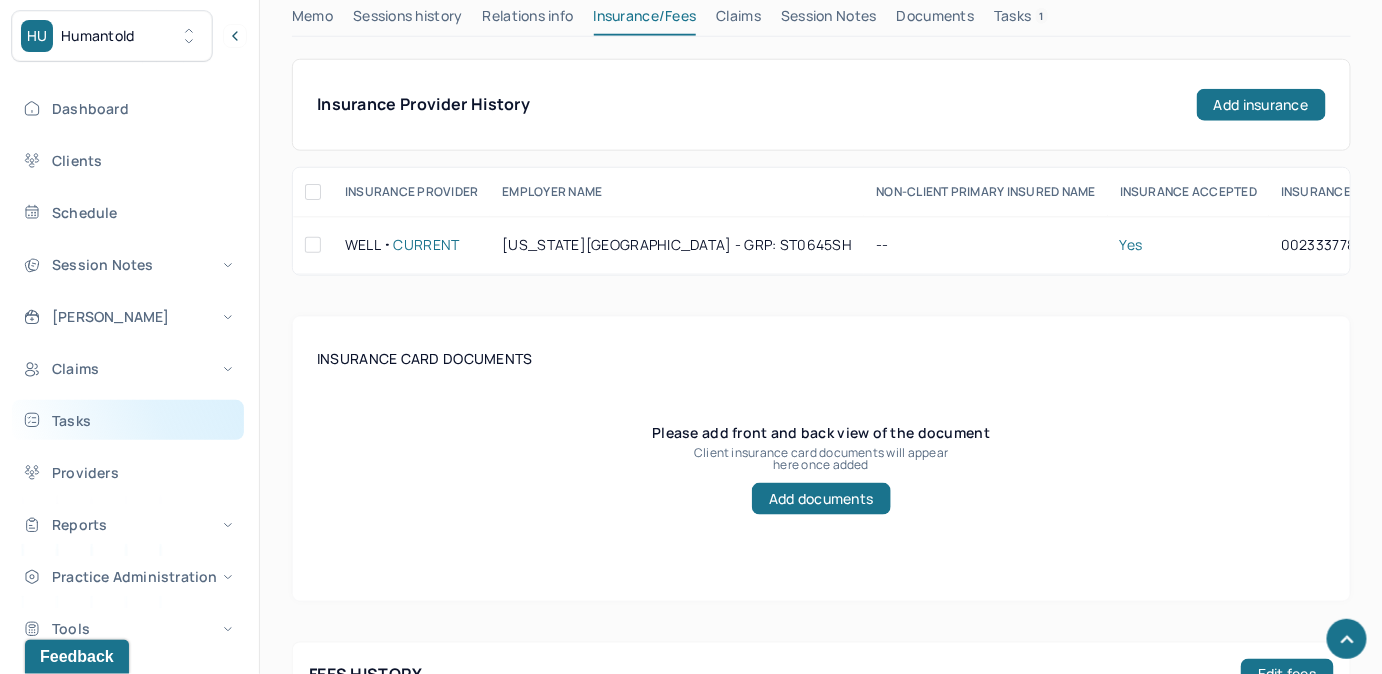 click on "Tasks" at bounding box center (128, 420) 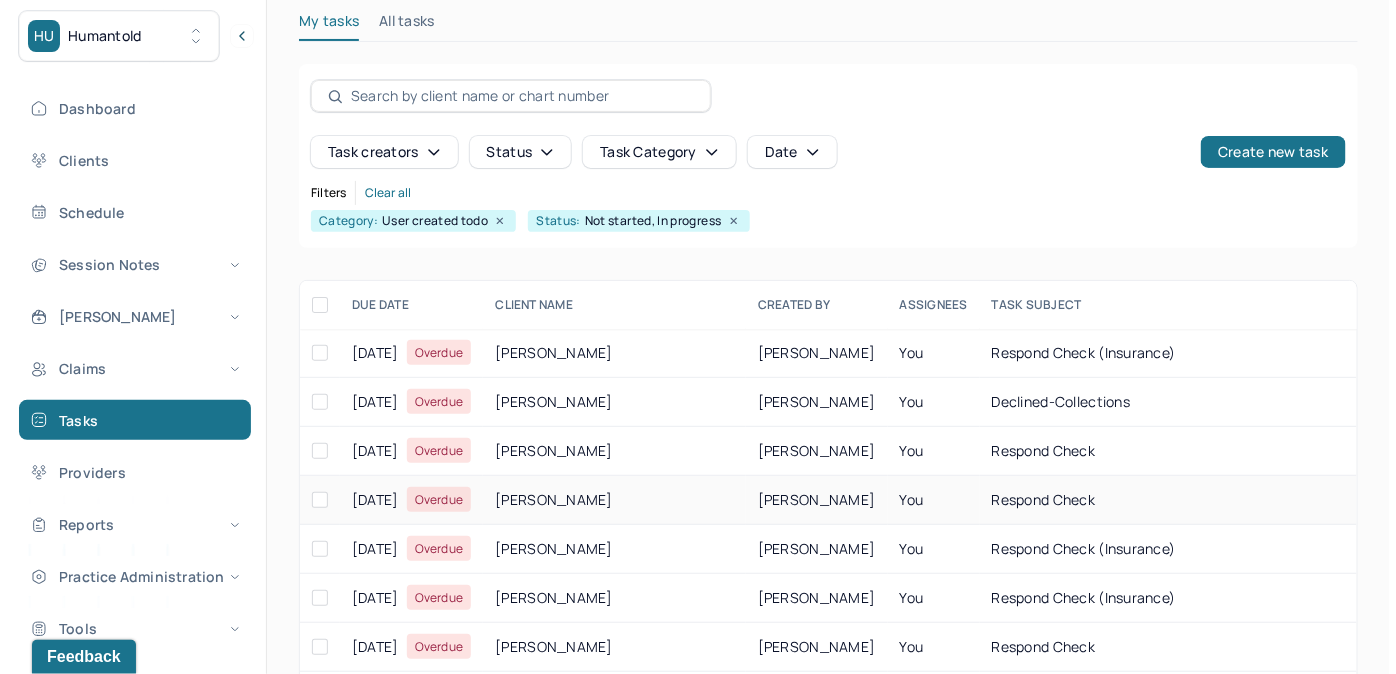 scroll, scrollTop: 256, scrollLeft: 0, axis: vertical 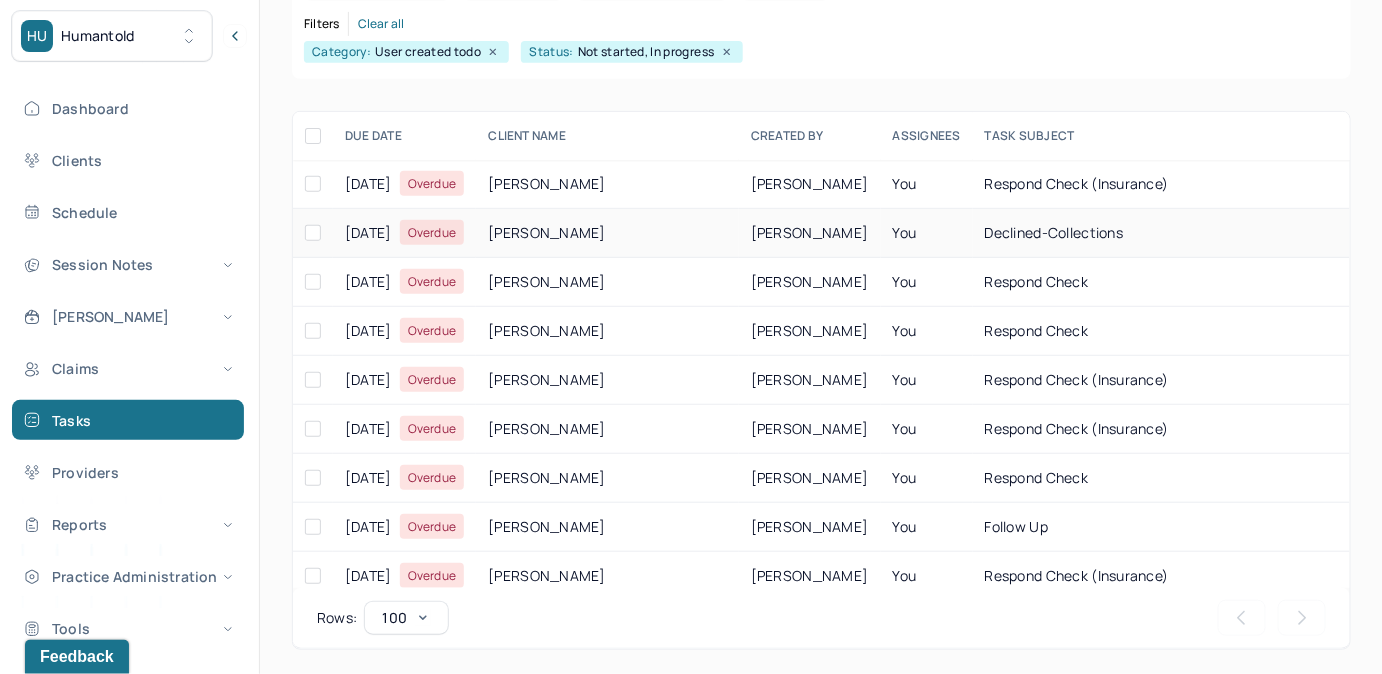 click on "Declined-Collections" at bounding box center (1054, 232) 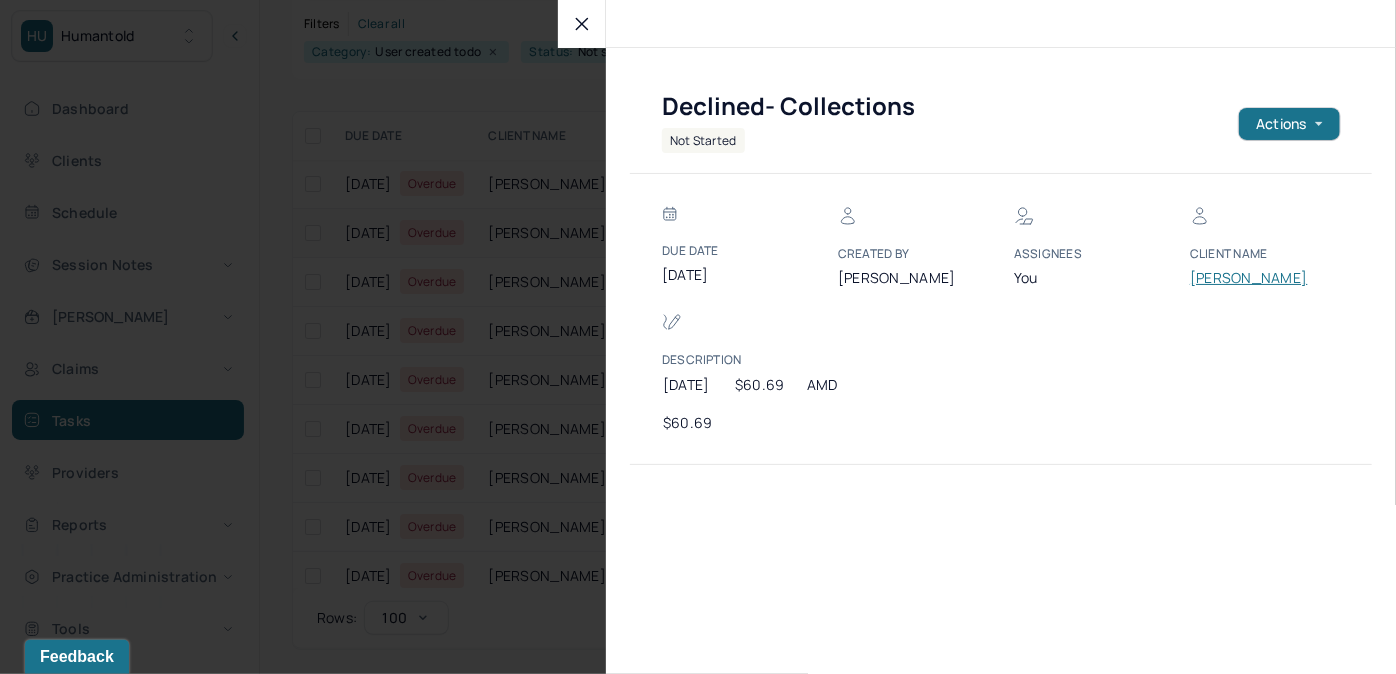 click on "KURIAKOSE, SHIANA" at bounding box center [1250, 278] 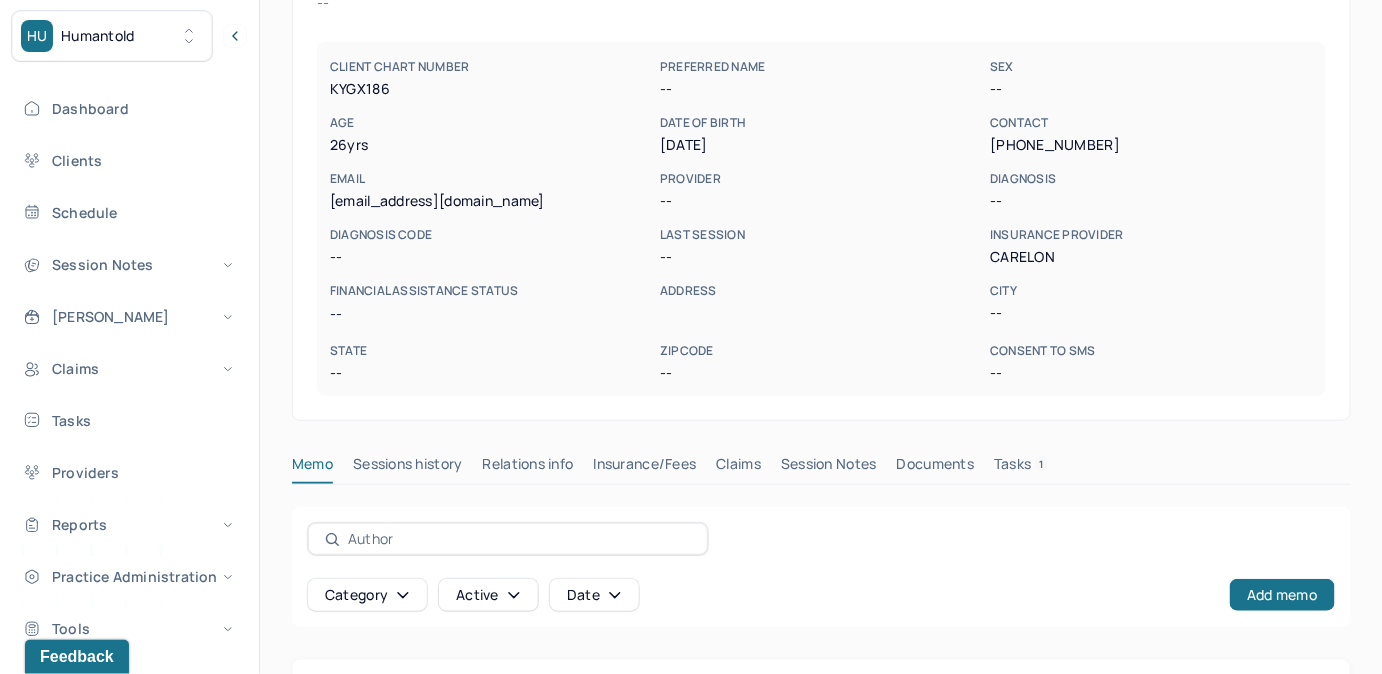 click on "Tasks 1" at bounding box center [1021, 468] 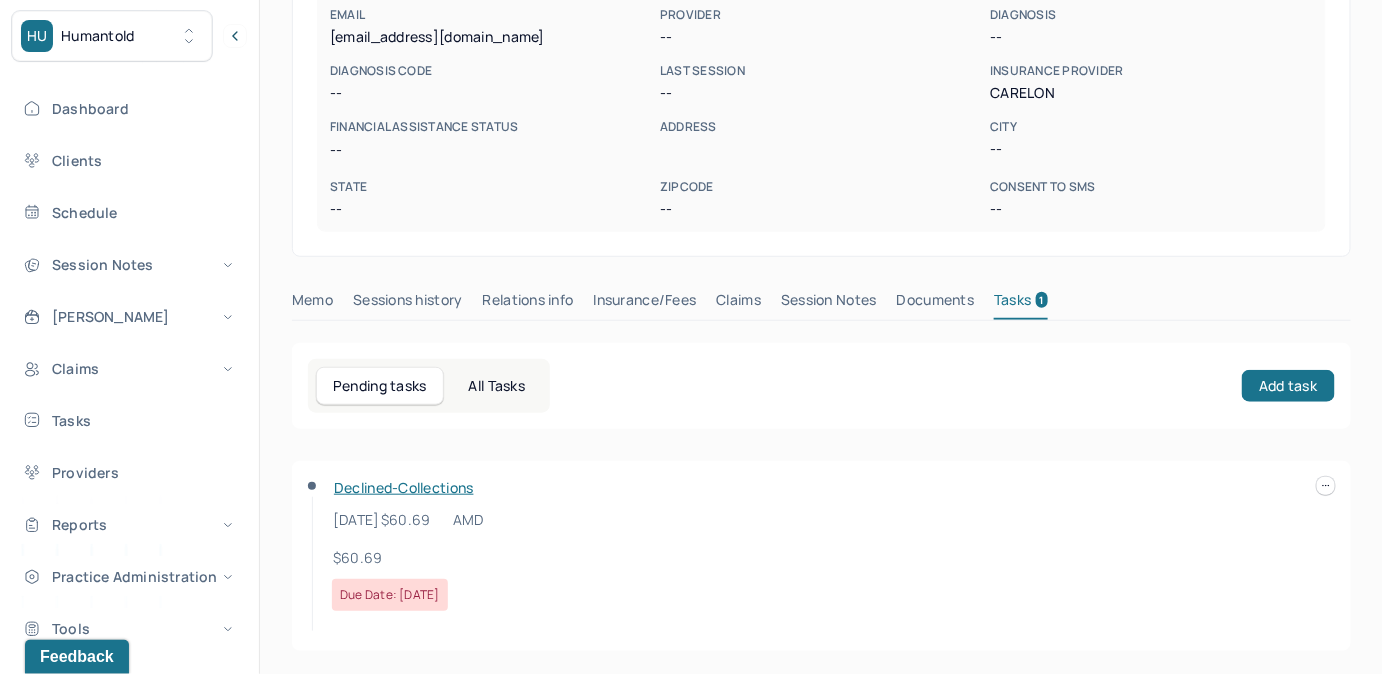 scroll, scrollTop: 328, scrollLeft: 0, axis: vertical 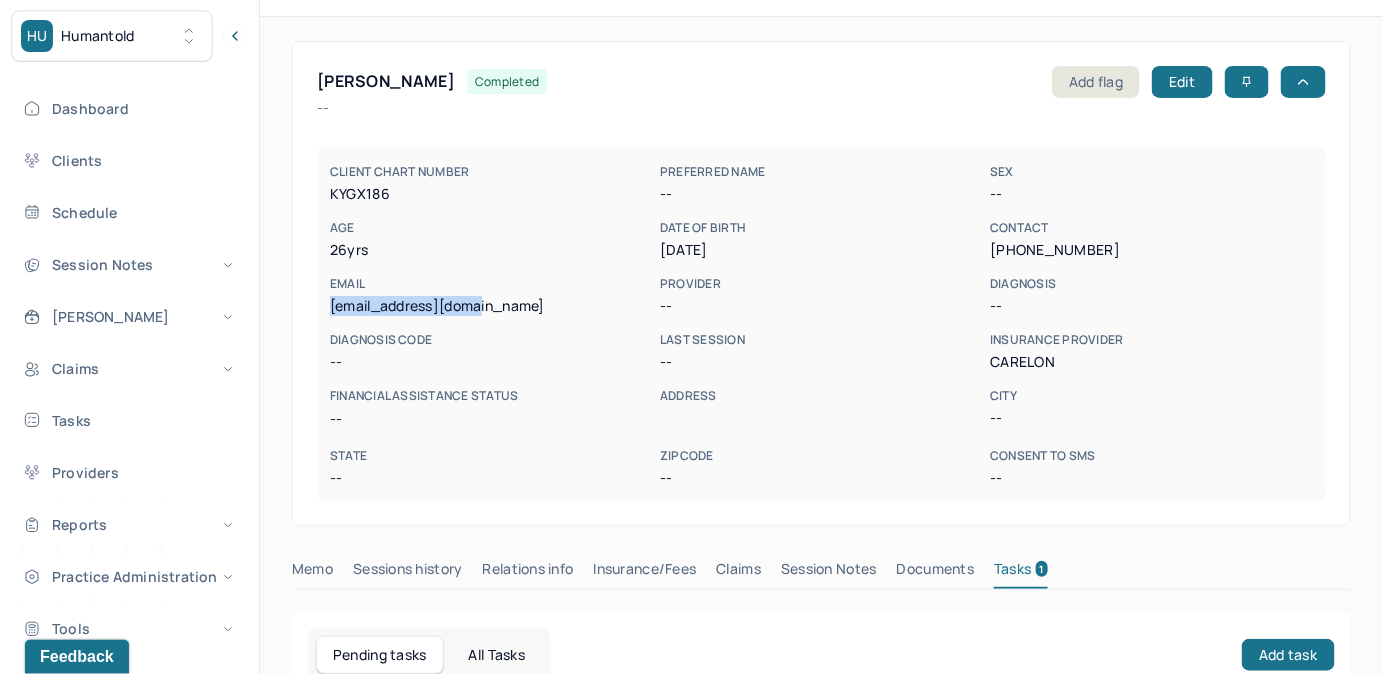 drag, startPoint x: 337, startPoint y: 306, endPoint x: 506, endPoint y: 305, distance: 169.00296 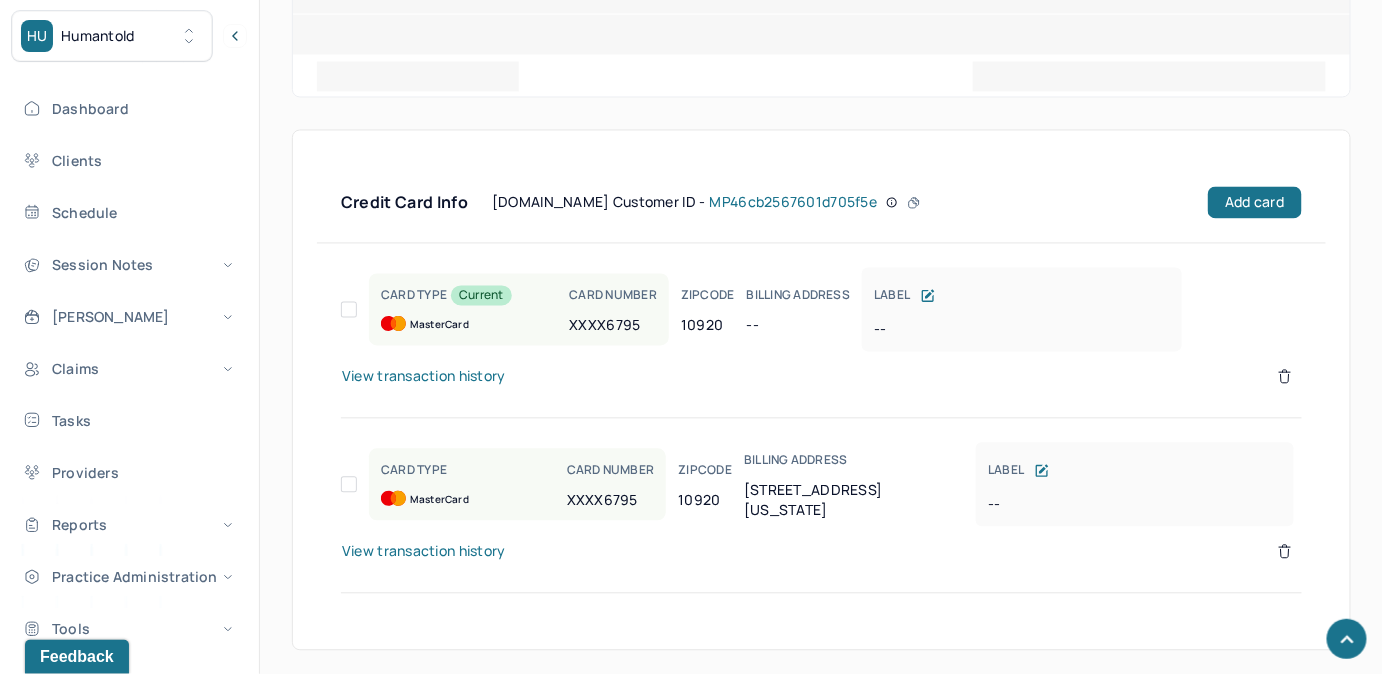 scroll, scrollTop: 1237, scrollLeft: 0, axis: vertical 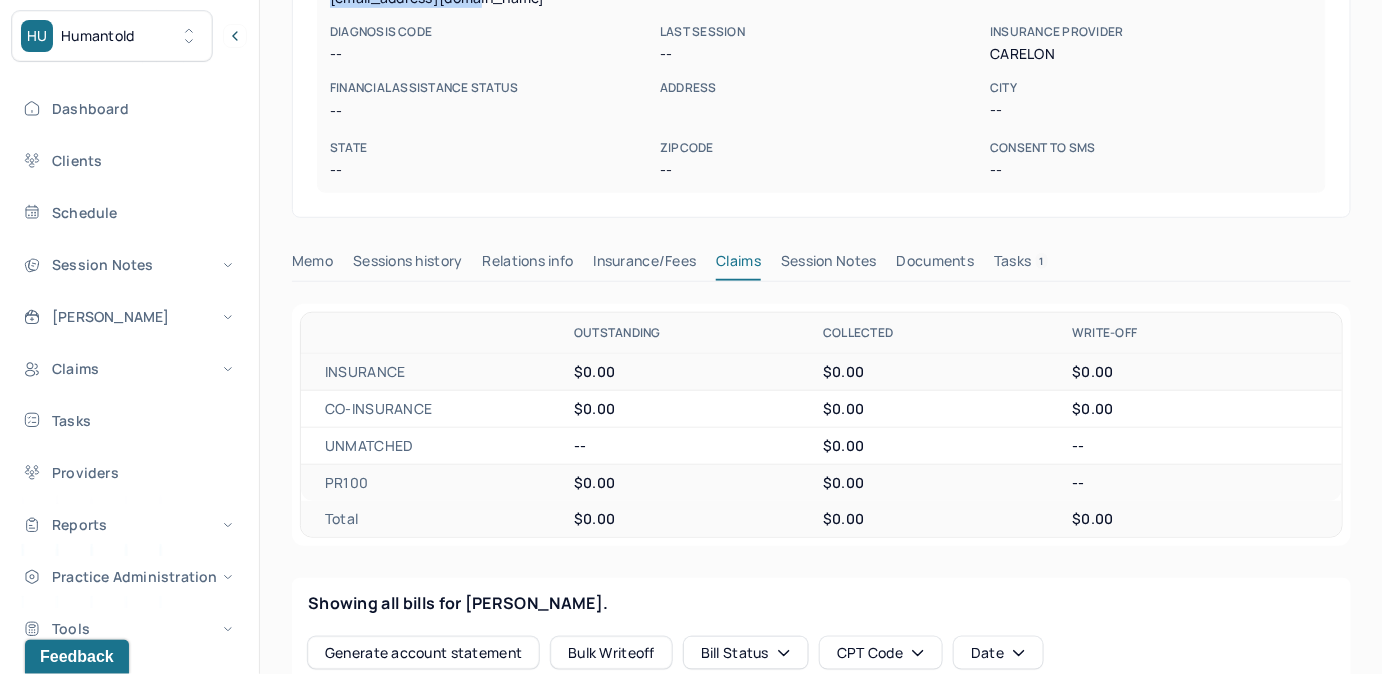 click on "Tasks 1" at bounding box center (1021, 265) 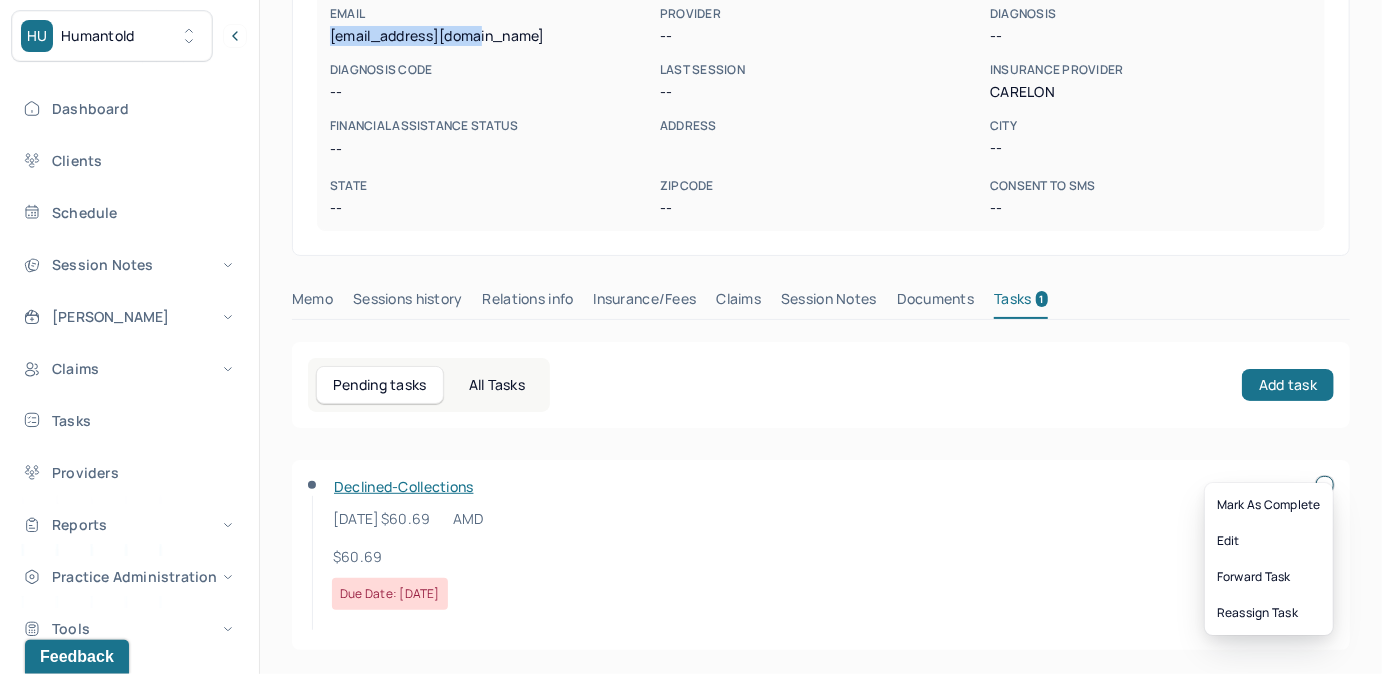 click at bounding box center (1325, 485) 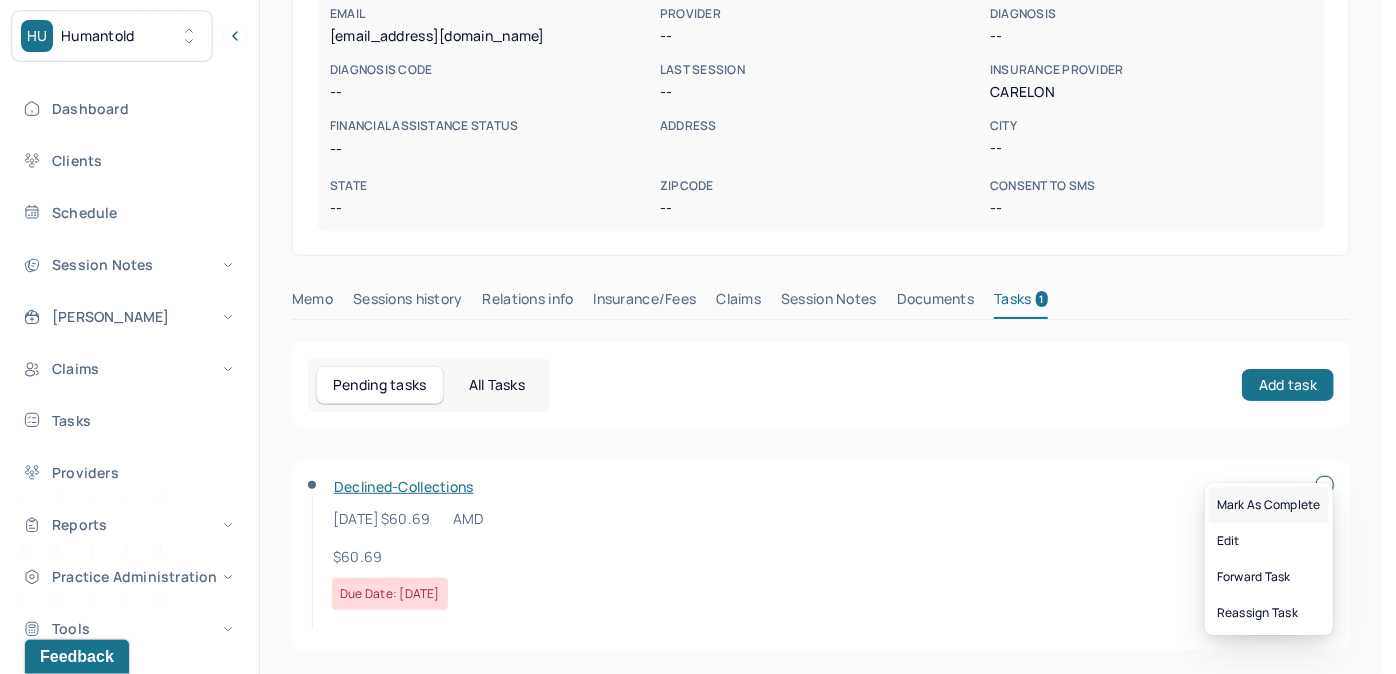 click on "Mark as complete" at bounding box center (1269, 505) 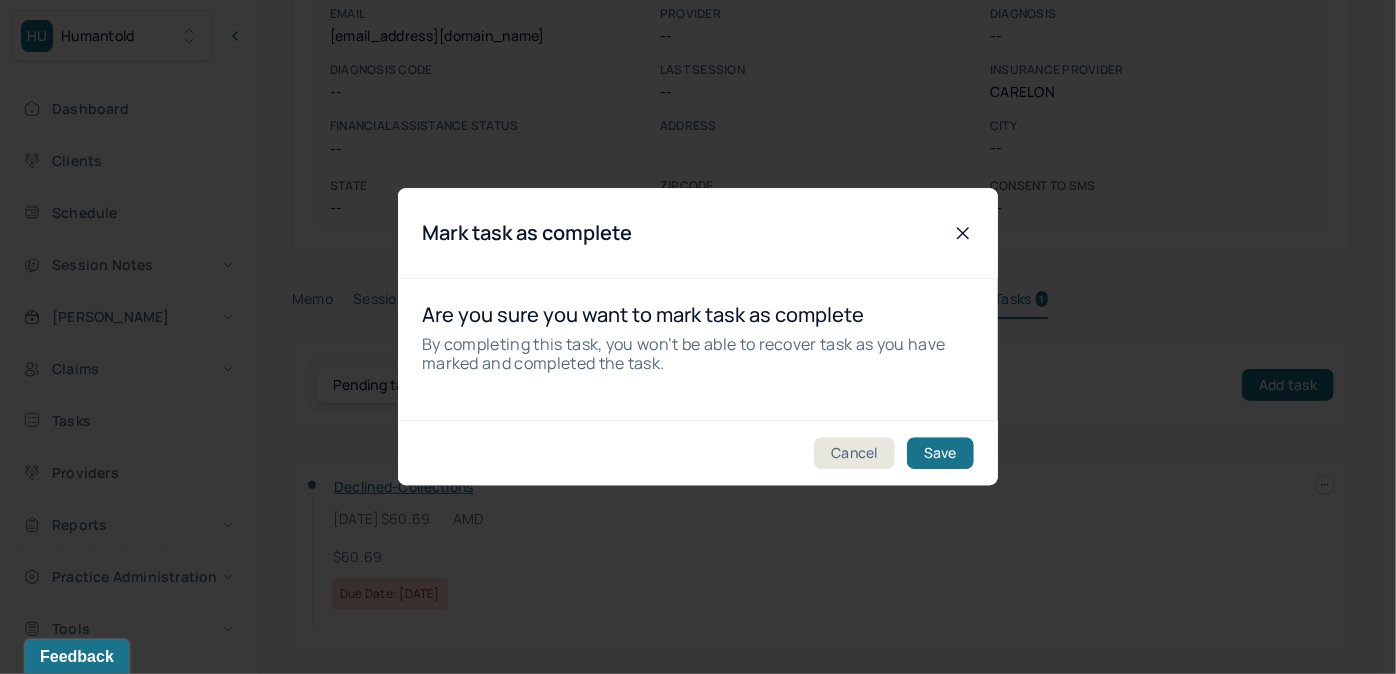 click at bounding box center (698, 337) 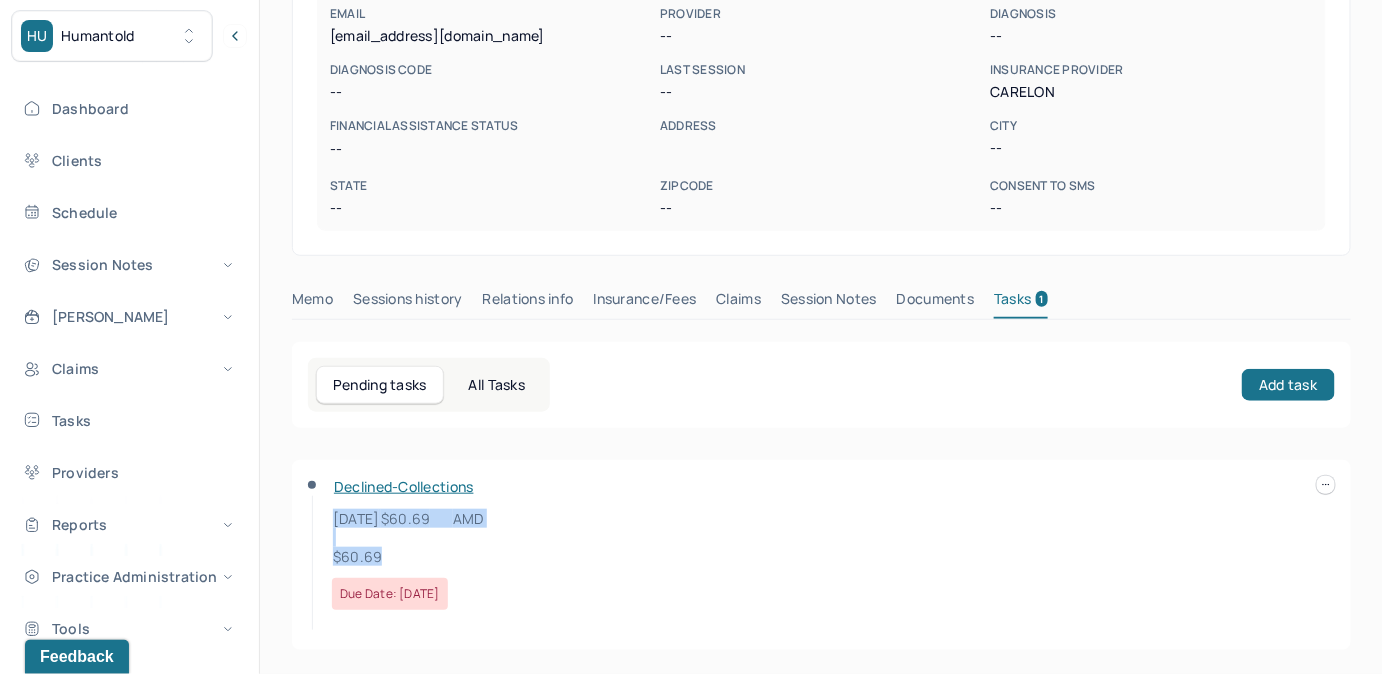 drag, startPoint x: 323, startPoint y: 515, endPoint x: 465, endPoint y: 552, distance: 146.74127 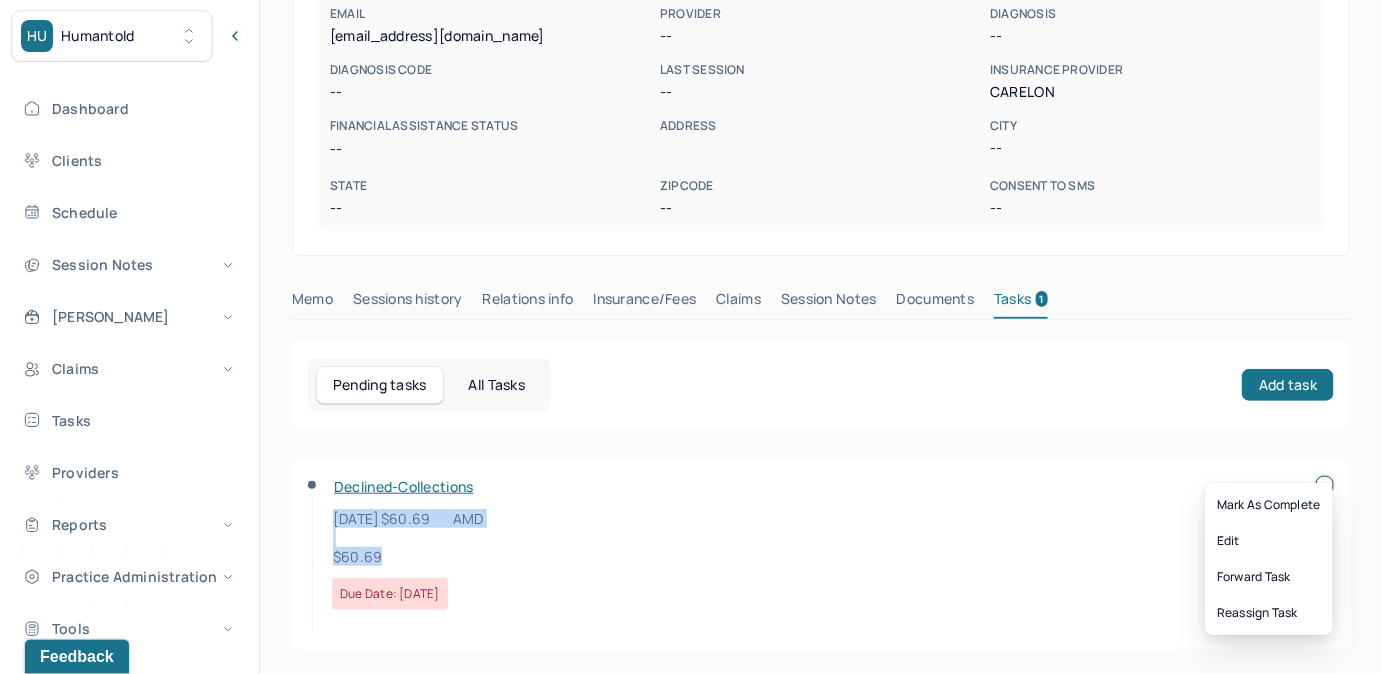click on "HU Humantold       Dashboard Clients Schedule Session Notes Billings Claims Tasks Providers Reports Practice Administration Tools Pinned clients Natalie Hernande... Client chart     Ashley Nolberto Client chart     Allison Reiner Client chart     Judith Athelstan... Client chart     Jacqueline Taver... Client chart     AM Allie   Morales clientsupport,biller   Logout Client   Search by client name, chart number     FAQs     AM Allie KURIAKOSE, SHIANA completed   Add flag     Edit               -- CLIENT CHART NUMBER KYGX186 PREFERRED NAME -- SEX -- AGE 26  yrs DATE OF BIRTH 07/14/1998  CONTACT (845) 461-0478 EMAIL shianak101@gmail.com PROVIDER -- DIAGNOSIS -- DIAGNOSIS CODE -- LAST SESSION -- insurance provider CARELON FINANCIAL ASSISTANCE STATUS -- Address City -- State -- Zipcode -- Consent to Sms --   Memo     Sessions history     Relations info     Insurance/Fees     Claims     Session Notes     Documents     Tasks 1     Pending tasks     All Tasks     Add task       $60.69     Edit" at bounding box center [691, 174] 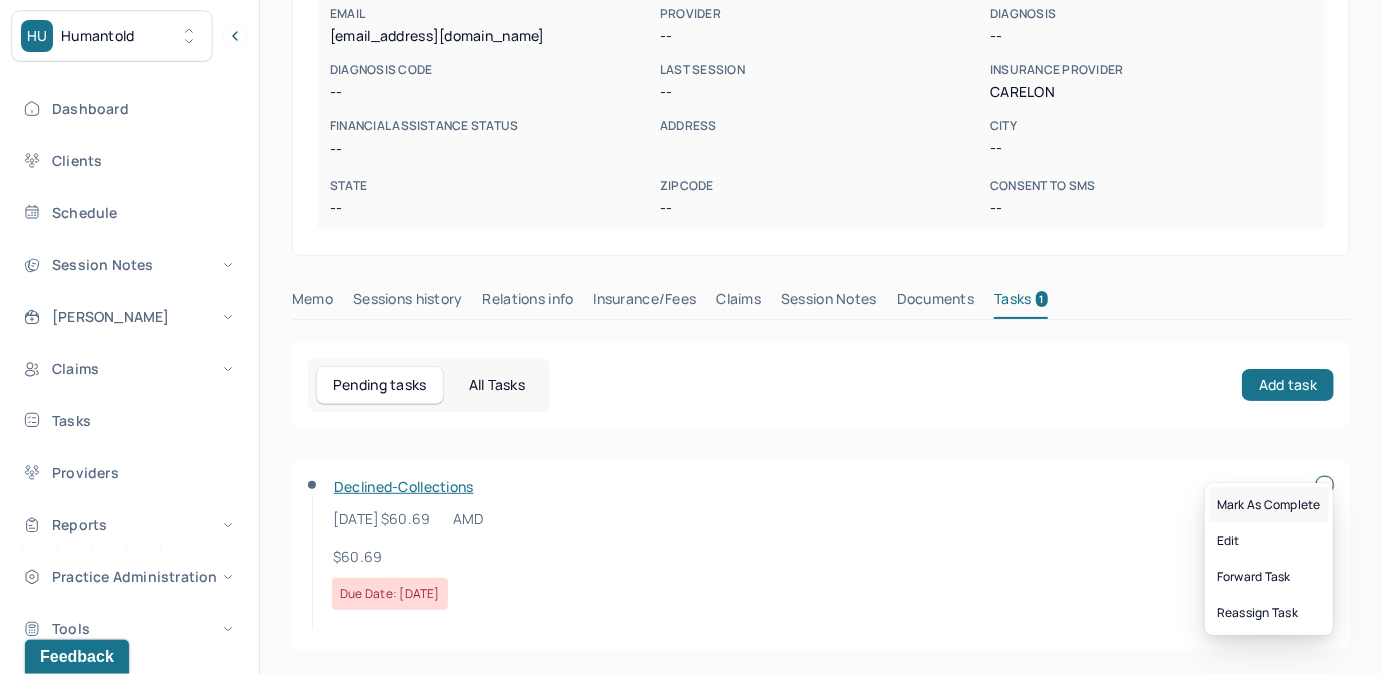 click on "Mark as complete" at bounding box center [1269, 505] 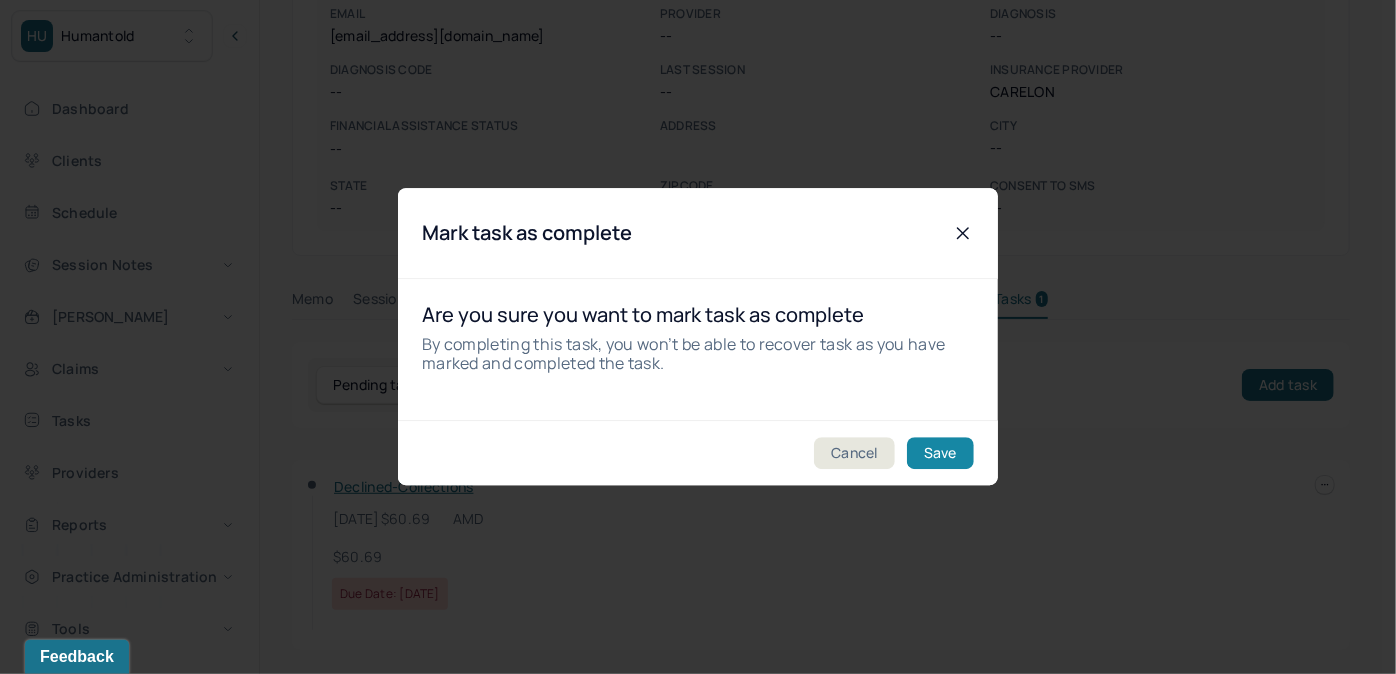 click on "Save" at bounding box center (940, 454) 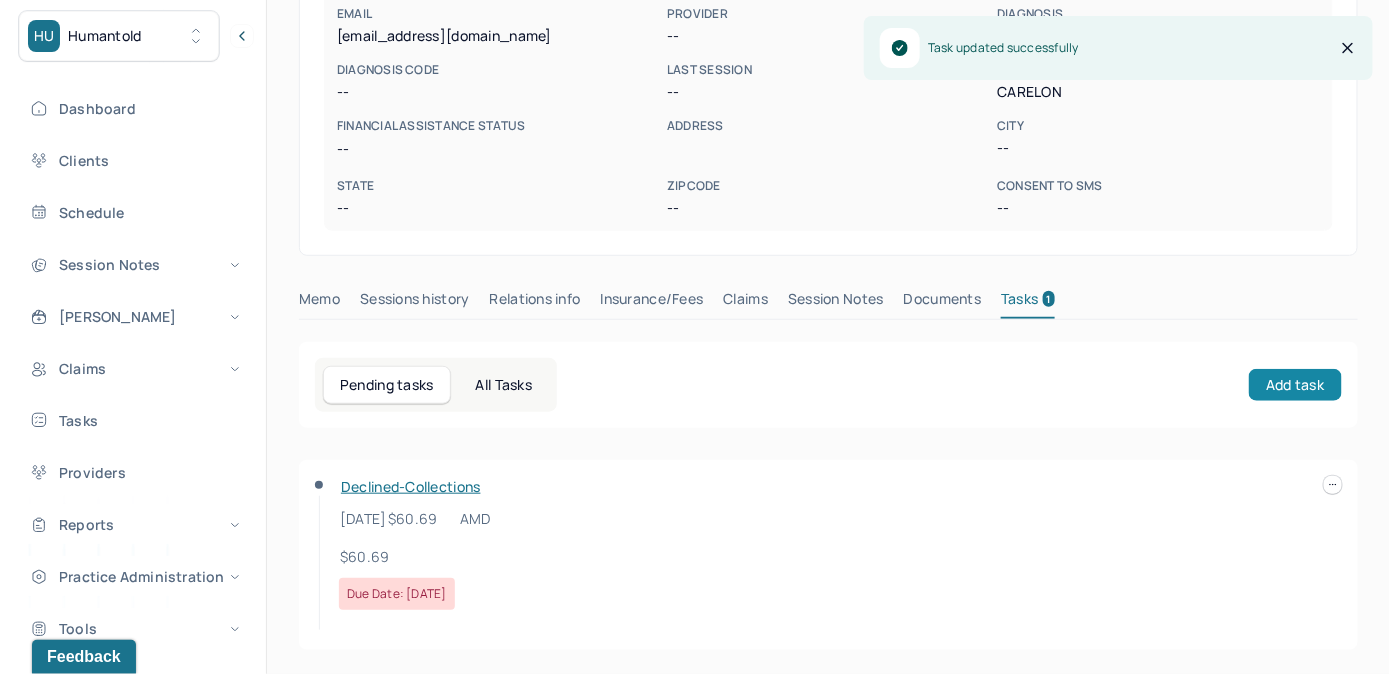 scroll, scrollTop: 254, scrollLeft: 0, axis: vertical 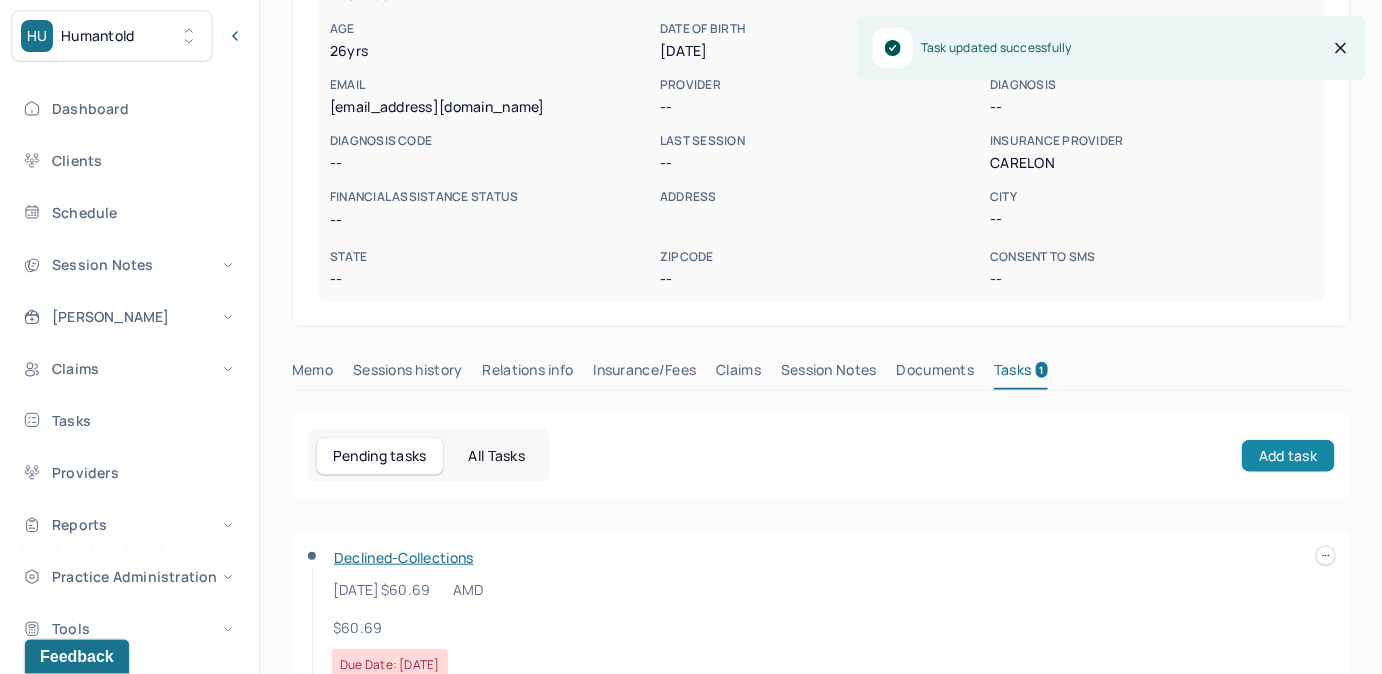 click on "KURIAKOSE, SHIANA completed   Add flag     Edit               -- CLIENT CHART NUMBER KYGX186 PREFERRED NAME -- SEX -- AGE 26  yrs DATE OF BIRTH 07/14/1998  CONTACT (845) 461-0478 EMAIL shianak101@gmail.com PROVIDER -- DIAGNOSIS -- DIAGNOSIS CODE -- LAST SESSION -- insurance provider CARELON FINANCIAL ASSISTANCE STATUS -- Address City -- State -- Zipcode -- Consent to Sms --   Memo     Sessions history     Relations info     Insurance/Fees     Claims     Session Notes     Documents     Tasks 1     Pending tasks     All Tasks     Add task     Declined-Collections   7/6/2023	$60.69	AMD $60.69 Due date: 07/02/2025" at bounding box center (821, 281) 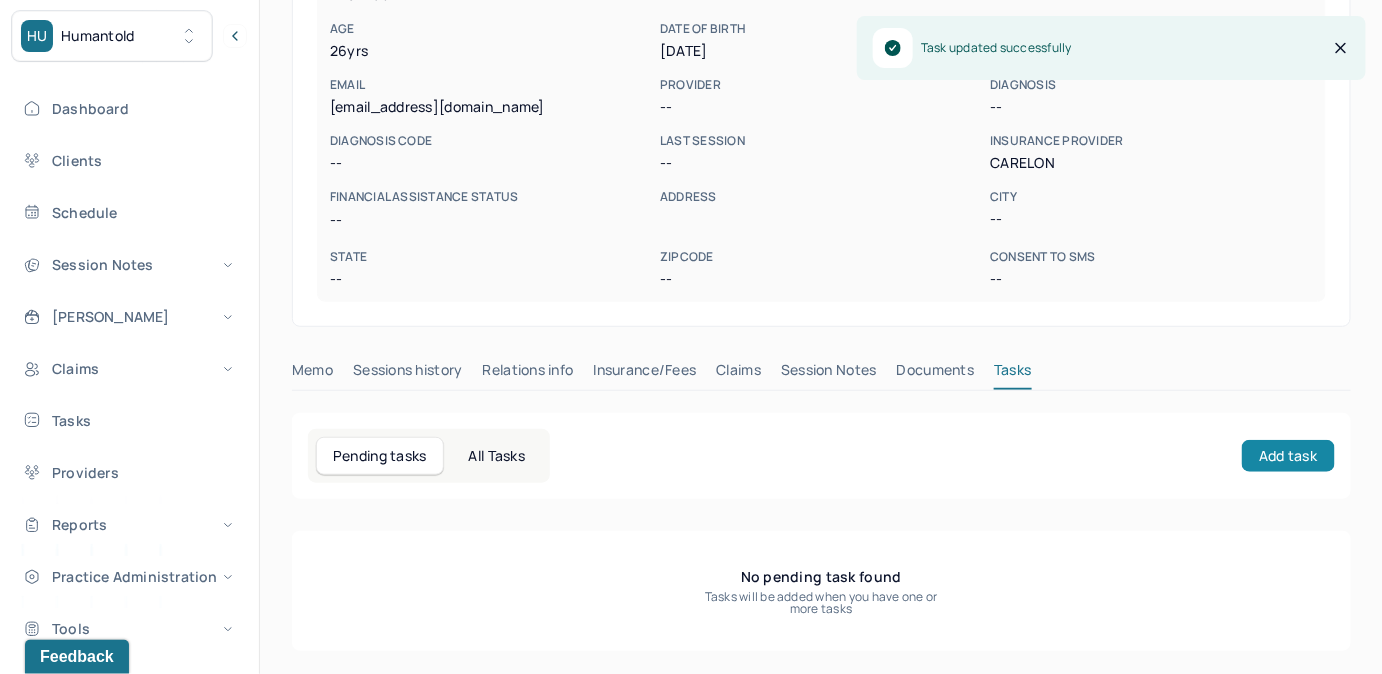 click on "Add task" at bounding box center (1288, 456) 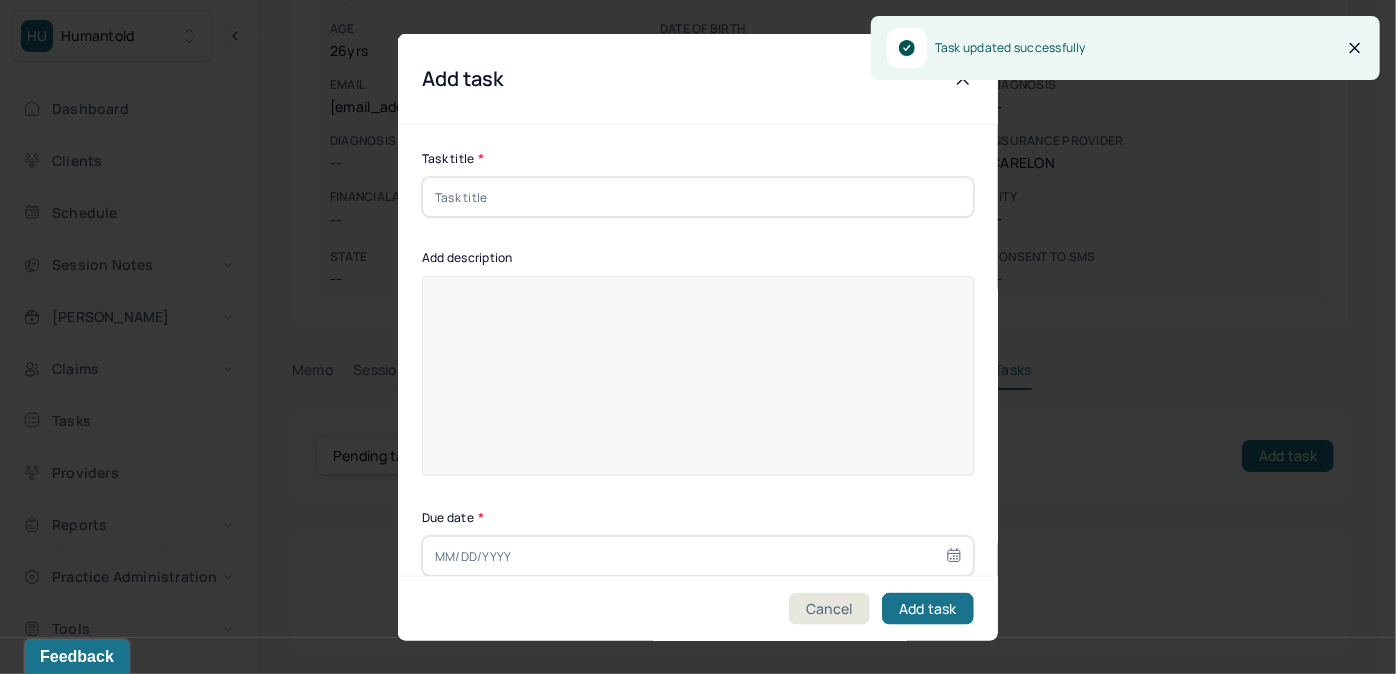 click at bounding box center [698, 197] 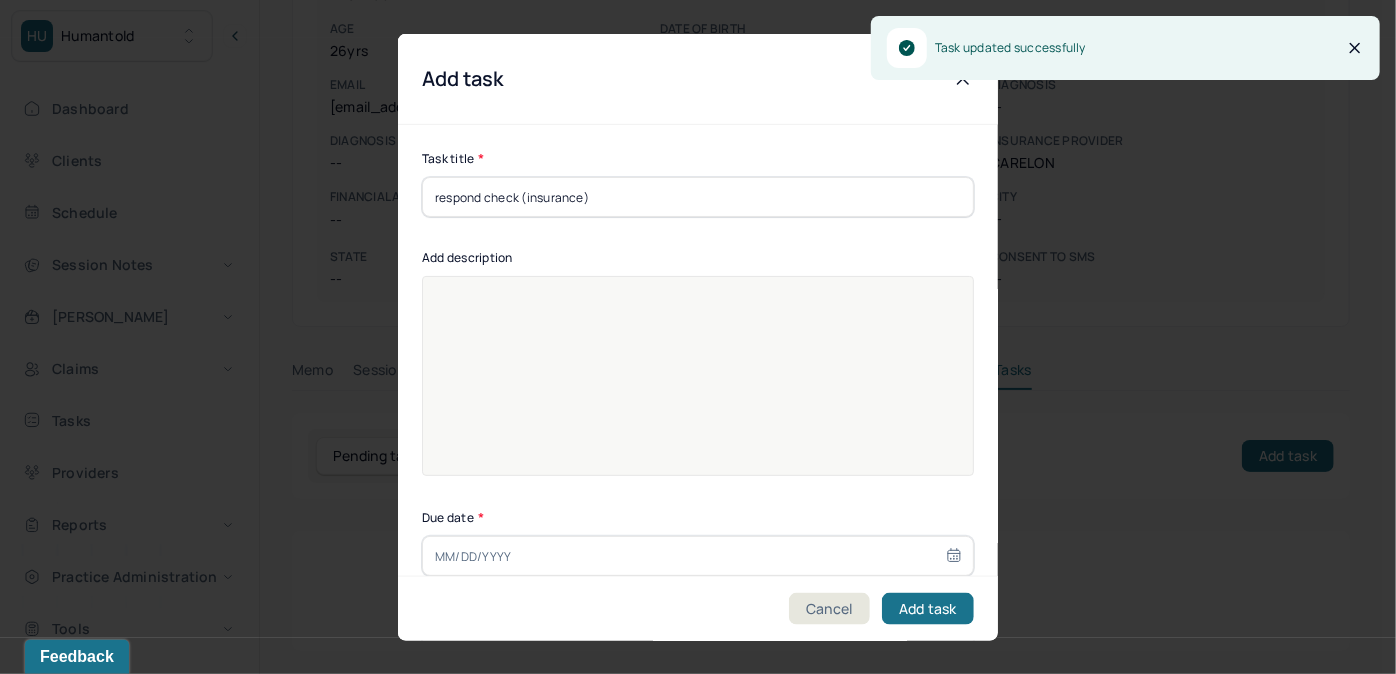 type on "07/17/2025" 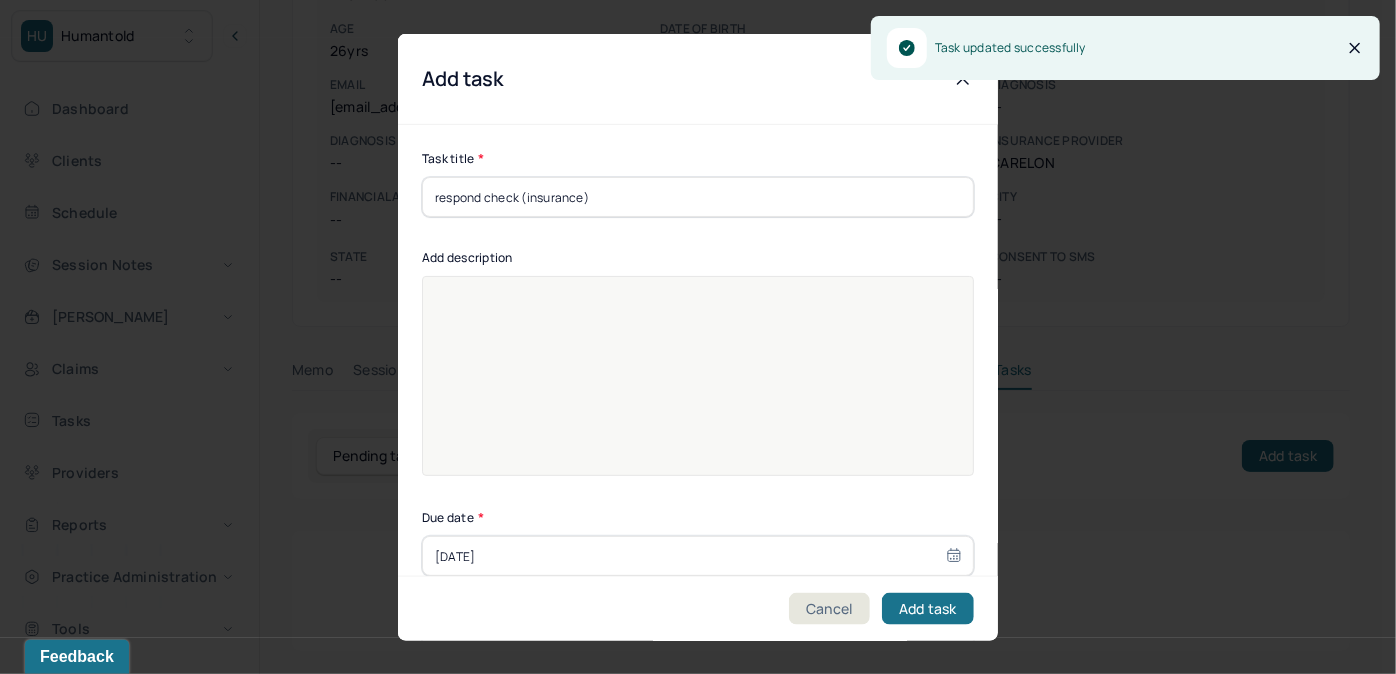 click at bounding box center [698, 297] 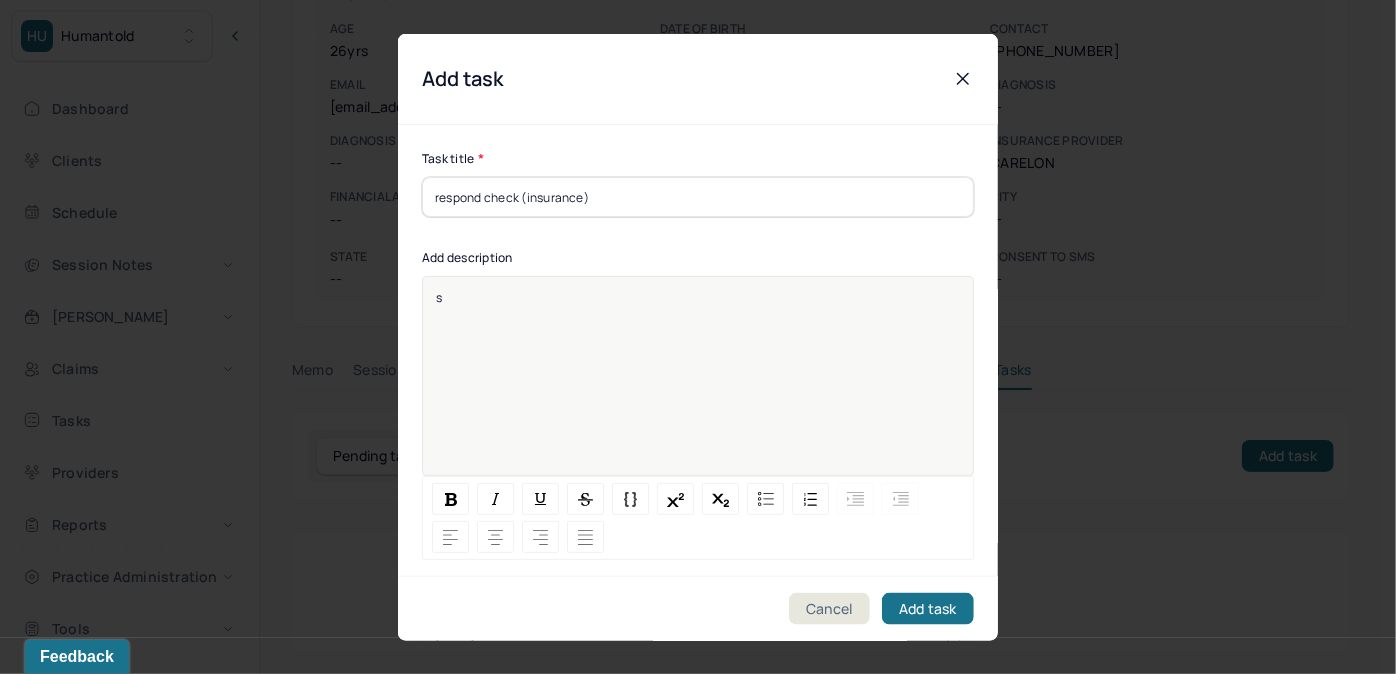 type 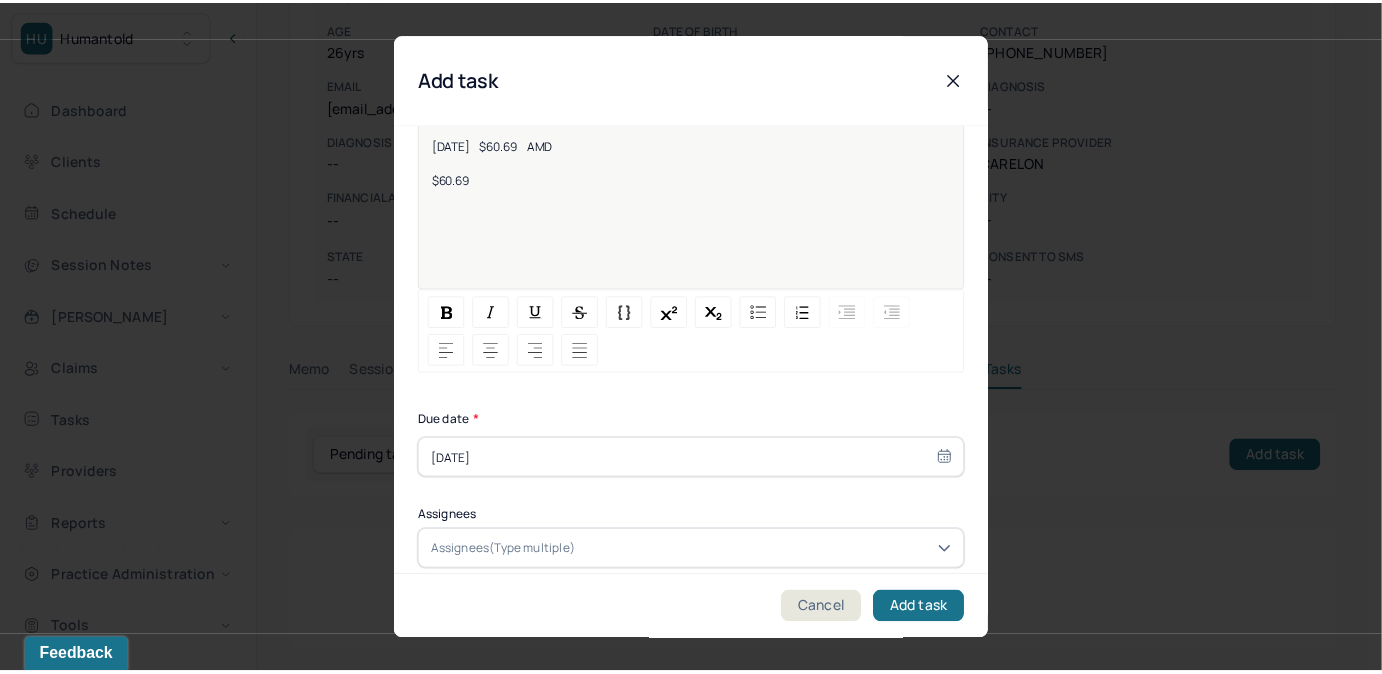 scroll, scrollTop: 274, scrollLeft: 0, axis: vertical 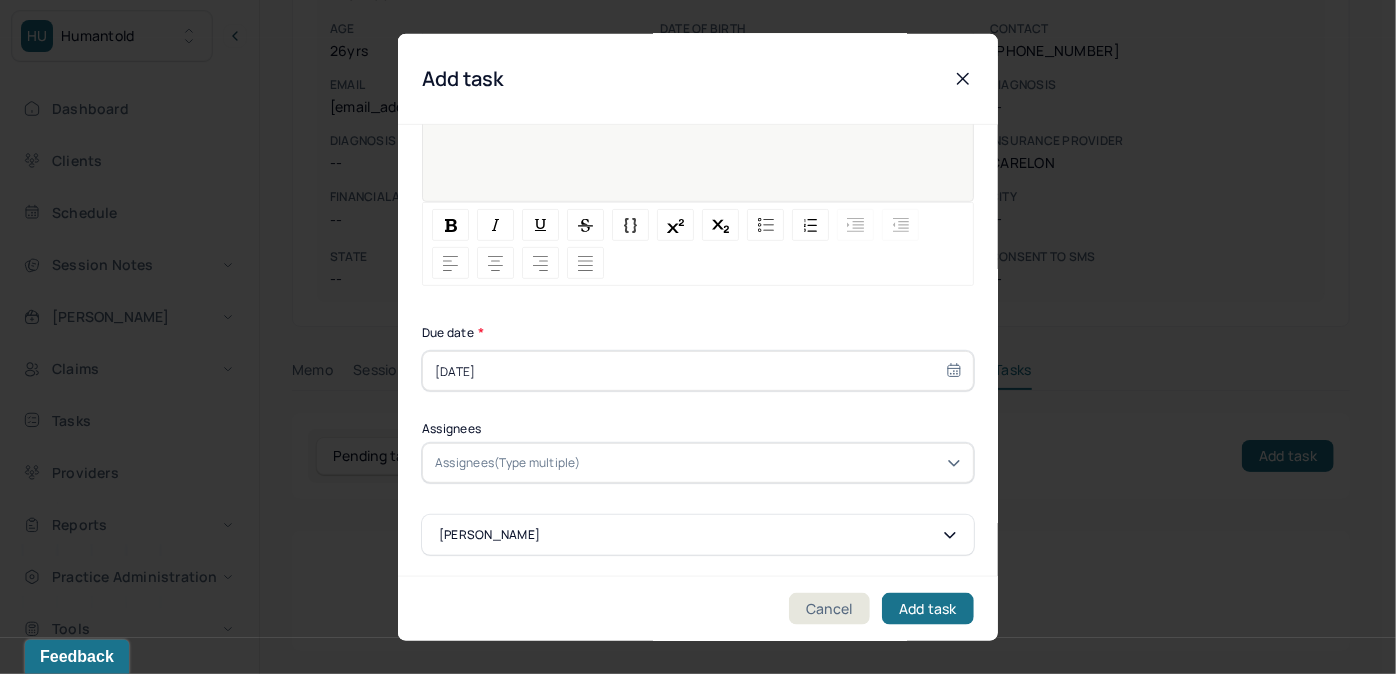 click on "07/17/2025" at bounding box center (698, 371) 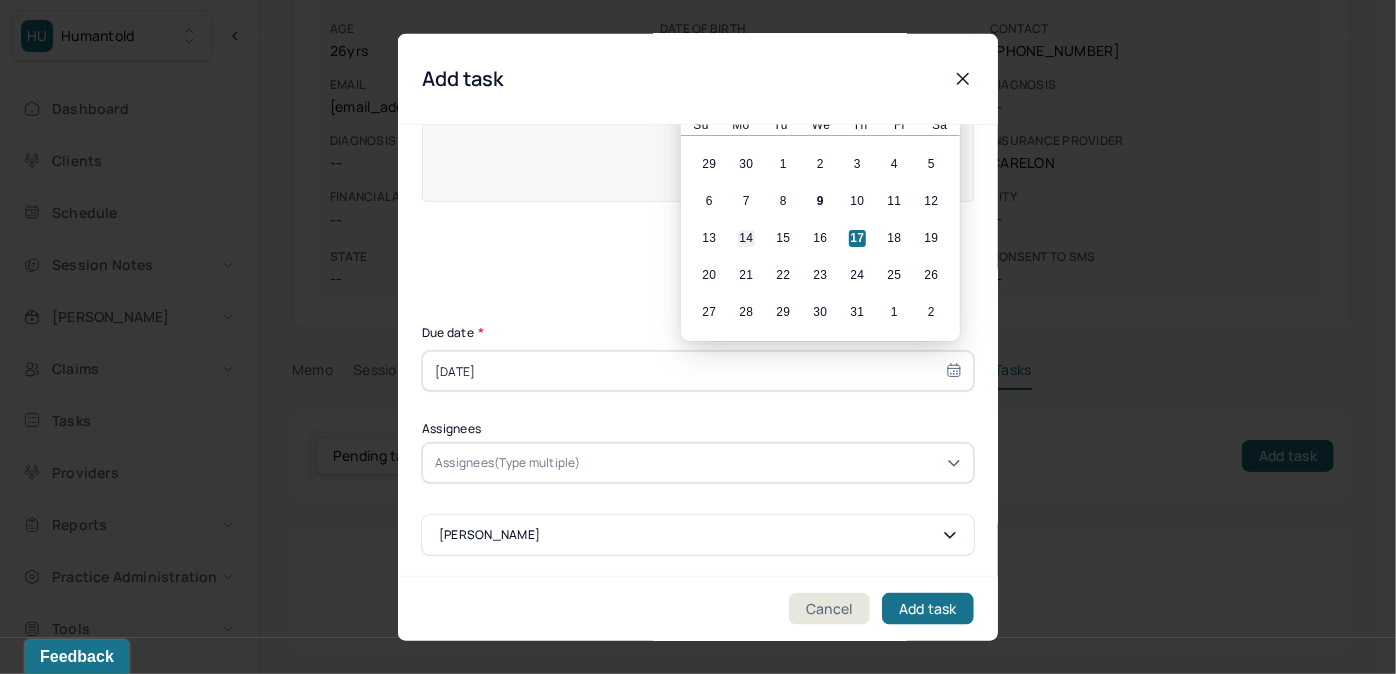 click on "14" at bounding box center [746, 238] 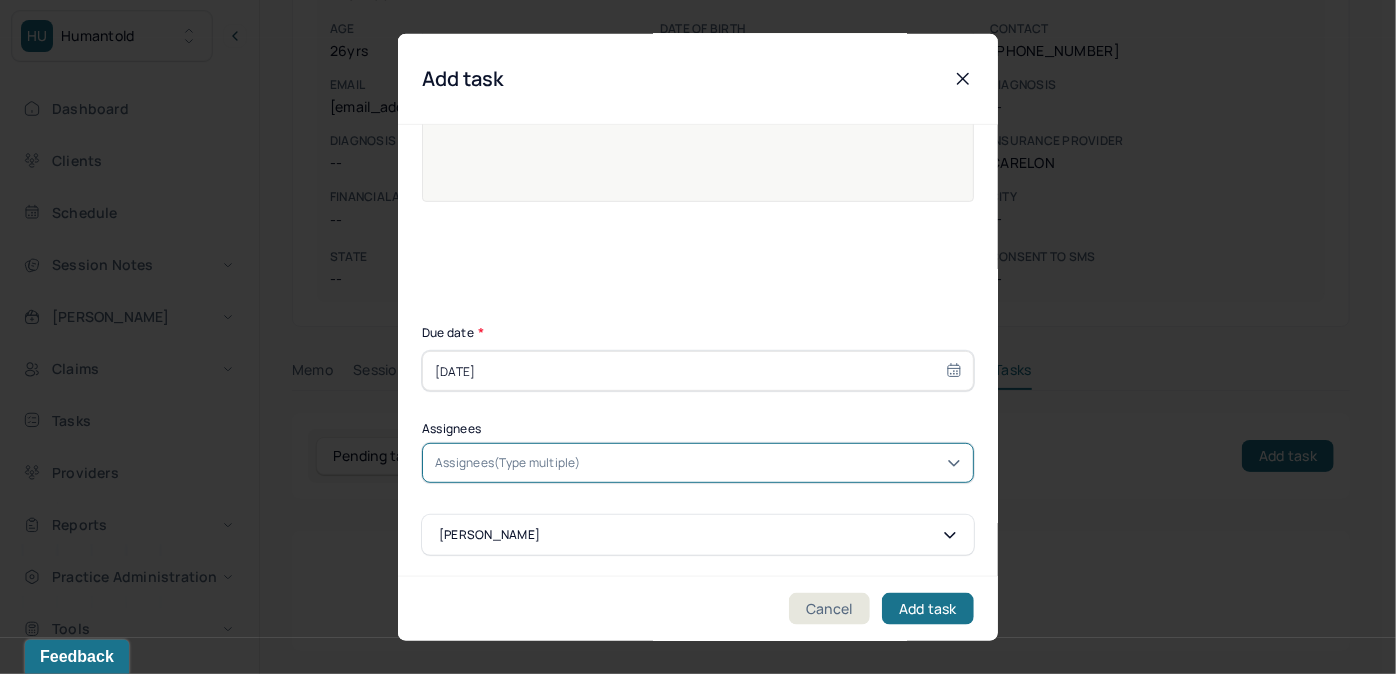 click on "Assignees(Type multiple)" at bounding box center (698, 463) 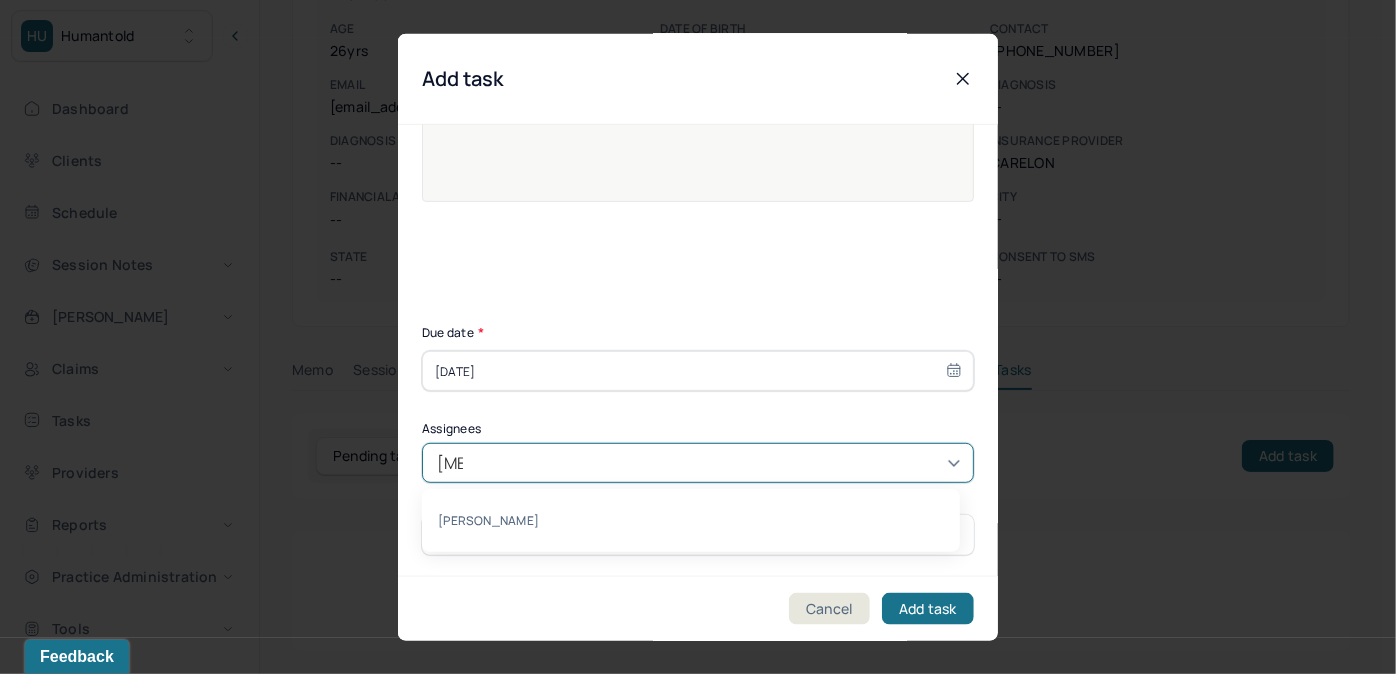 type on "allie" 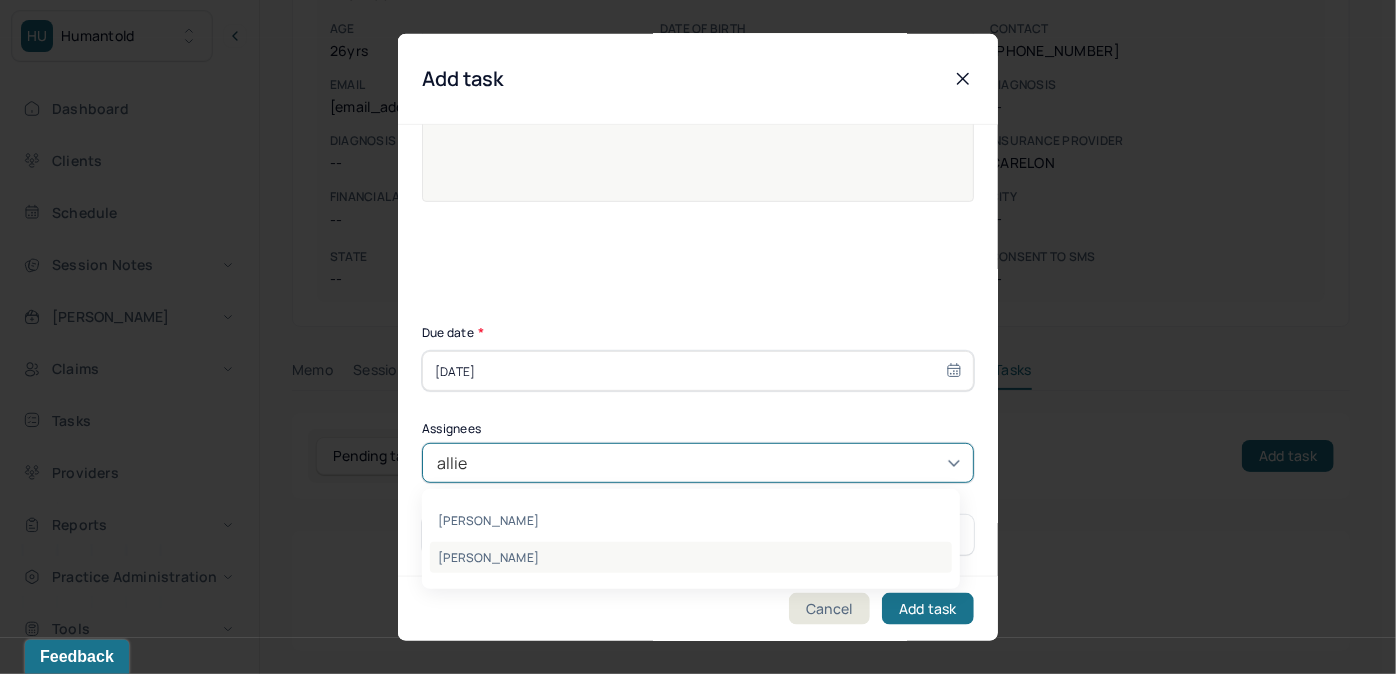 click on "Allie Morales" at bounding box center (691, 557) 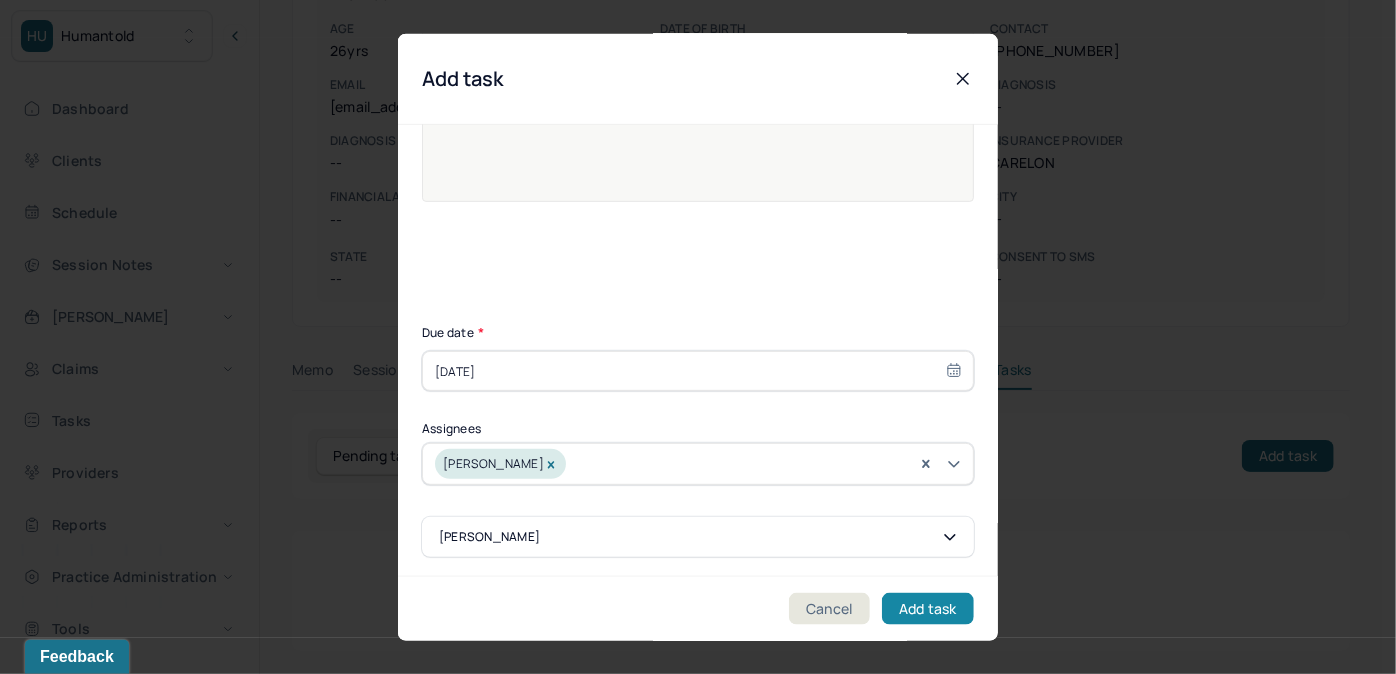 click on "Add task" at bounding box center [928, 608] 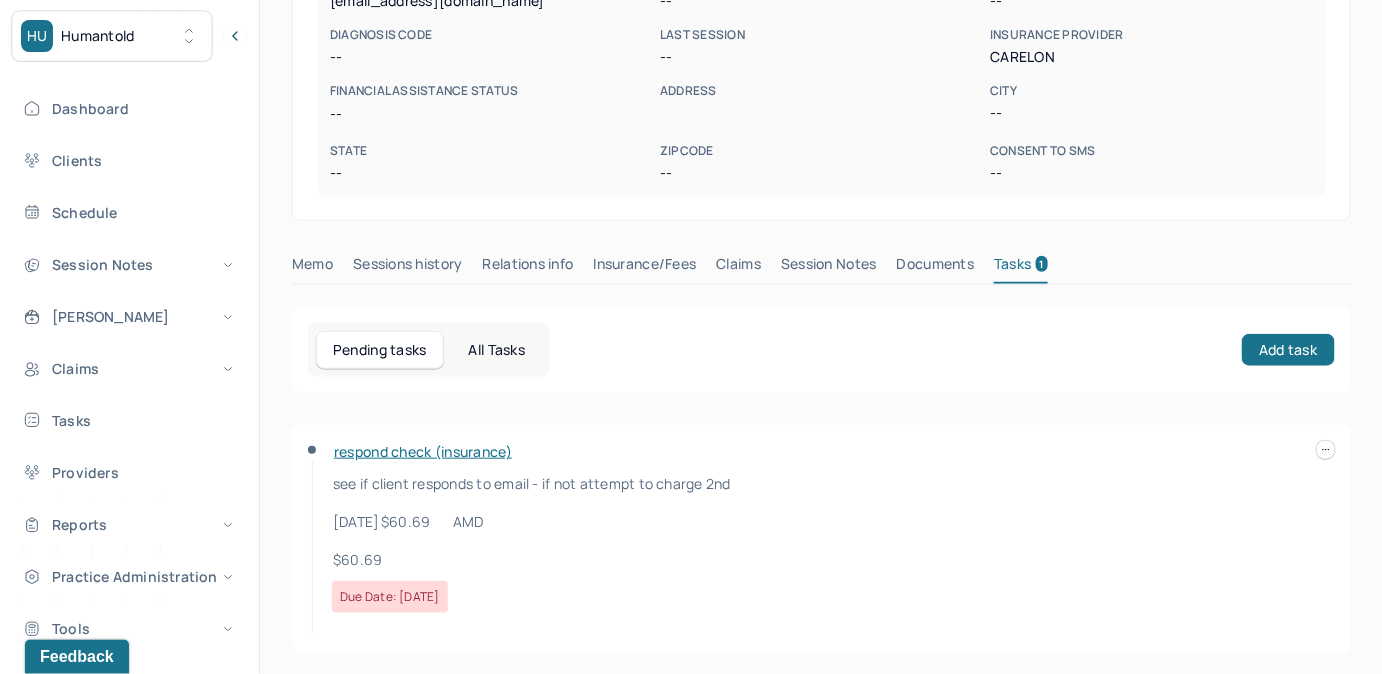 scroll, scrollTop: 367, scrollLeft: 0, axis: vertical 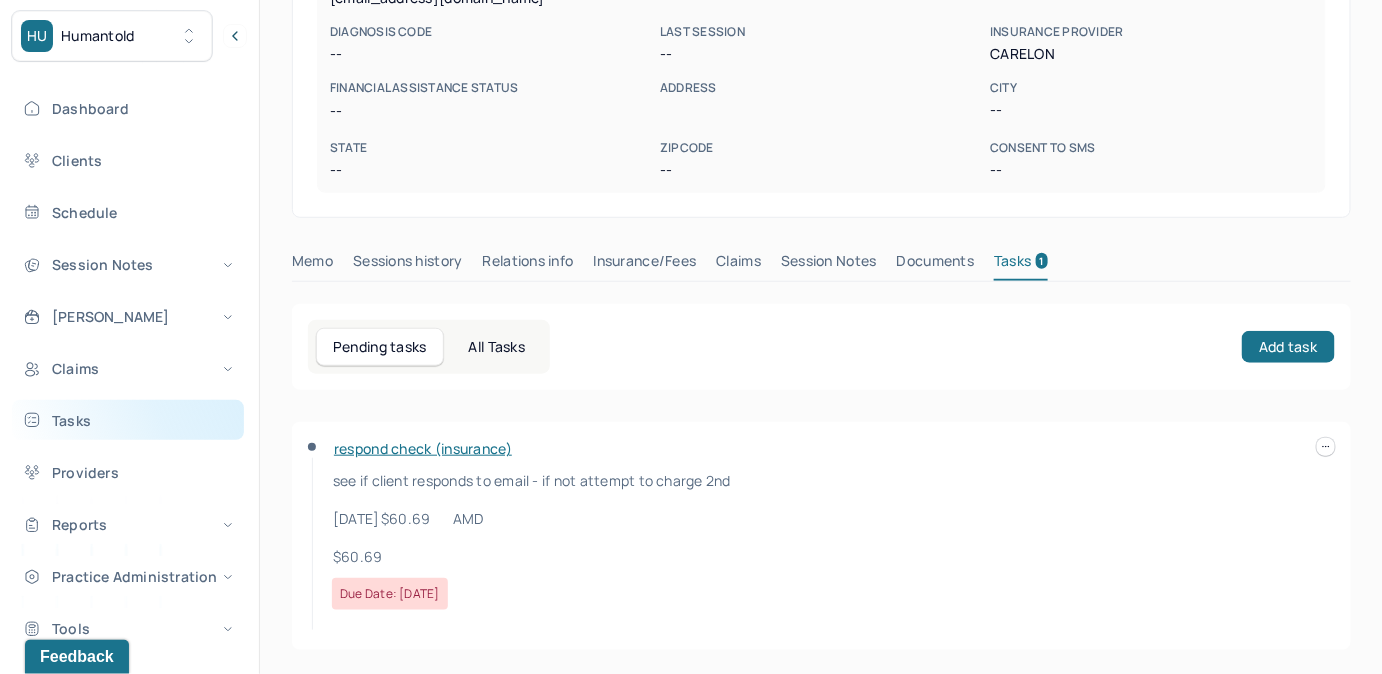 click on "Tasks" at bounding box center [128, 420] 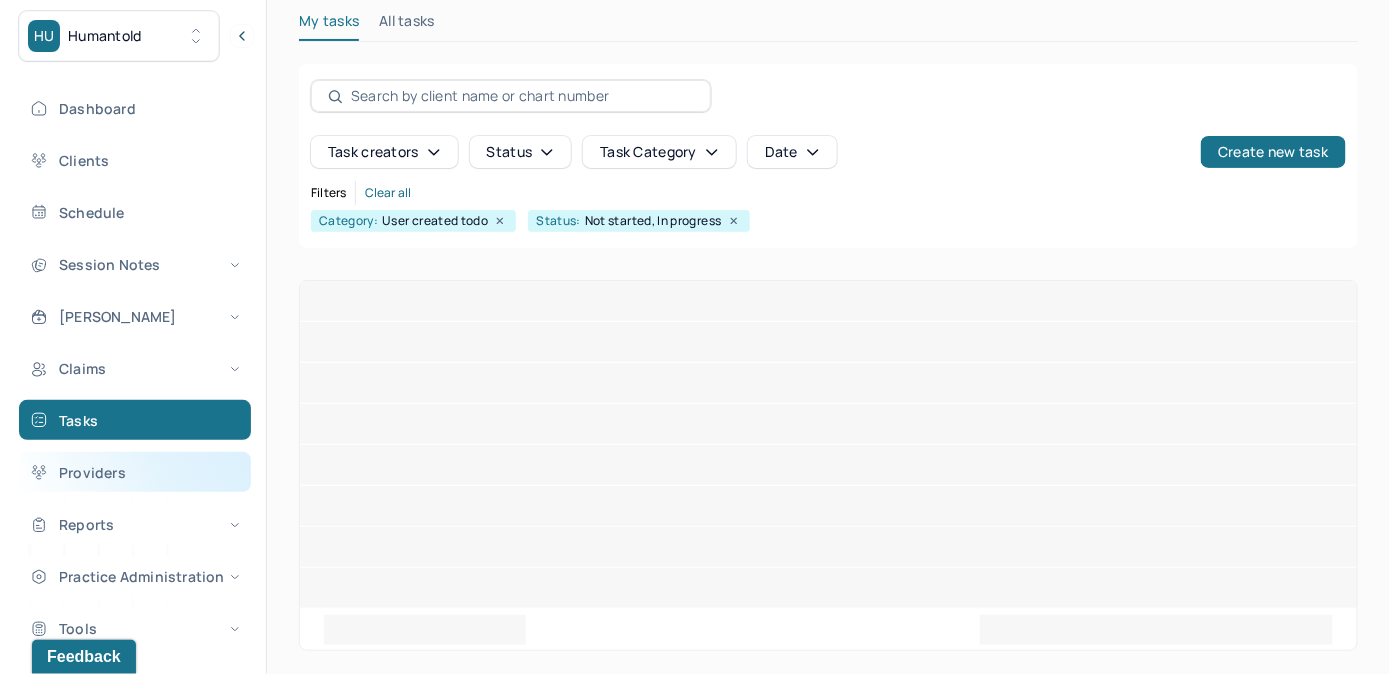 scroll, scrollTop: 256, scrollLeft: 0, axis: vertical 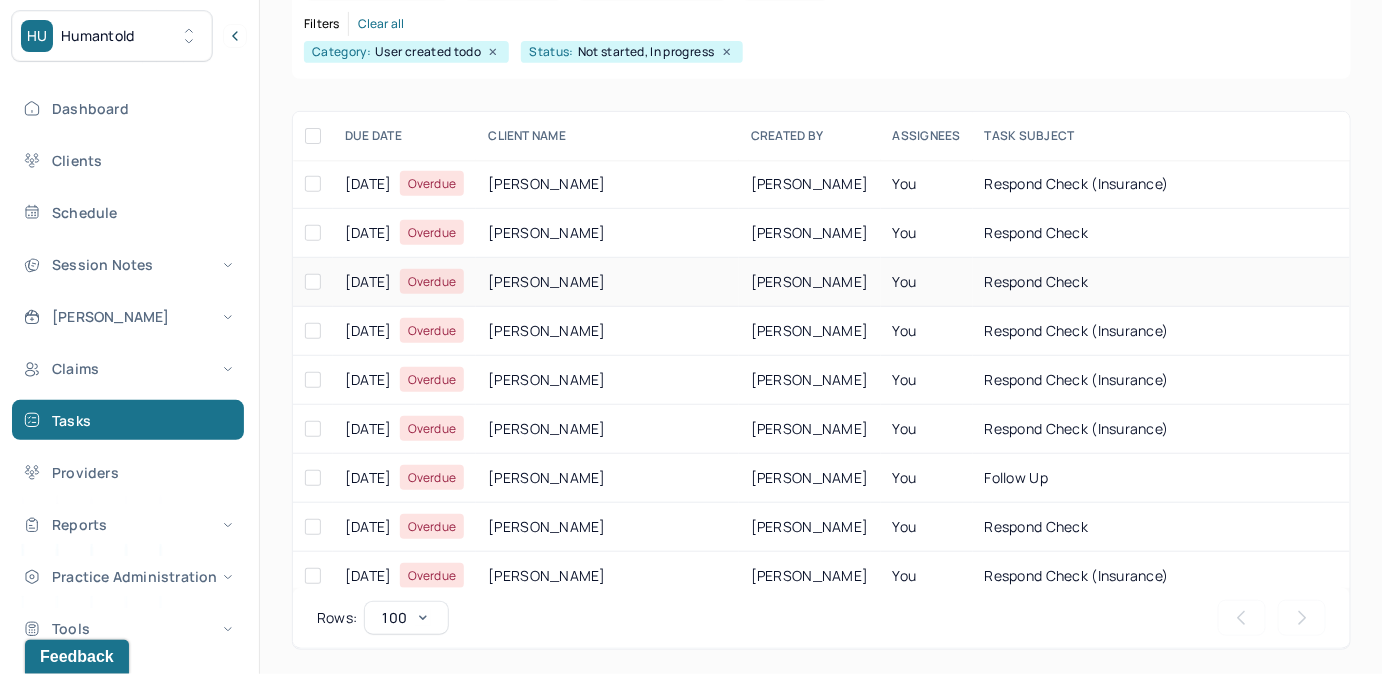 click on "[PERSON_NAME]" at bounding box center [810, 282] 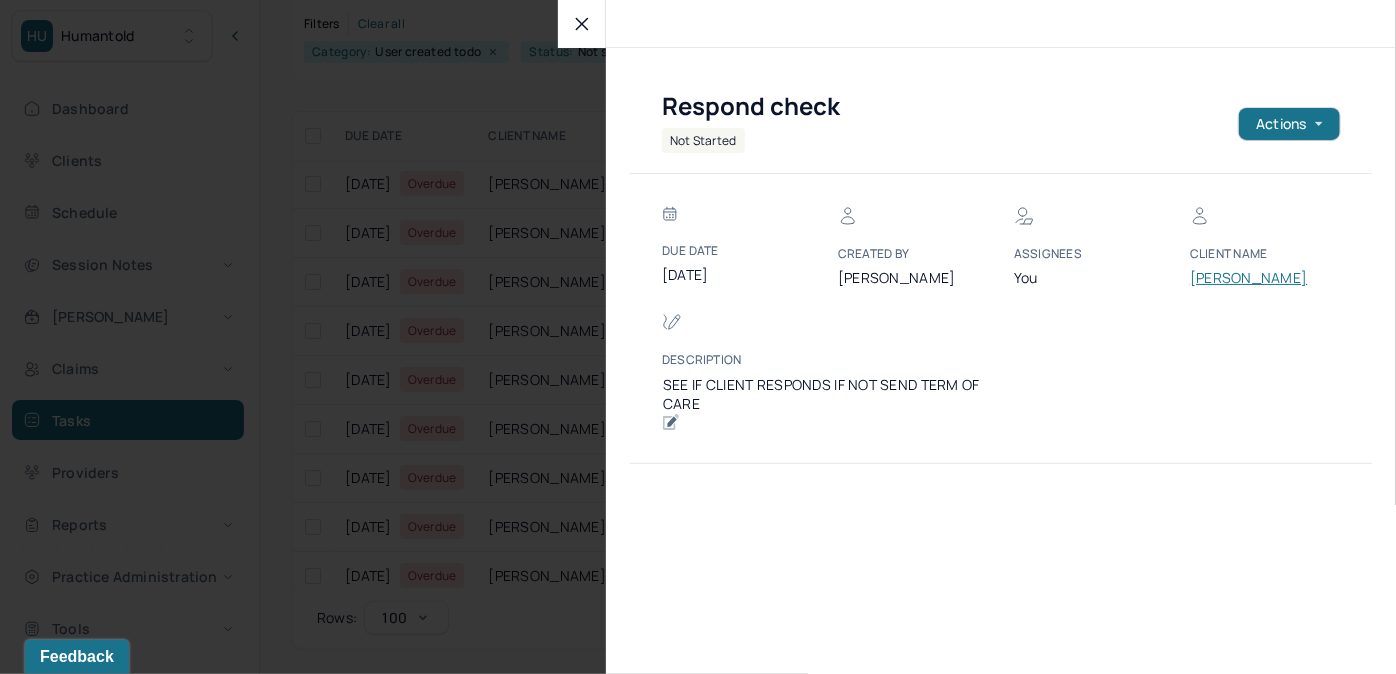 click on "PRCHAL, MEGHAN" at bounding box center [1250, 278] 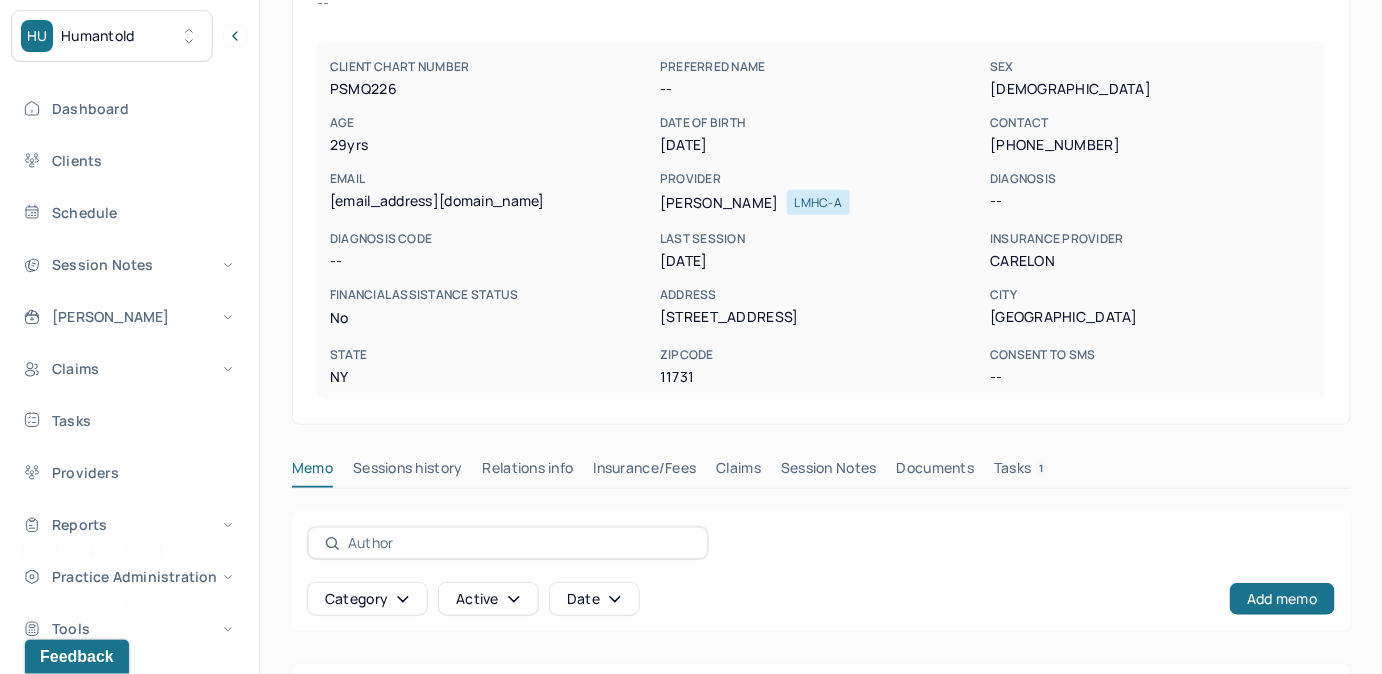 drag, startPoint x: 1041, startPoint y: 464, endPoint x: 1039, endPoint y: 454, distance: 10.198039 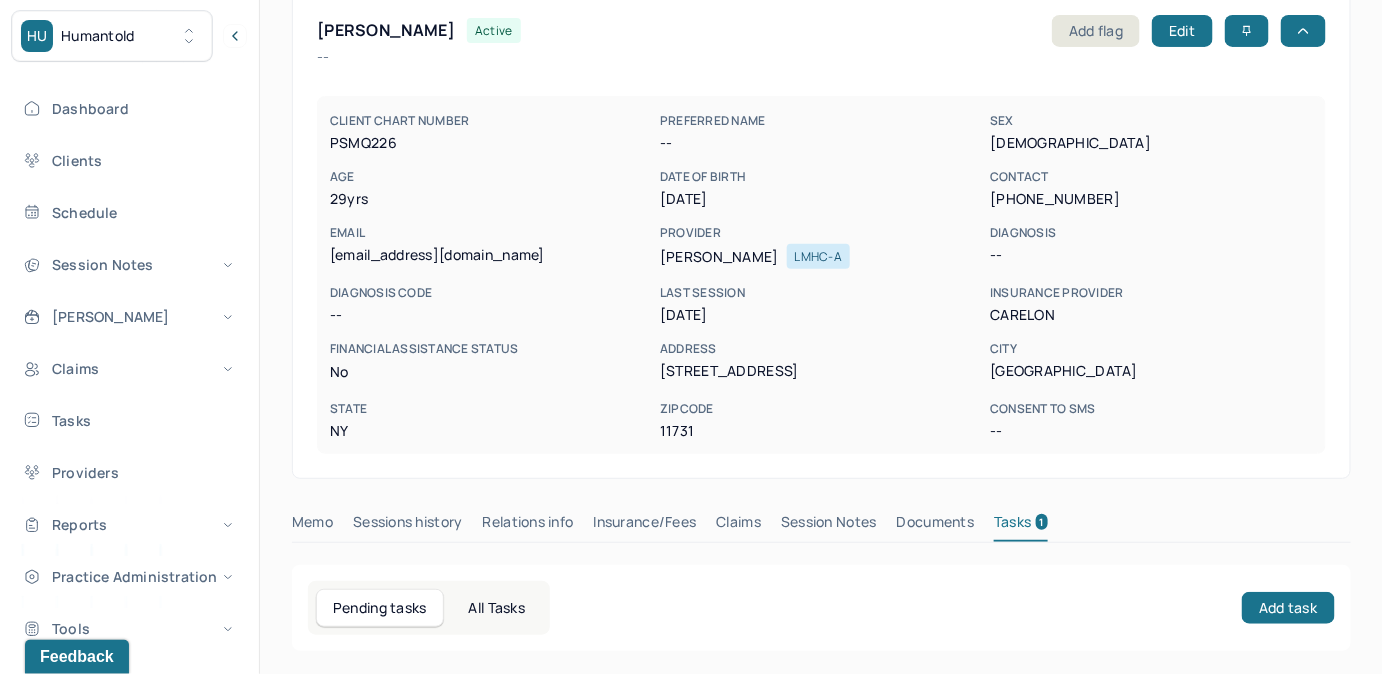 scroll, scrollTop: 19, scrollLeft: 0, axis: vertical 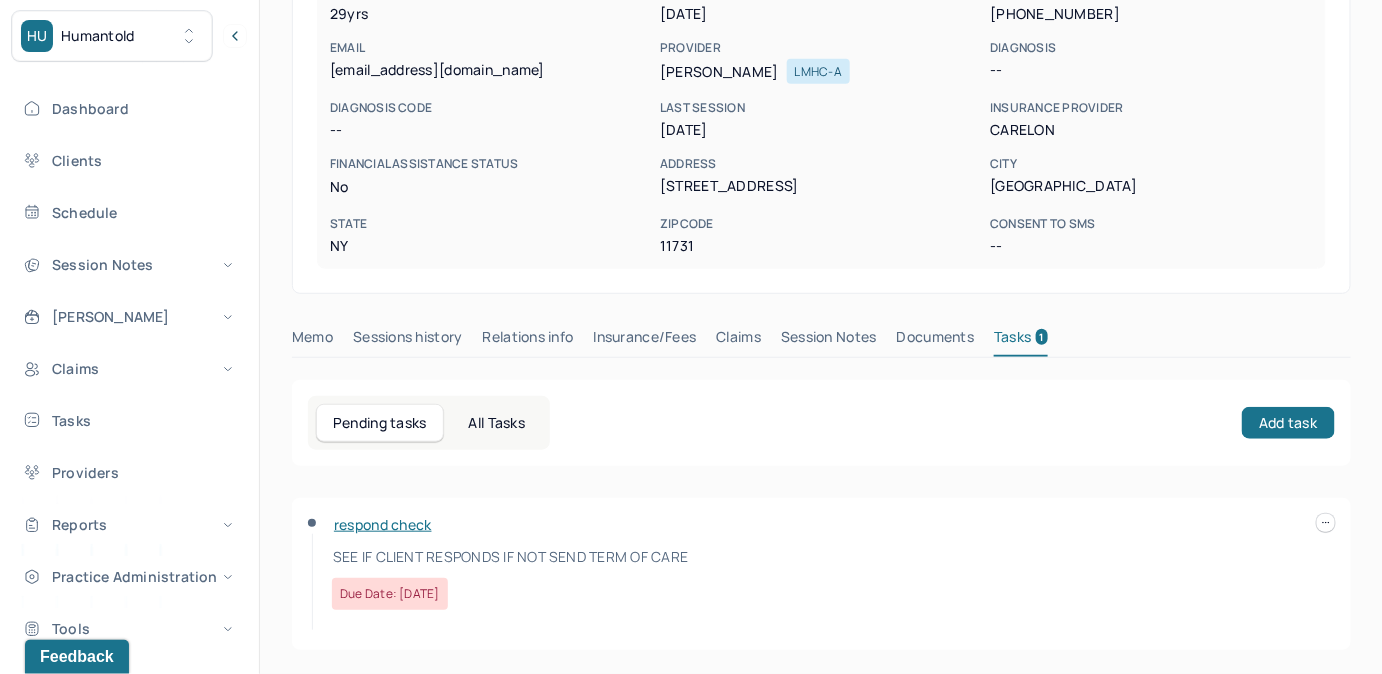 click at bounding box center (1326, 523) 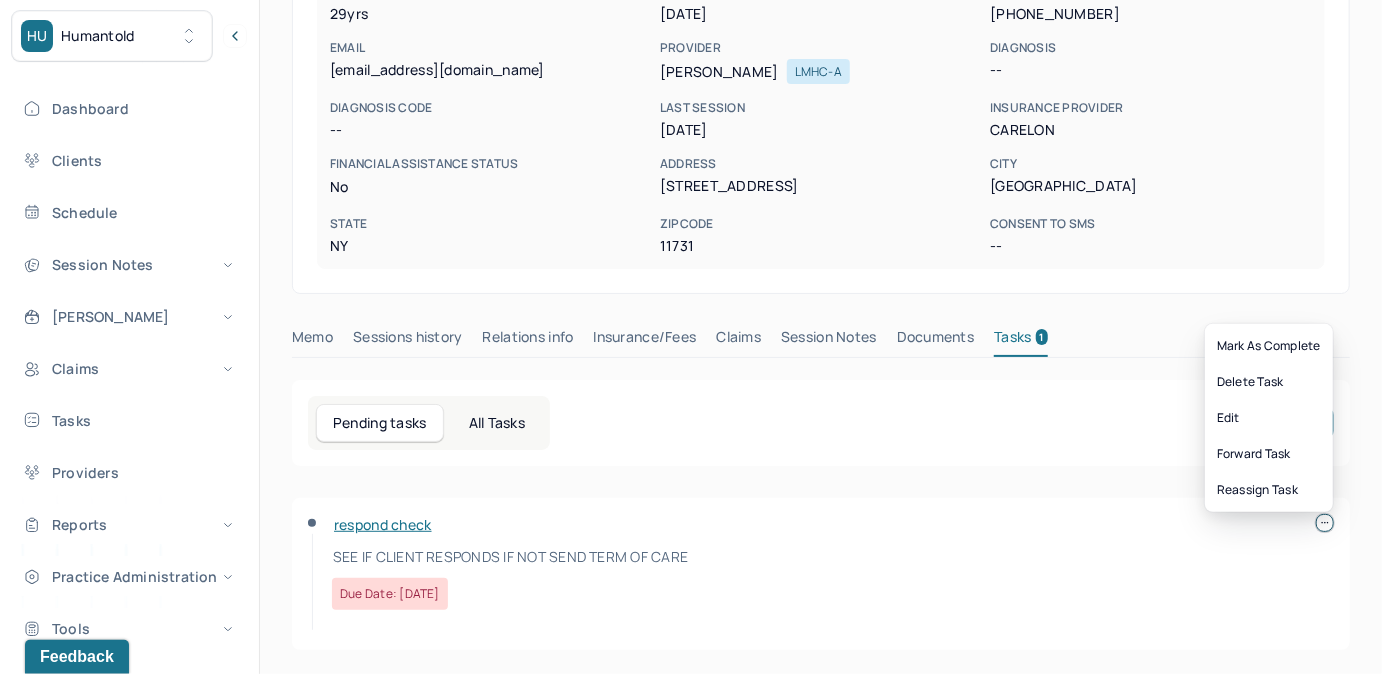 click on "Mark as complete Delete Task Edit Forward task Reassign task" at bounding box center (1269, 418) 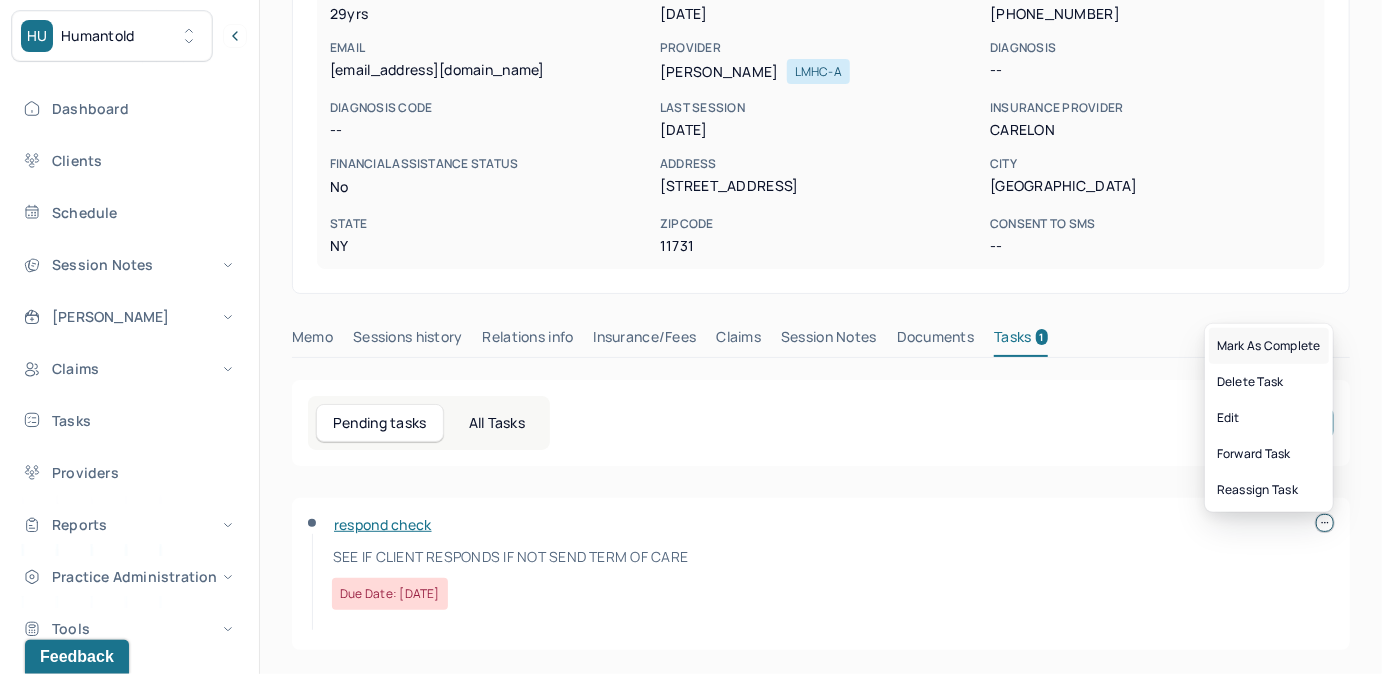 click on "Mark as complete" at bounding box center (1269, 346) 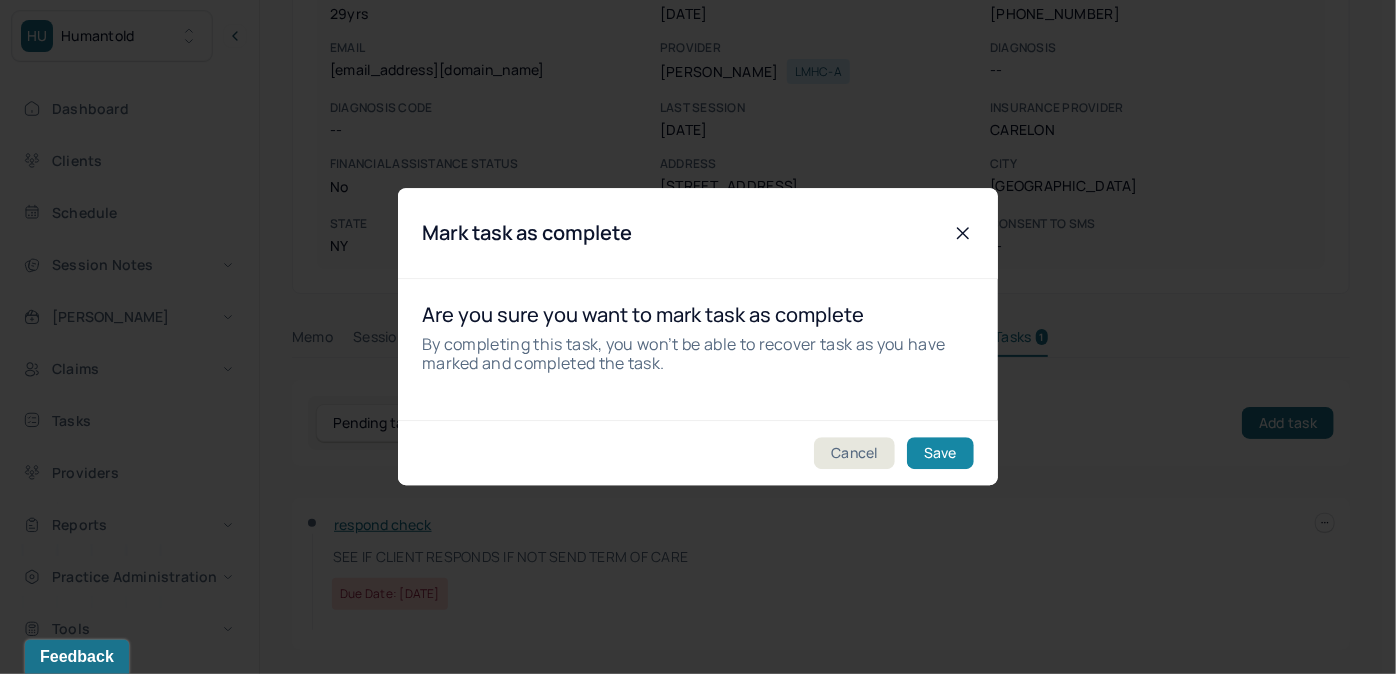 click on "Save" at bounding box center (940, 454) 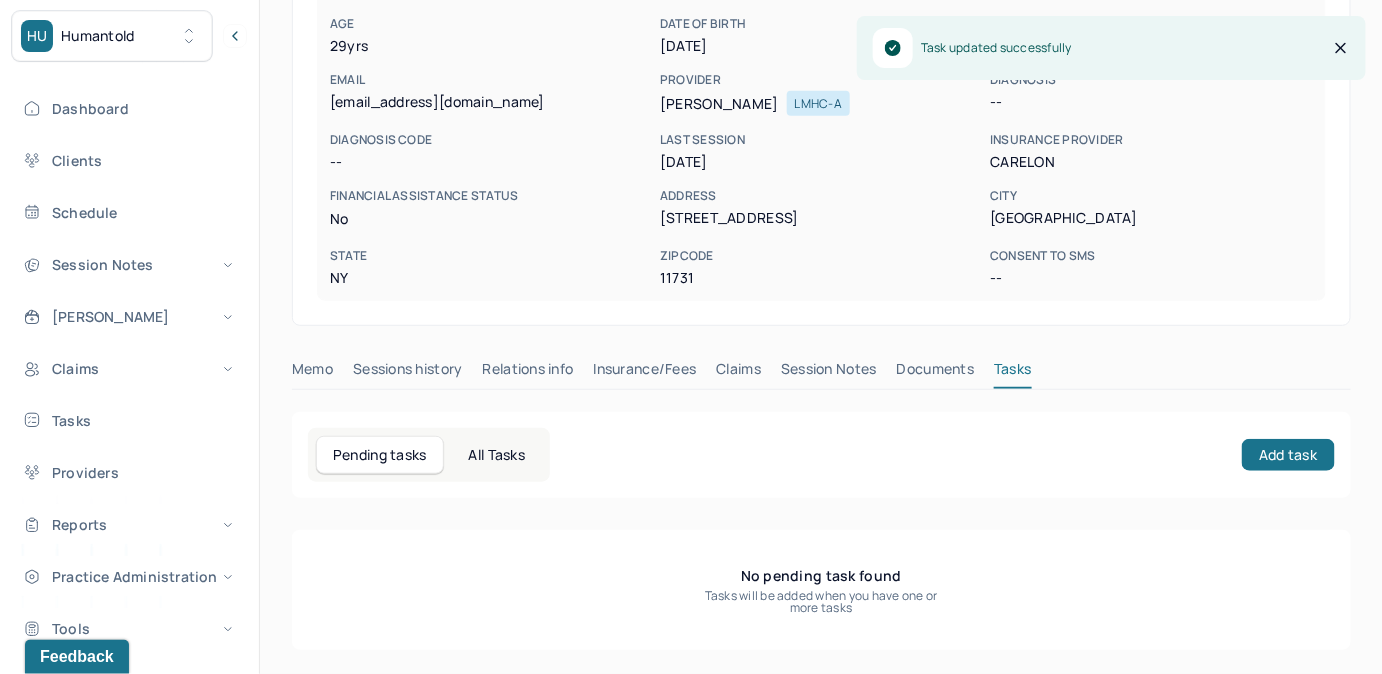 scroll, scrollTop: 258, scrollLeft: 0, axis: vertical 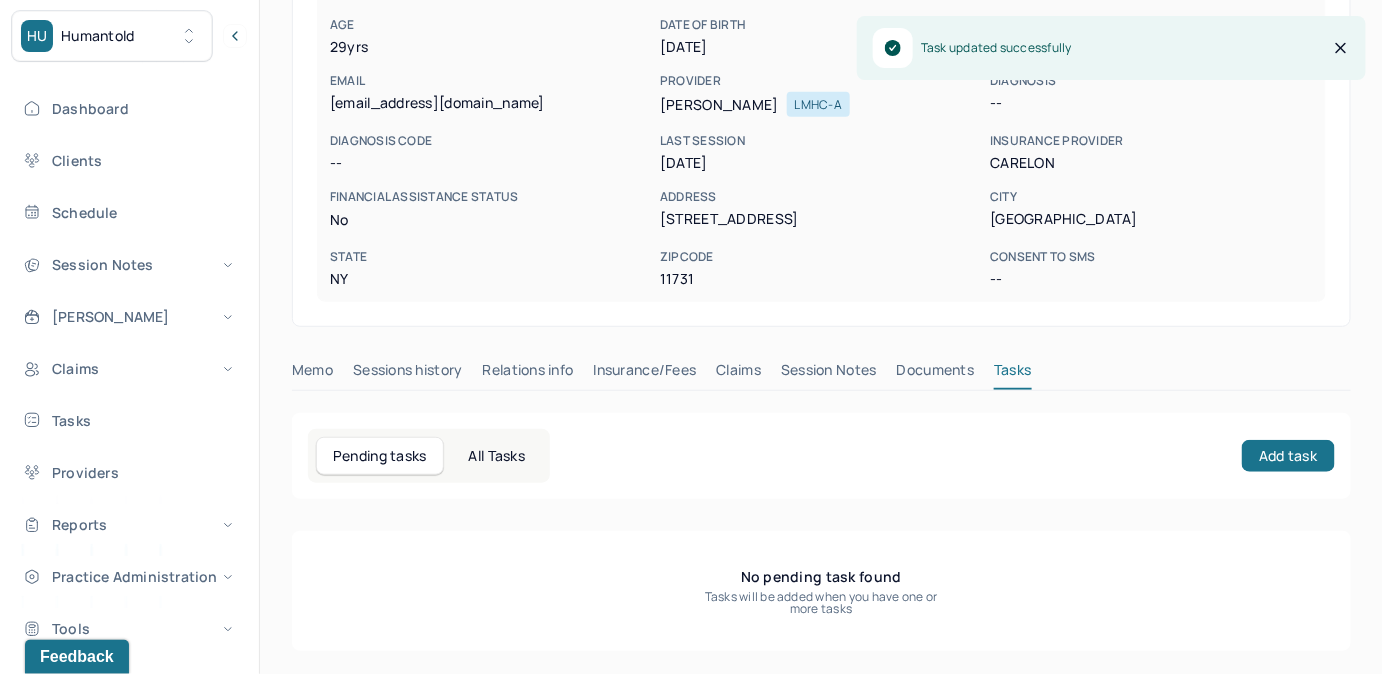 click on "Claims" at bounding box center (738, 374) 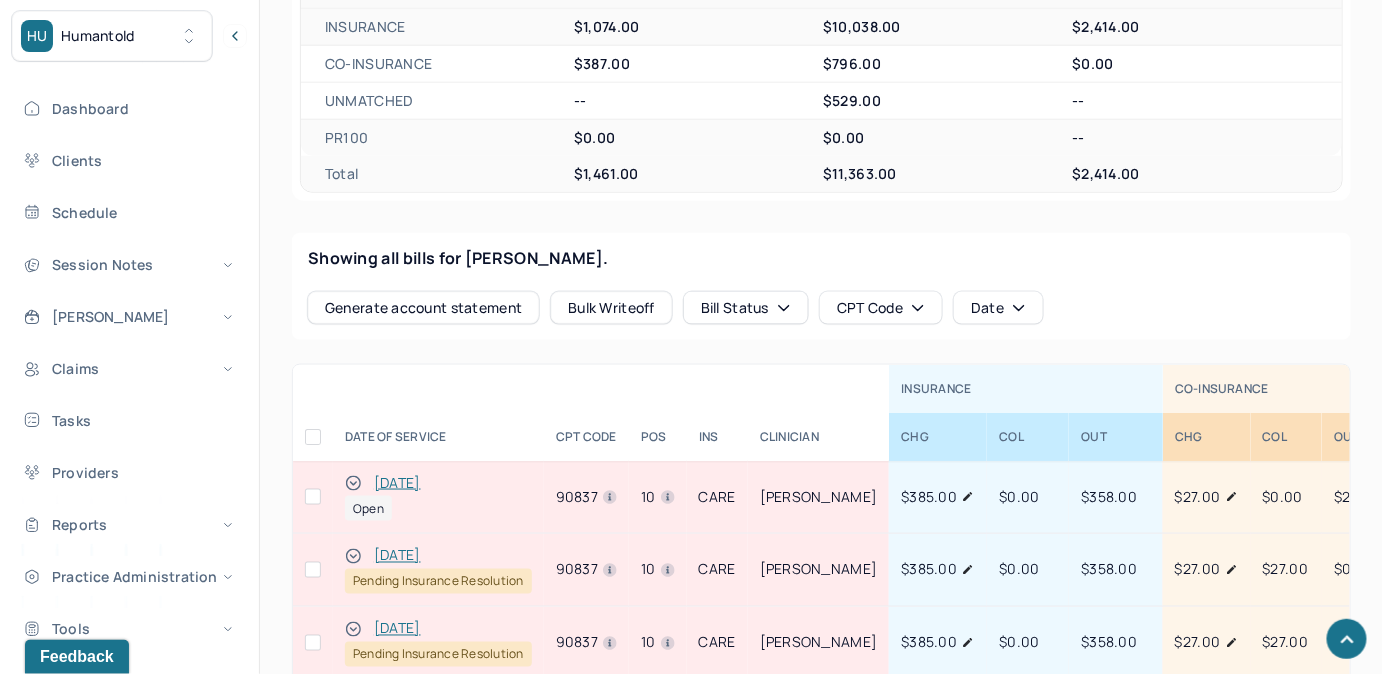 scroll, scrollTop: 712, scrollLeft: 0, axis: vertical 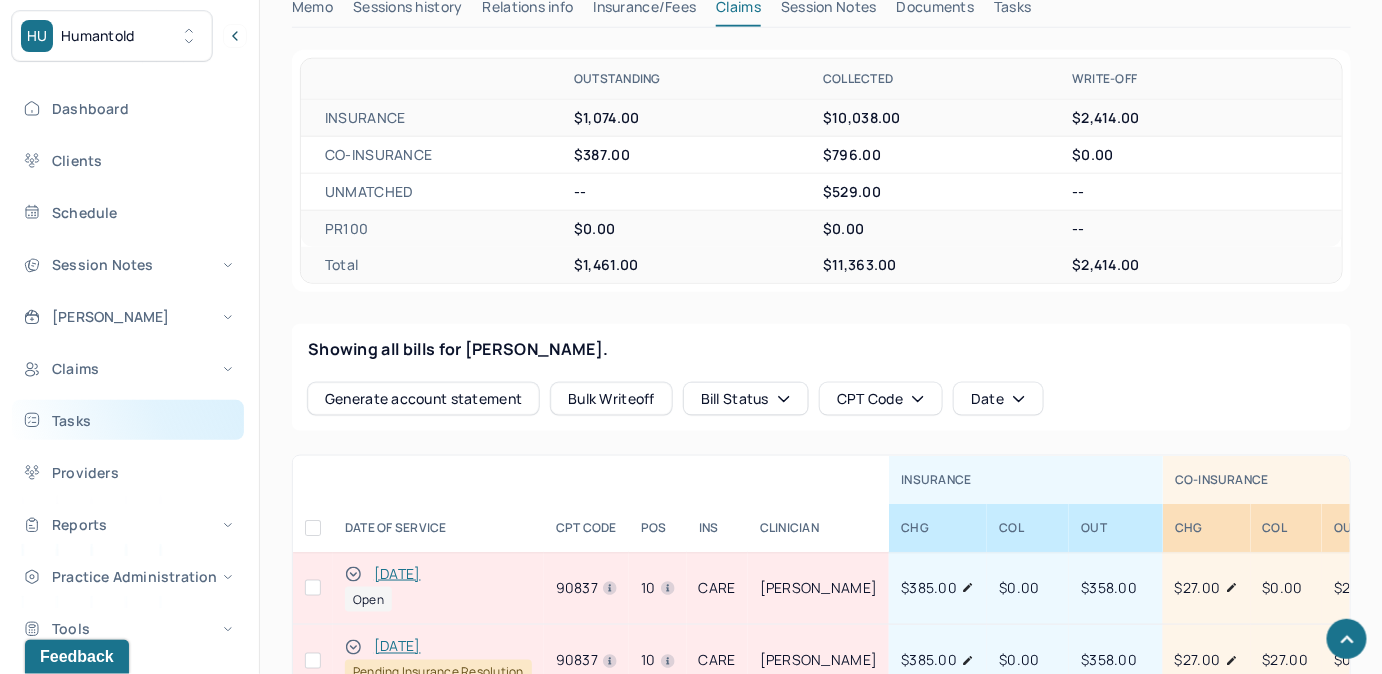 click on "Tasks" at bounding box center [128, 420] 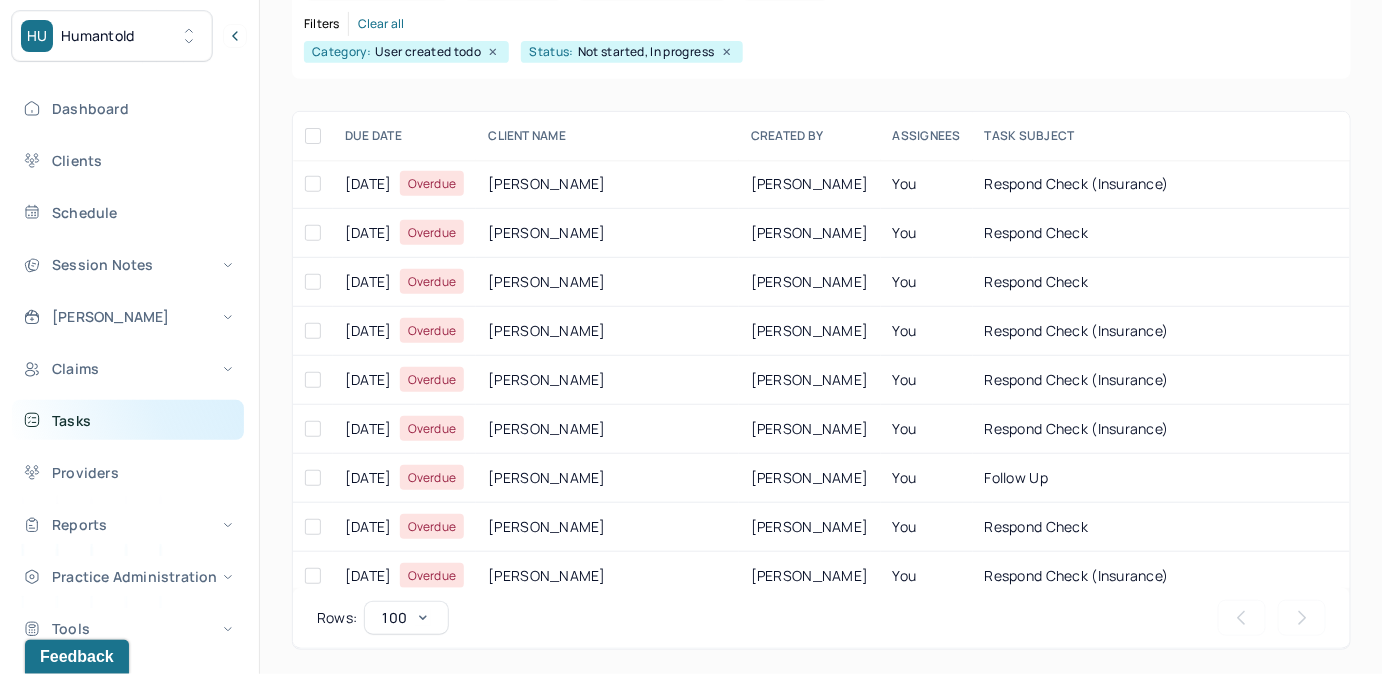 scroll, scrollTop: 256, scrollLeft: 0, axis: vertical 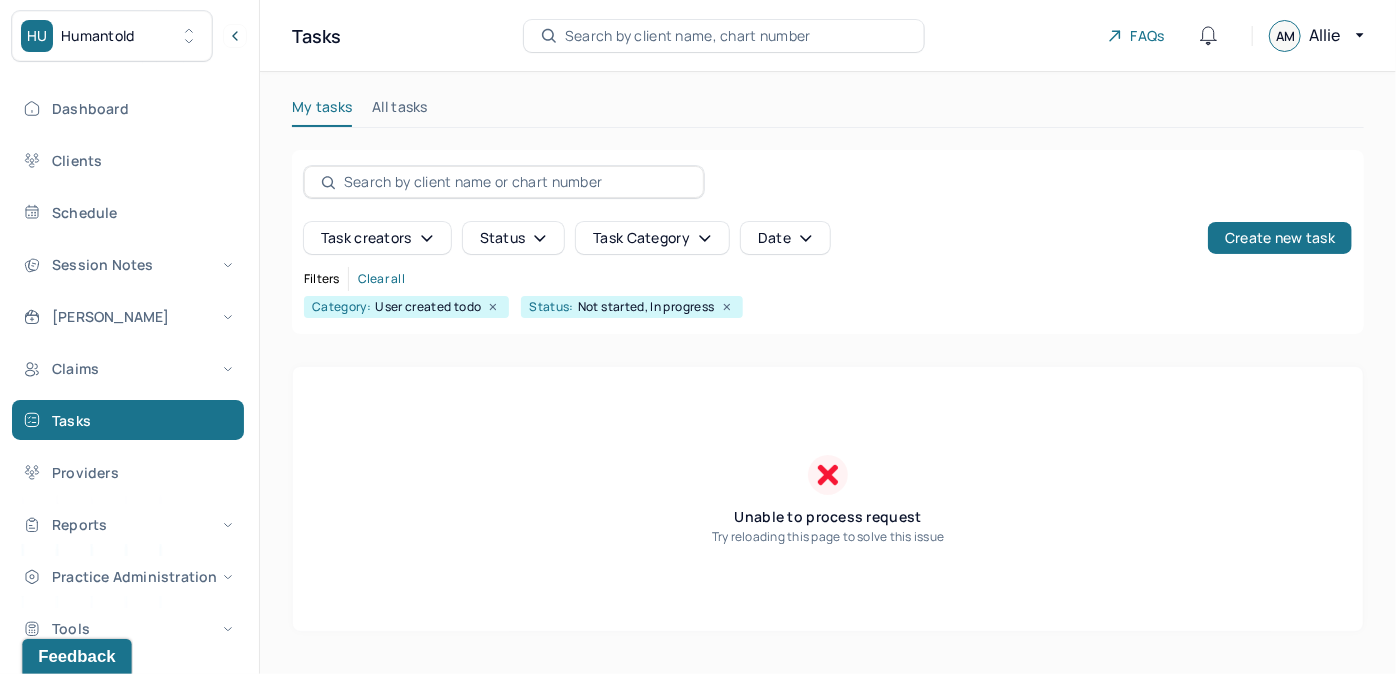click on "Feedback" at bounding box center (76, 656) 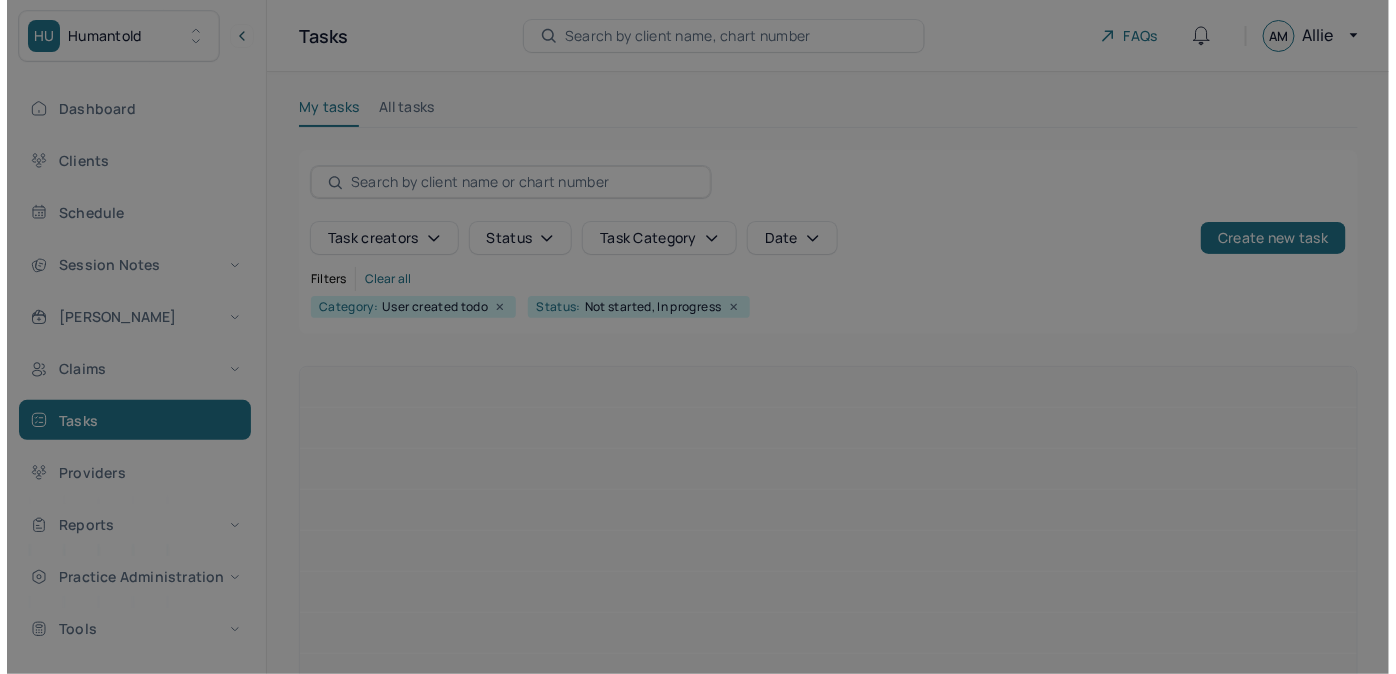scroll, scrollTop: 0, scrollLeft: 0, axis: both 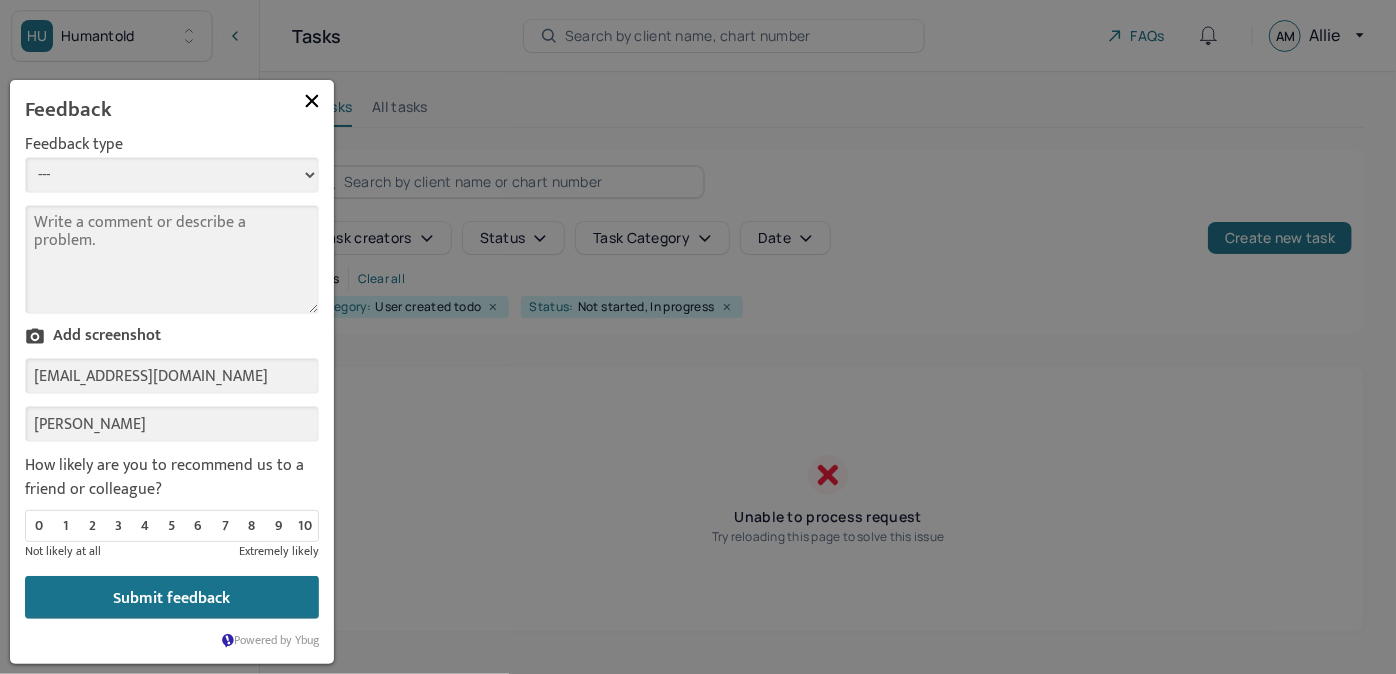 click on "--- Bug Improvement Question Feedback" at bounding box center [172, 175] 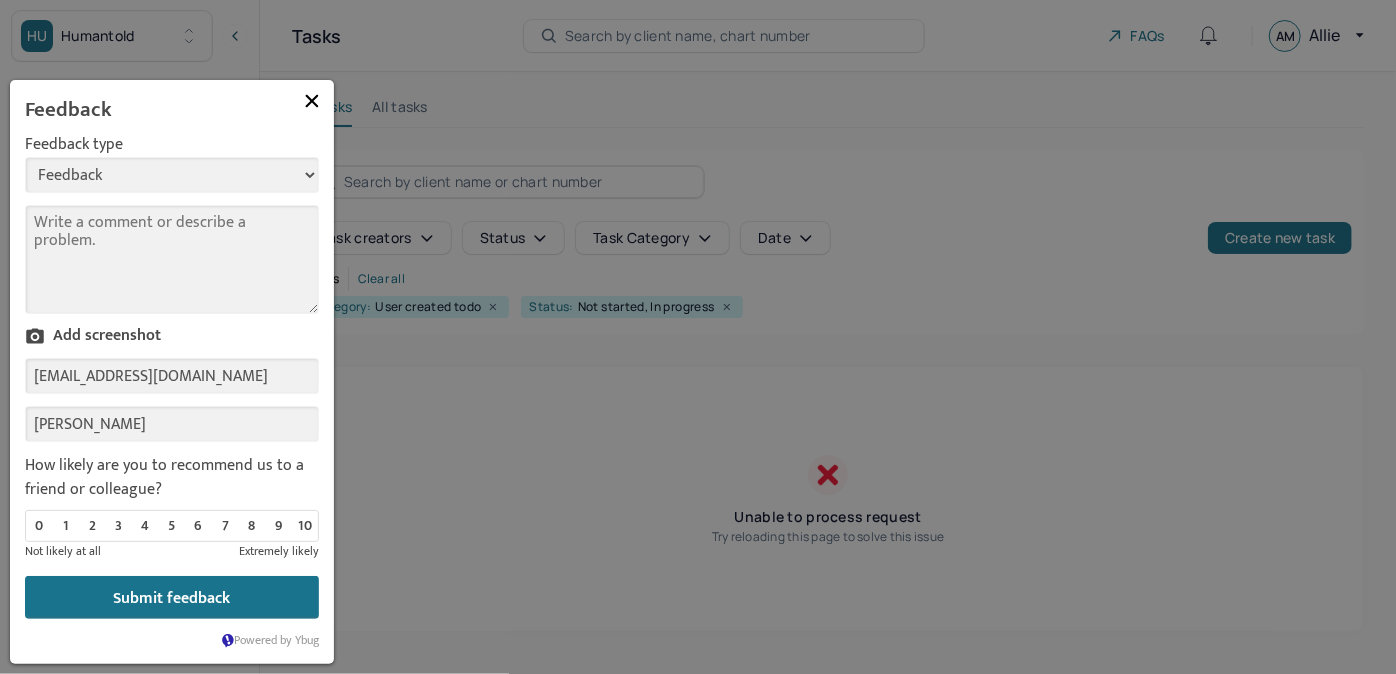click on "--- Bug Improvement Question Feedback" at bounding box center (172, 175) 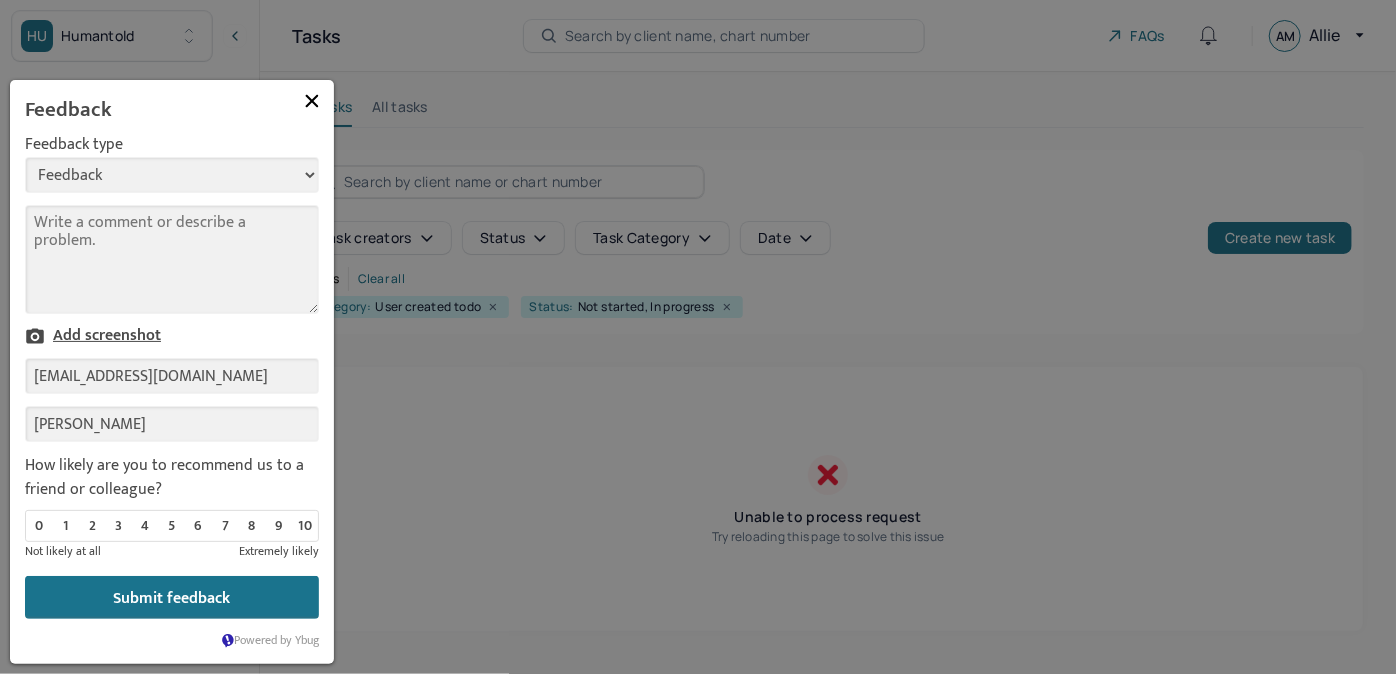 click at bounding box center [39, 336] 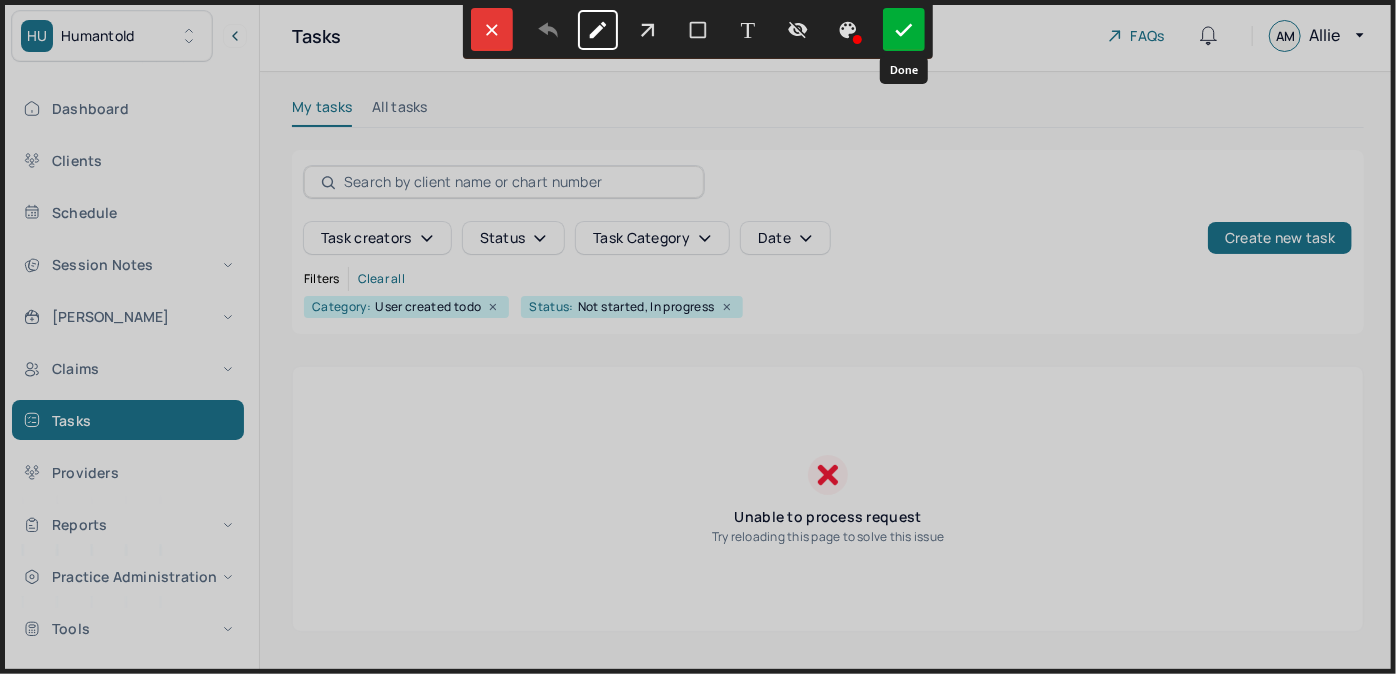 click at bounding box center [904, 29] 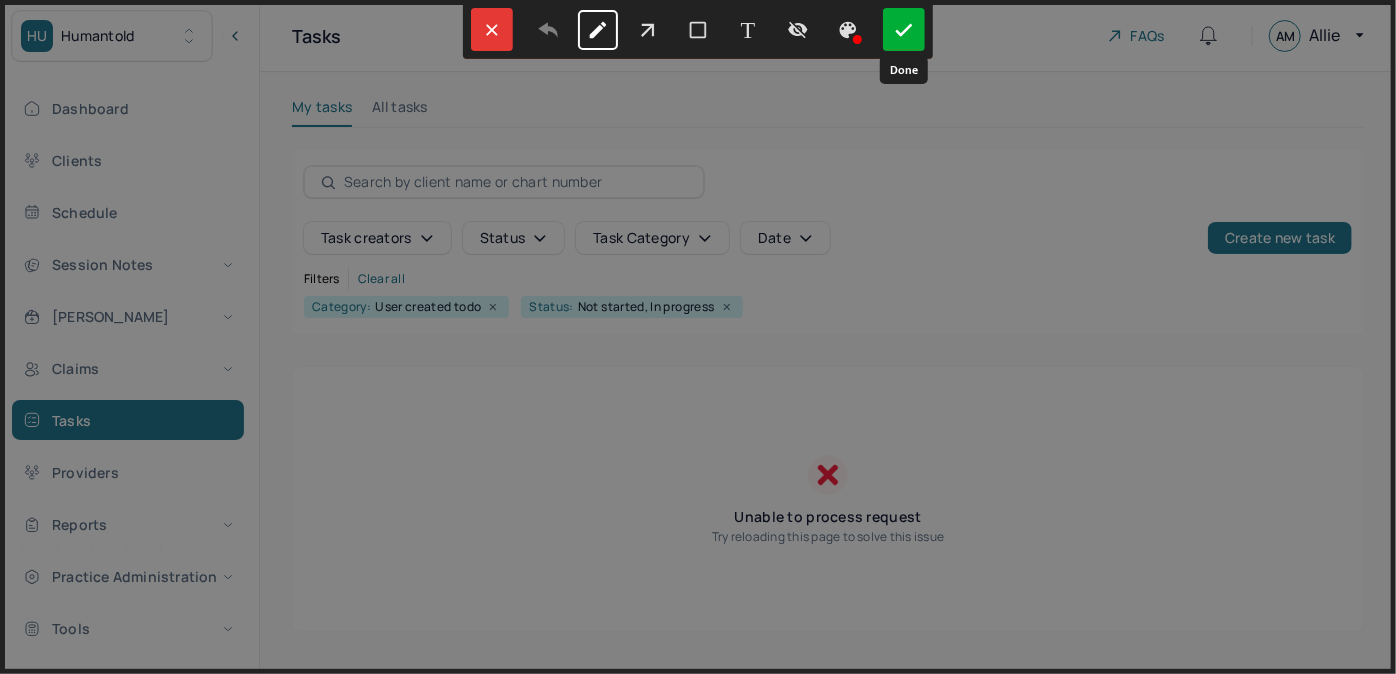 select on "4" 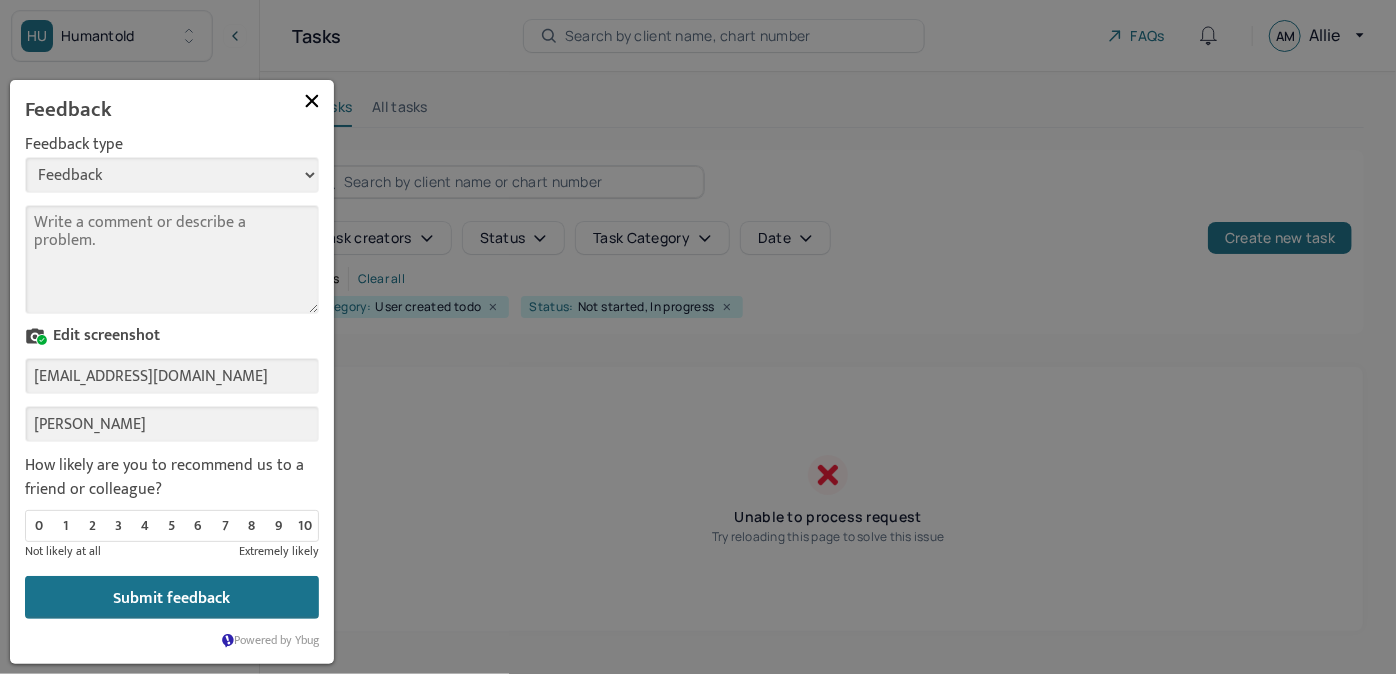 click on "Comment" at bounding box center [172, 259] 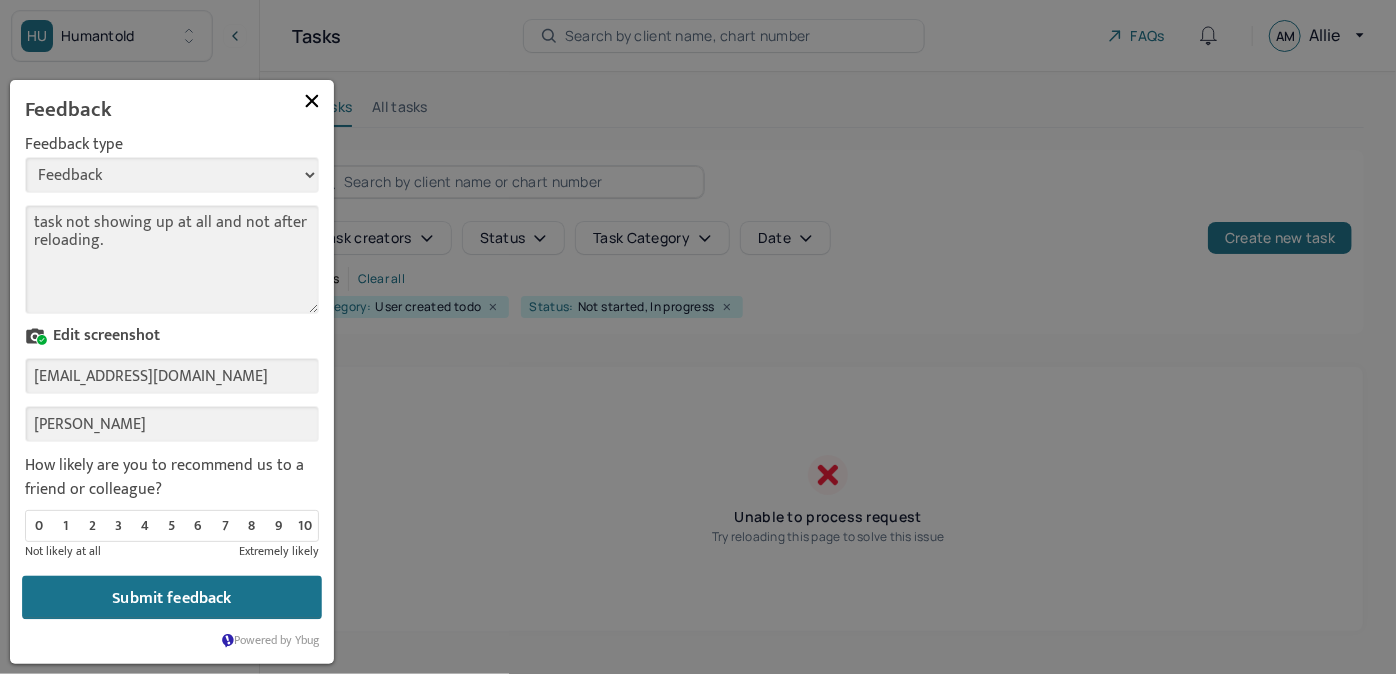 type on "task not showing up at all and not after reloading." 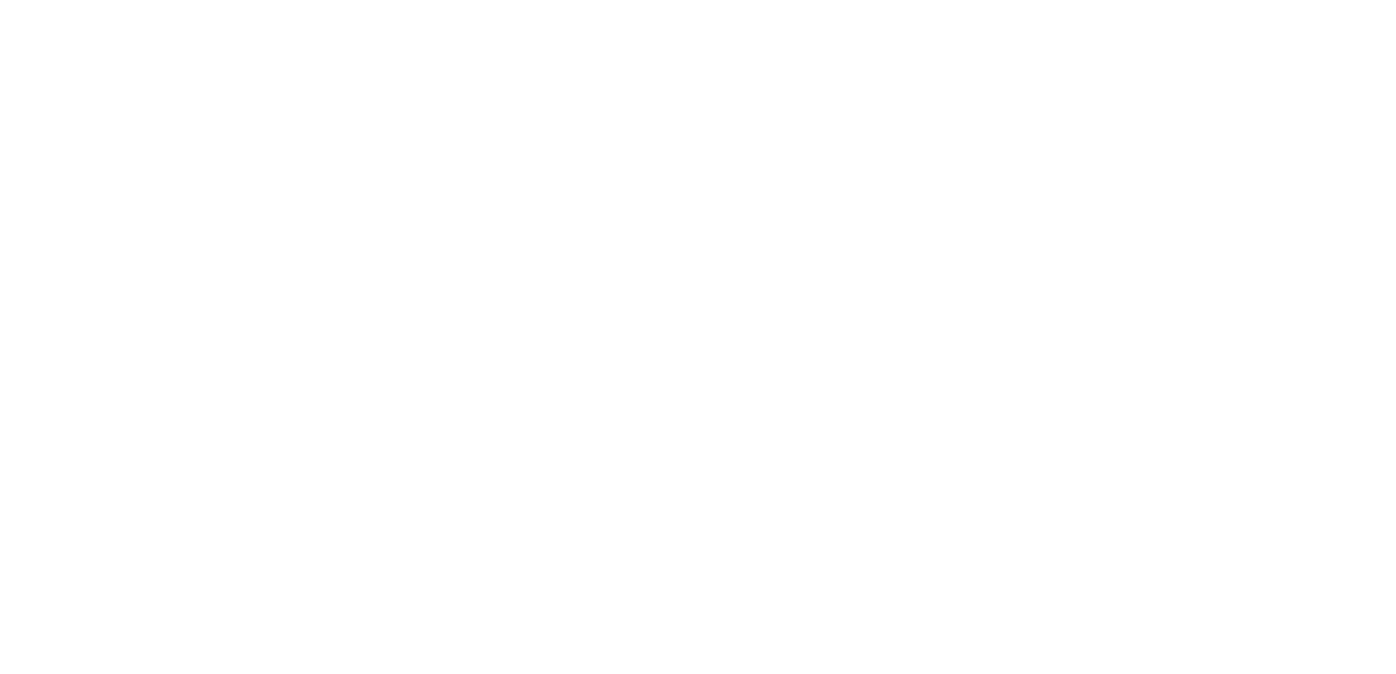 scroll, scrollTop: 0, scrollLeft: 0, axis: both 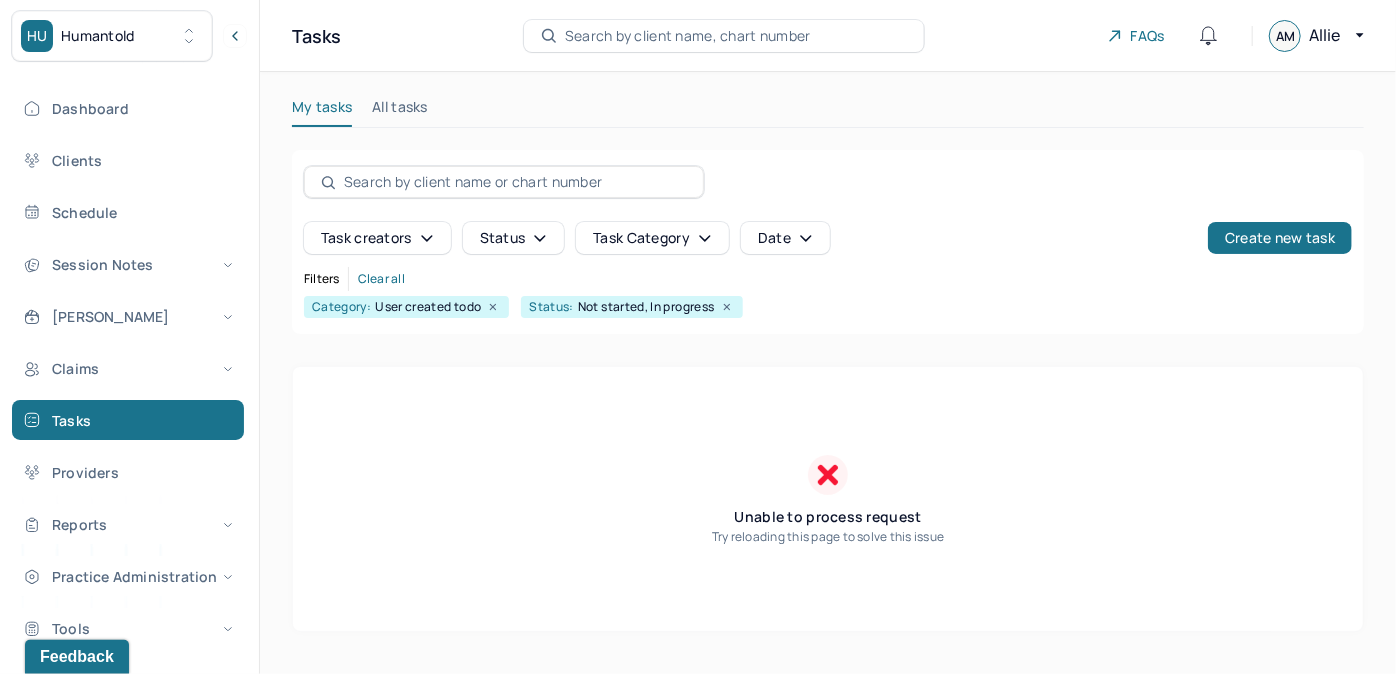 drag, startPoint x: 733, startPoint y: 305, endPoint x: 690, endPoint y: 300, distance: 43.289722 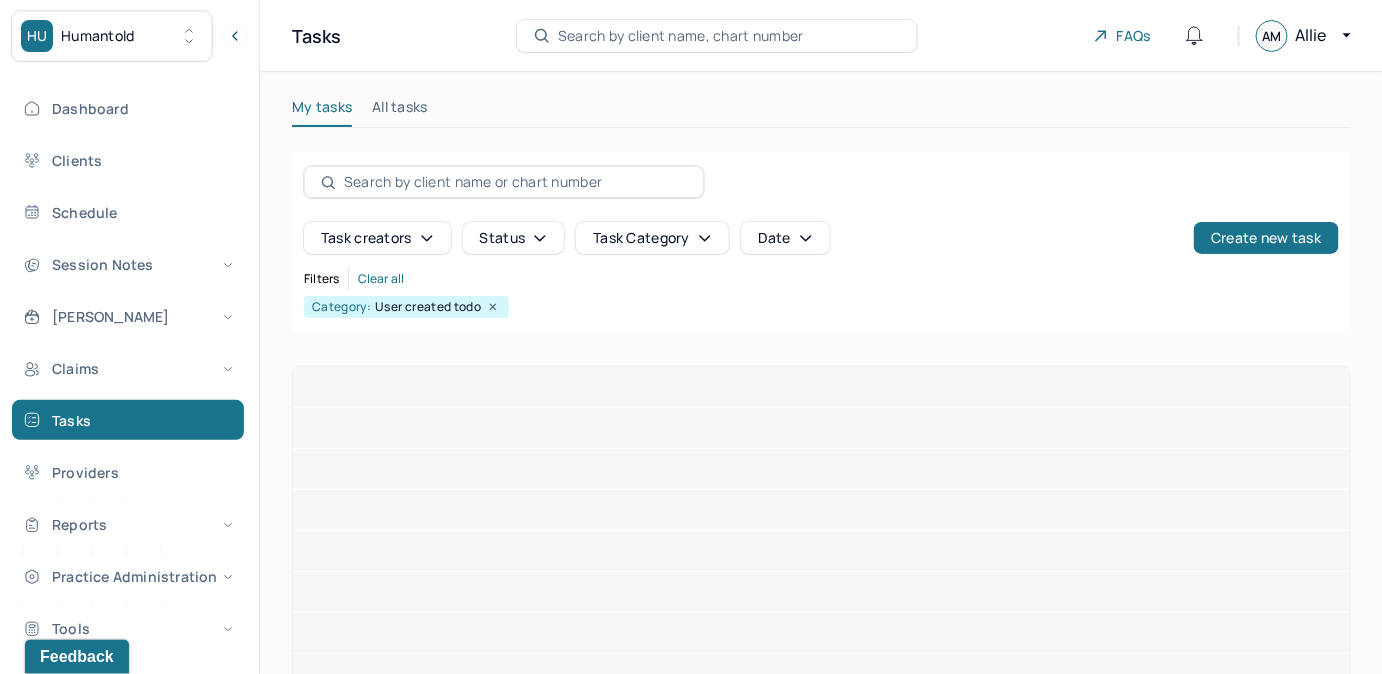 click 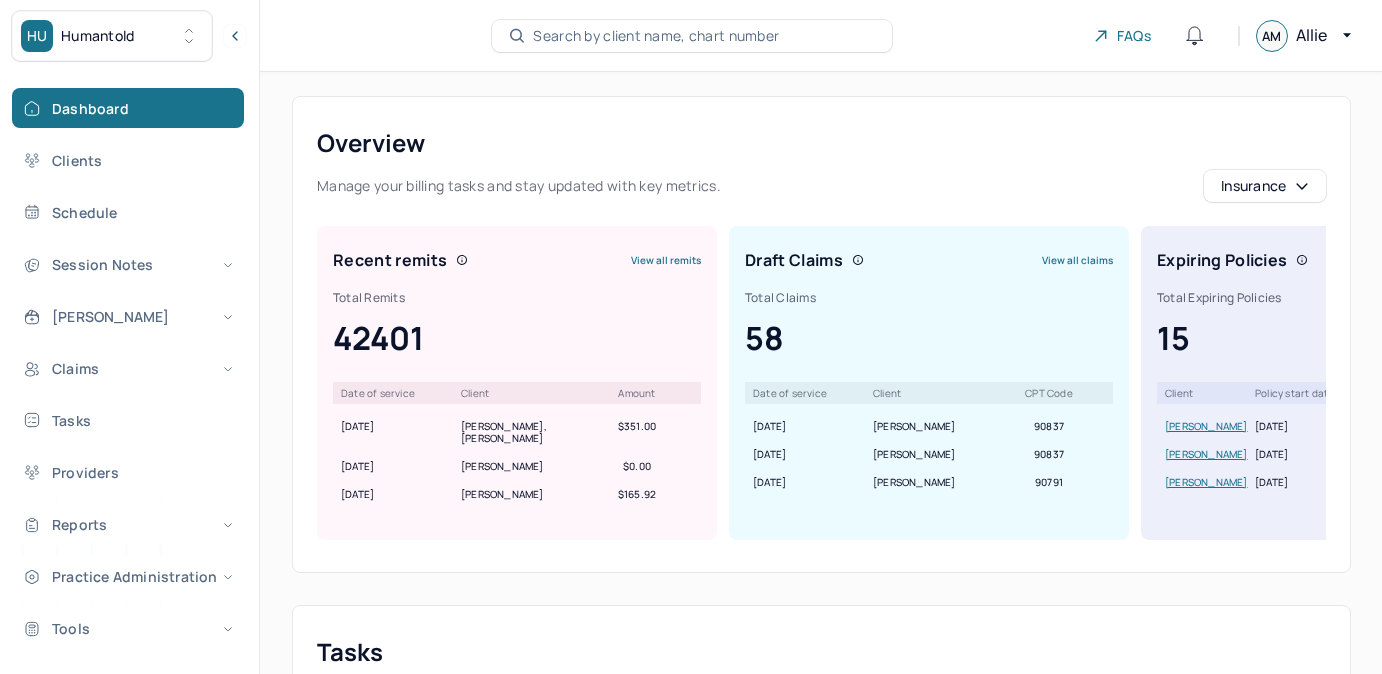 scroll, scrollTop: 0, scrollLeft: 0, axis: both 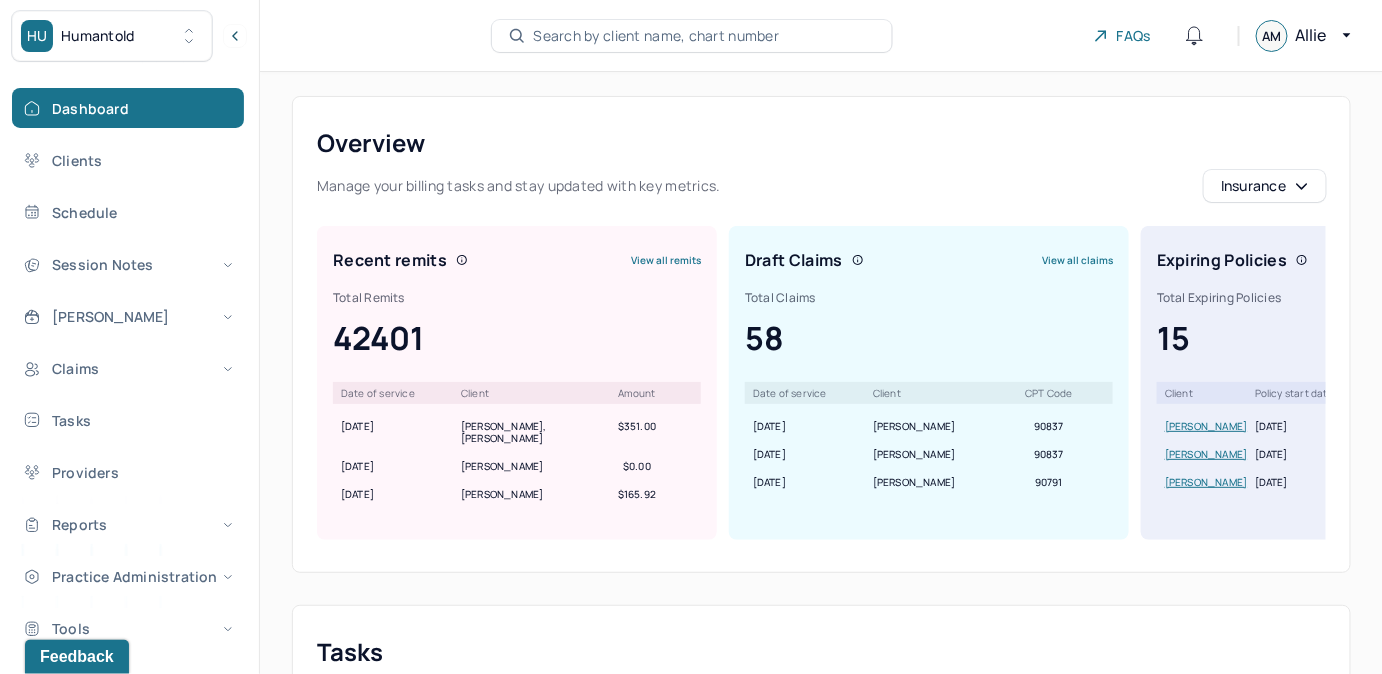 click on "Search by client name, chart number" at bounding box center [656, 36] 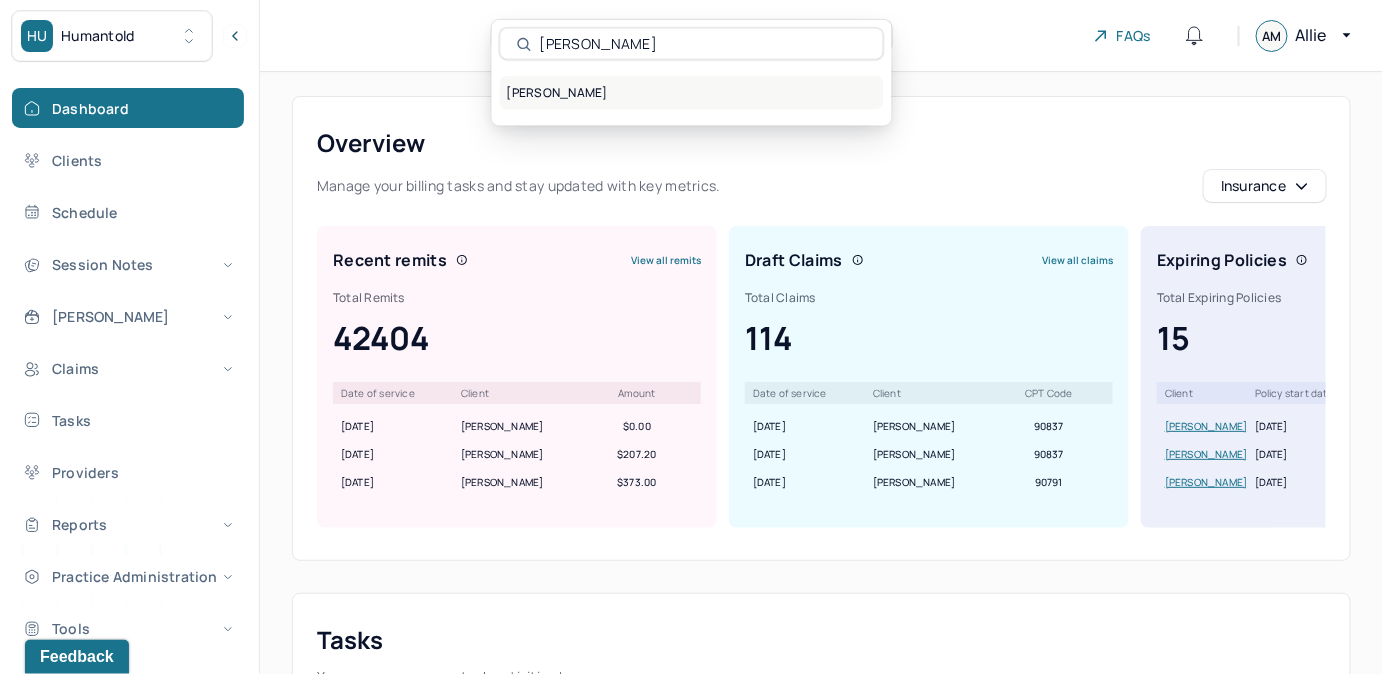type on "[PERSON_NAME]" 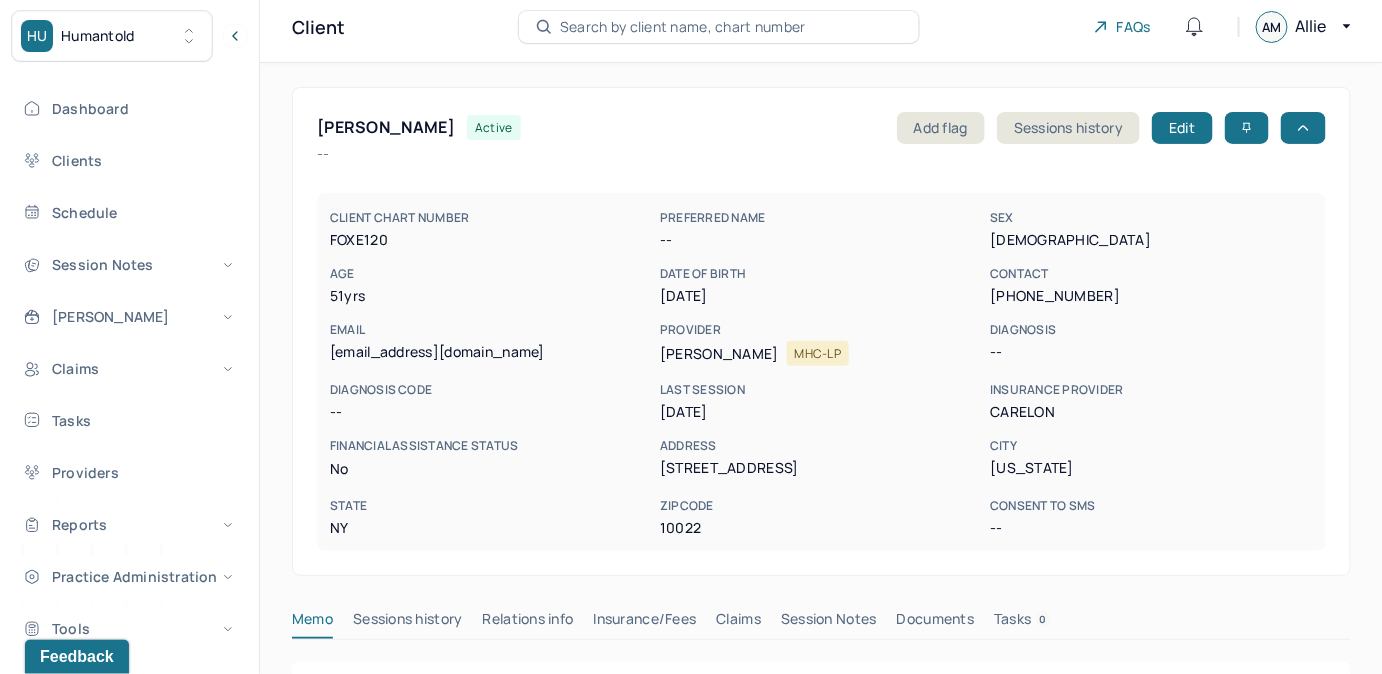 scroll, scrollTop: 272, scrollLeft: 0, axis: vertical 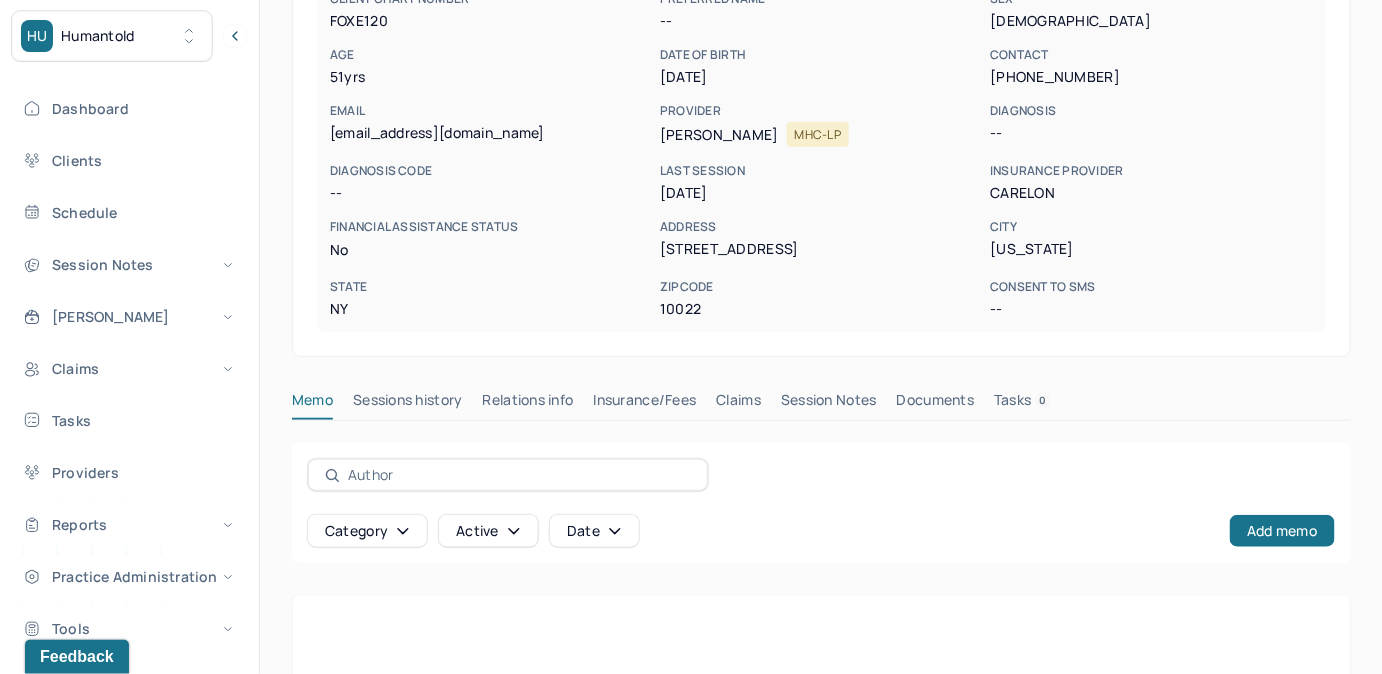 click on "Sessions history" at bounding box center (407, 404) 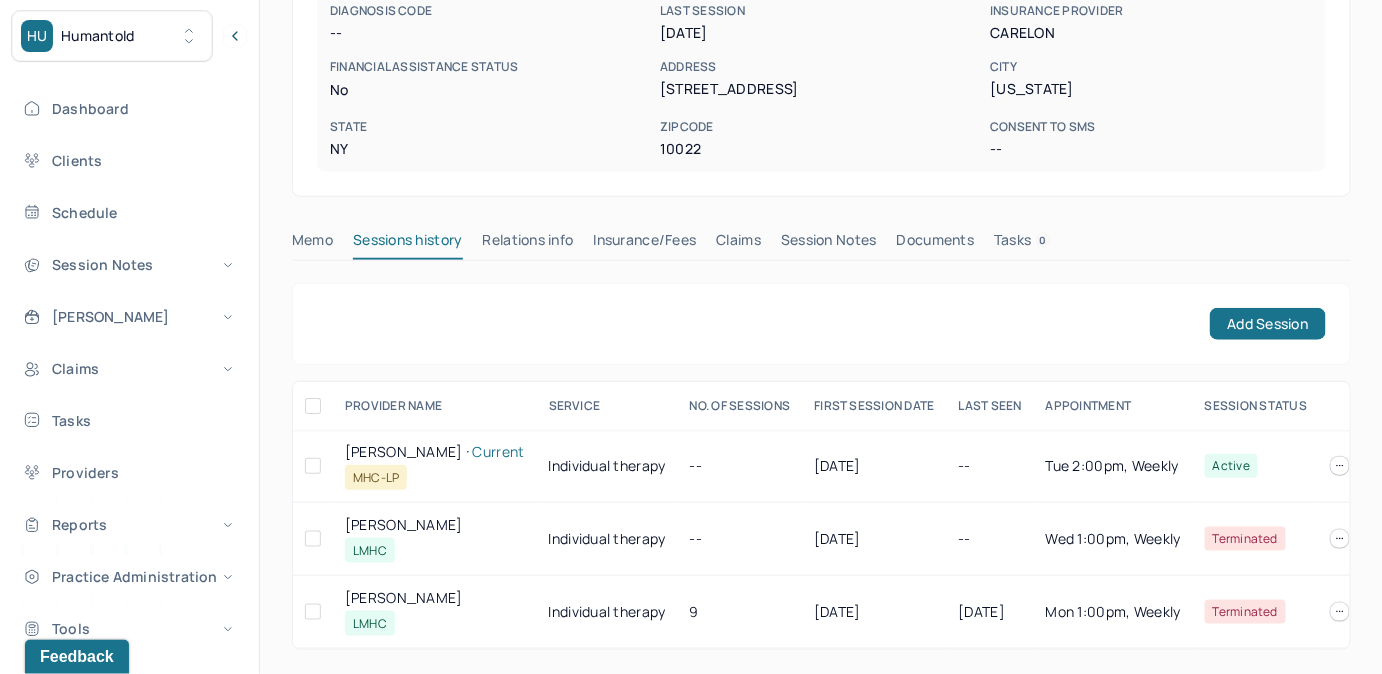 scroll, scrollTop: 442, scrollLeft: 0, axis: vertical 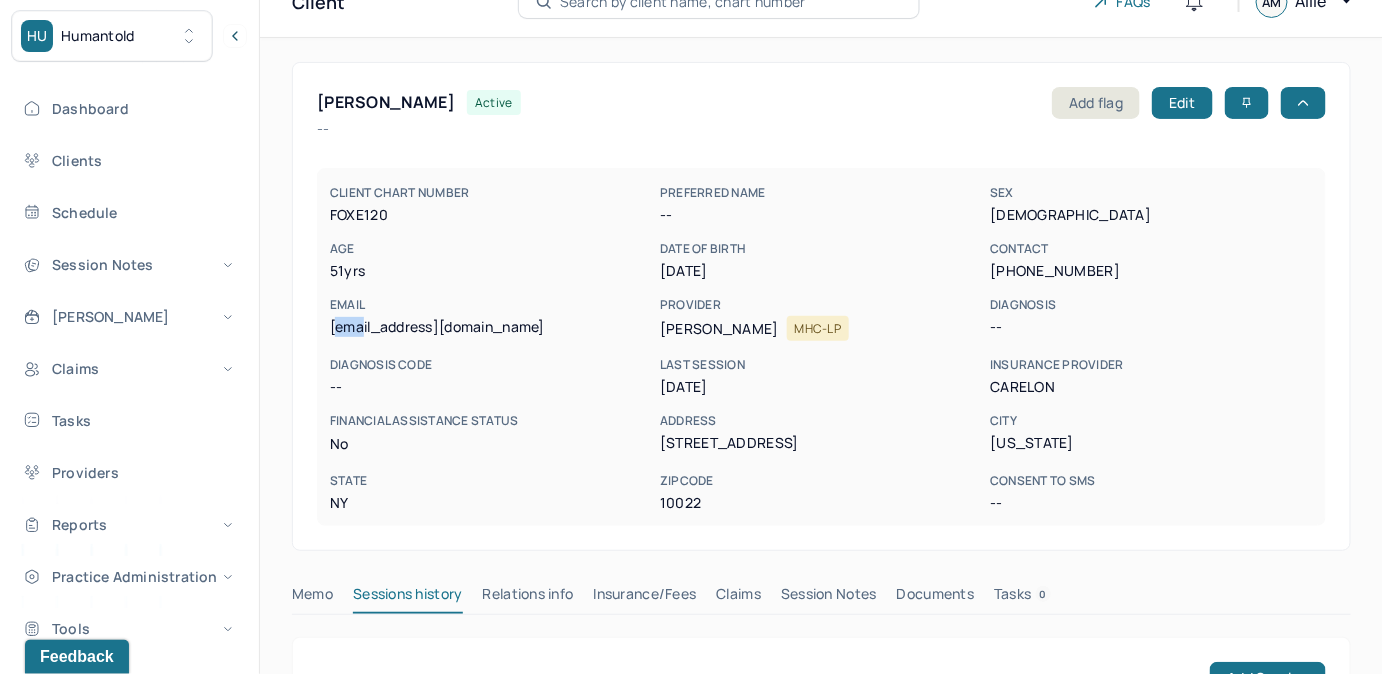 drag, startPoint x: 332, startPoint y: 323, endPoint x: 357, endPoint y: 327, distance: 25.317978 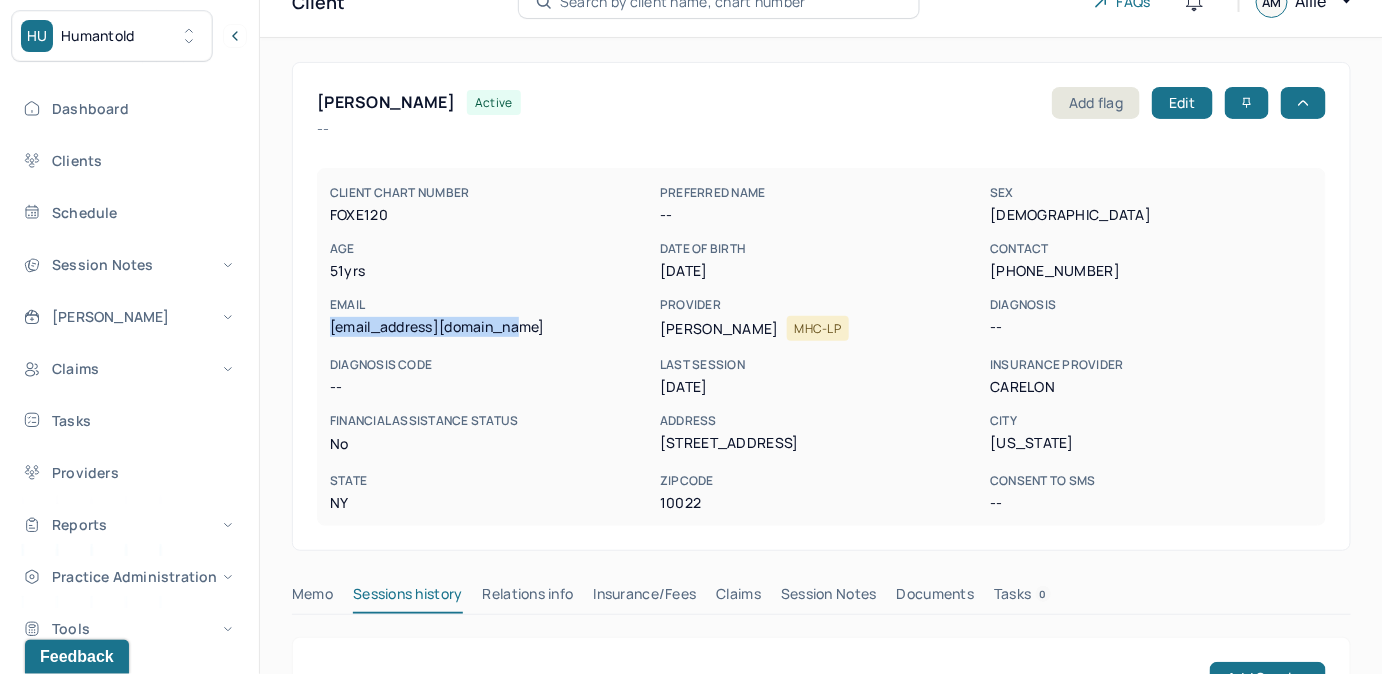 drag, startPoint x: 357, startPoint y: 327, endPoint x: 560, endPoint y: 329, distance: 203.00986 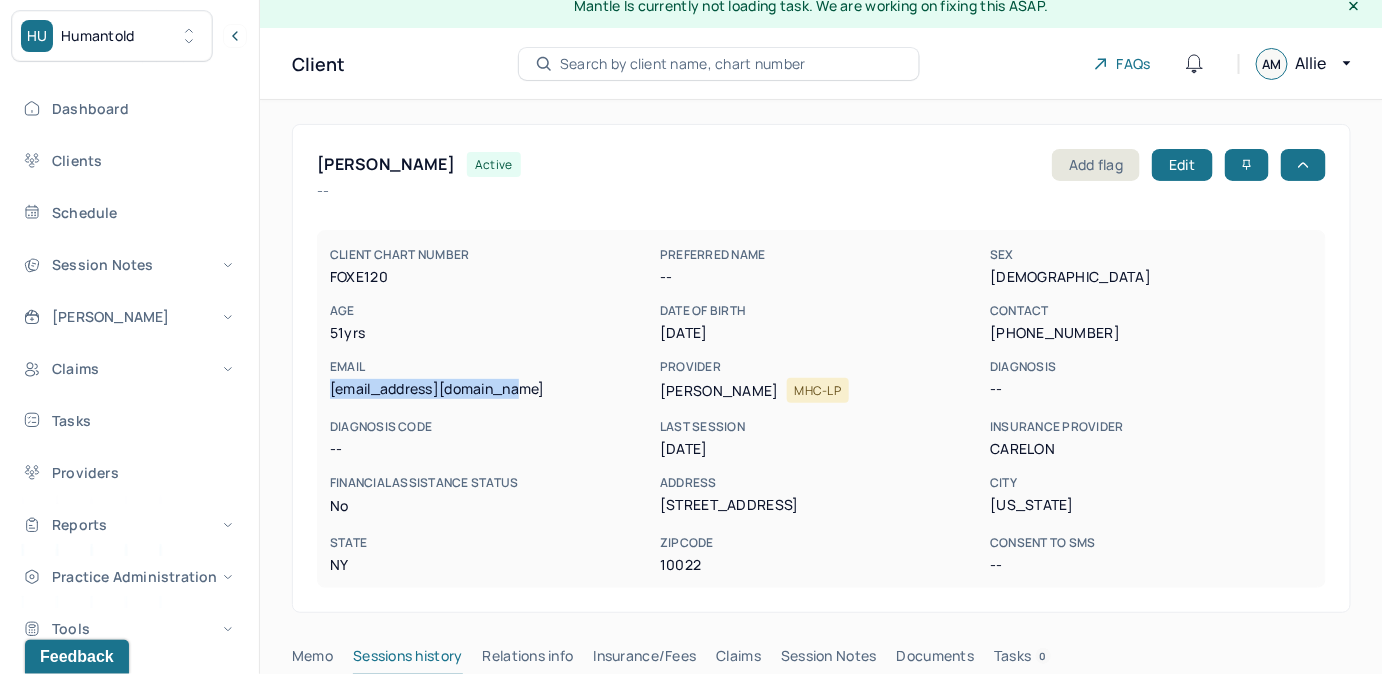 scroll, scrollTop: 0, scrollLeft: 0, axis: both 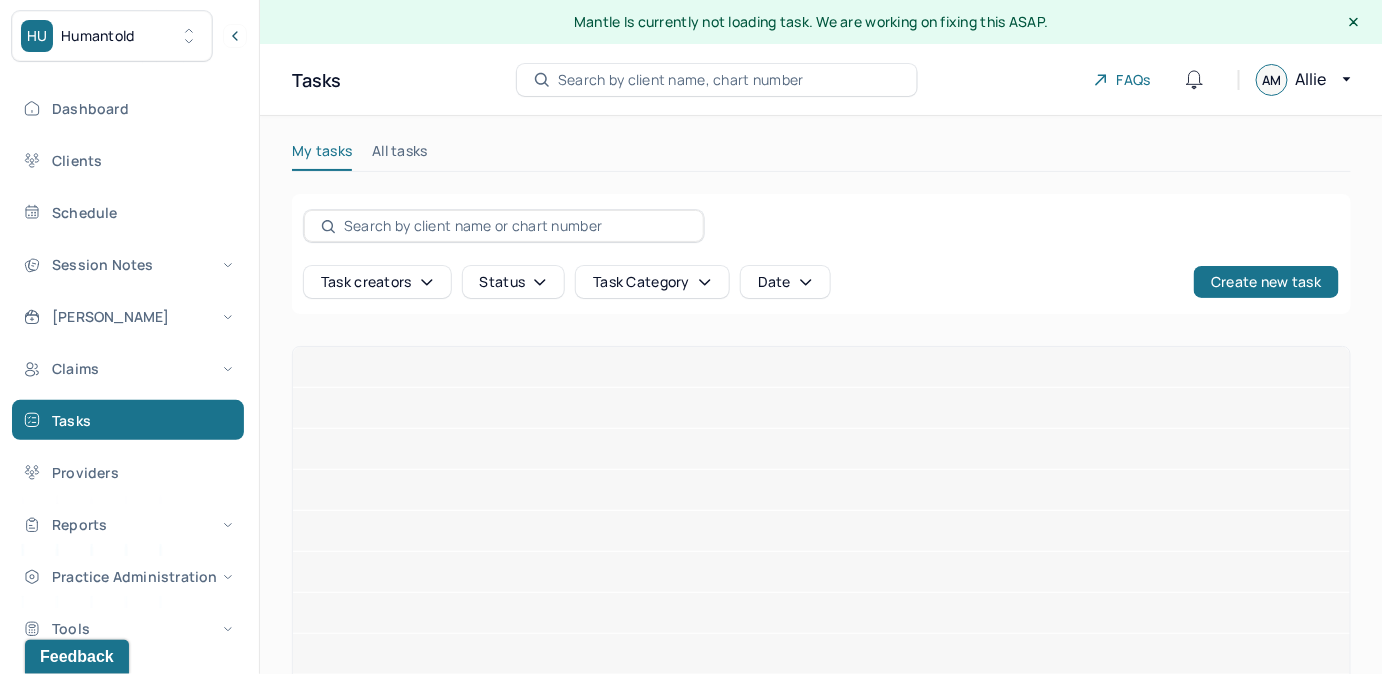 click on "Search by client name, chart number" at bounding box center (681, 80) 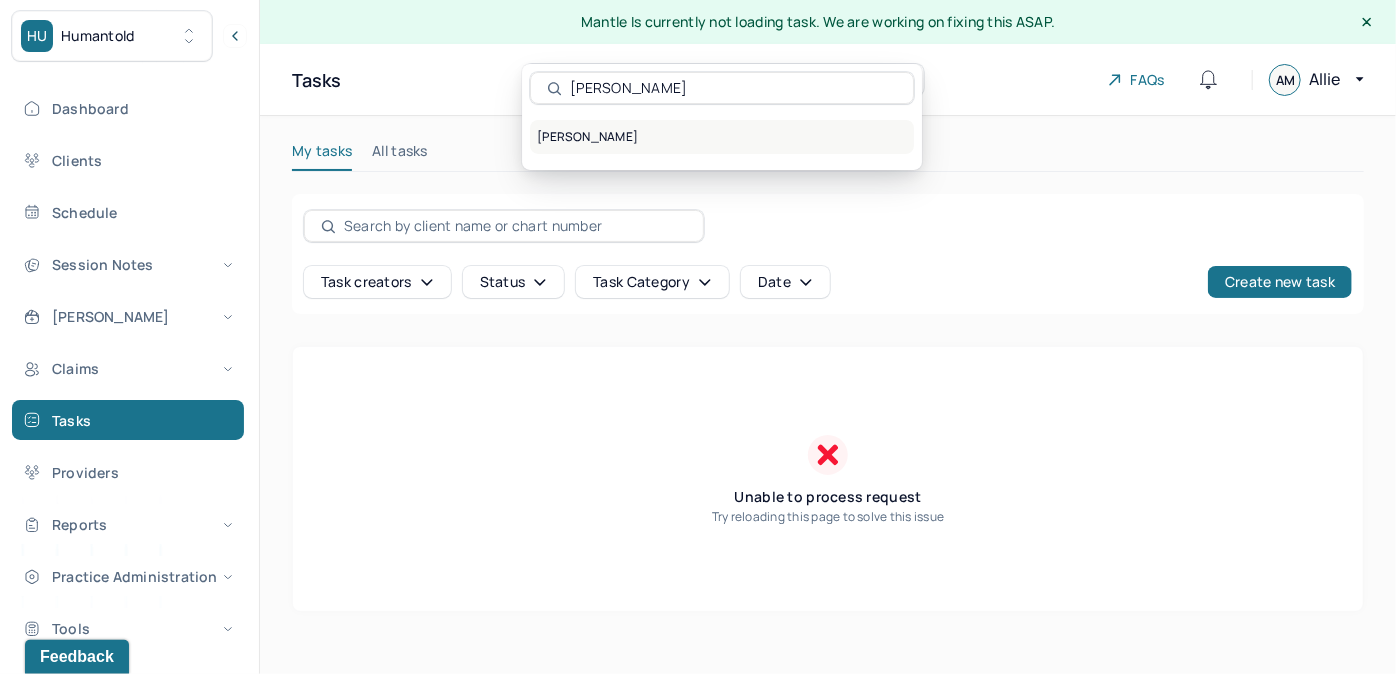 type on "[PERSON_NAME]" 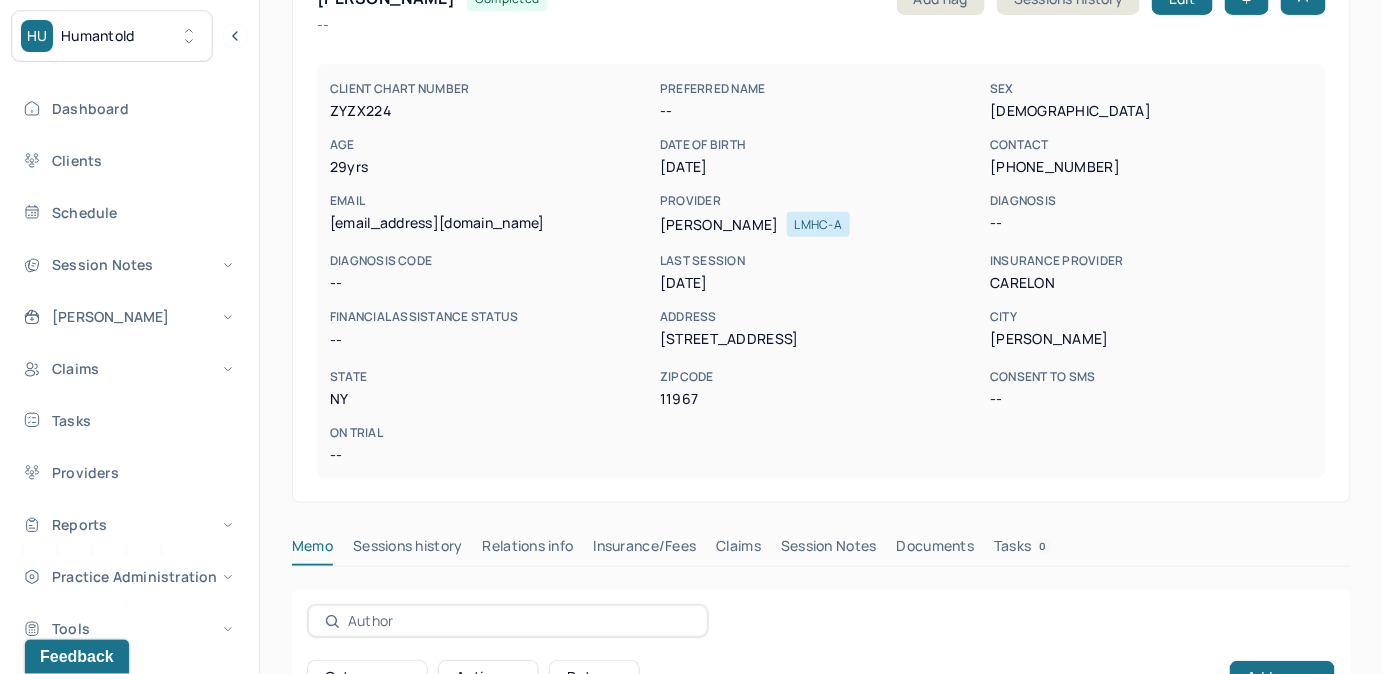 scroll, scrollTop: 184, scrollLeft: 0, axis: vertical 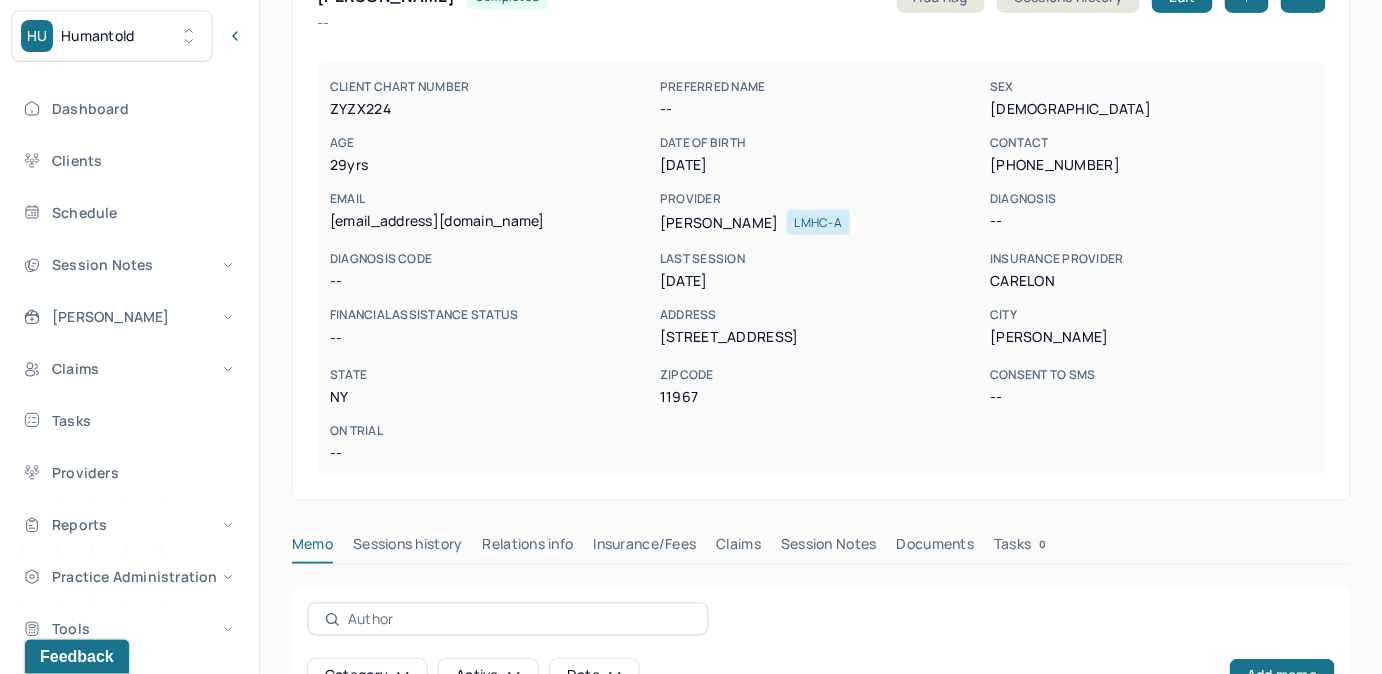 click on "Tasks 0" at bounding box center [1022, 548] 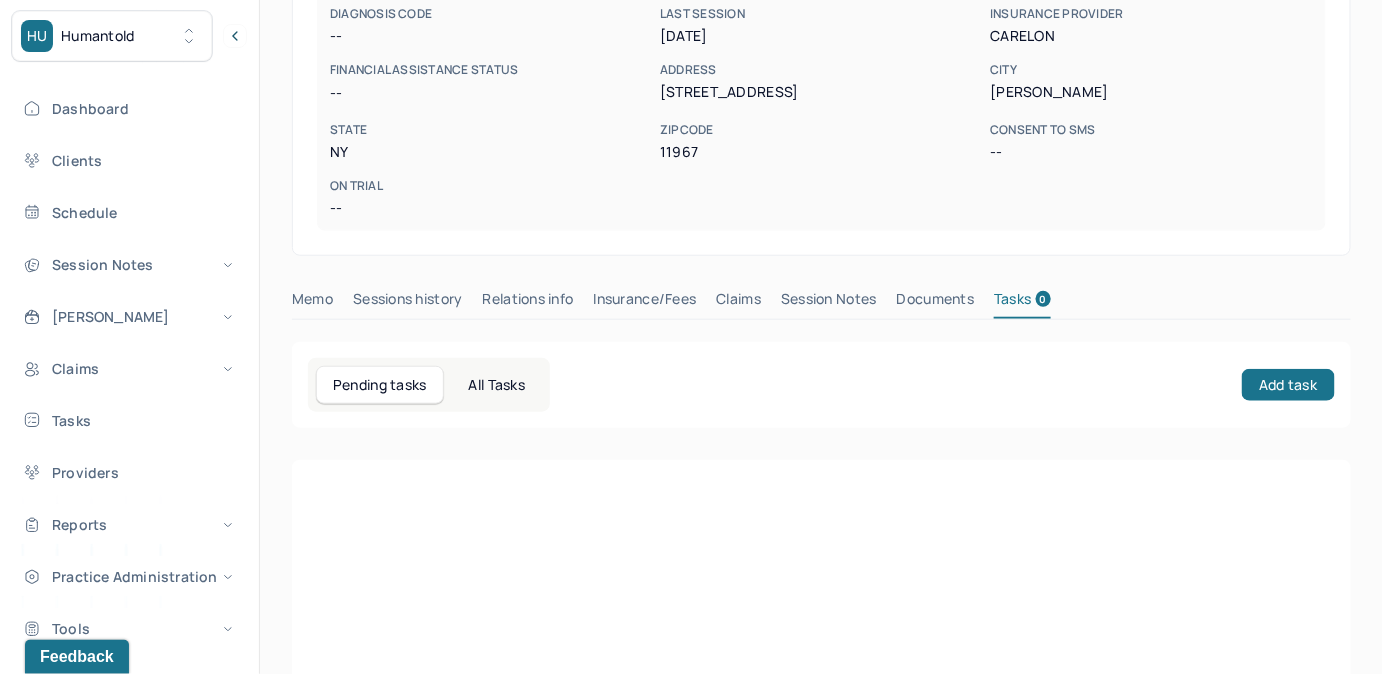 scroll, scrollTop: 398, scrollLeft: 0, axis: vertical 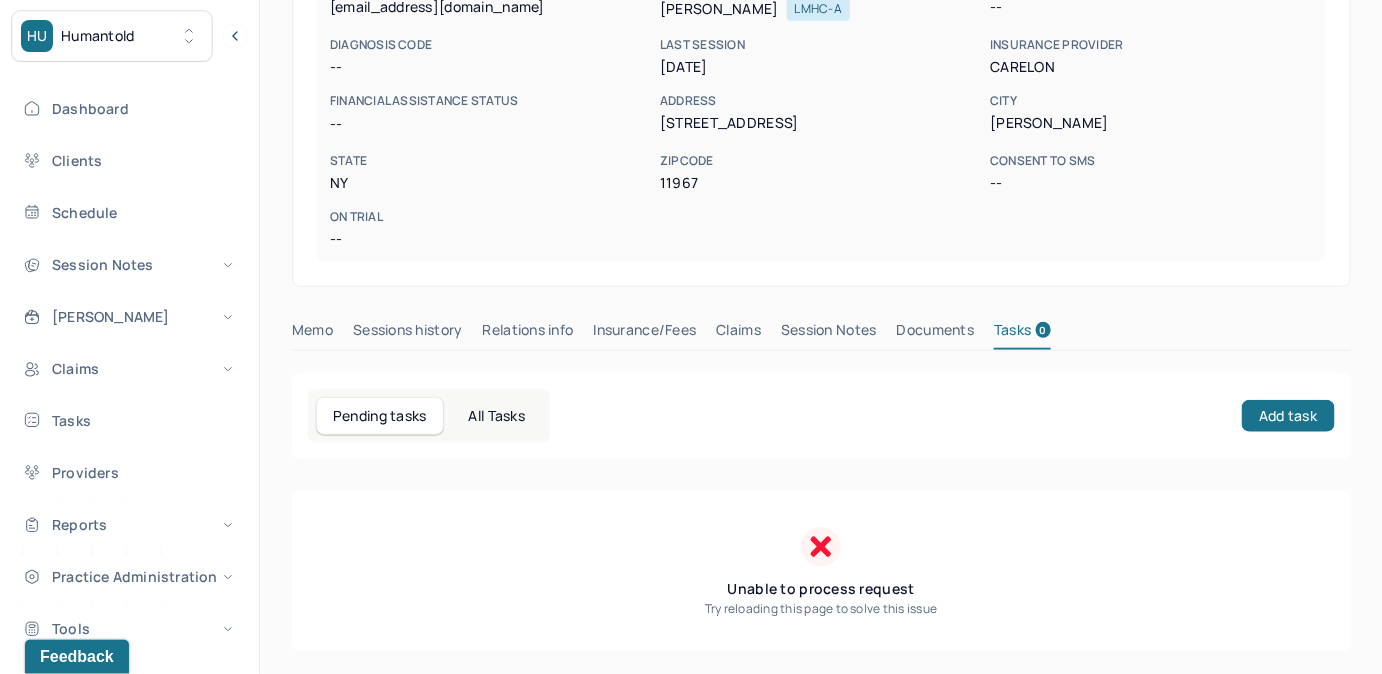 click on "Claims" at bounding box center [738, 334] 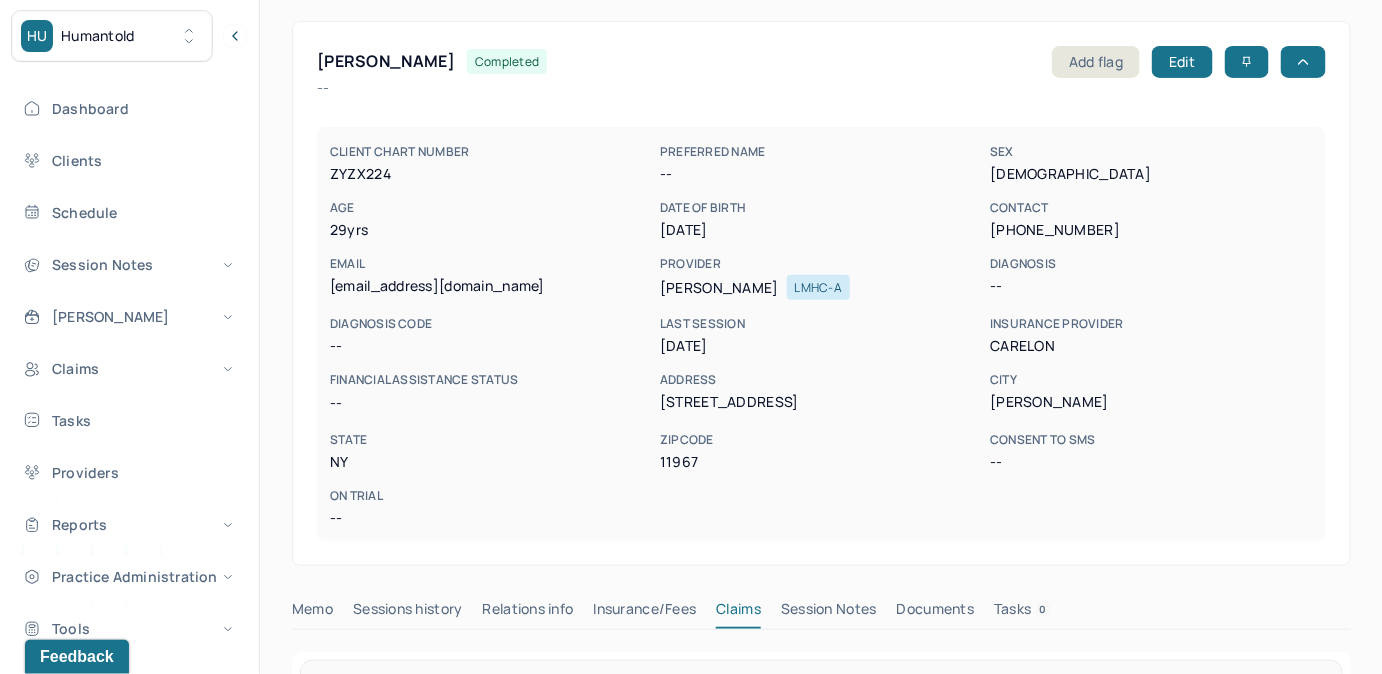 scroll, scrollTop: 118, scrollLeft: 0, axis: vertical 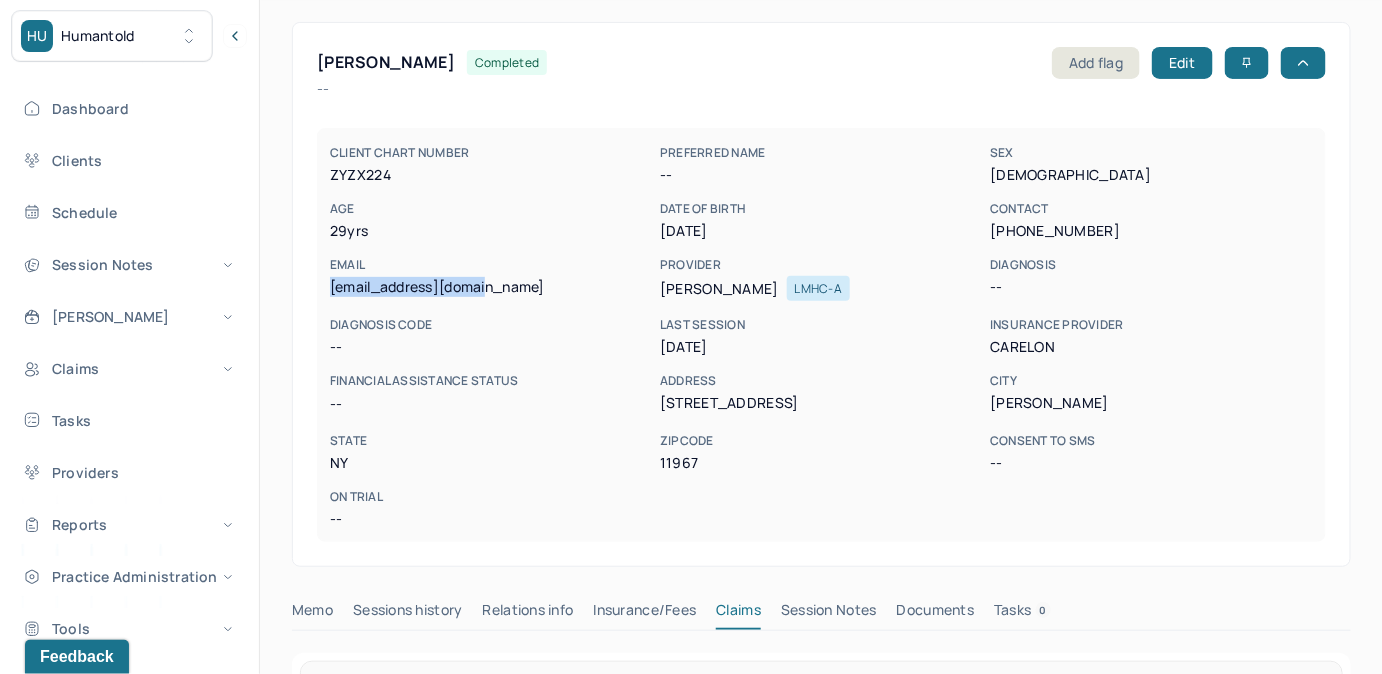 drag, startPoint x: 330, startPoint y: 281, endPoint x: 513, endPoint y: 299, distance: 183.88312 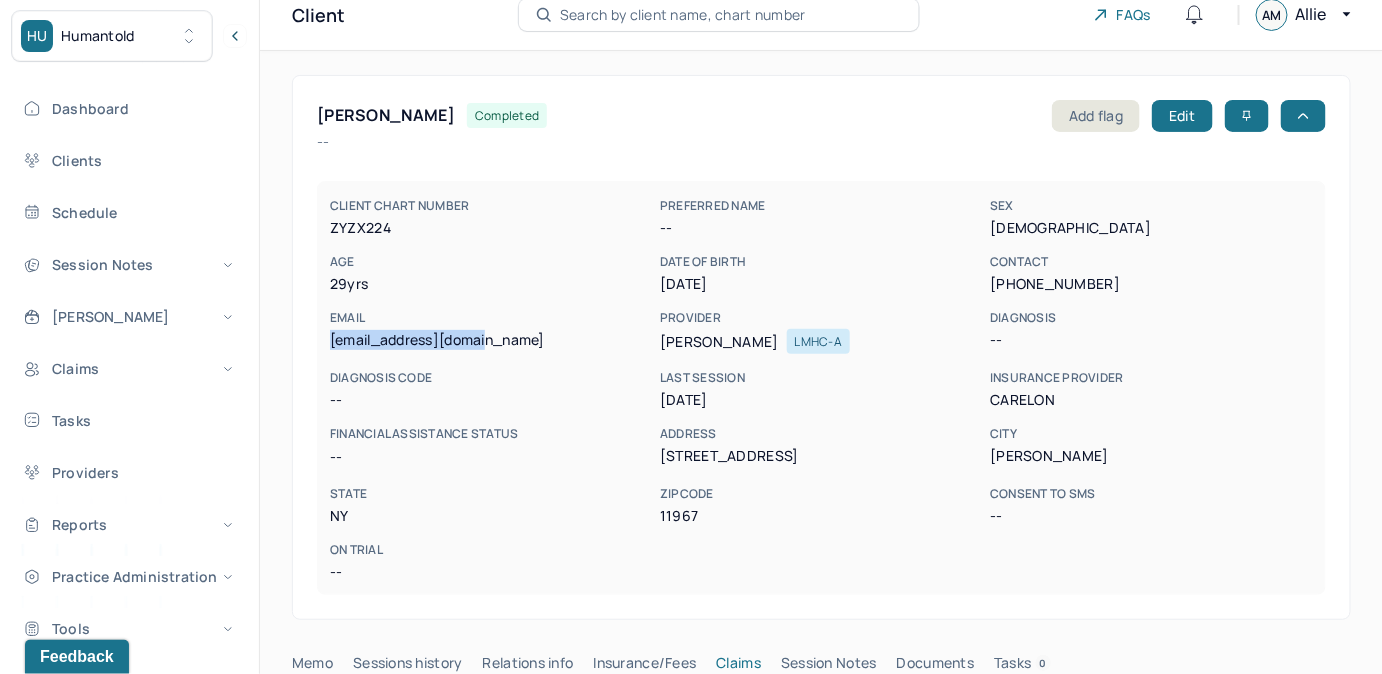 scroll, scrollTop: 0, scrollLeft: 0, axis: both 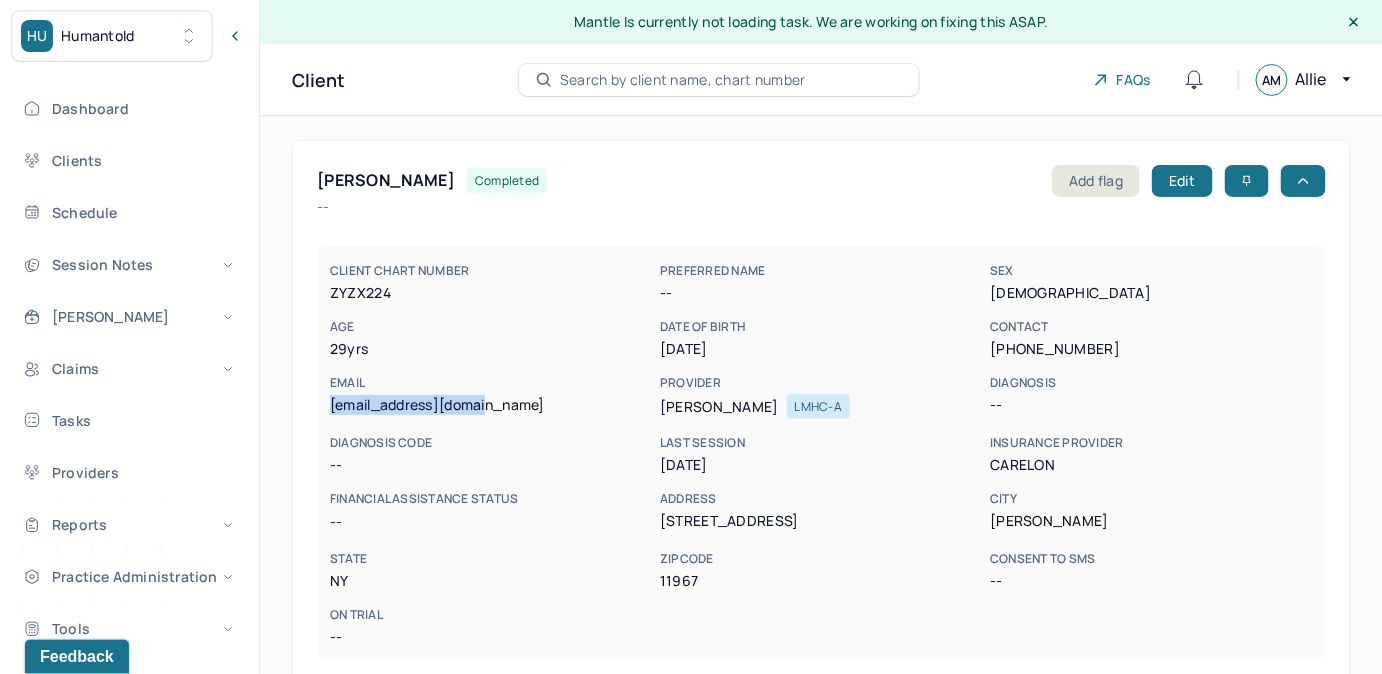 click on "Search by client name, chart number" at bounding box center (683, 80) 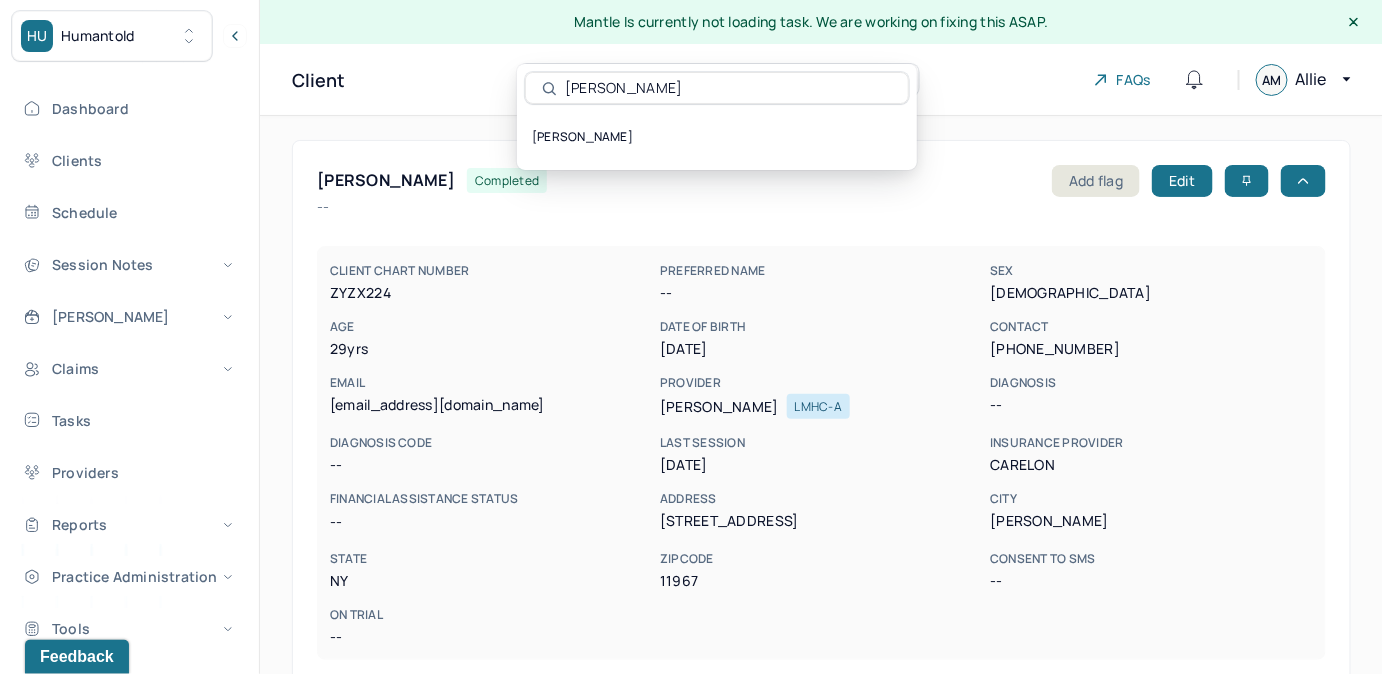 type on "Max Oliansky" 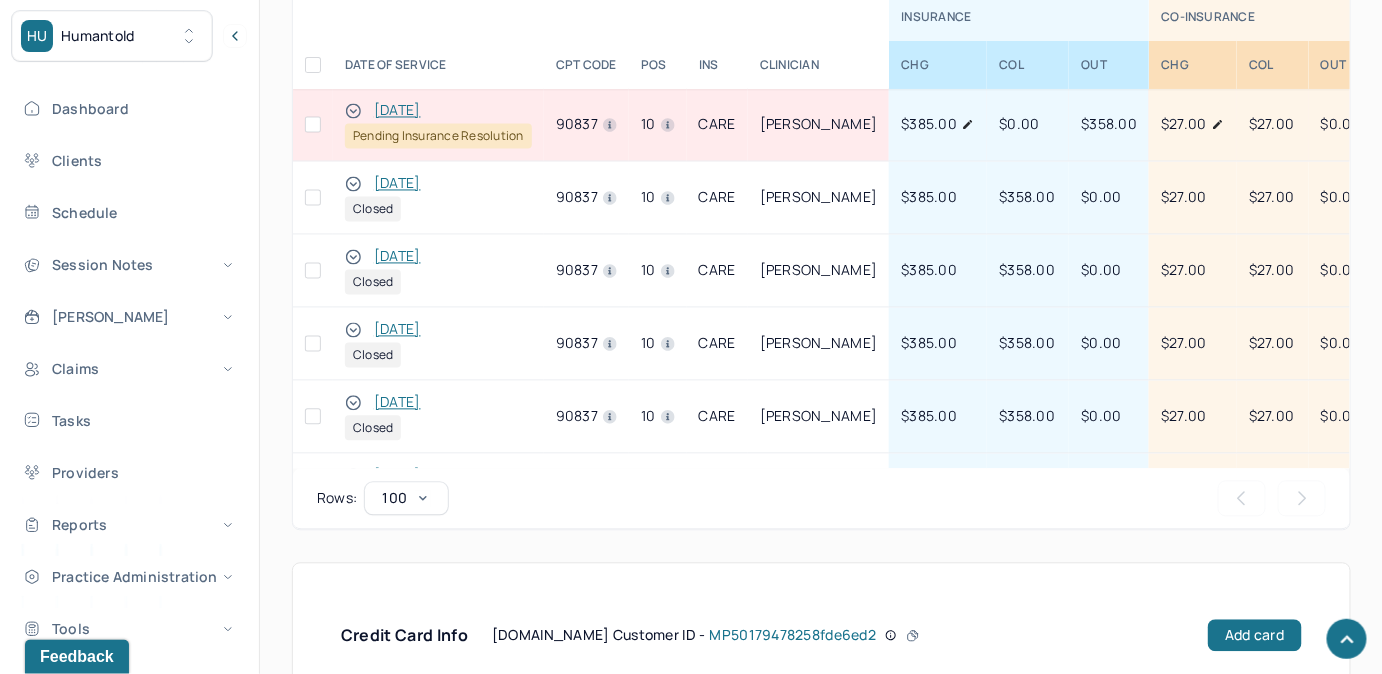 scroll, scrollTop: 1272, scrollLeft: 0, axis: vertical 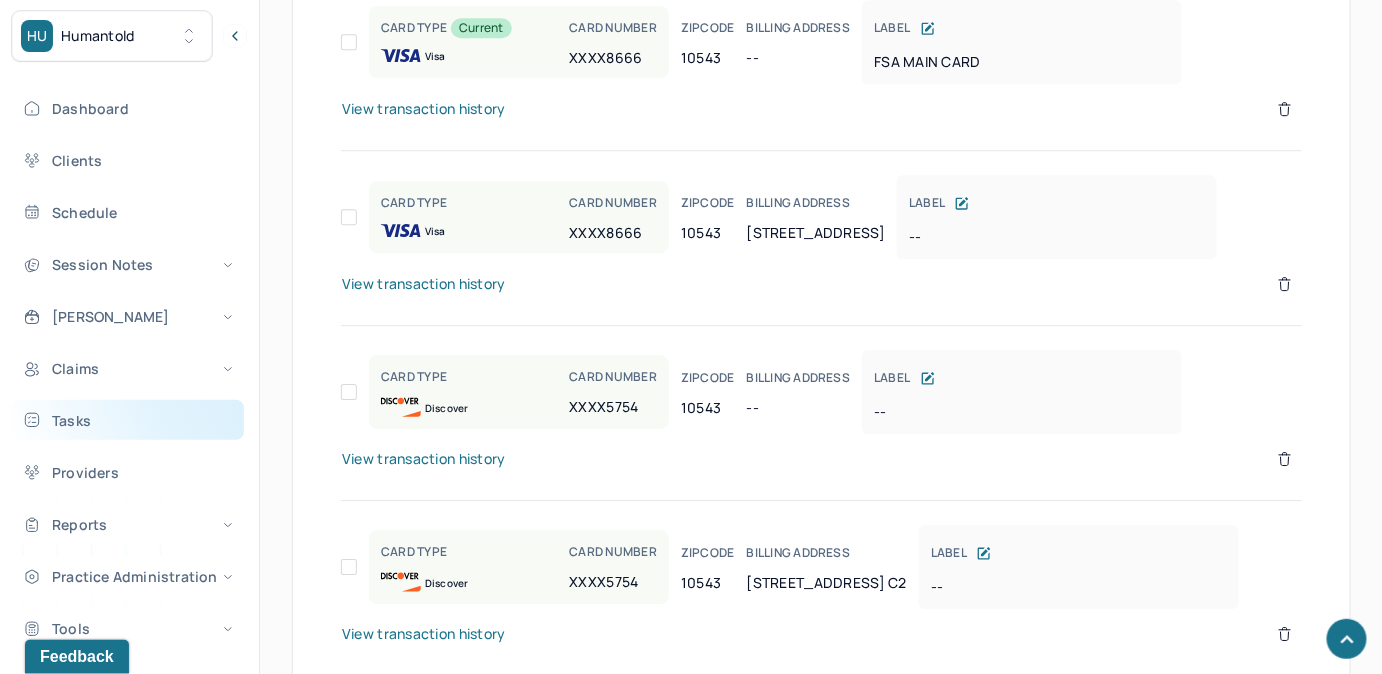 click on "Tasks" at bounding box center (128, 420) 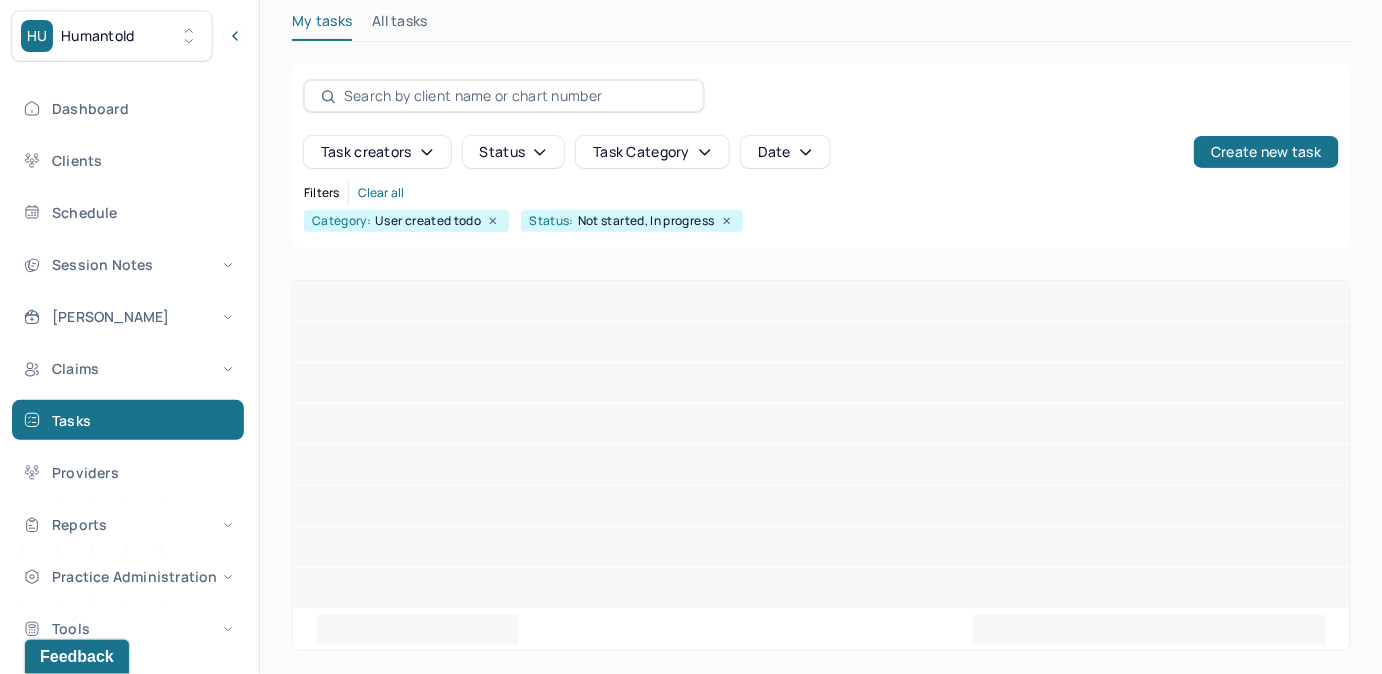scroll, scrollTop: 256, scrollLeft: 0, axis: vertical 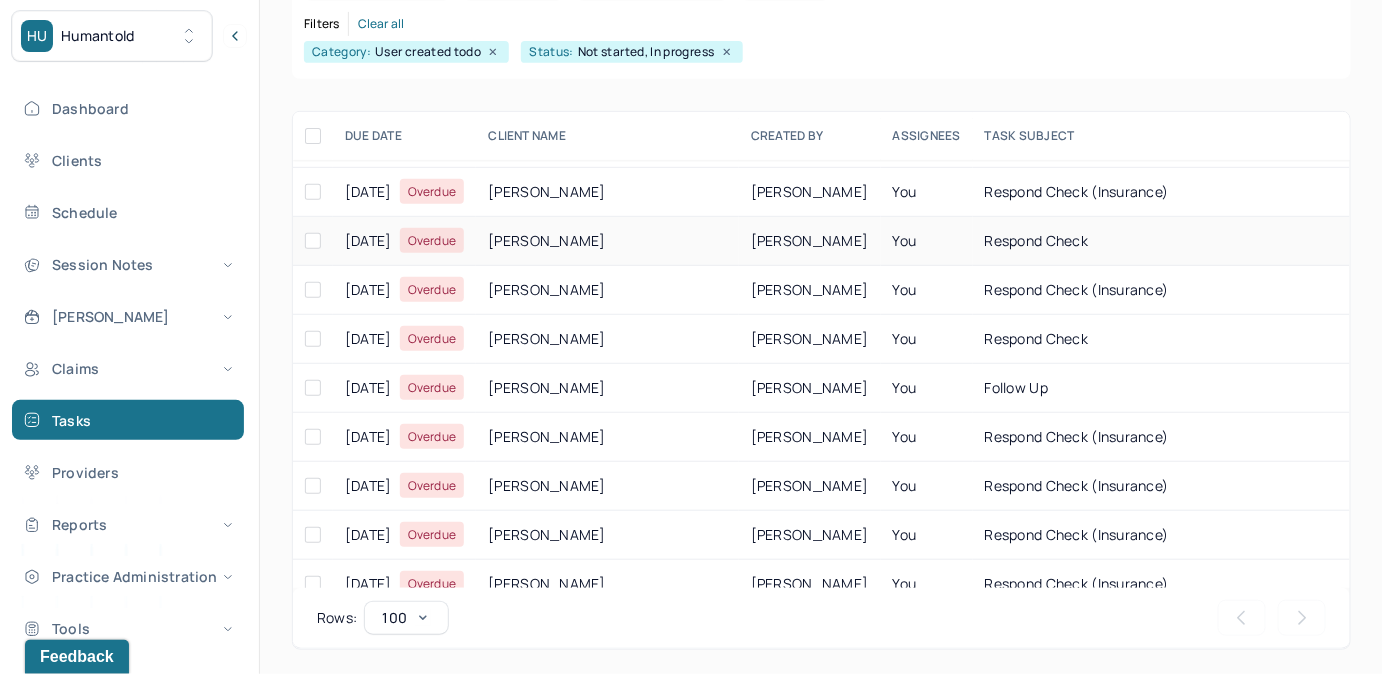 click on "You" at bounding box center [927, 241] 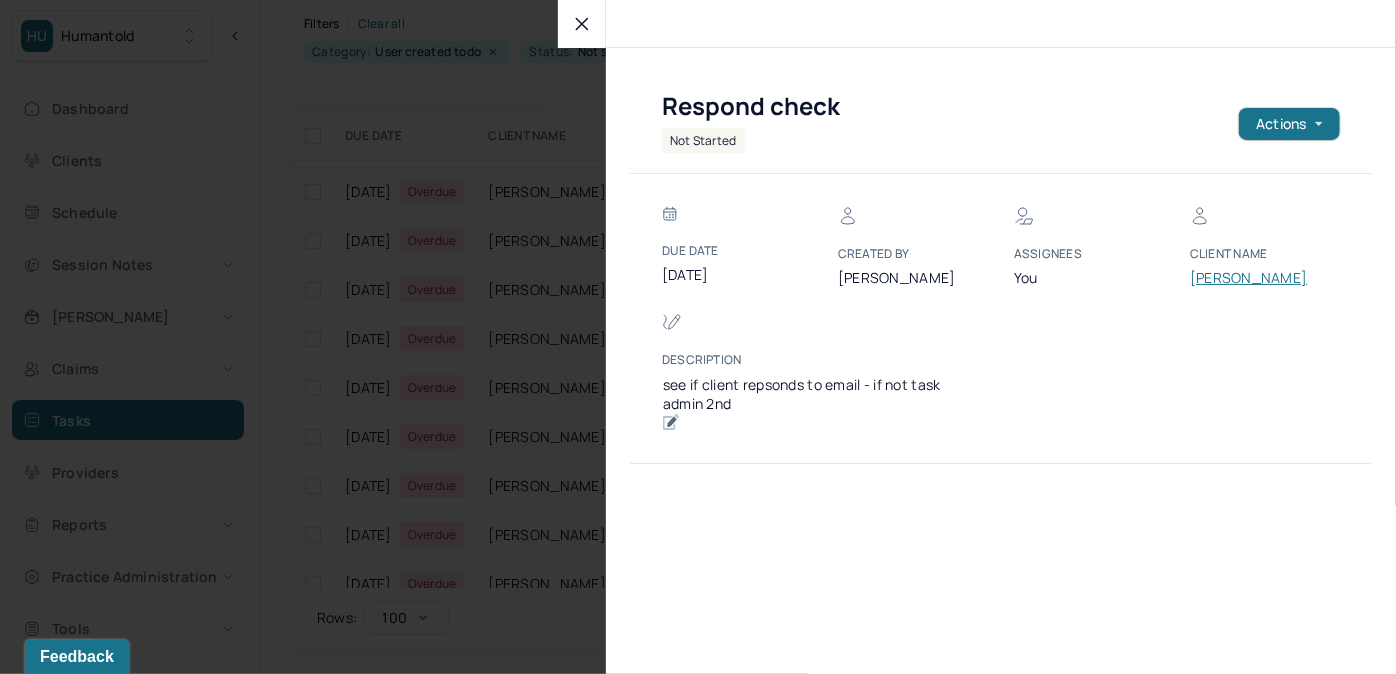 click on "ORDUNA, ADRIANA" at bounding box center [1250, 278] 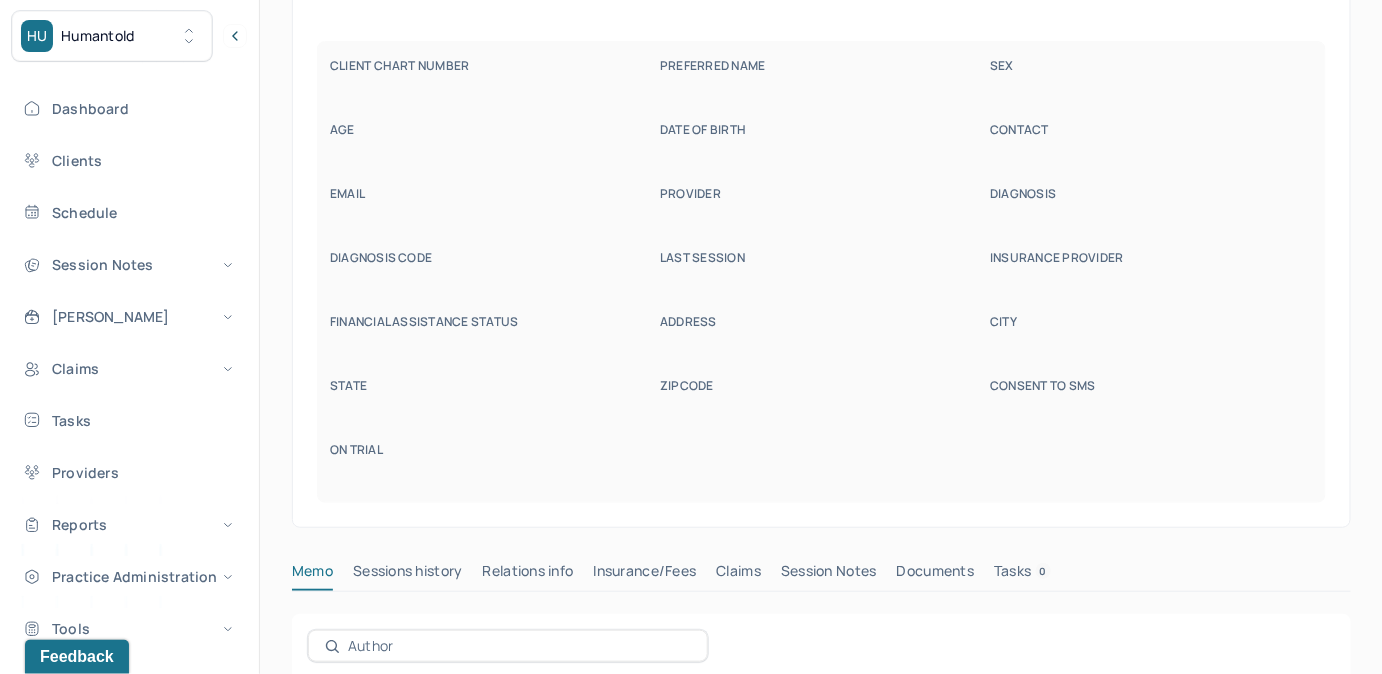 scroll, scrollTop: 160, scrollLeft: 0, axis: vertical 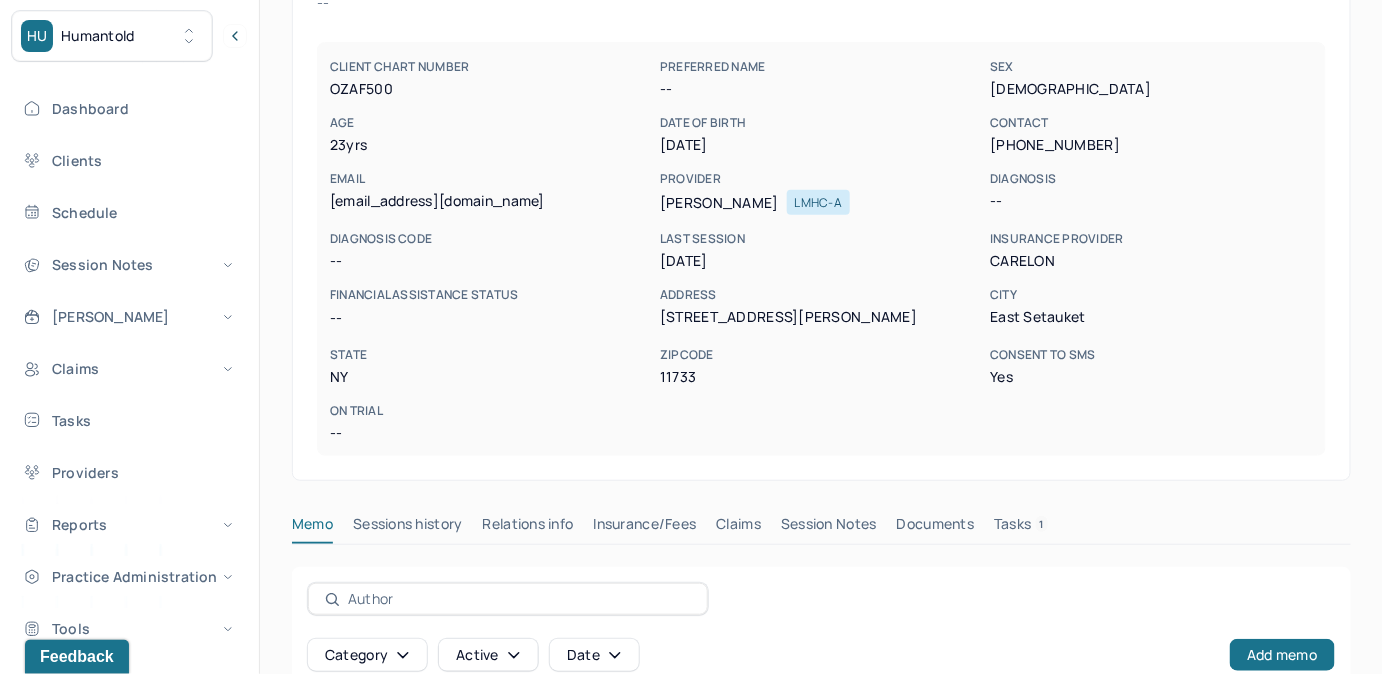 drag, startPoint x: 1033, startPoint y: 523, endPoint x: 1031, endPoint y: 483, distance: 40.04997 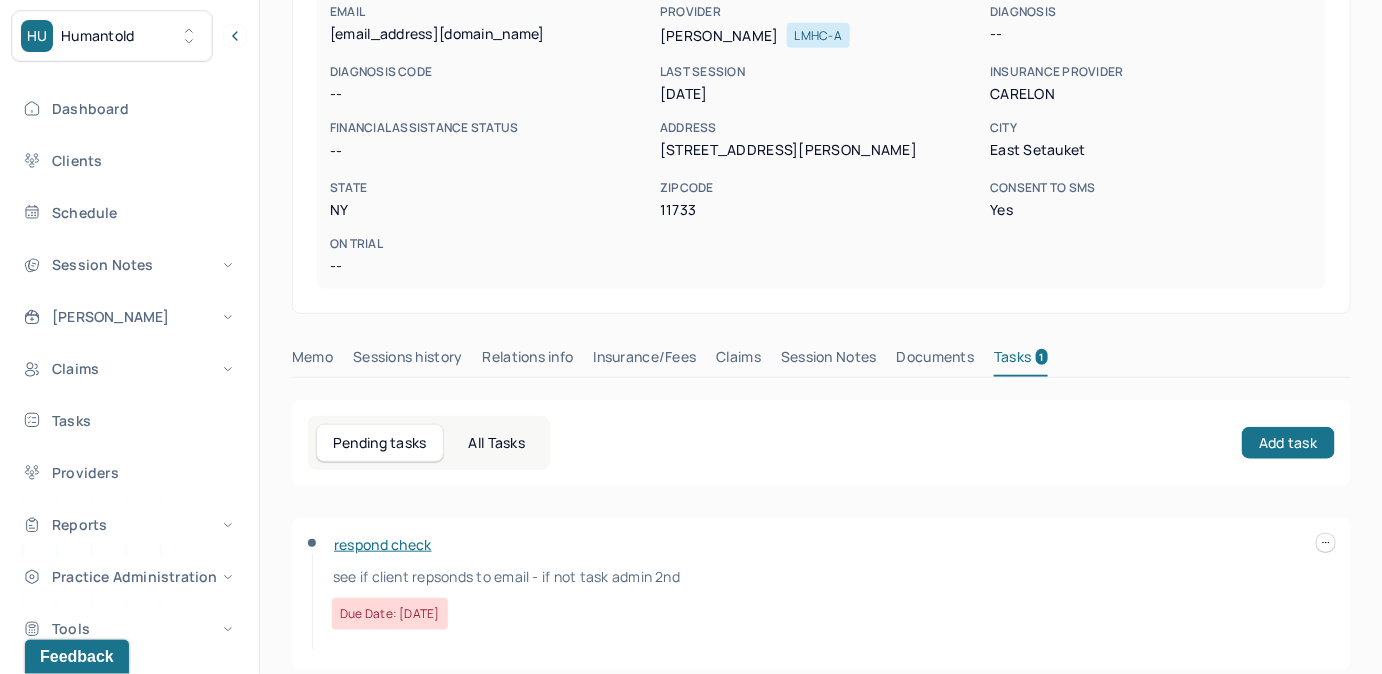 scroll, scrollTop: 348, scrollLeft: 0, axis: vertical 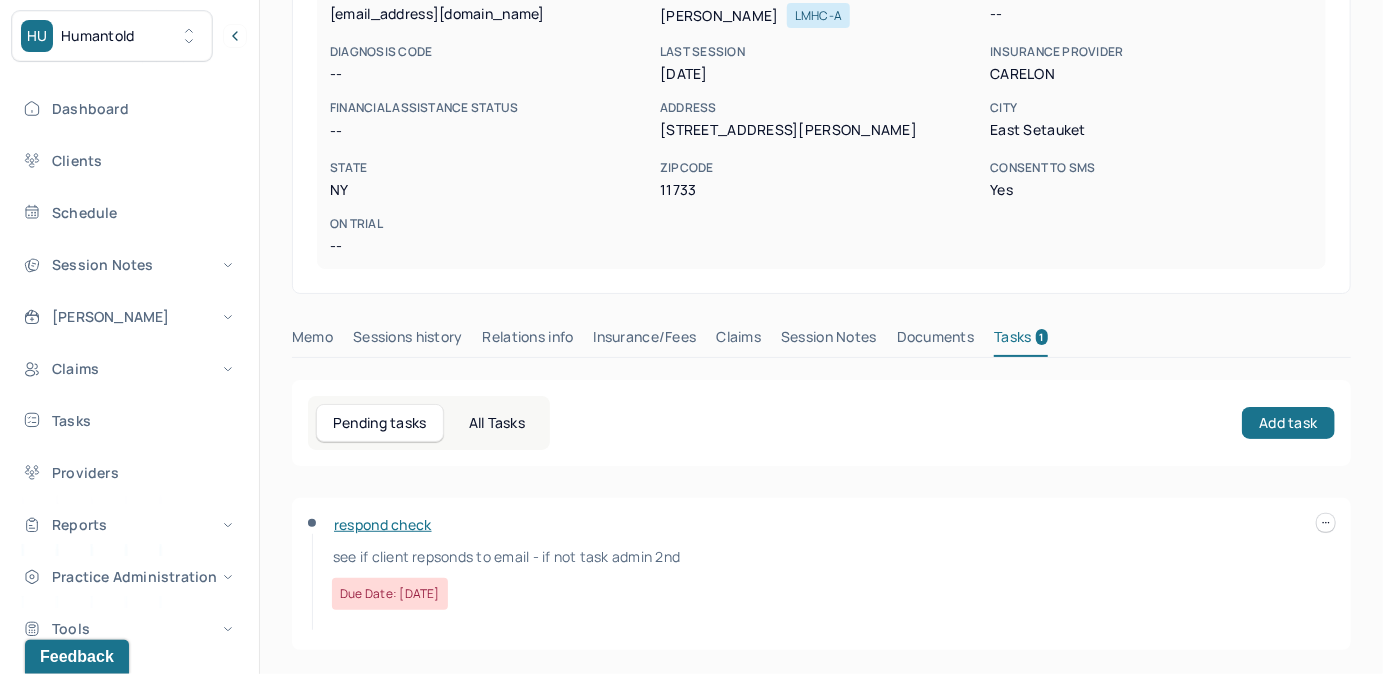 click at bounding box center (1326, 523) 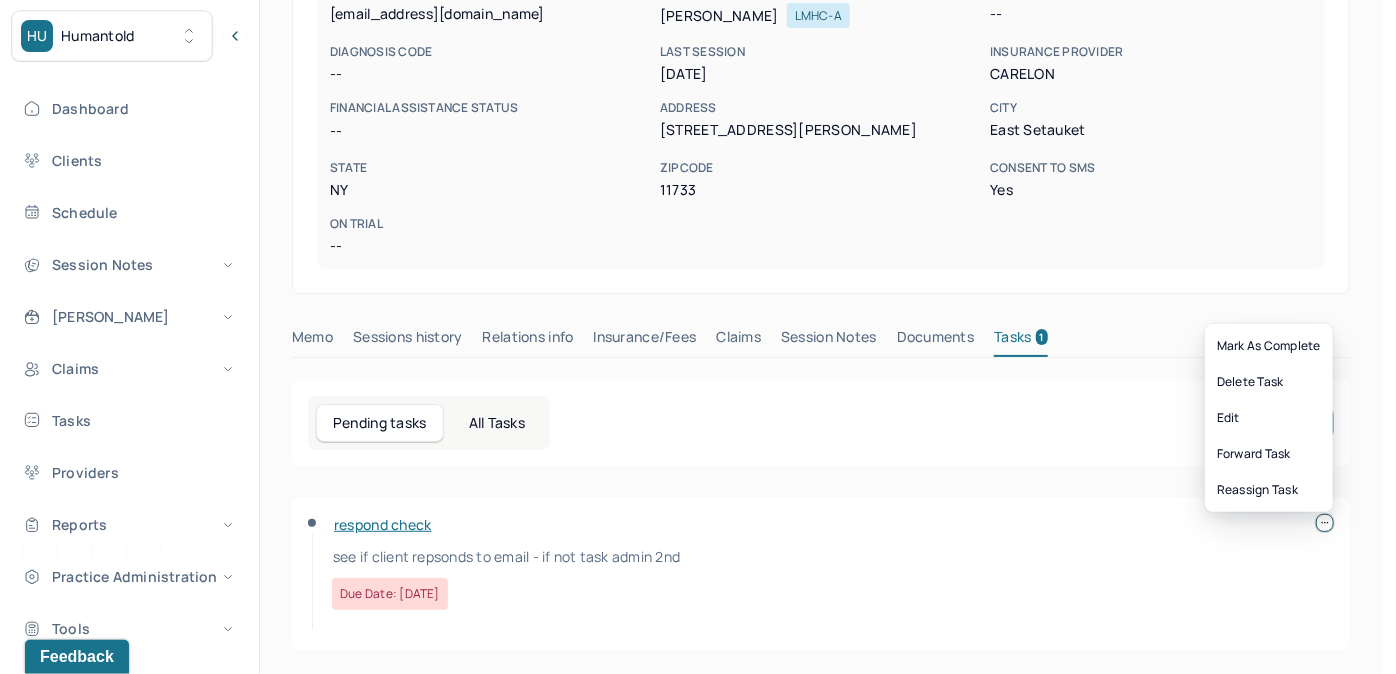 click on "Mark as complete Delete Task Edit Forward task Reassign task" at bounding box center (1269, 418) 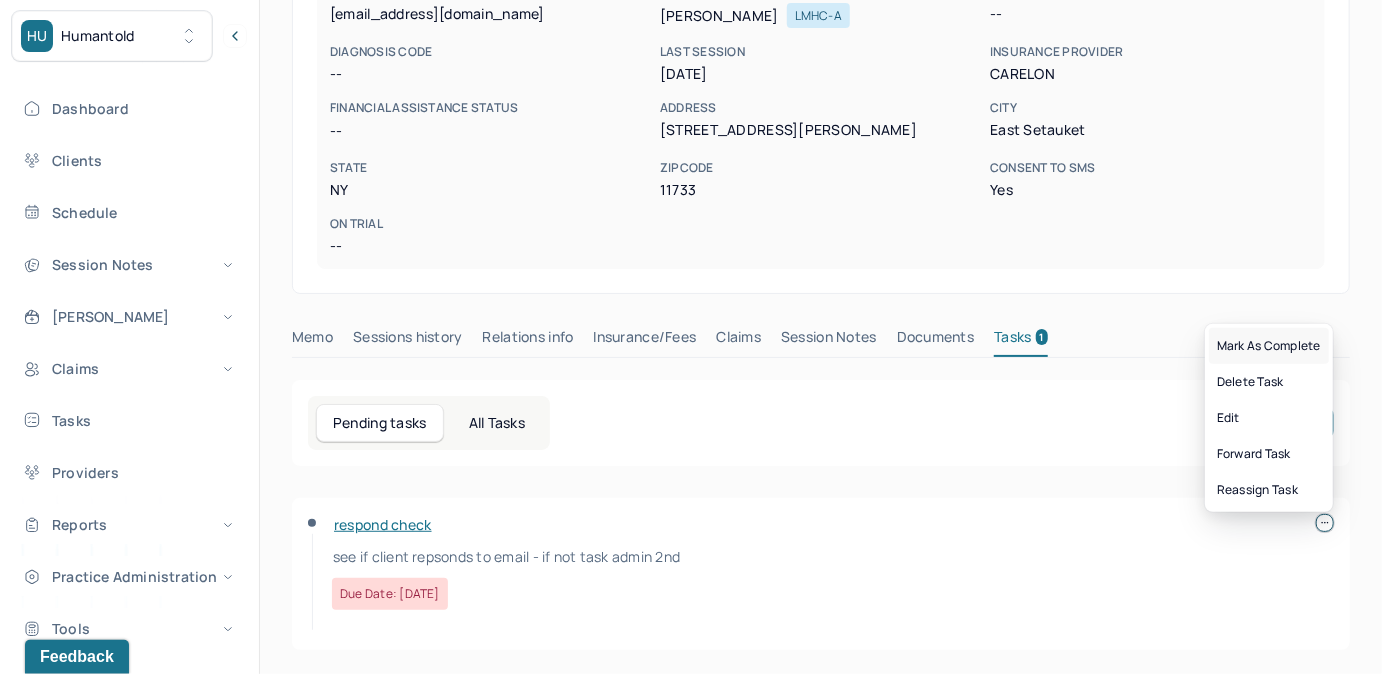 click on "Mark as complete" at bounding box center (1269, 346) 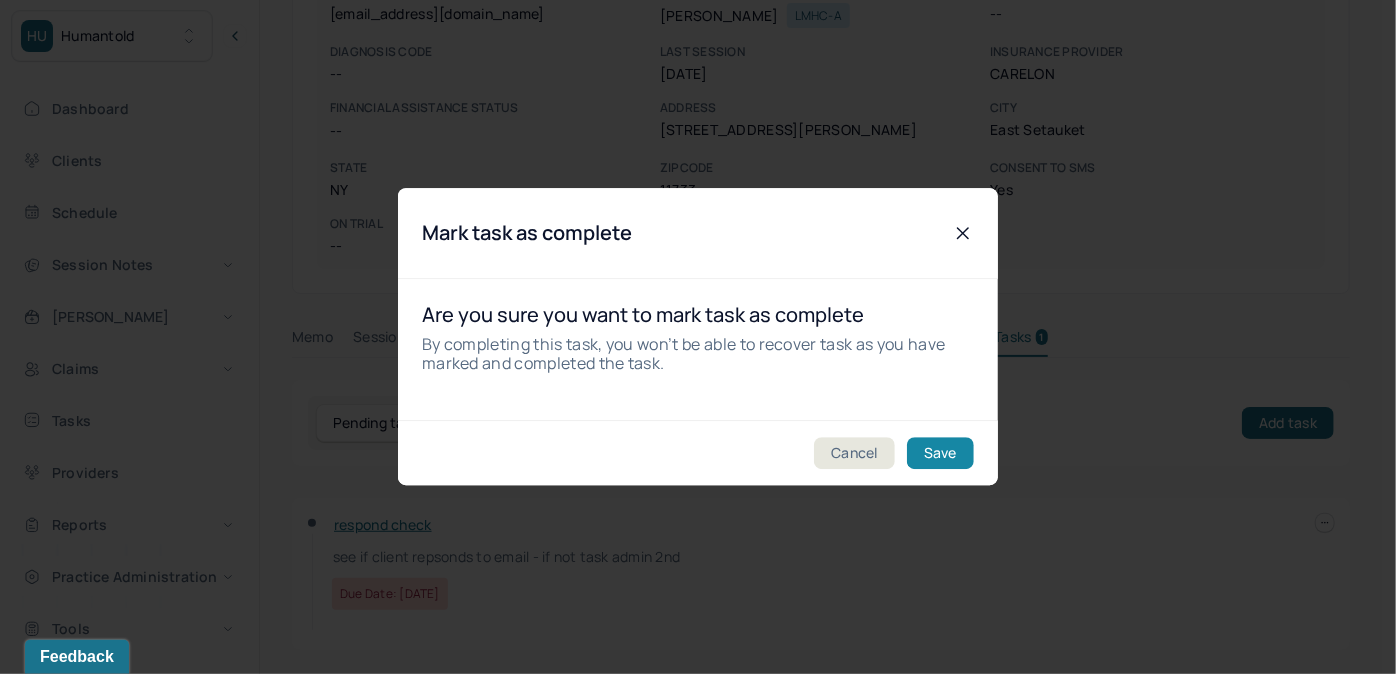 click on "Save" at bounding box center (940, 454) 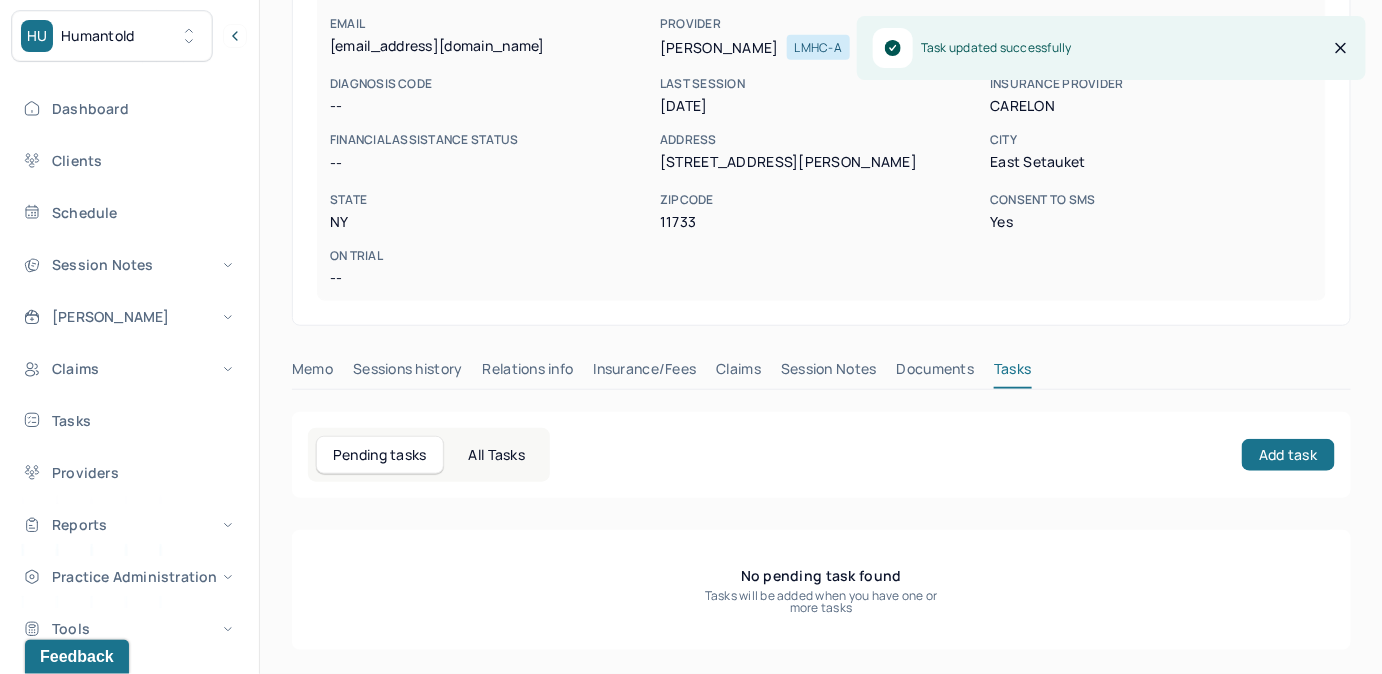 scroll, scrollTop: 314, scrollLeft: 0, axis: vertical 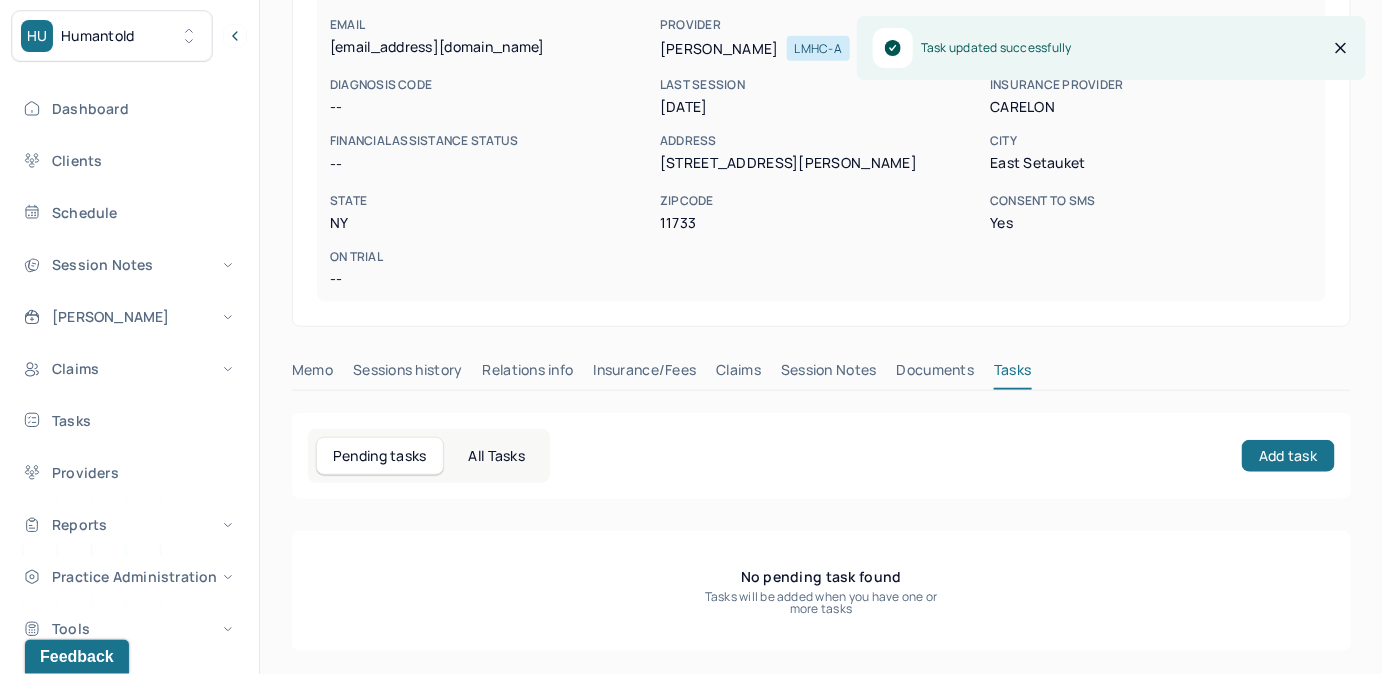 click on "Claims" at bounding box center (738, 374) 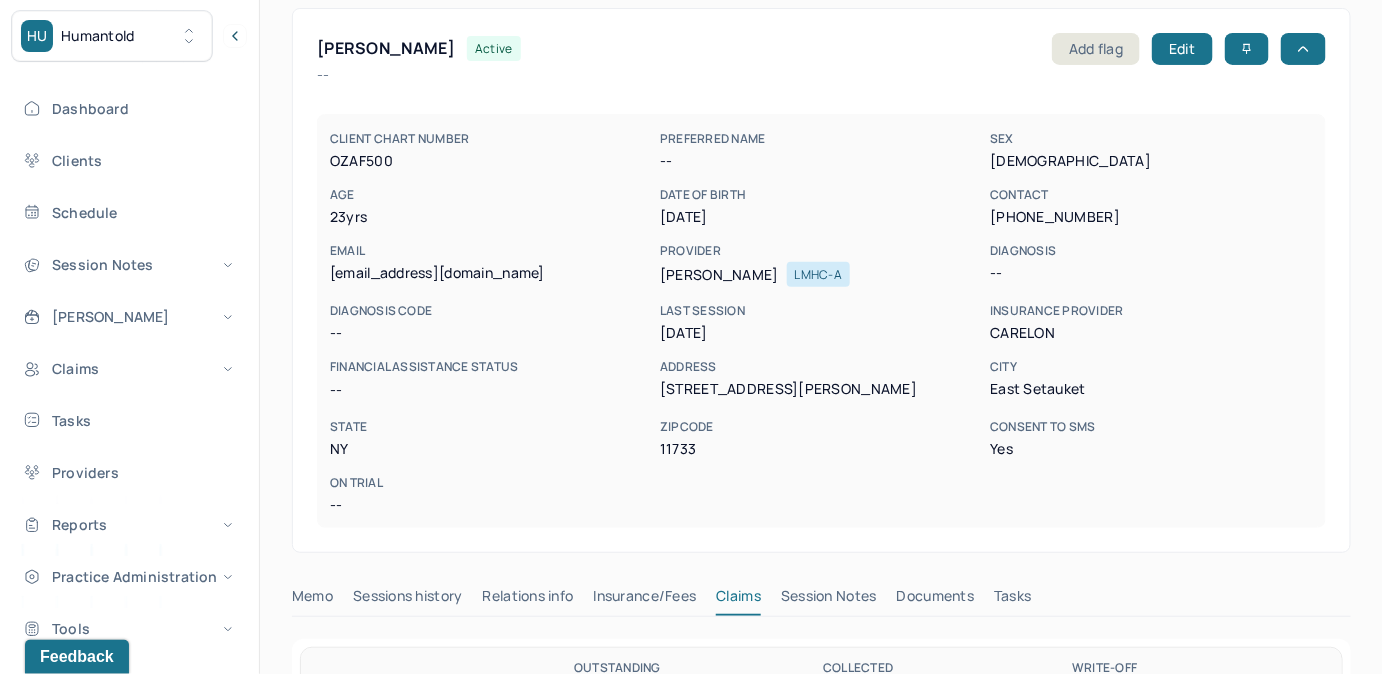 scroll, scrollTop: 90, scrollLeft: 0, axis: vertical 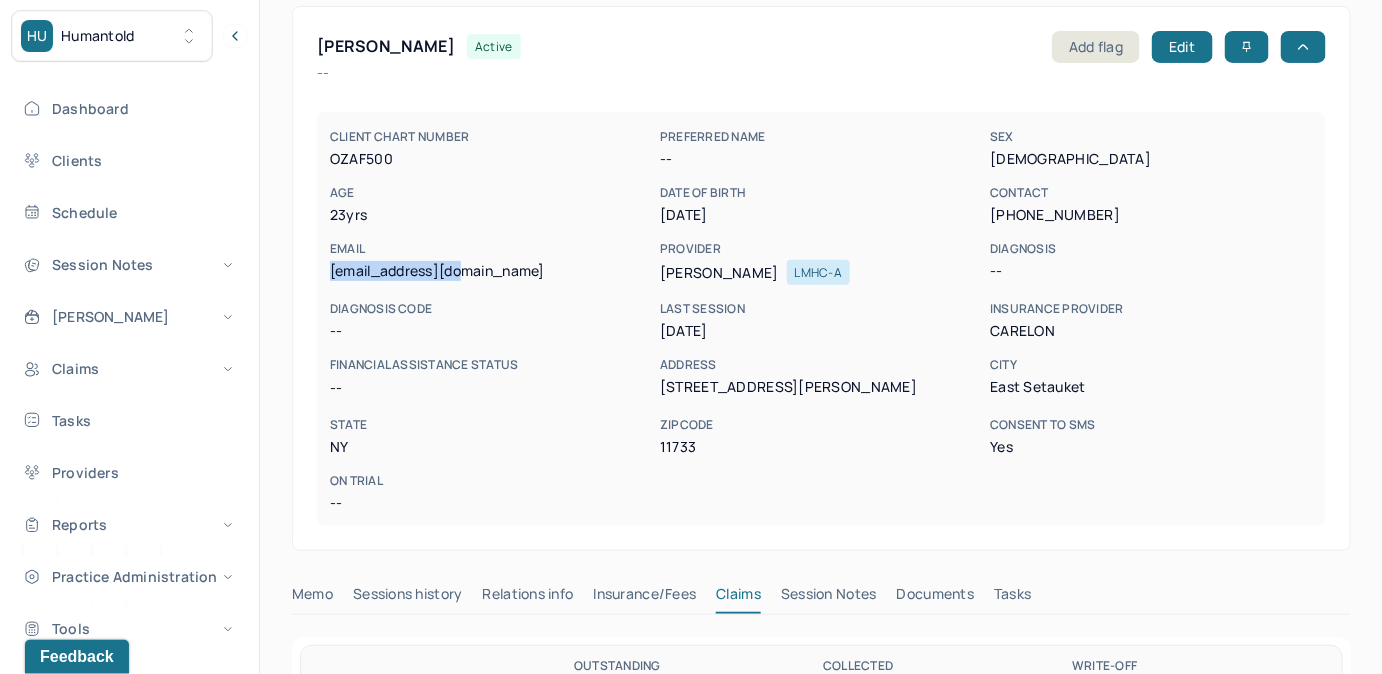 drag, startPoint x: 328, startPoint y: 269, endPoint x: 490, endPoint y: 272, distance: 162.02777 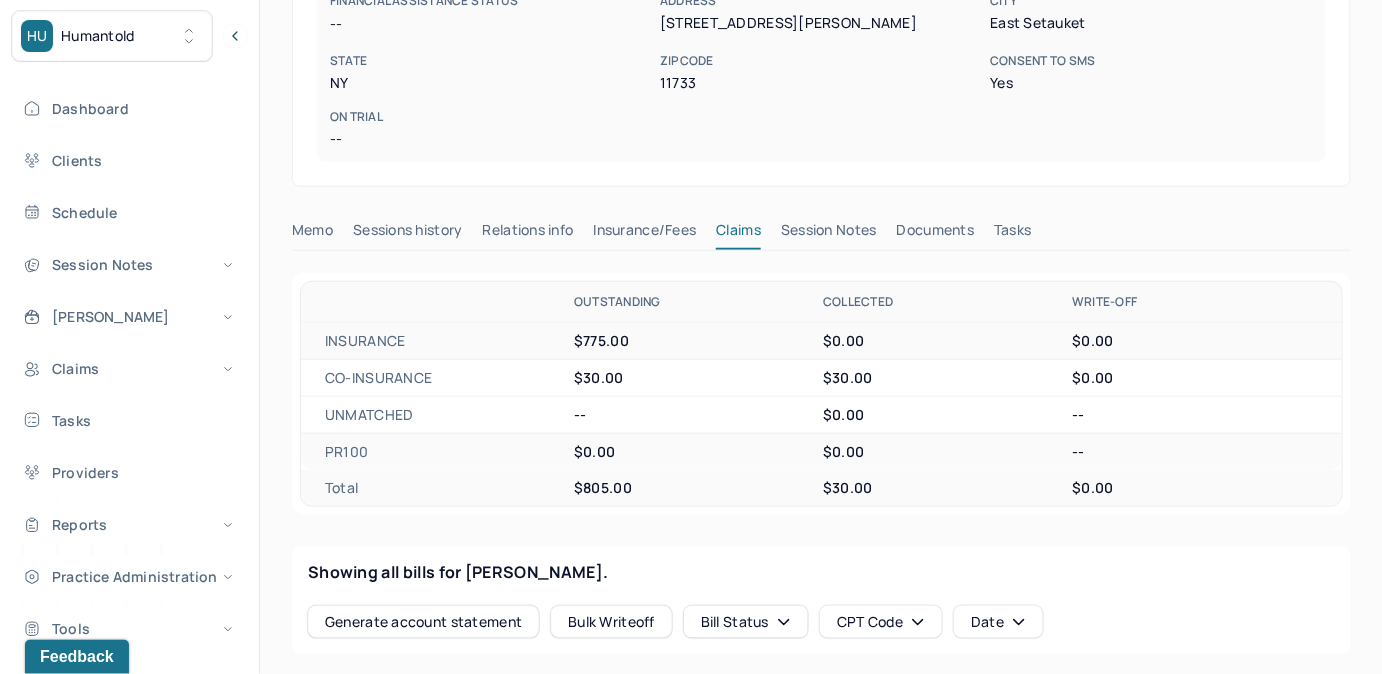 click on "Tasks" at bounding box center (1012, 234) 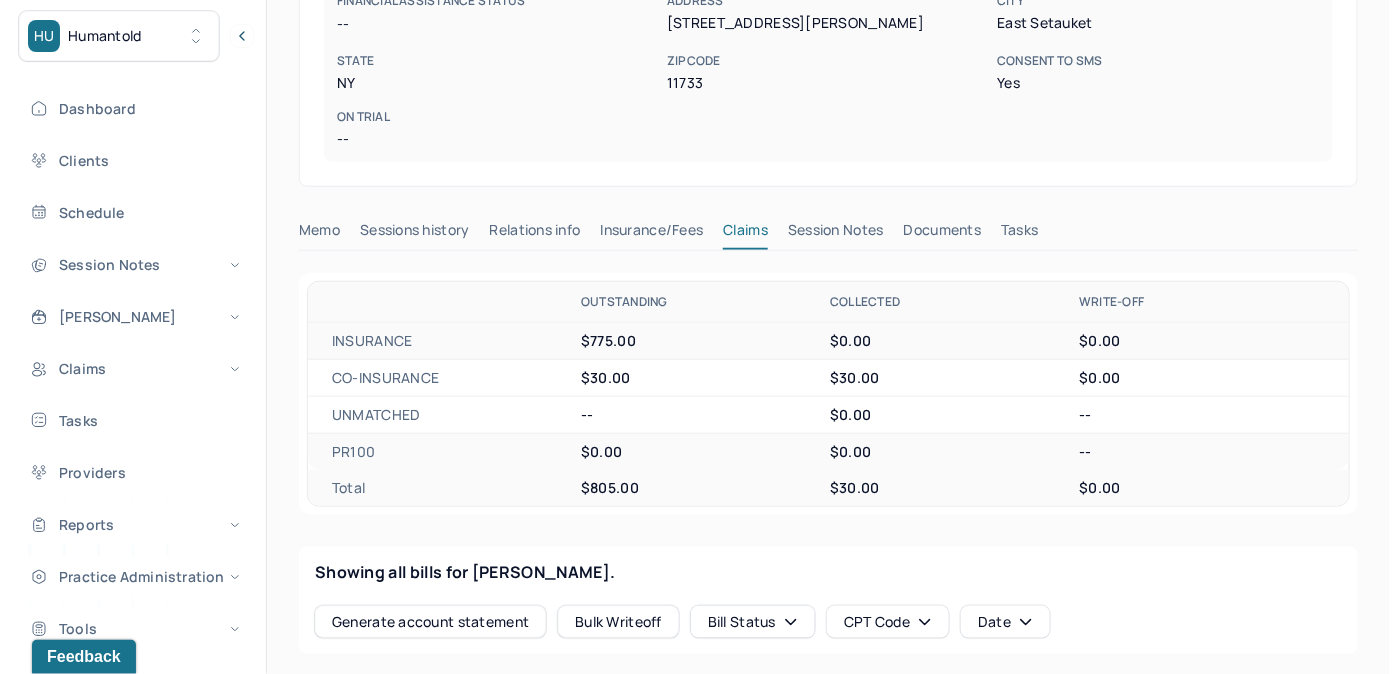 scroll, scrollTop: 314, scrollLeft: 0, axis: vertical 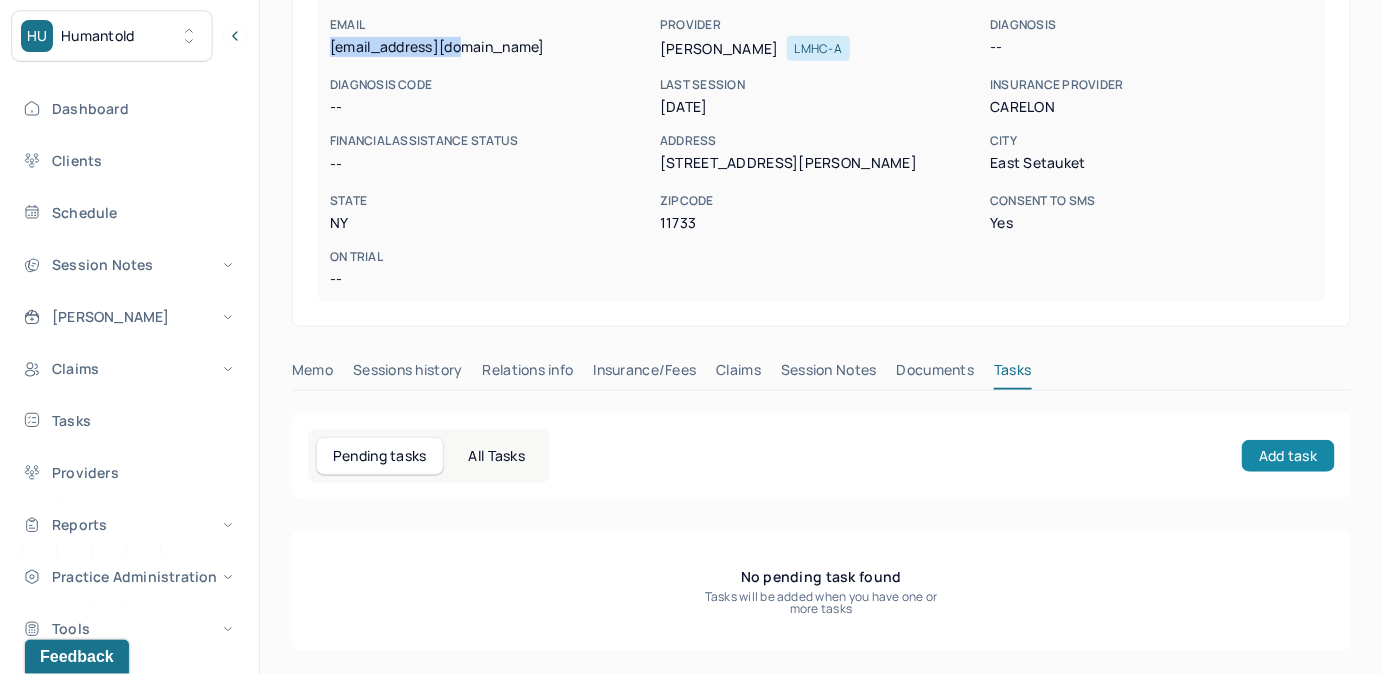 click on "Add task" at bounding box center [1288, 456] 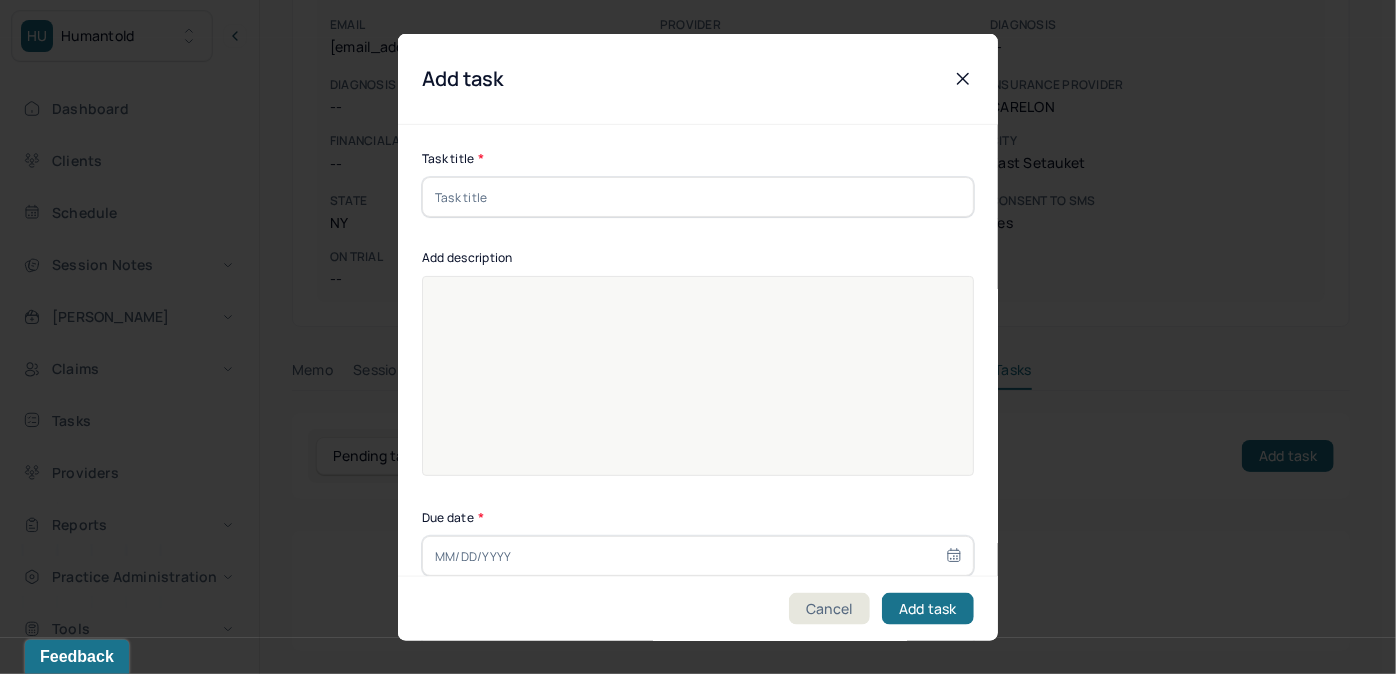 drag, startPoint x: 637, startPoint y: 194, endPoint x: 635, endPoint y: 208, distance: 14.142136 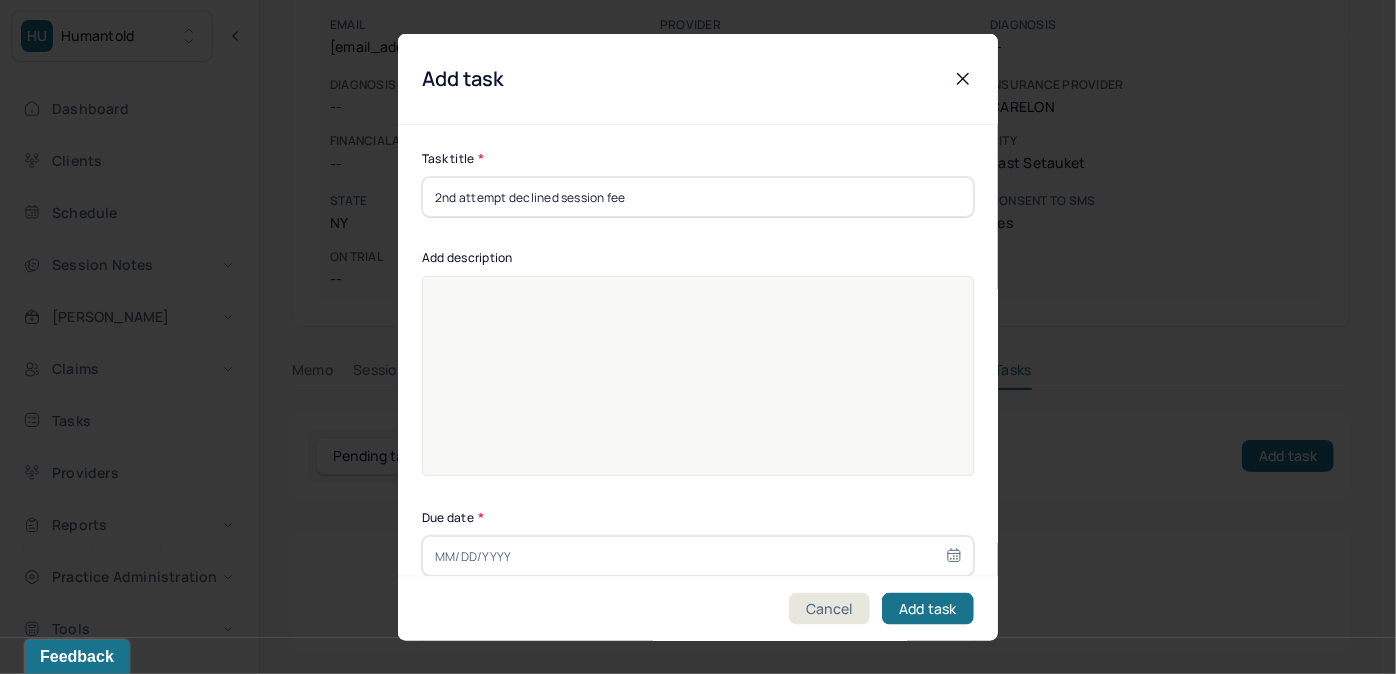 click at bounding box center (698, 389) 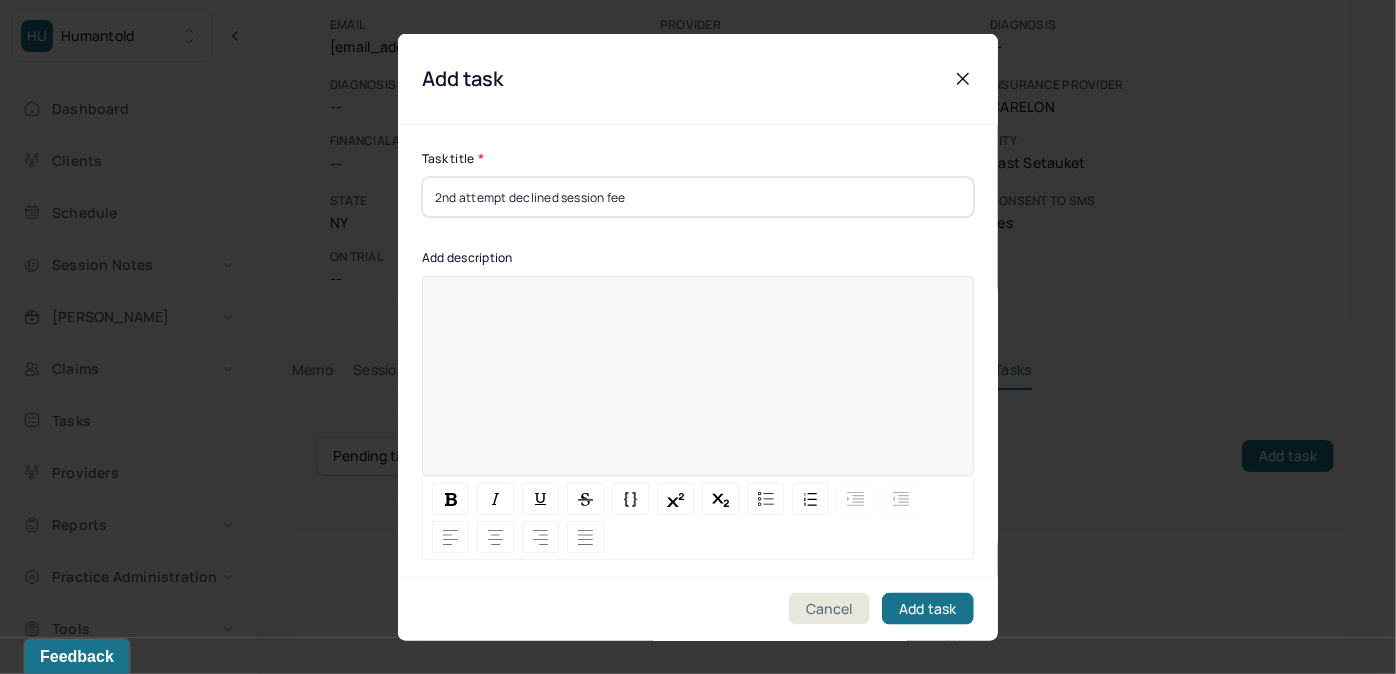 click at bounding box center (698, 389) 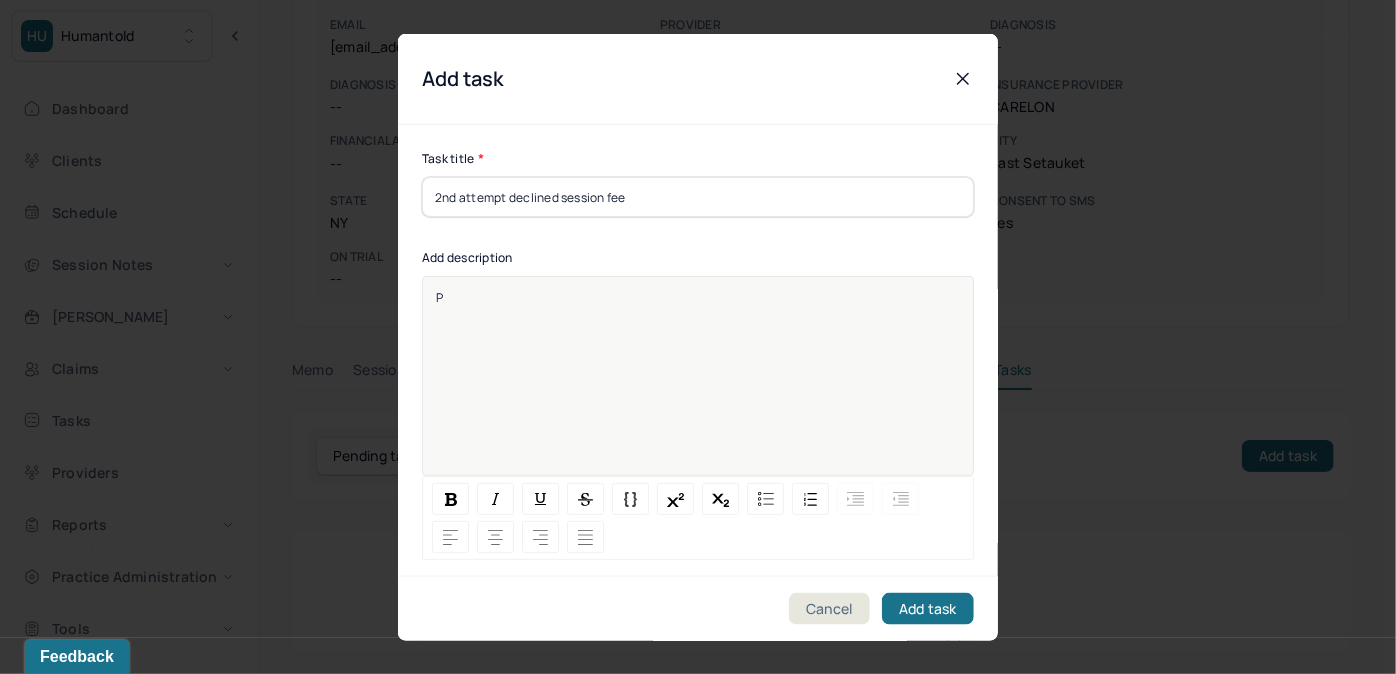 type 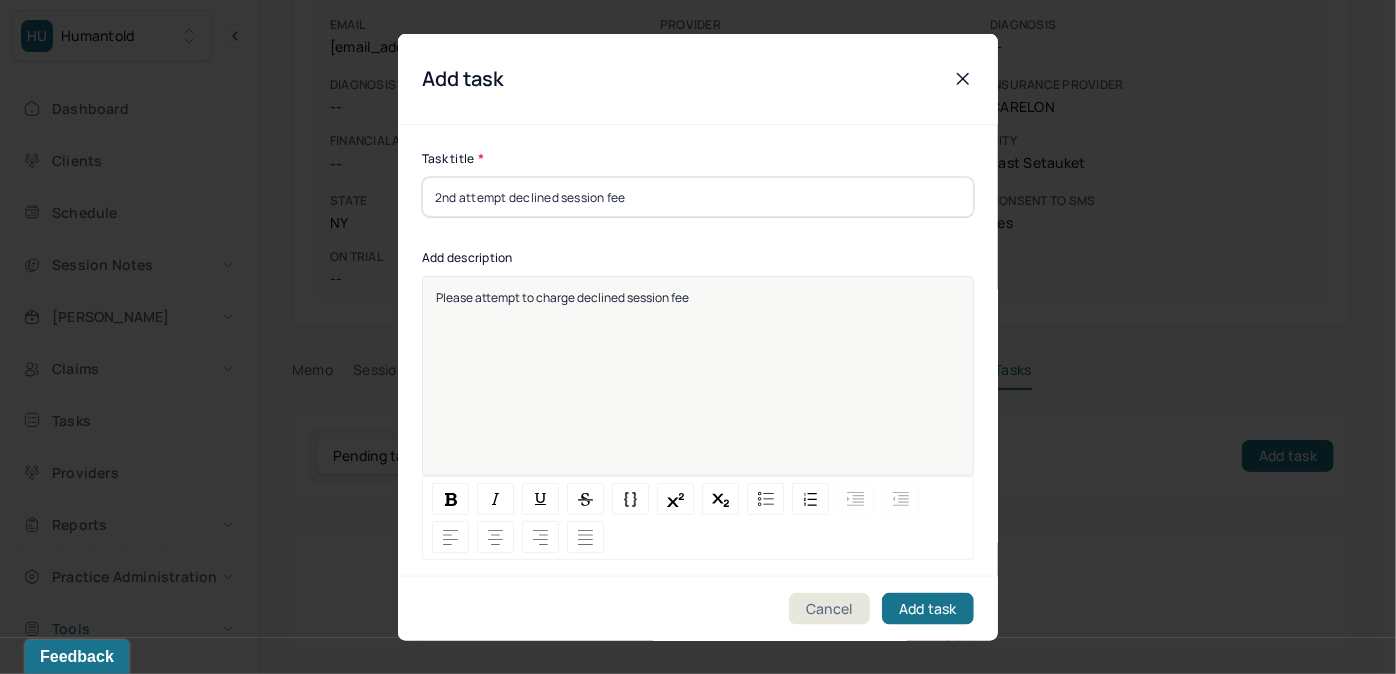 click on "Please attempt to charge declined session fee" at bounding box center (698, 389) 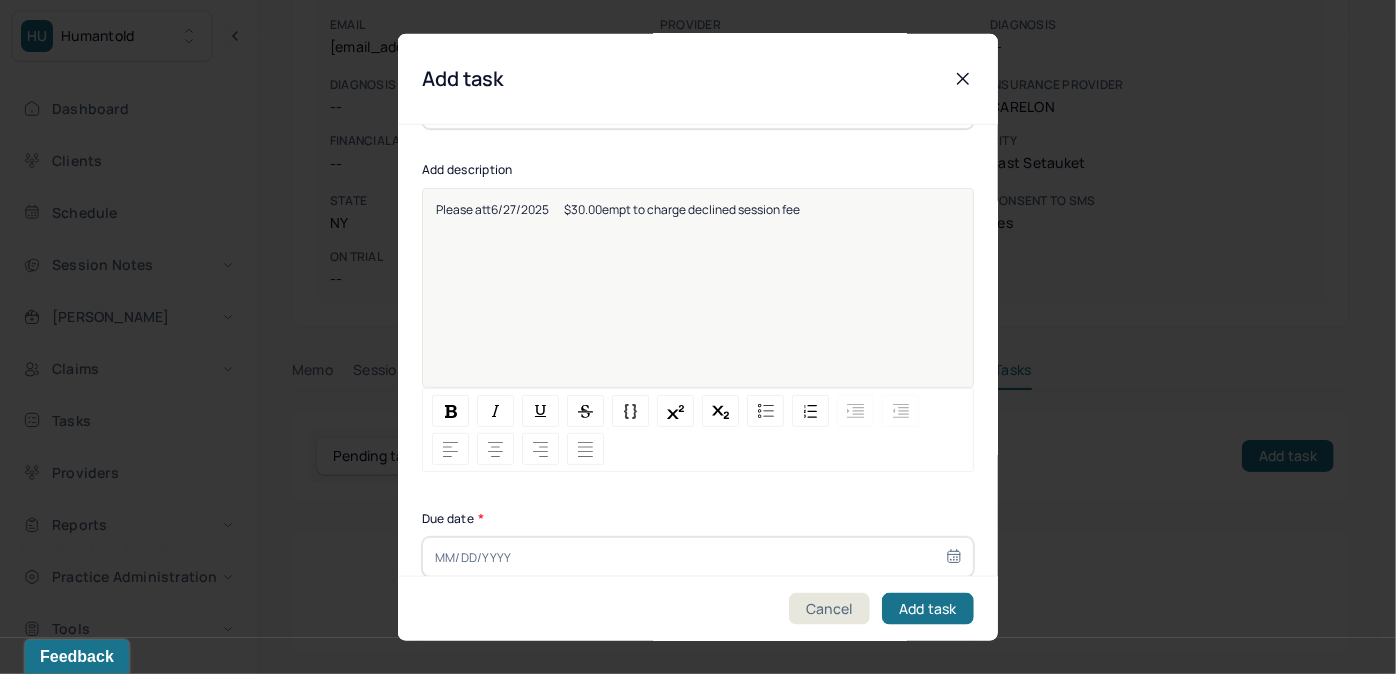 scroll, scrollTop: 90, scrollLeft: 0, axis: vertical 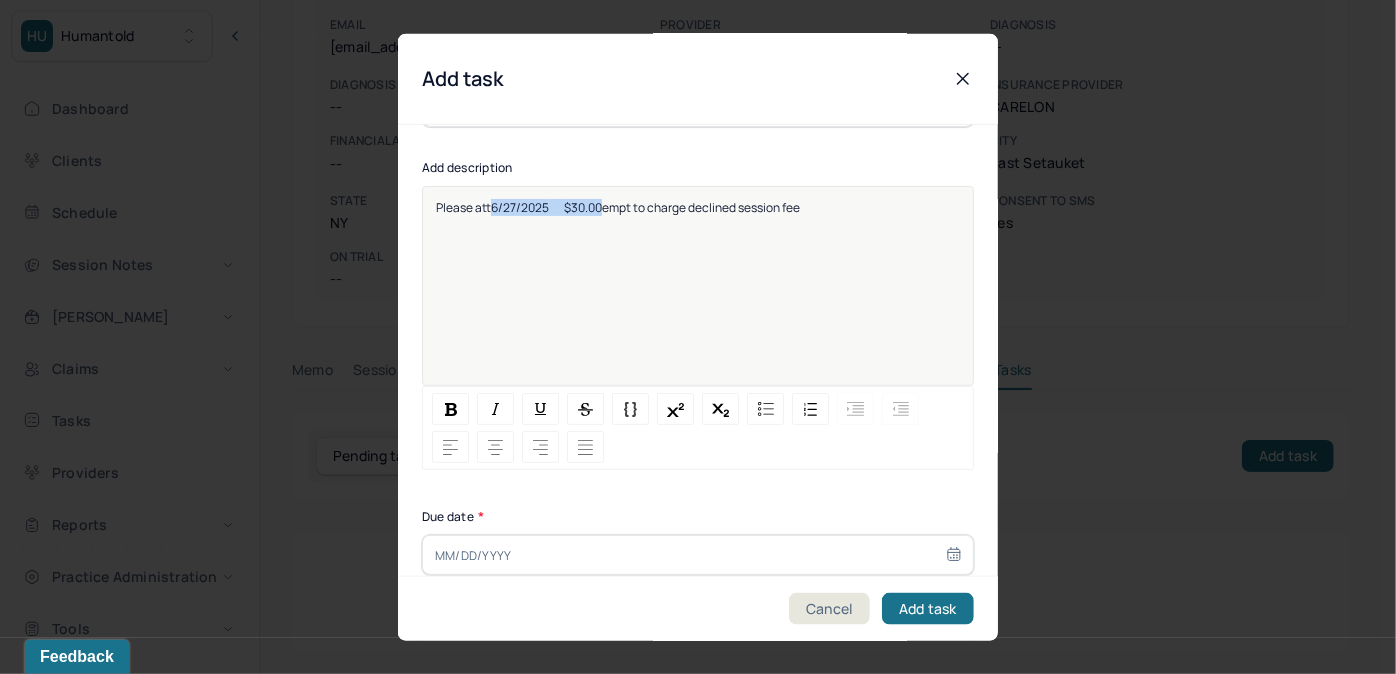 drag, startPoint x: 589, startPoint y: 203, endPoint x: 490, endPoint y: 204, distance: 99.00505 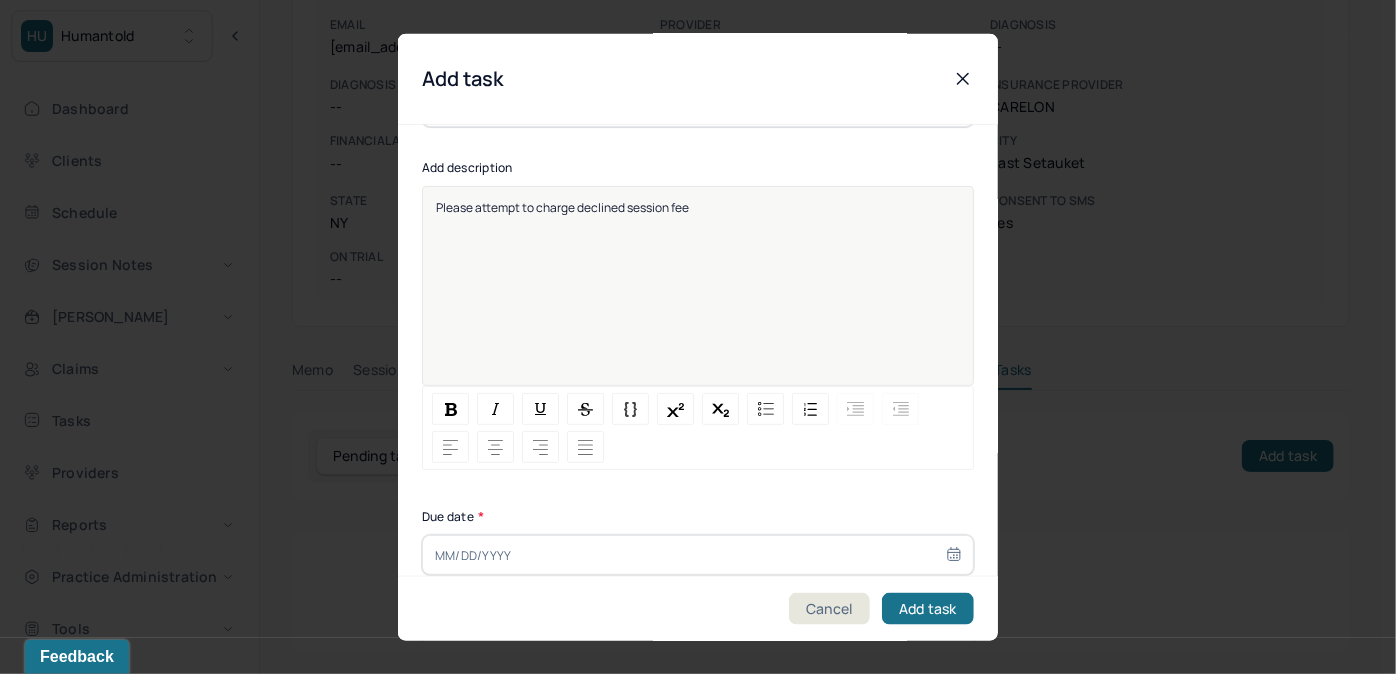 click on "Please attempt to charge declined session fee" at bounding box center [698, 207] 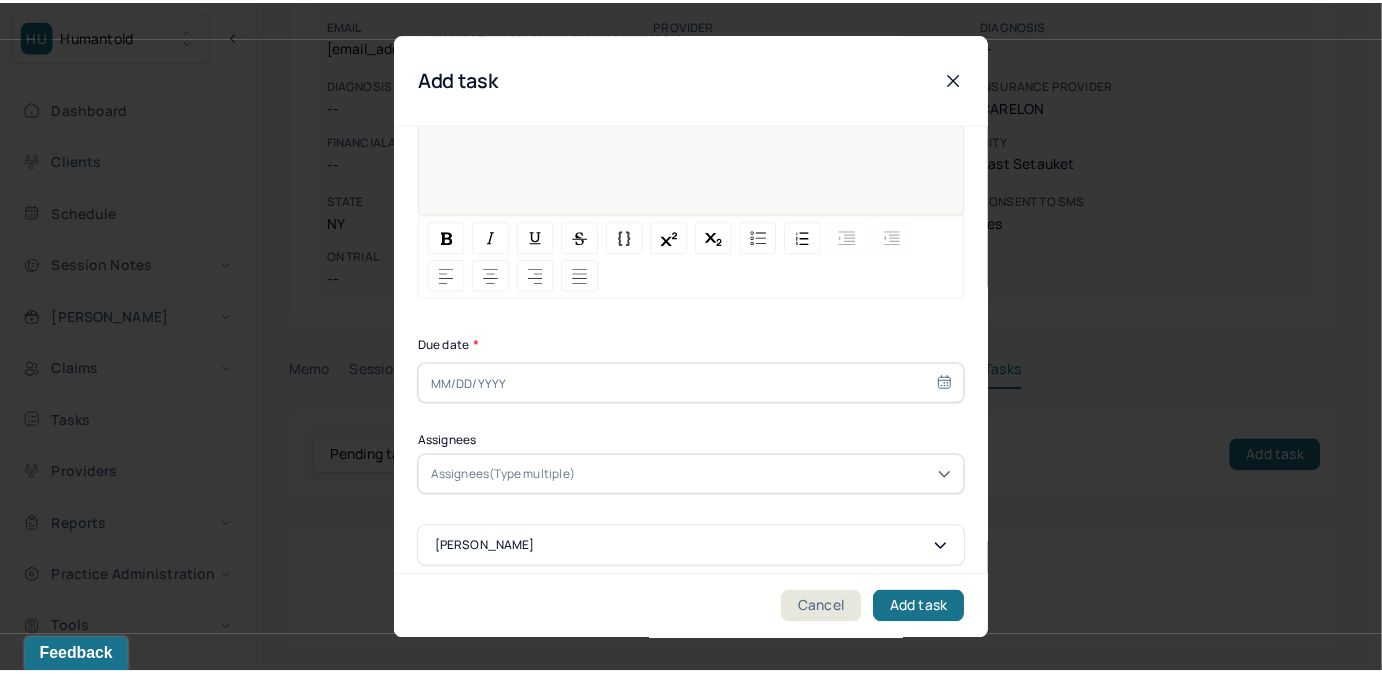 scroll, scrollTop: 274, scrollLeft: 0, axis: vertical 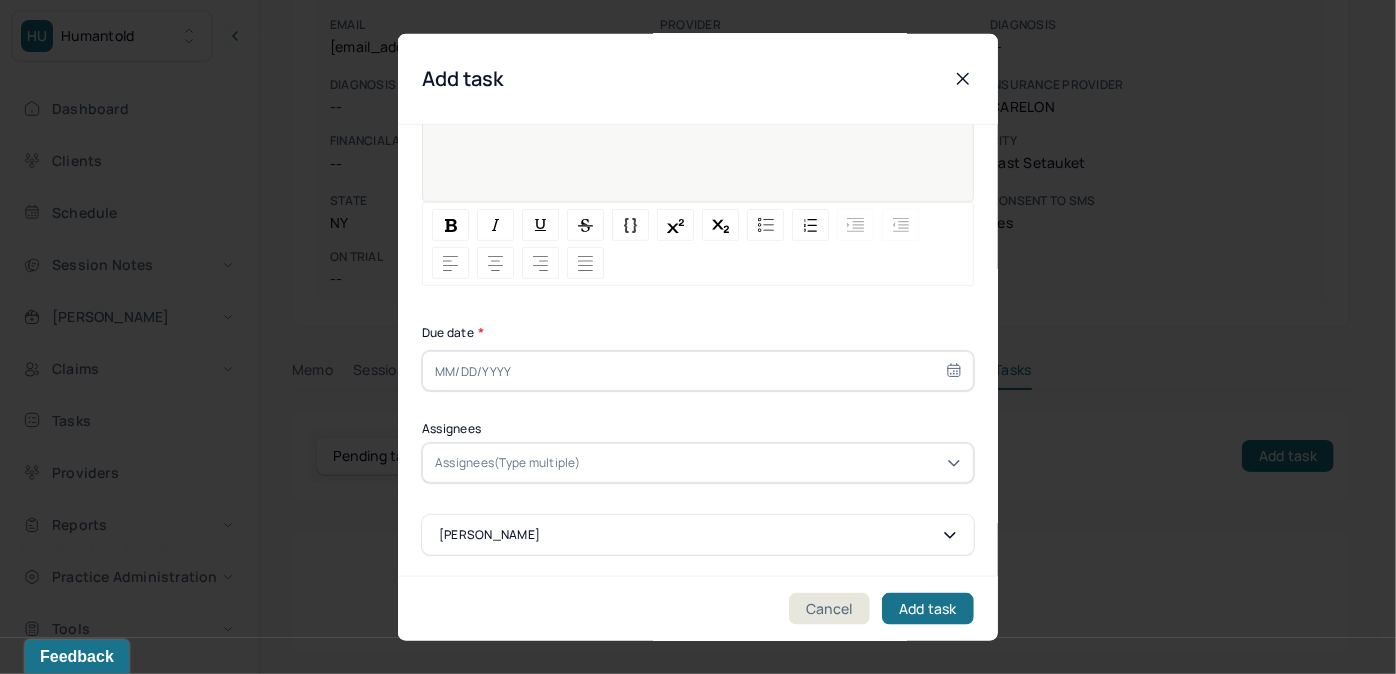 click on "Due date *" at bounding box center [698, 357] 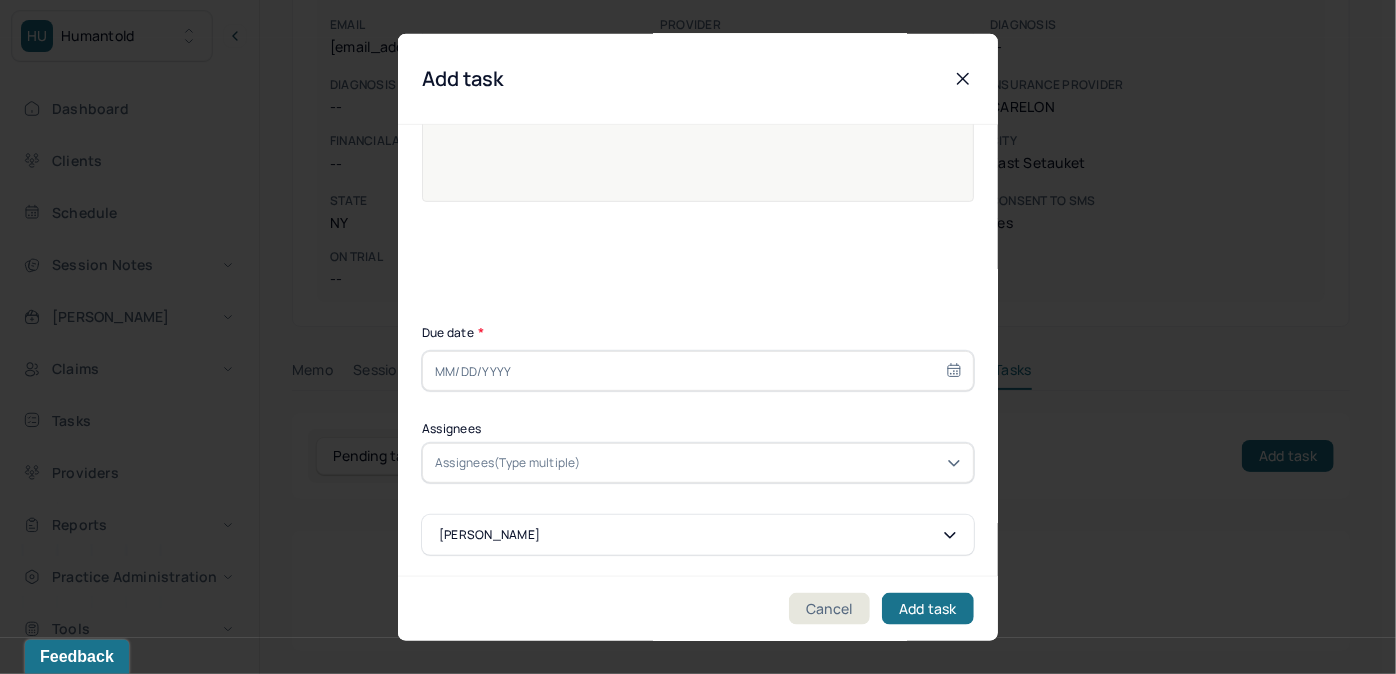 select on "6" 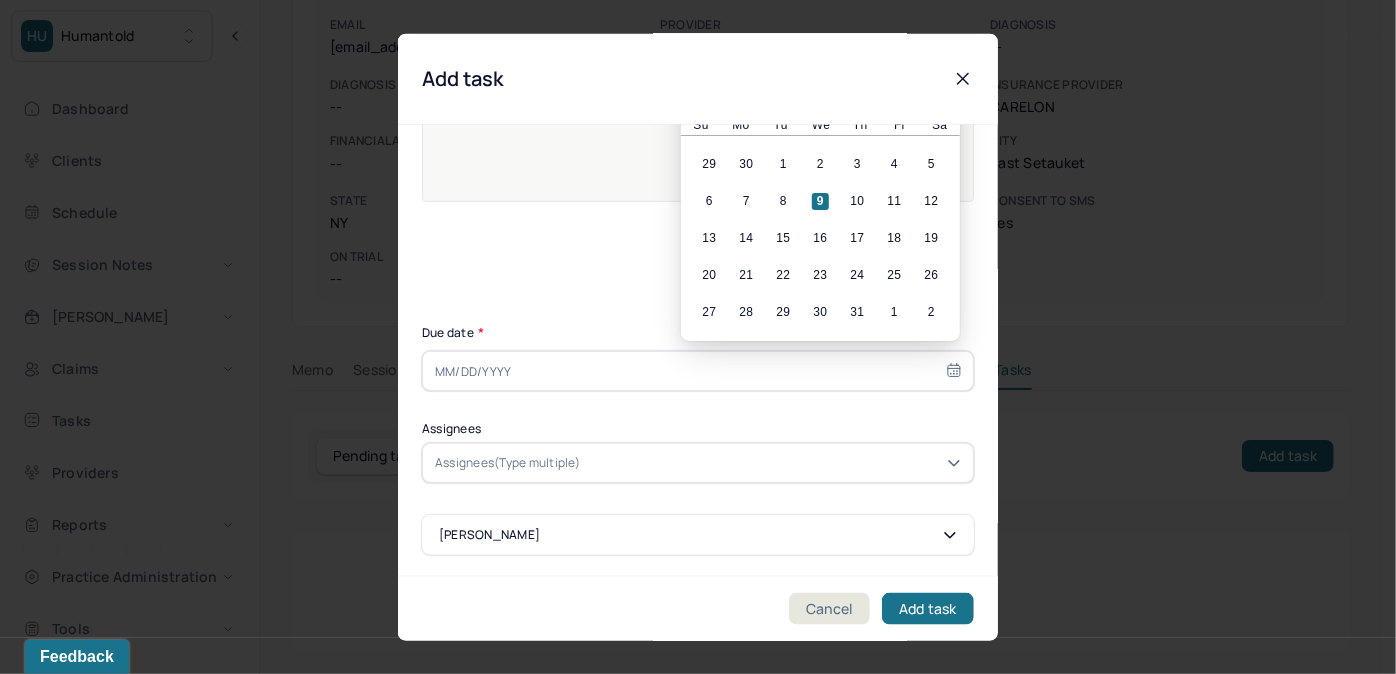 click at bounding box center [698, 371] 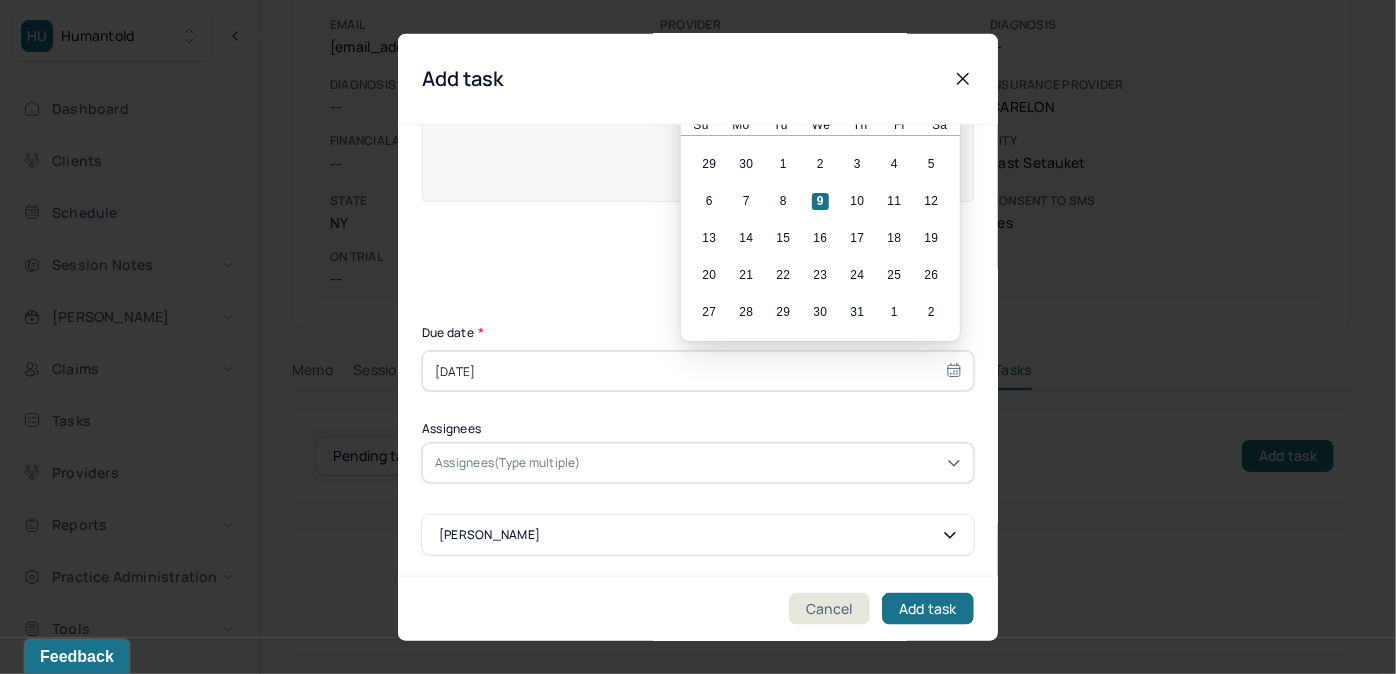 click at bounding box center [773, 463] 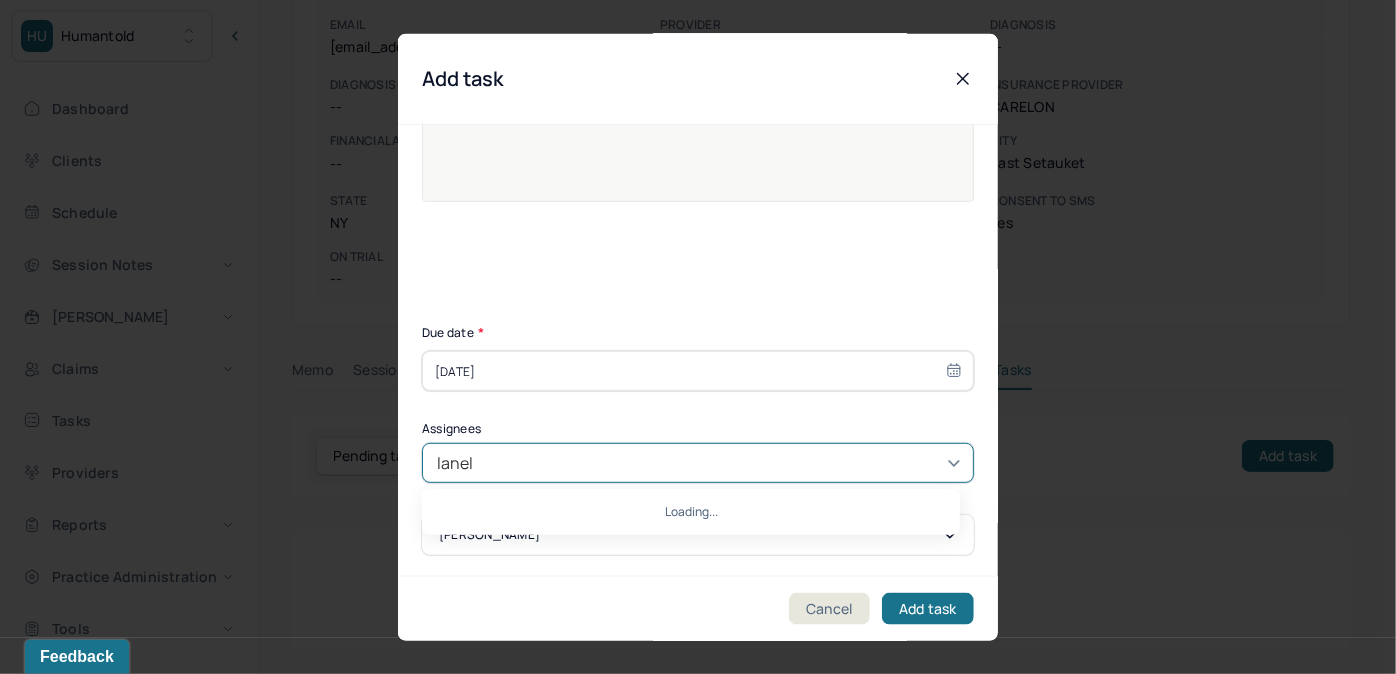 type on "lanell" 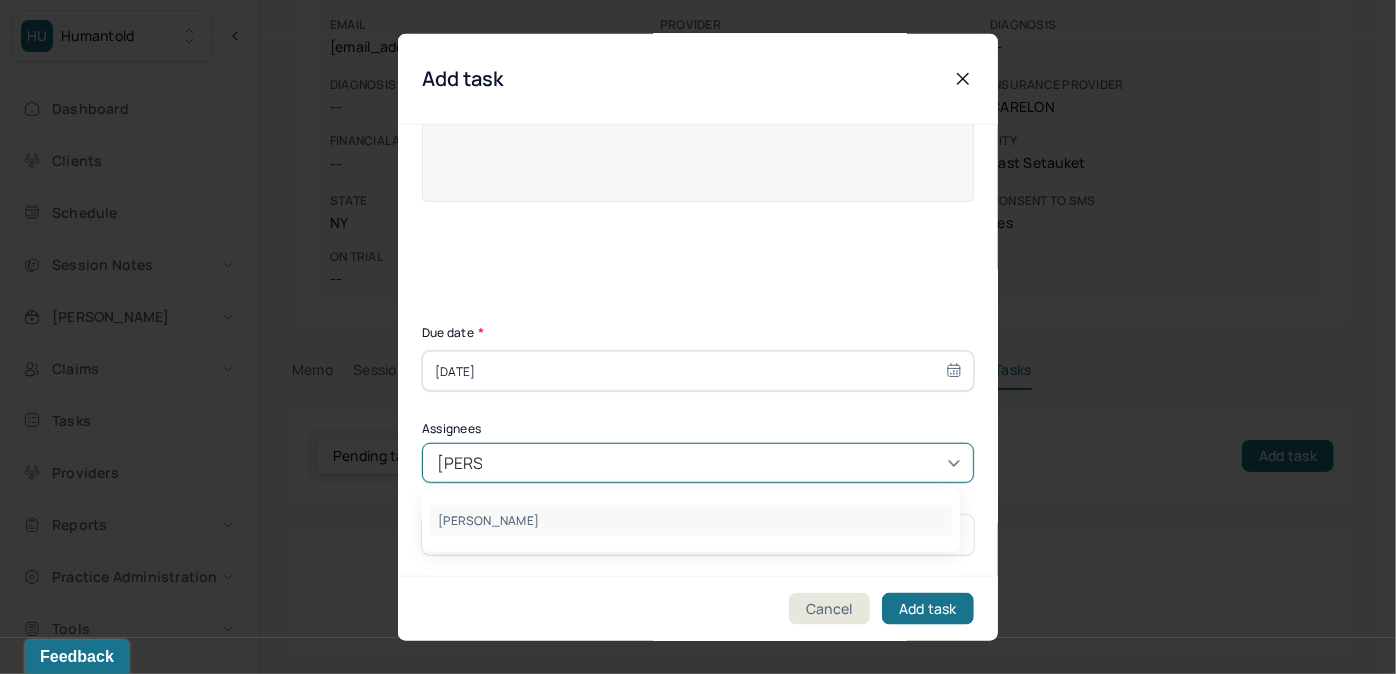 click on "Lanell Johnson" at bounding box center [691, 520] 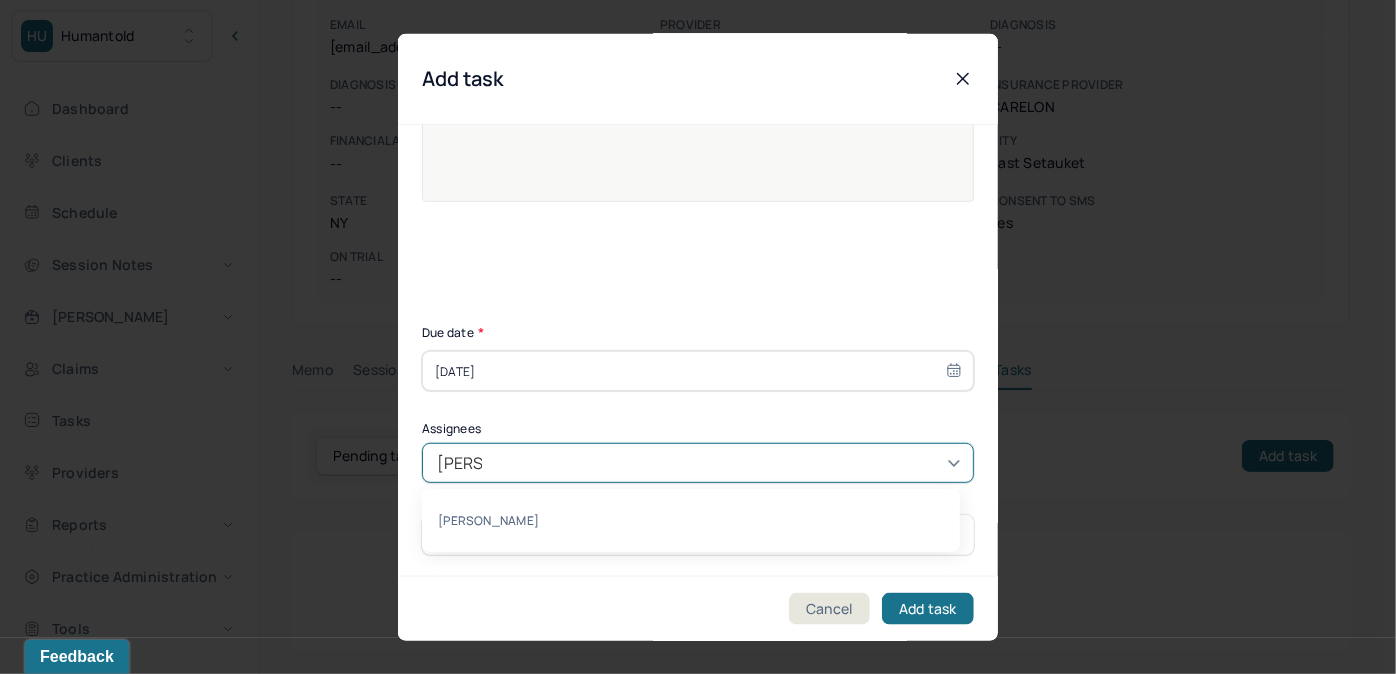 type 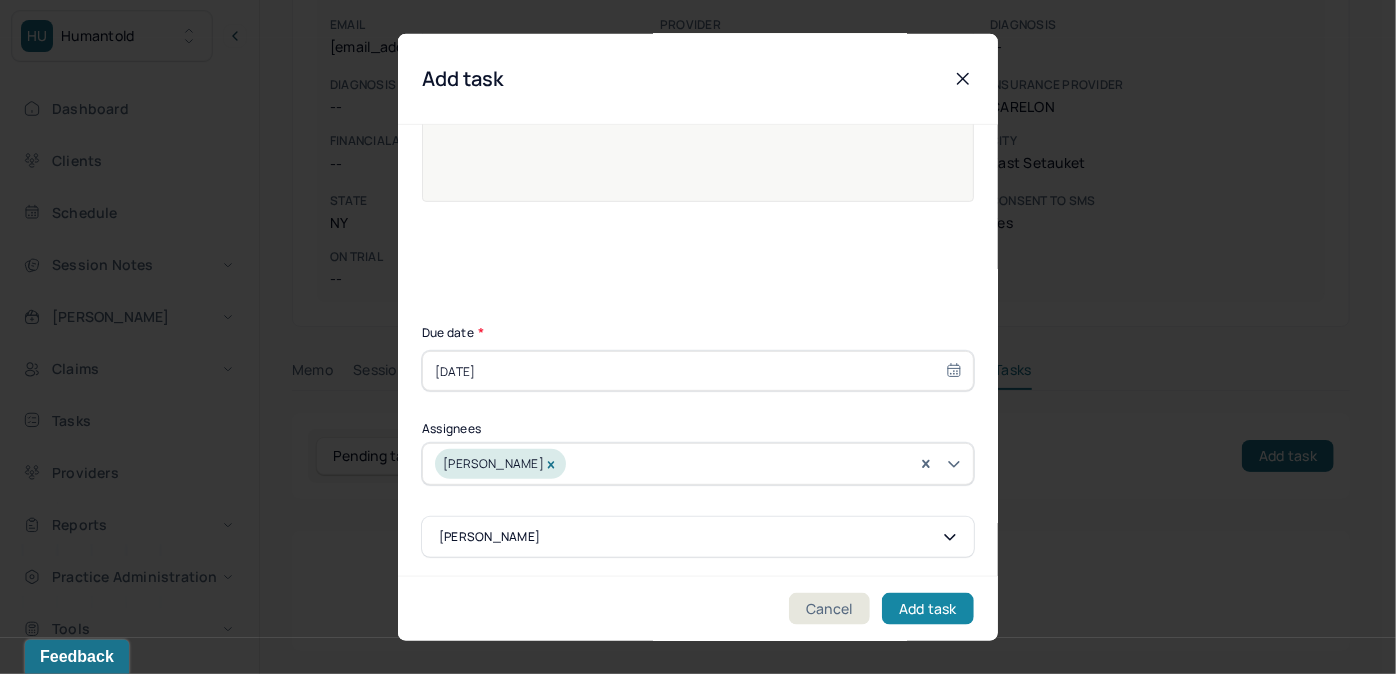 click on "Add task" at bounding box center [928, 608] 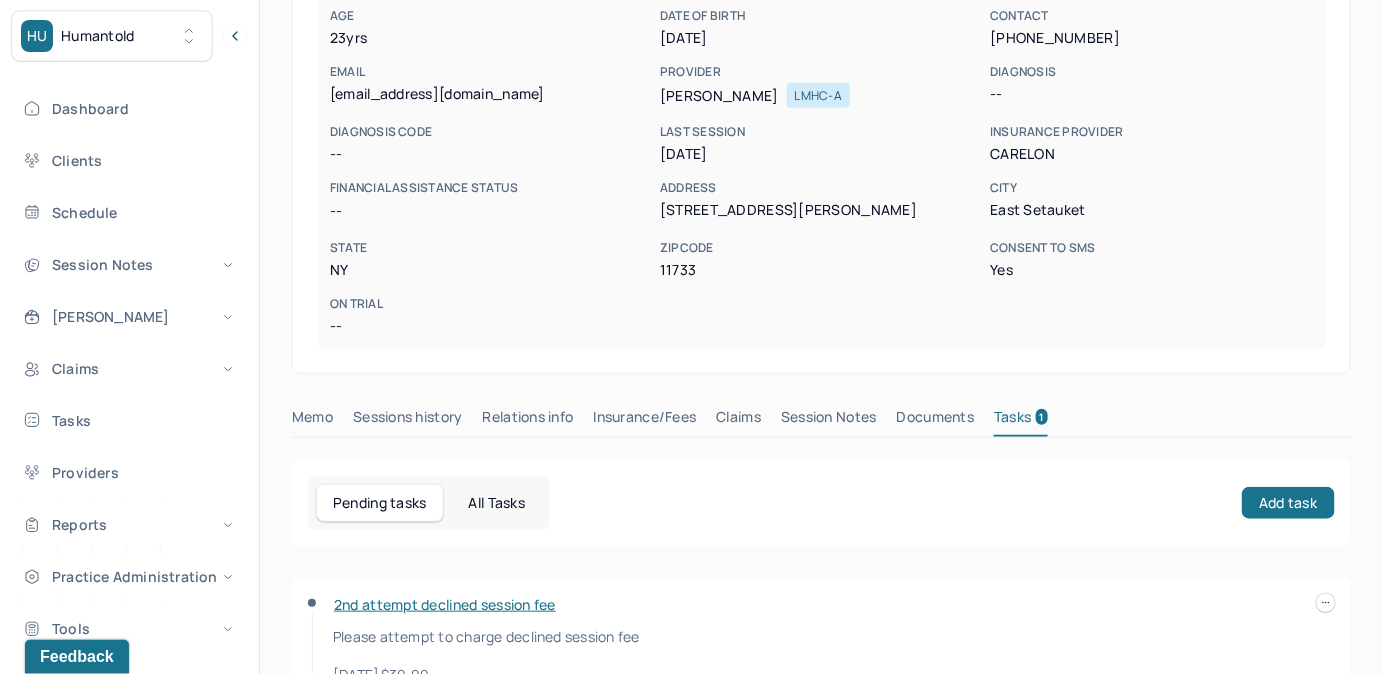 scroll, scrollTop: 272, scrollLeft: 0, axis: vertical 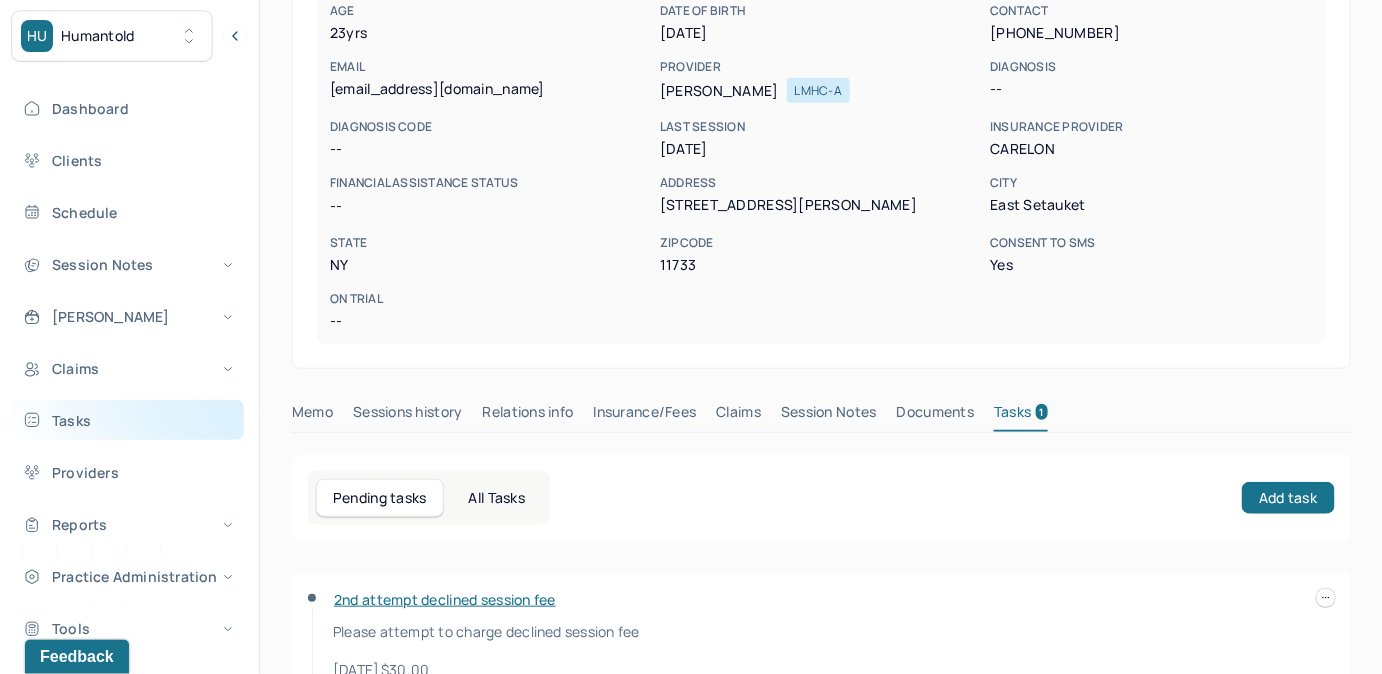 click on "Tasks" at bounding box center (128, 420) 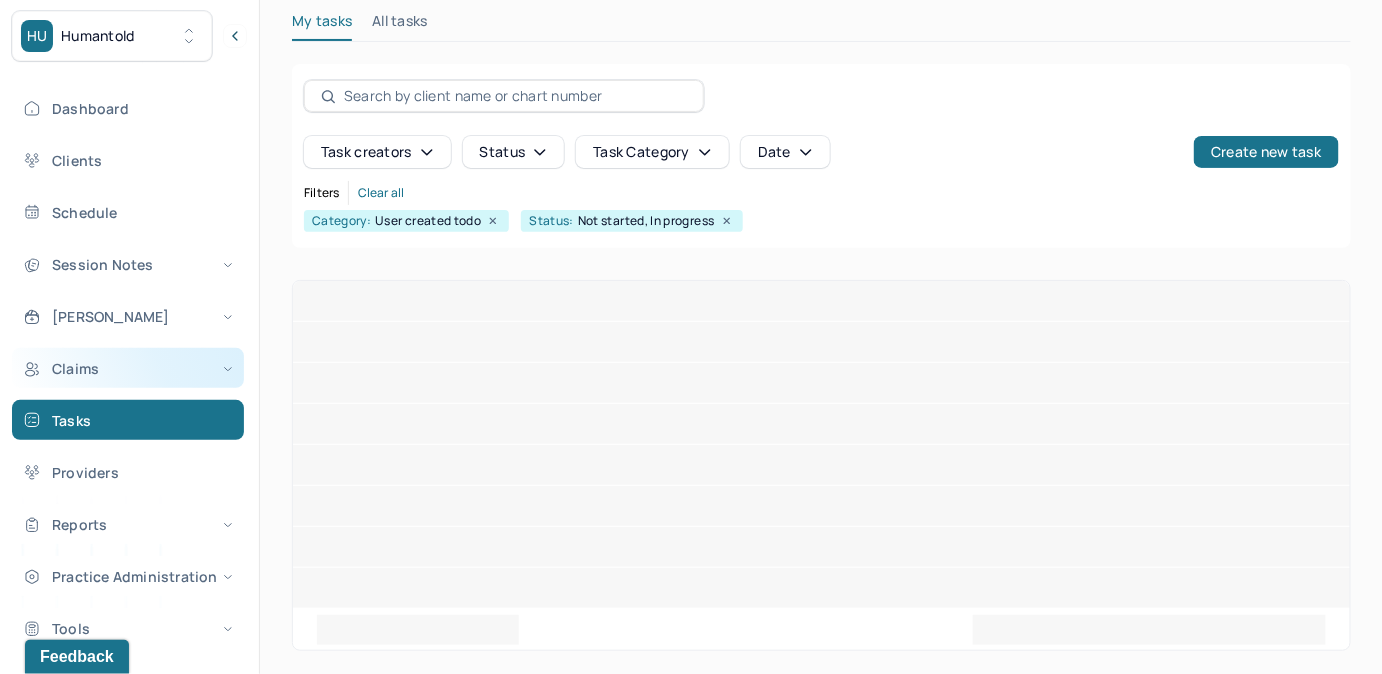 scroll, scrollTop: 256, scrollLeft: 0, axis: vertical 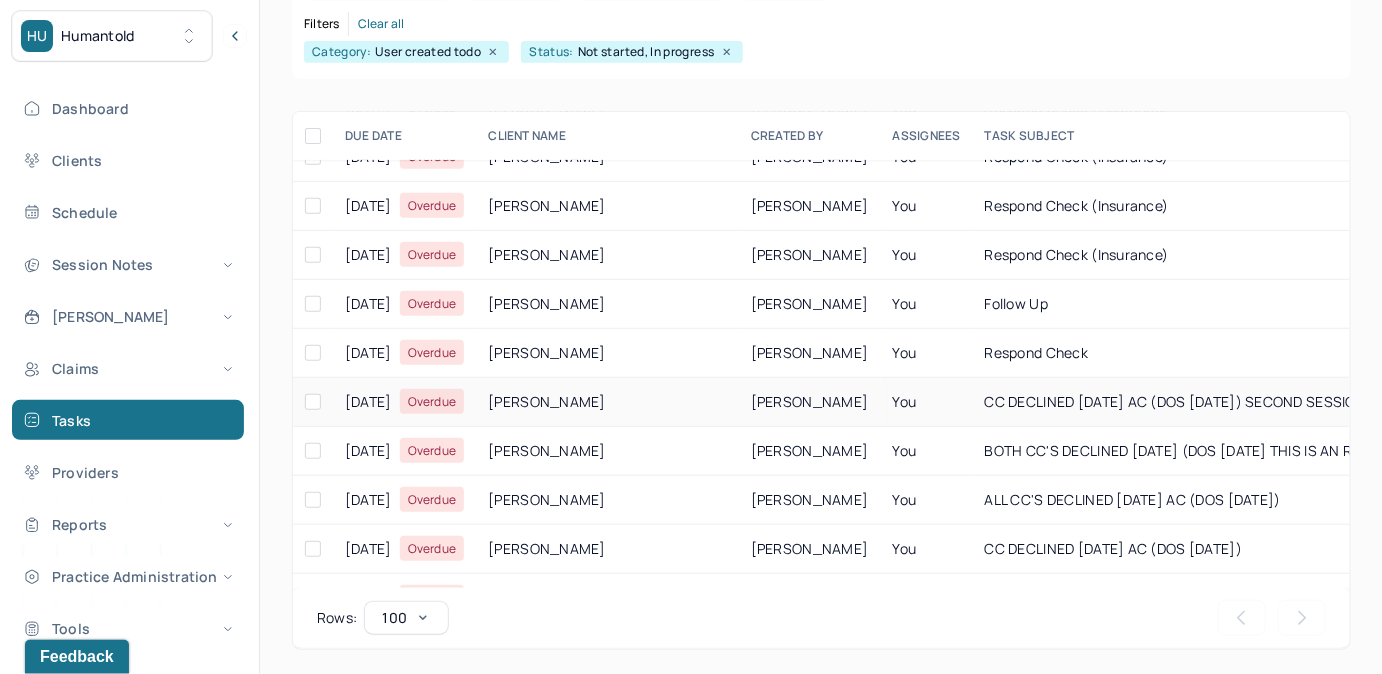 click on "You" at bounding box center (927, 402) 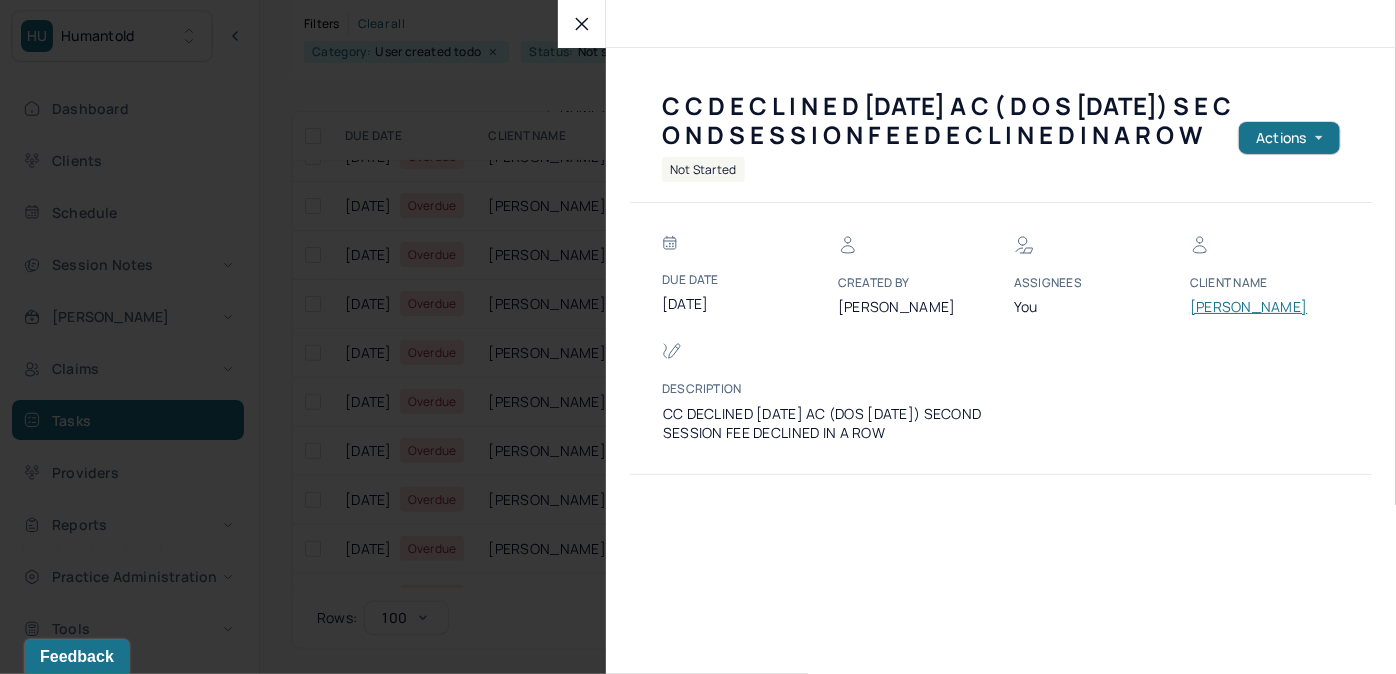 click on "VOLKOVA, VICTORIYA" at bounding box center (1250, 307) 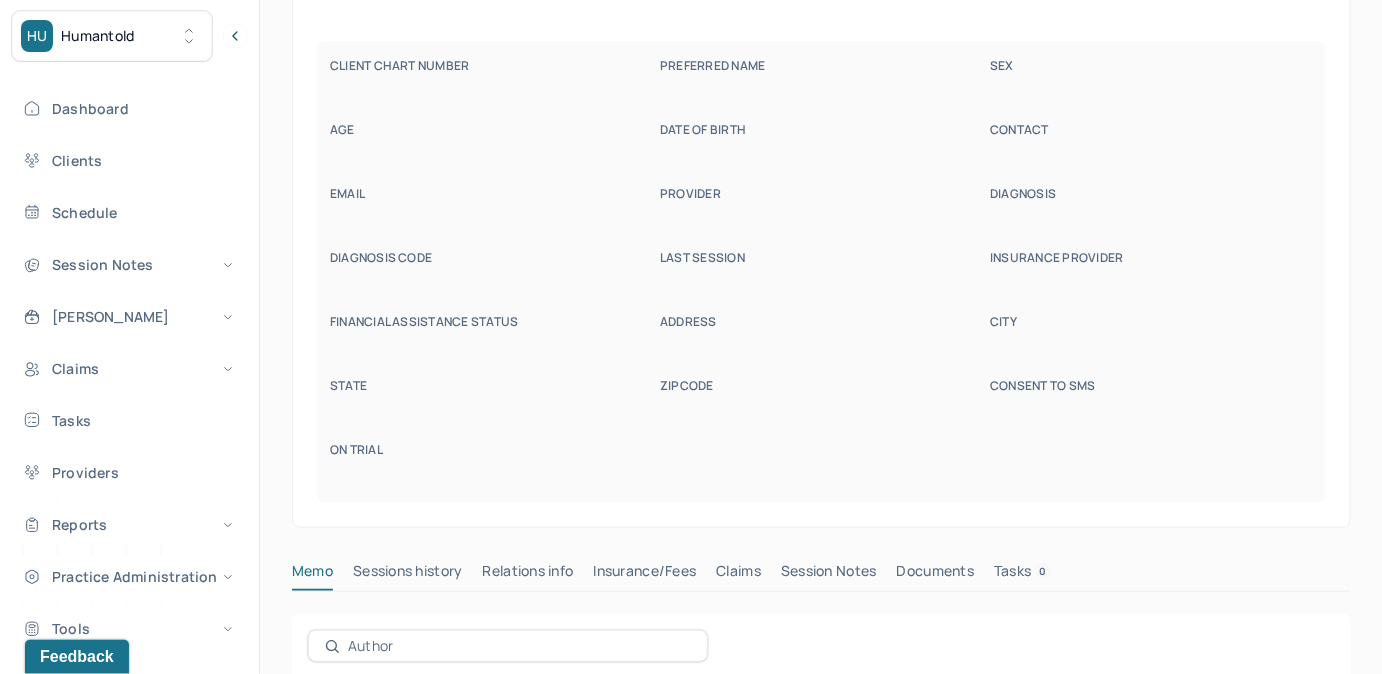 scroll, scrollTop: 160, scrollLeft: 0, axis: vertical 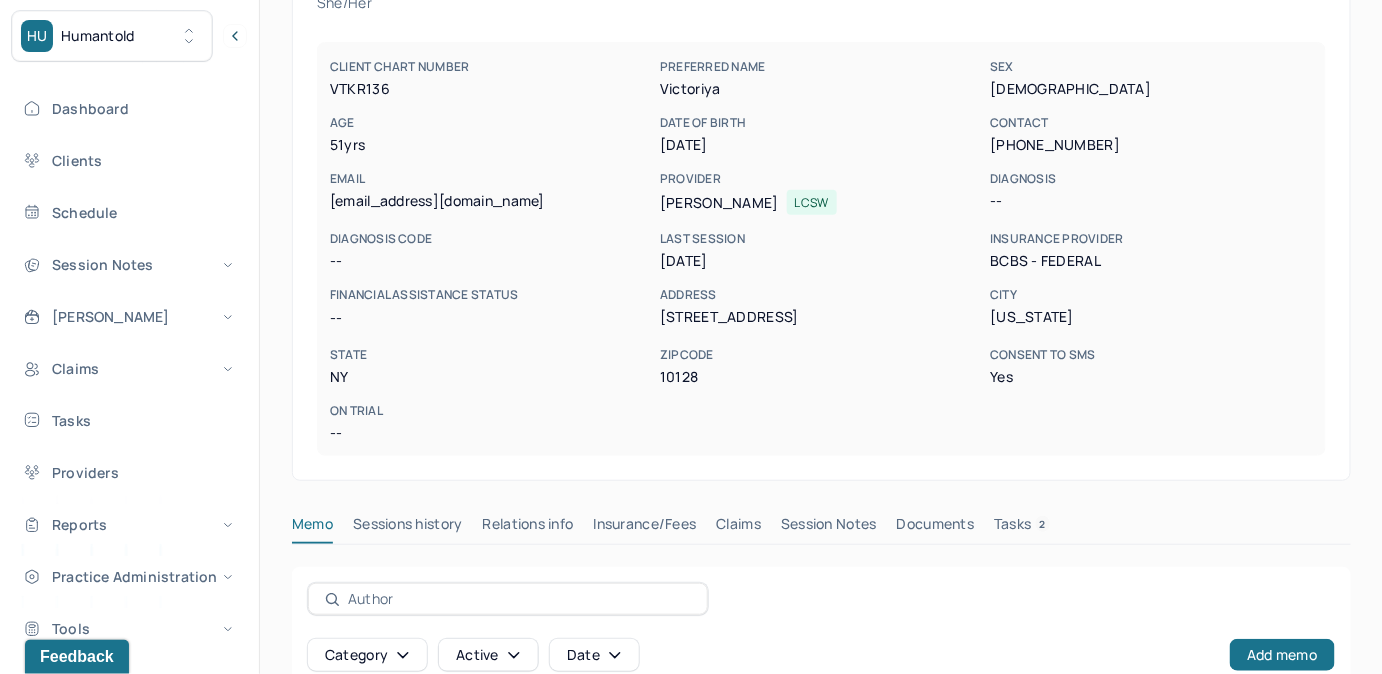 click on "Tasks 2" at bounding box center [1022, 528] 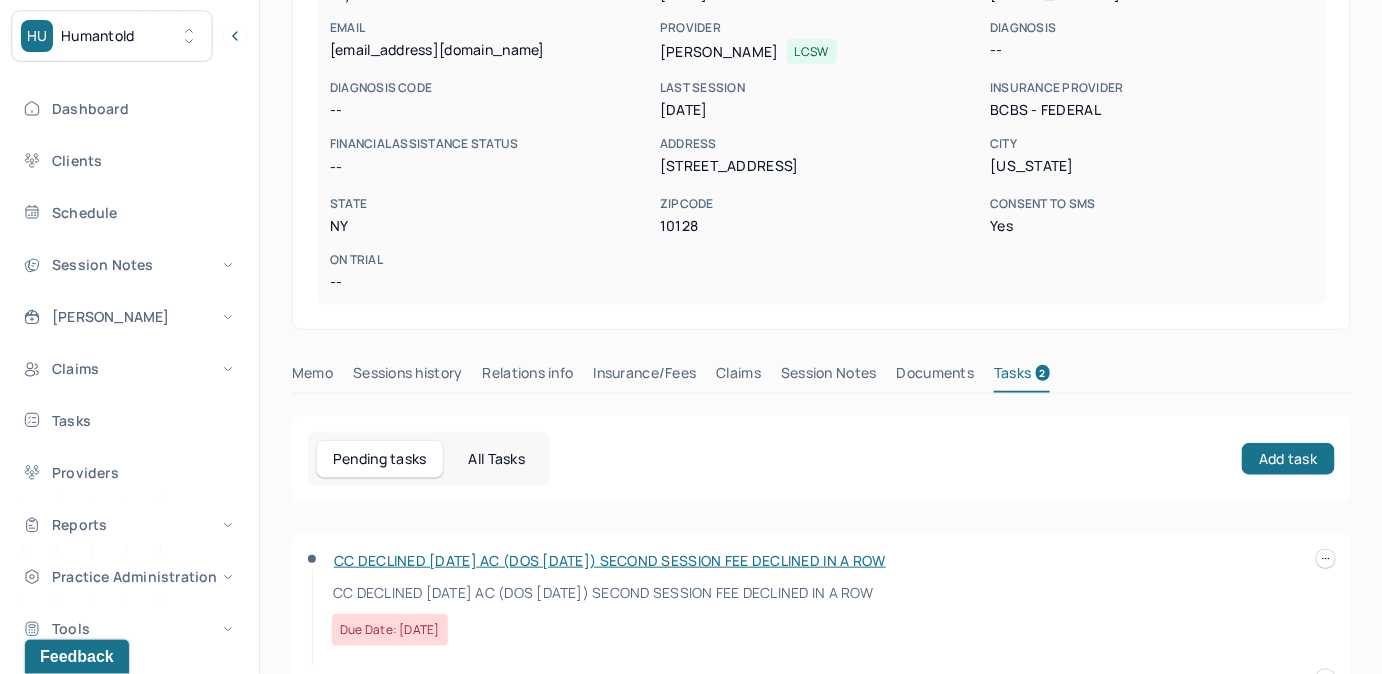 scroll, scrollTop: 470, scrollLeft: 0, axis: vertical 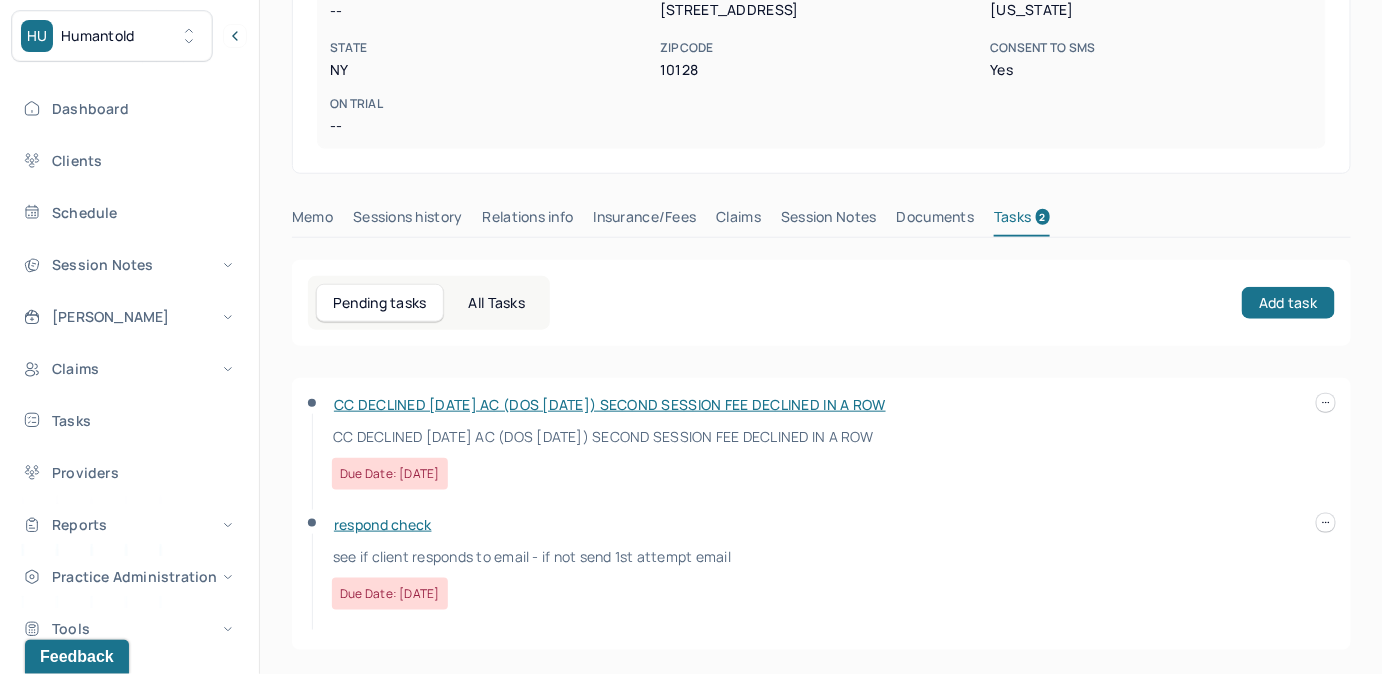 click 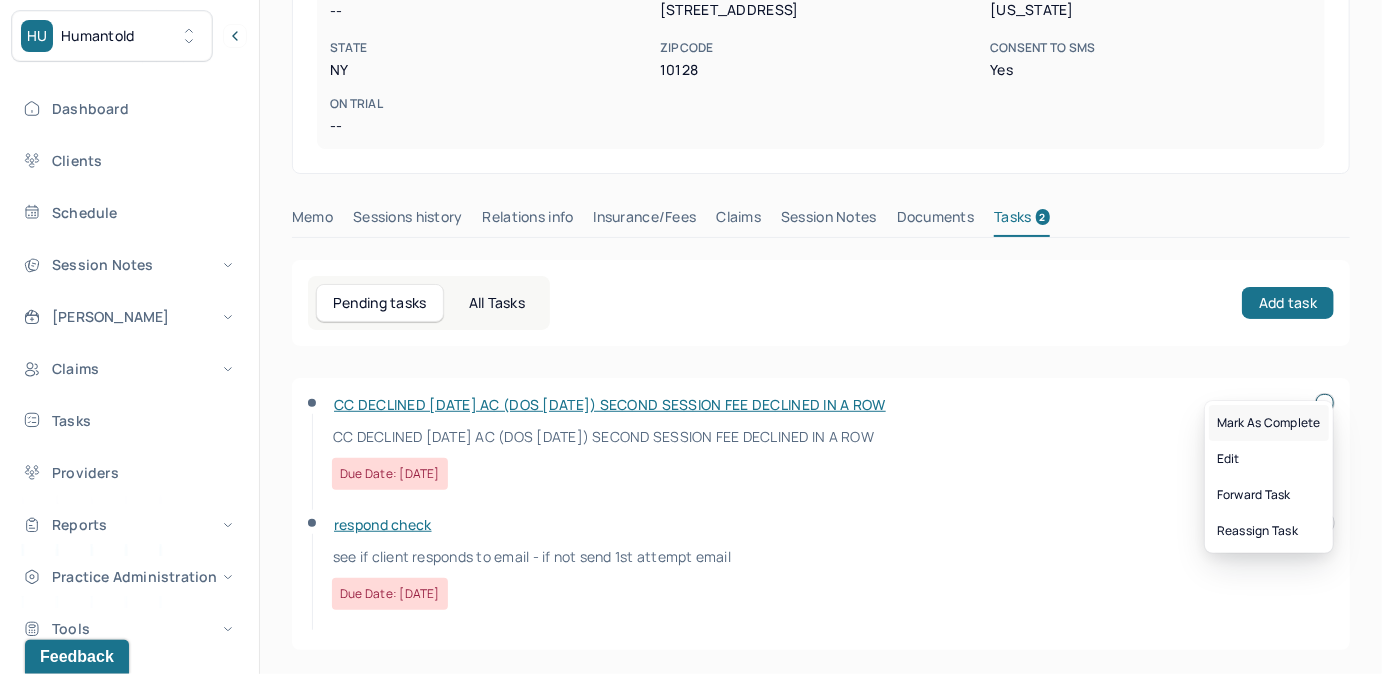 click on "Mark as complete" at bounding box center (1269, 423) 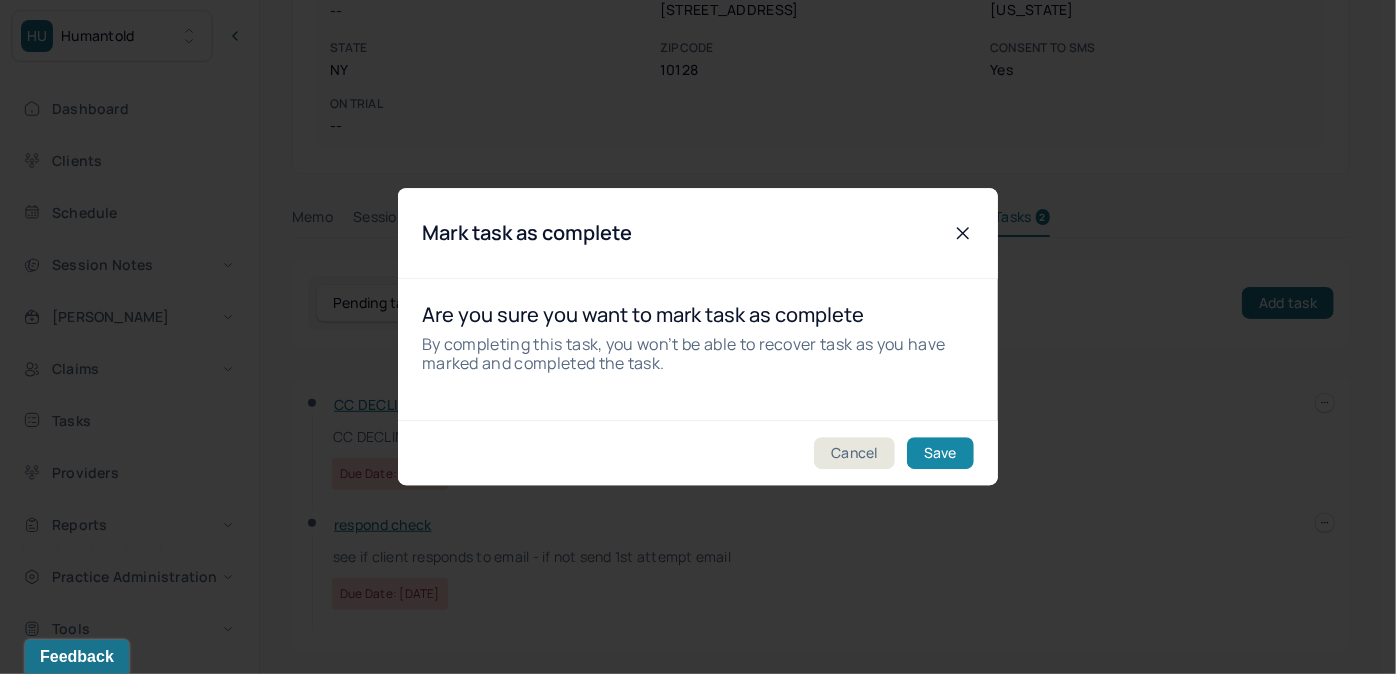 click on "Save" at bounding box center [940, 454] 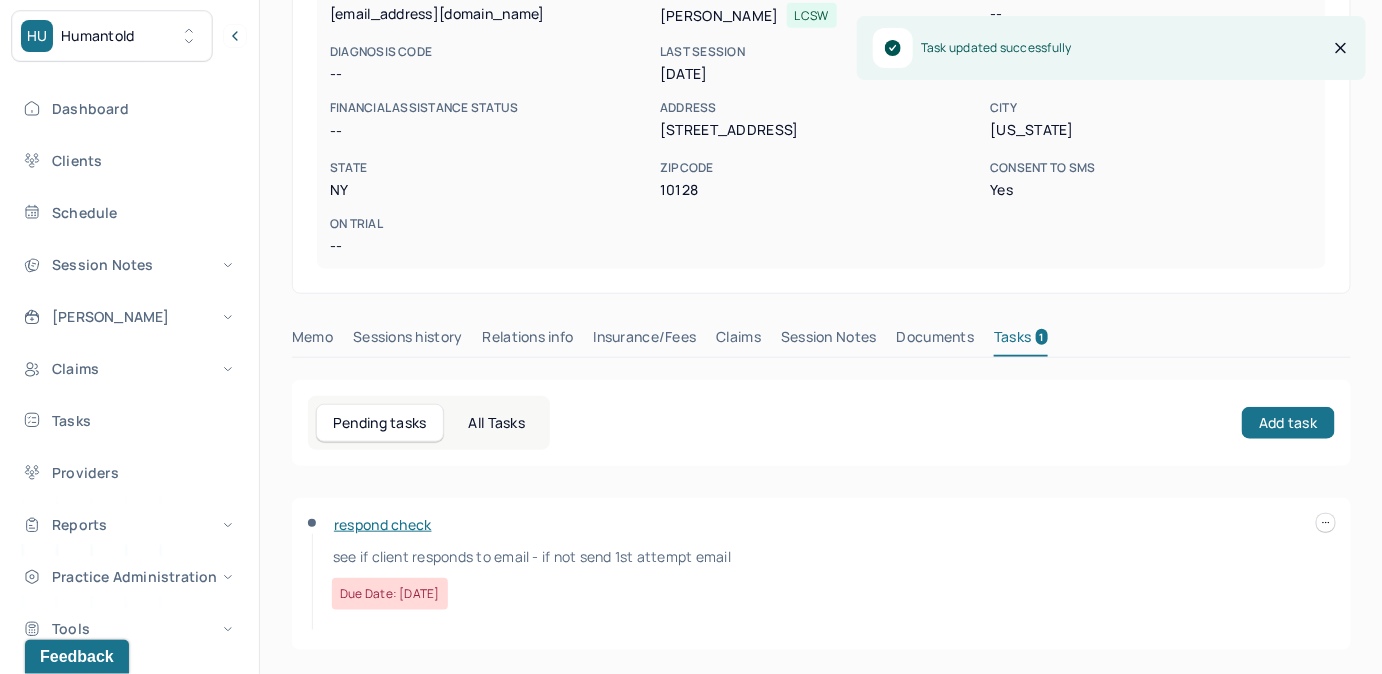 scroll, scrollTop: 348, scrollLeft: 0, axis: vertical 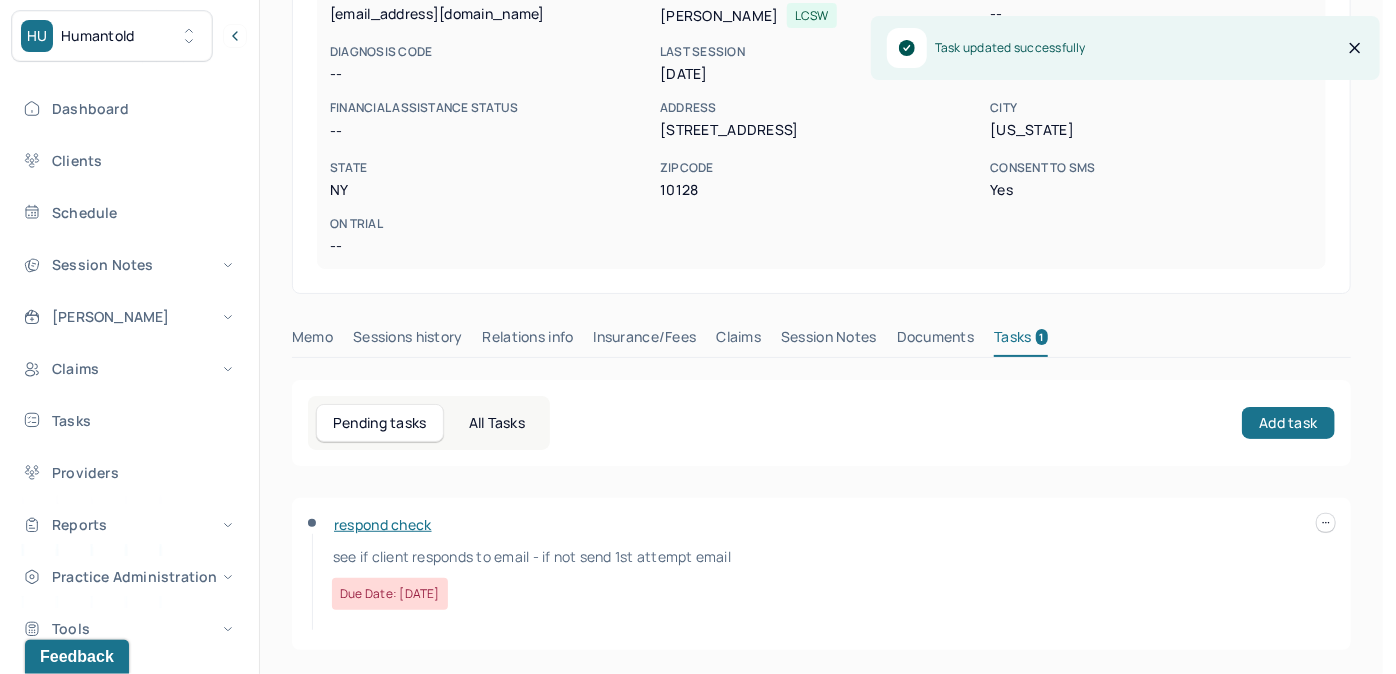 click 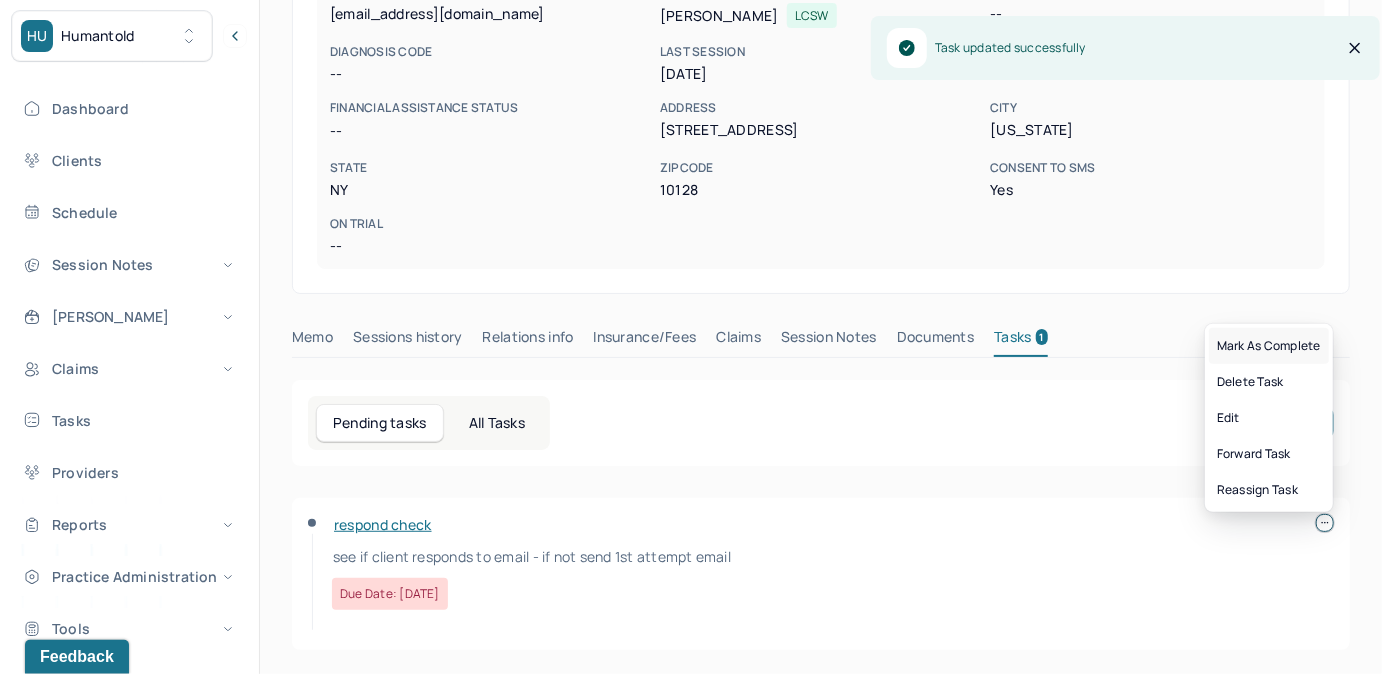 click on "Mark as complete" at bounding box center [1269, 346] 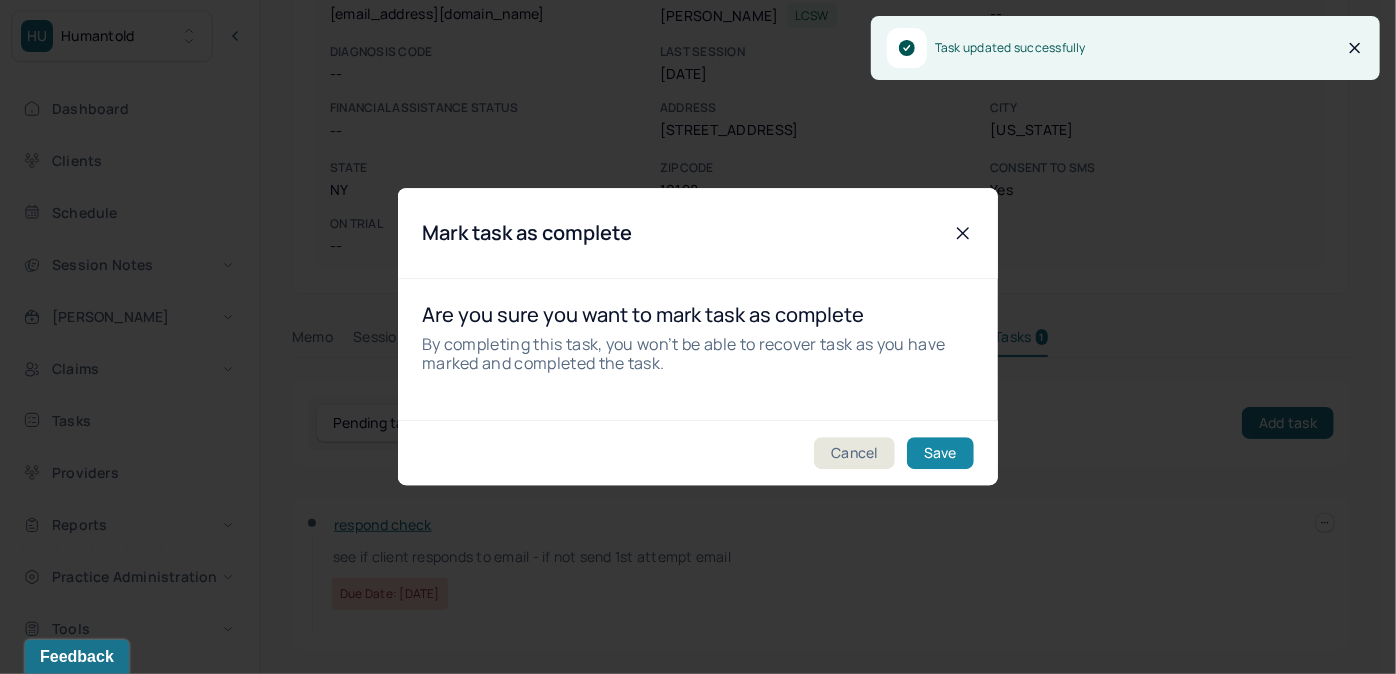 click on "Save" at bounding box center (940, 454) 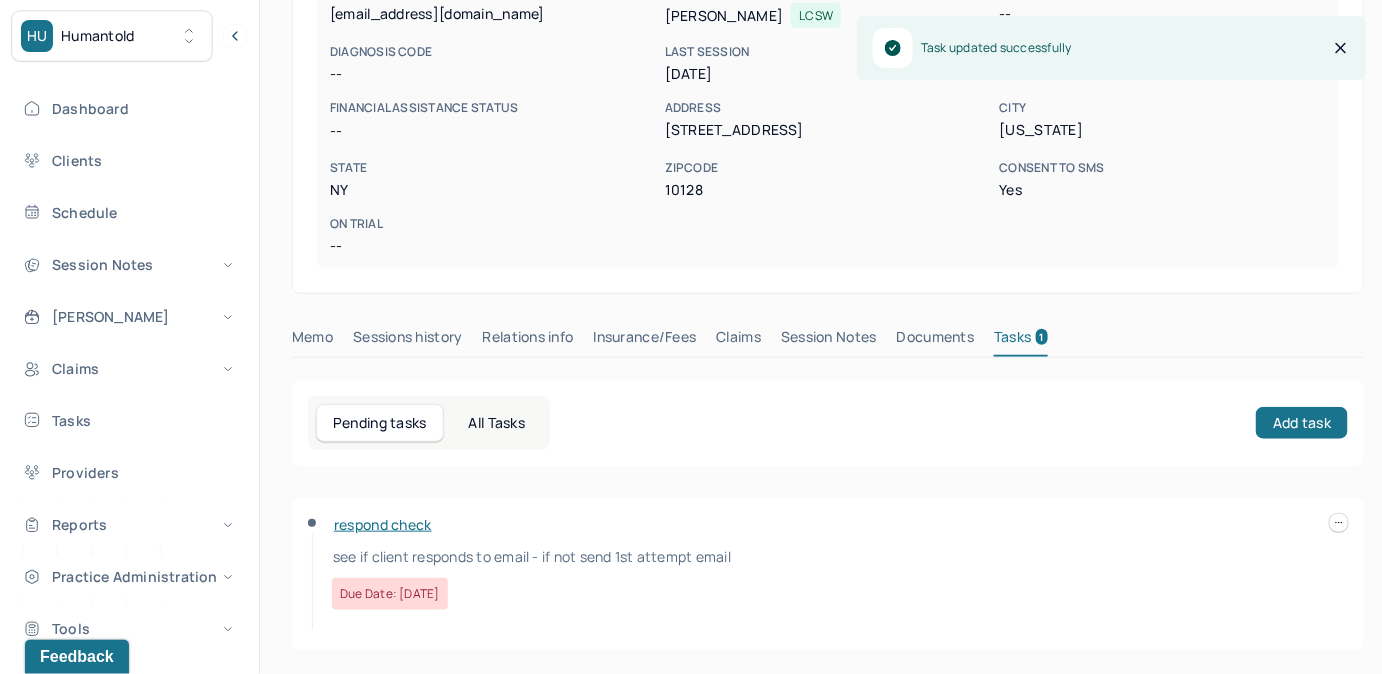 click on "Pending tasks     All Tasks     Add task" at bounding box center [828, 423] 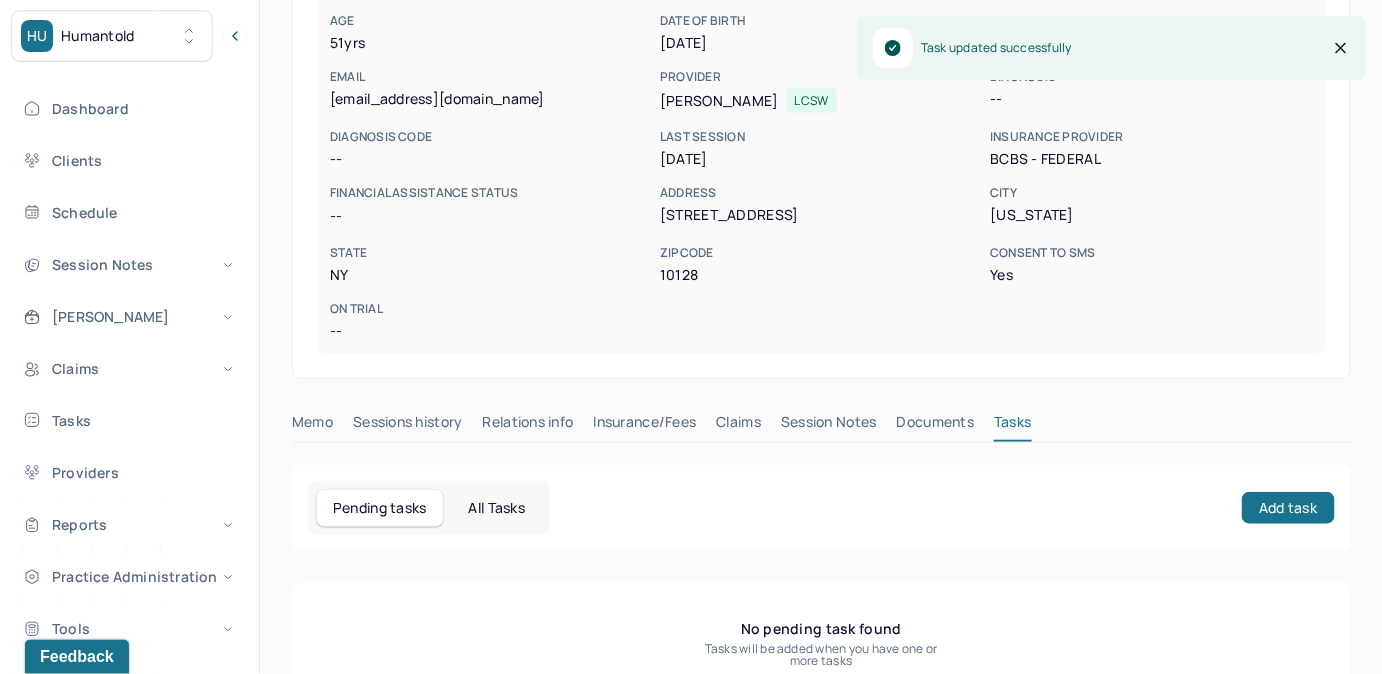scroll, scrollTop: 272, scrollLeft: 0, axis: vertical 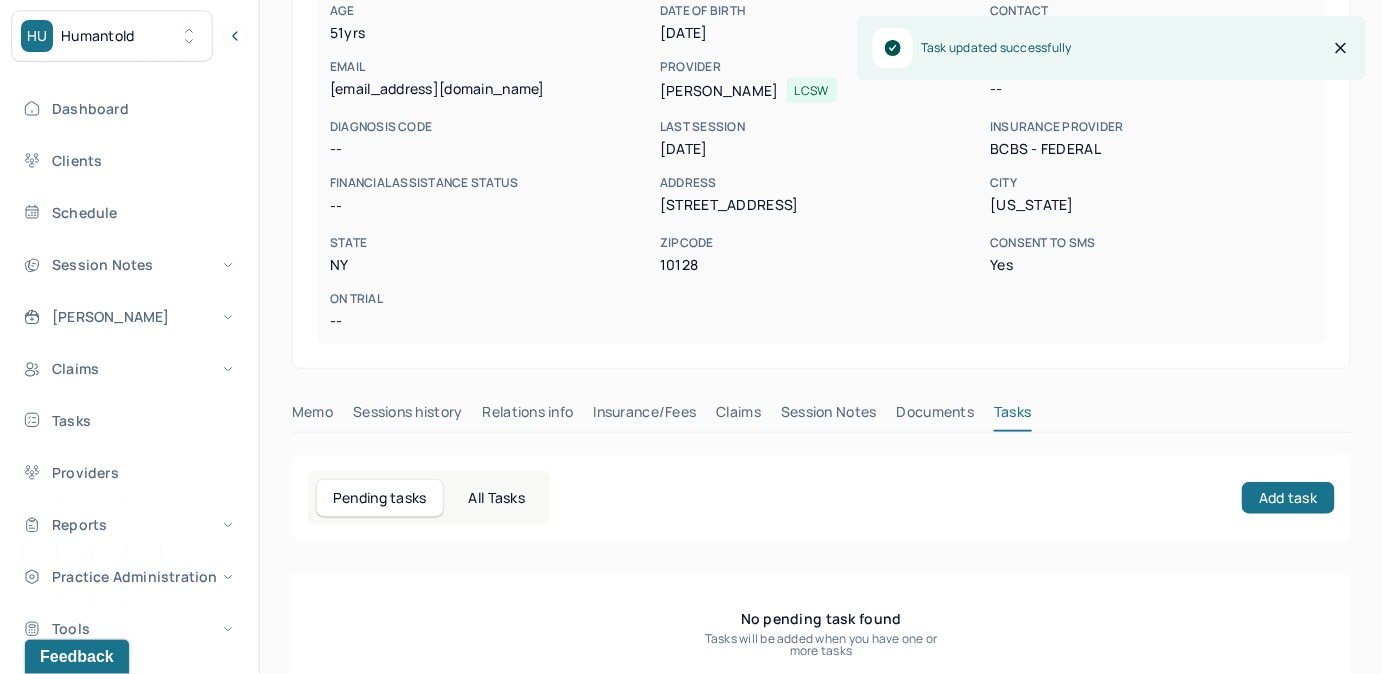 click on "Claims" at bounding box center [738, 416] 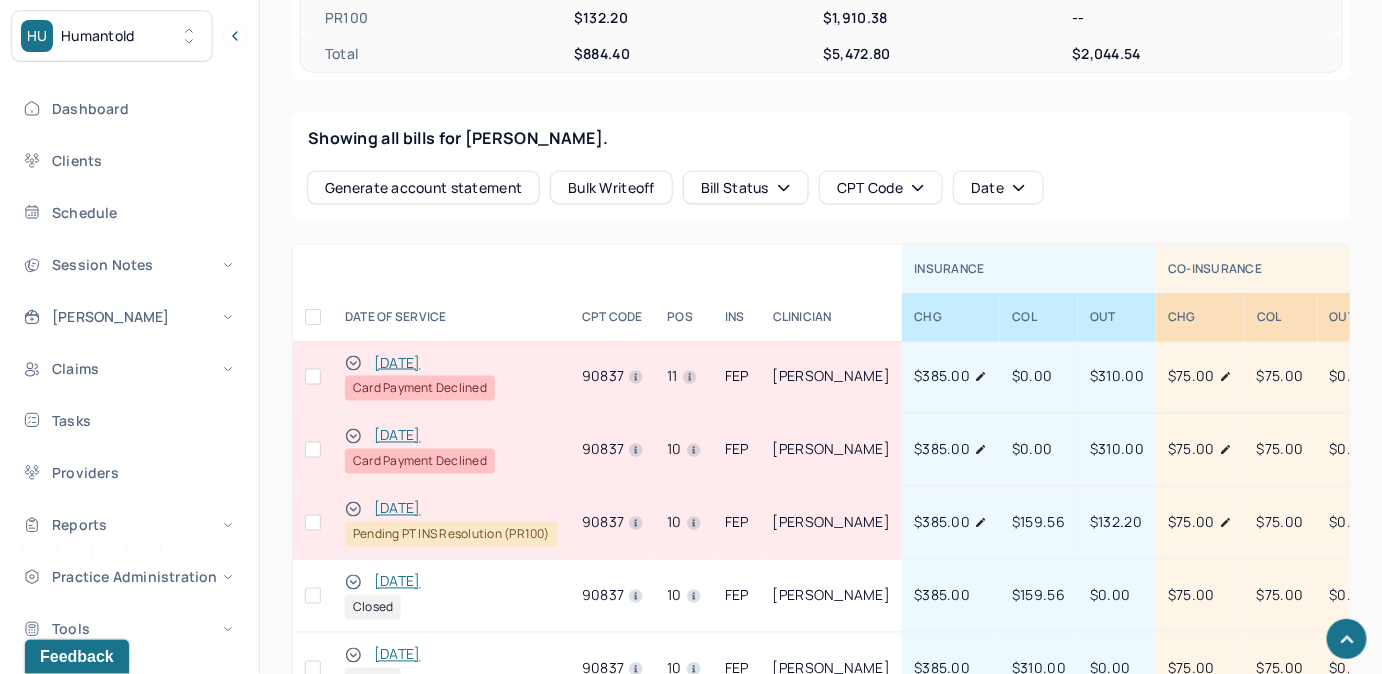 scroll, scrollTop: 909, scrollLeft: 0, axis: vertical 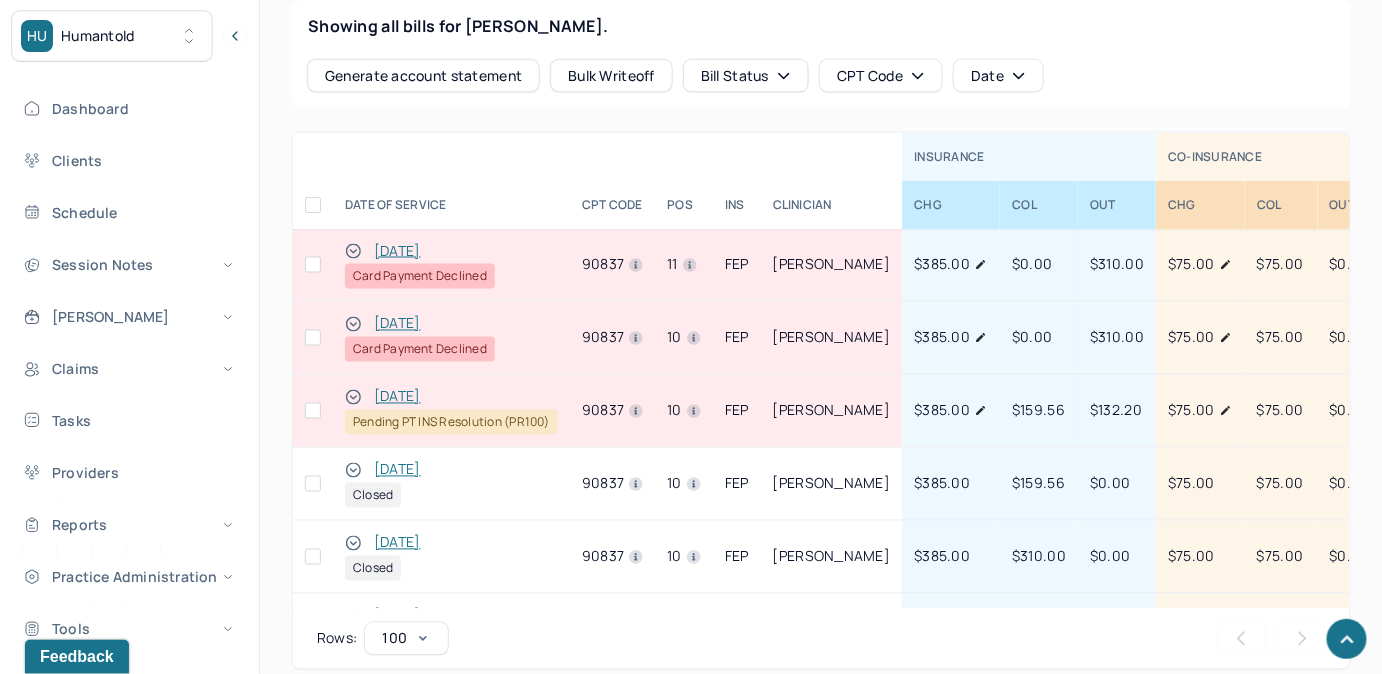 click on "06/19/2025" at bounding box center (397, 324) 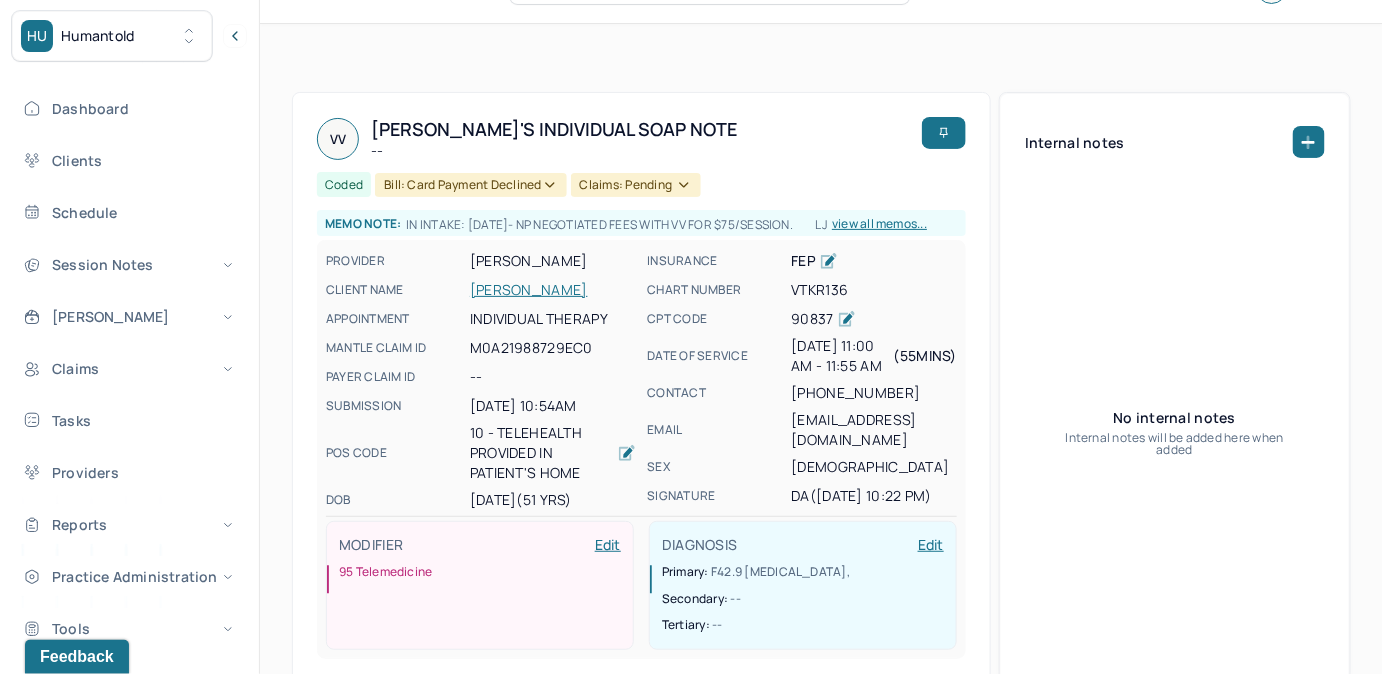 scroll, scrollTop: 0, scrollLeft: 0, axis: both 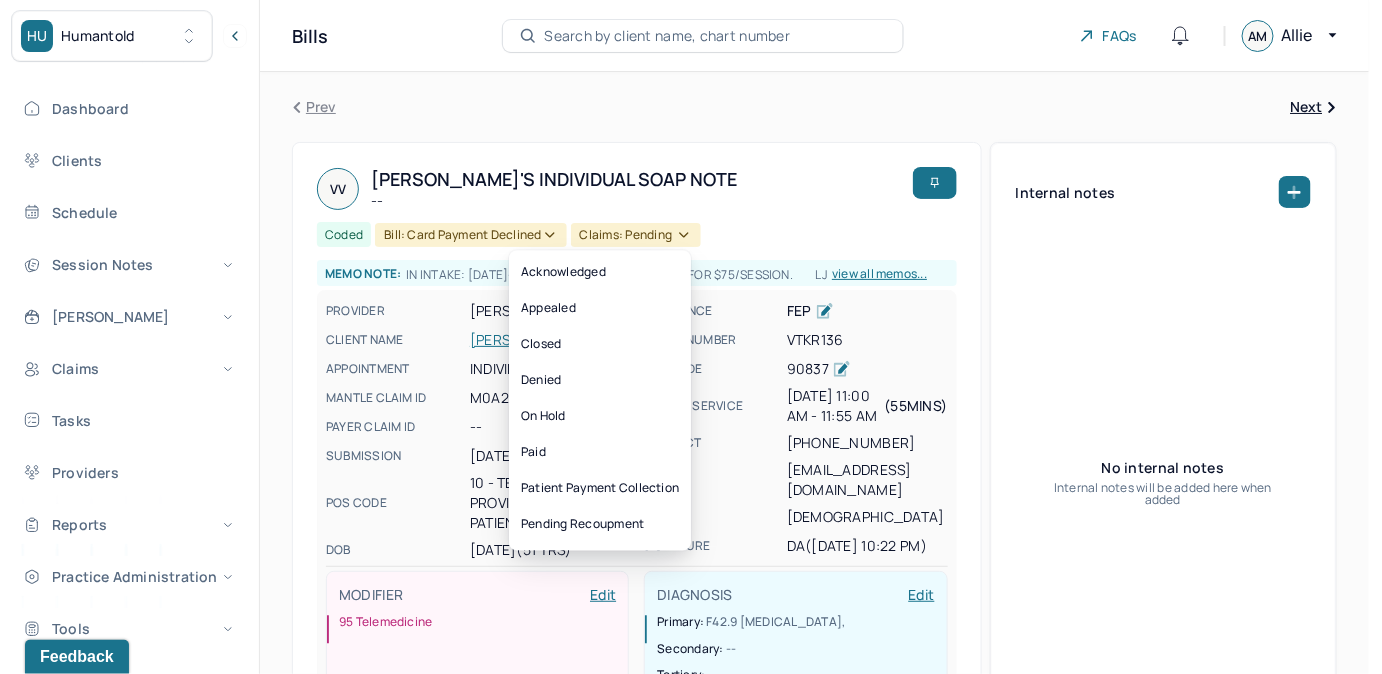 click on "Claims: pending" at bounding box center [636, 235] 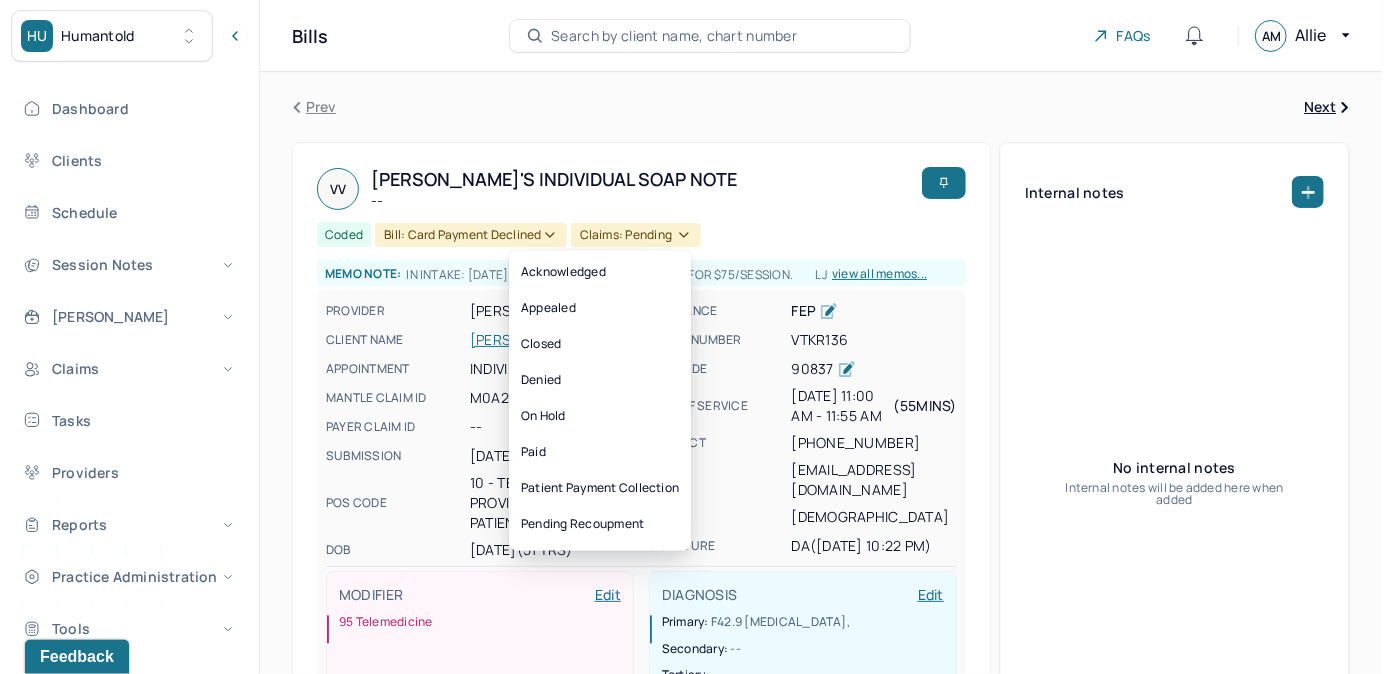 click on "Bill: Card Payment Declined" at bounding box center (470, 235) 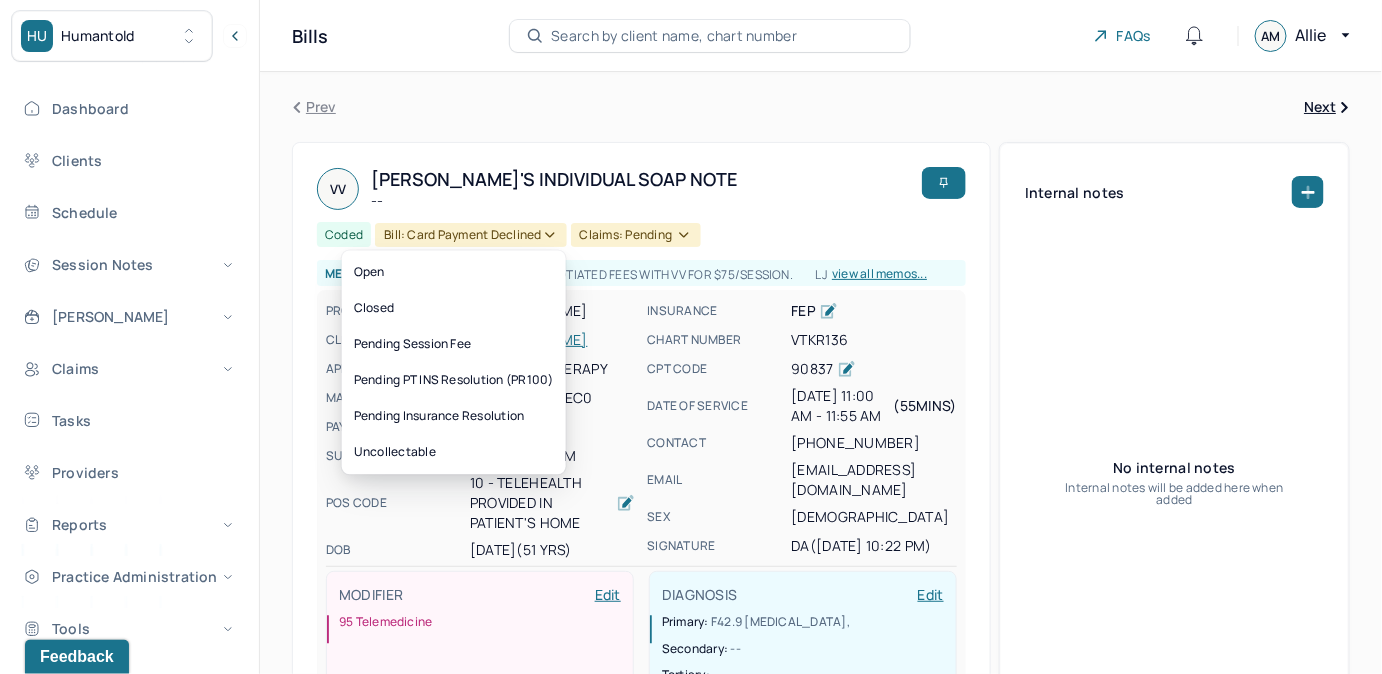 click on "ALIPERTI, DEANNA" at bounding box center [552, 311] 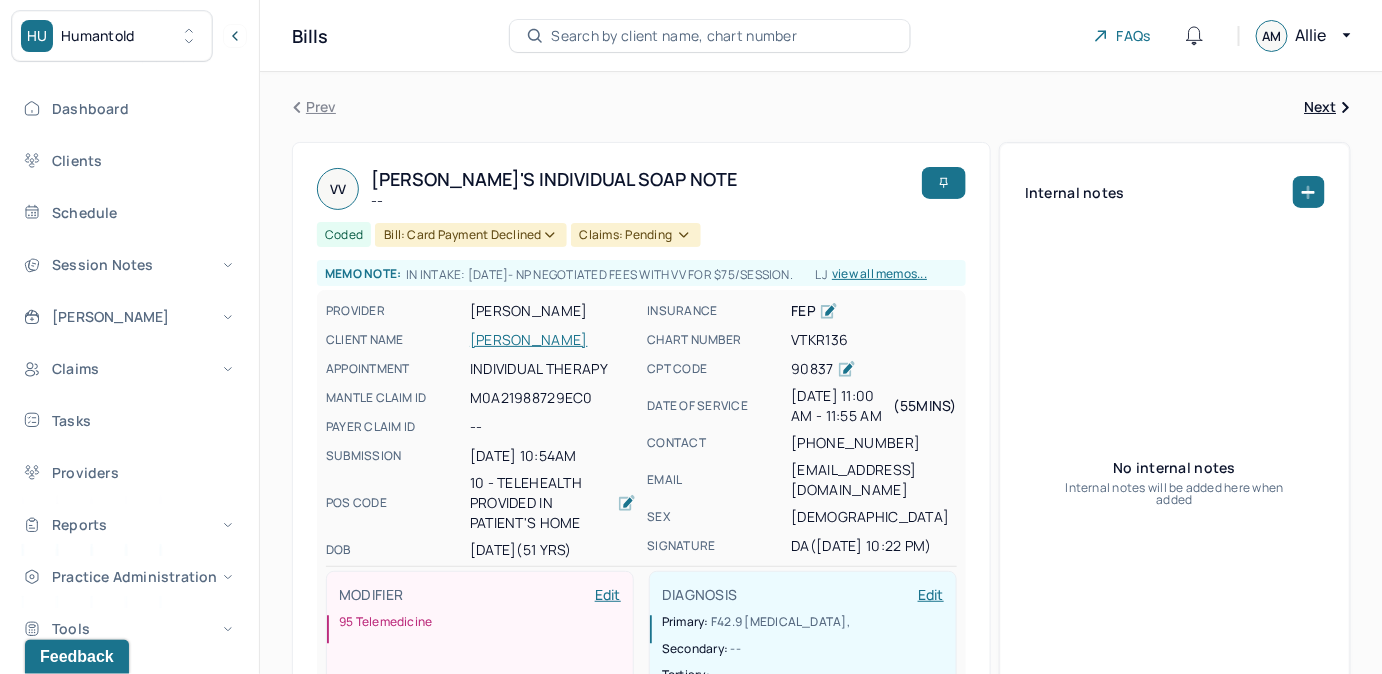 click on "VOLKOVA, VICTORIYA" at bounding box center (553, 340) 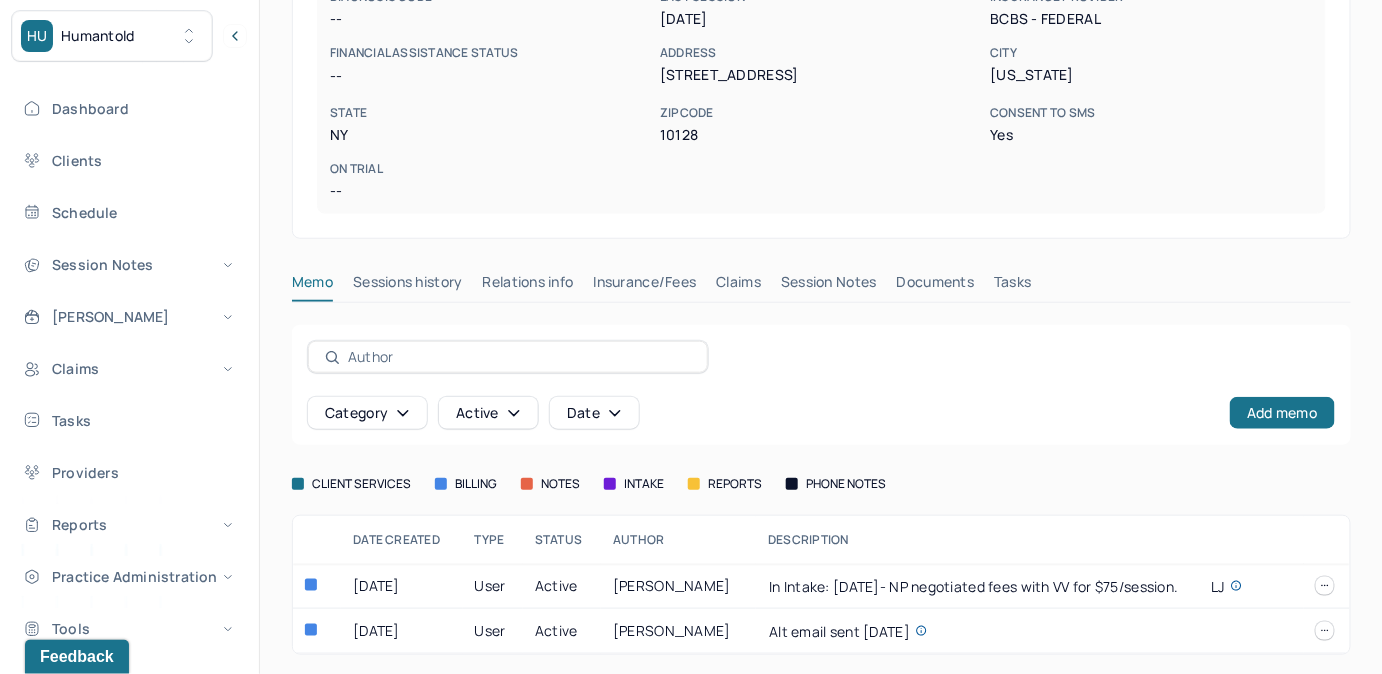 scroll, scrollTop: 404, scrollLeft: 0, axis: vertical 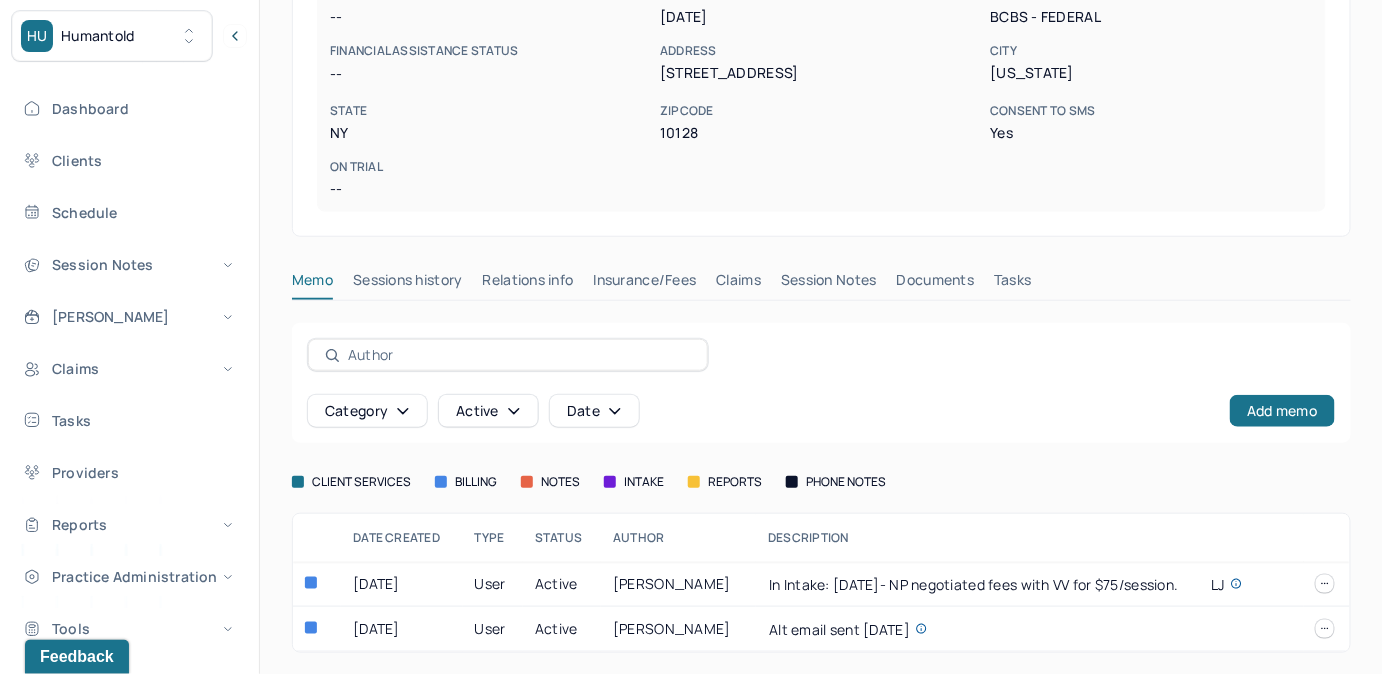 click on "Claims" at bounding box center [738, 284] 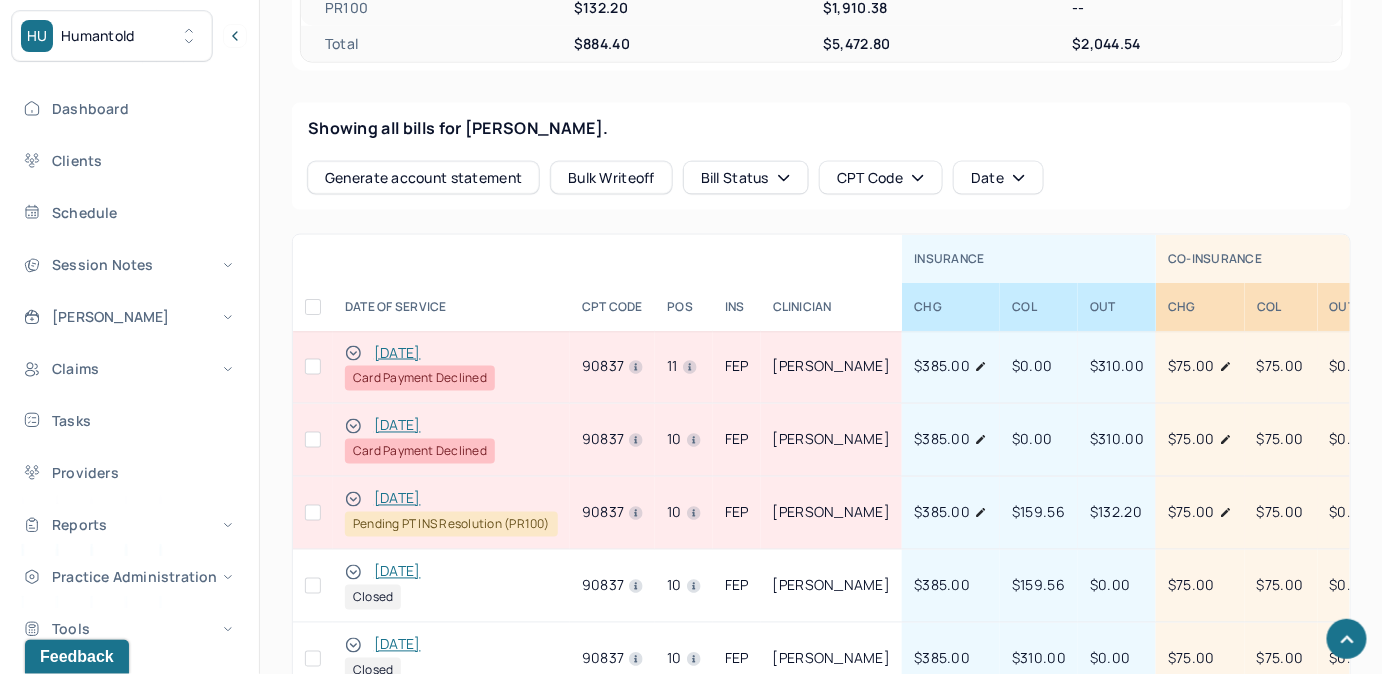 scroll, scrollTop: 949, scrollLeft: 0, axis: vertical 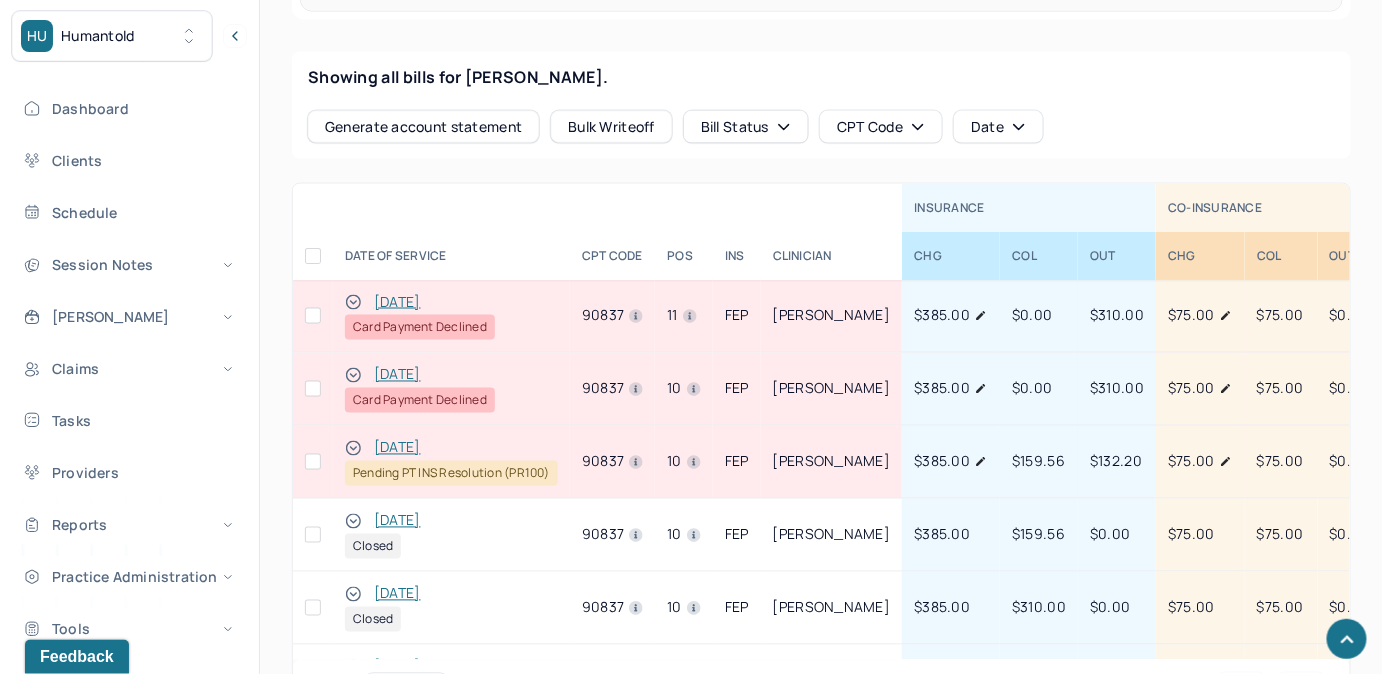 click on "06/19/2025" at bounding box center (397, 375) 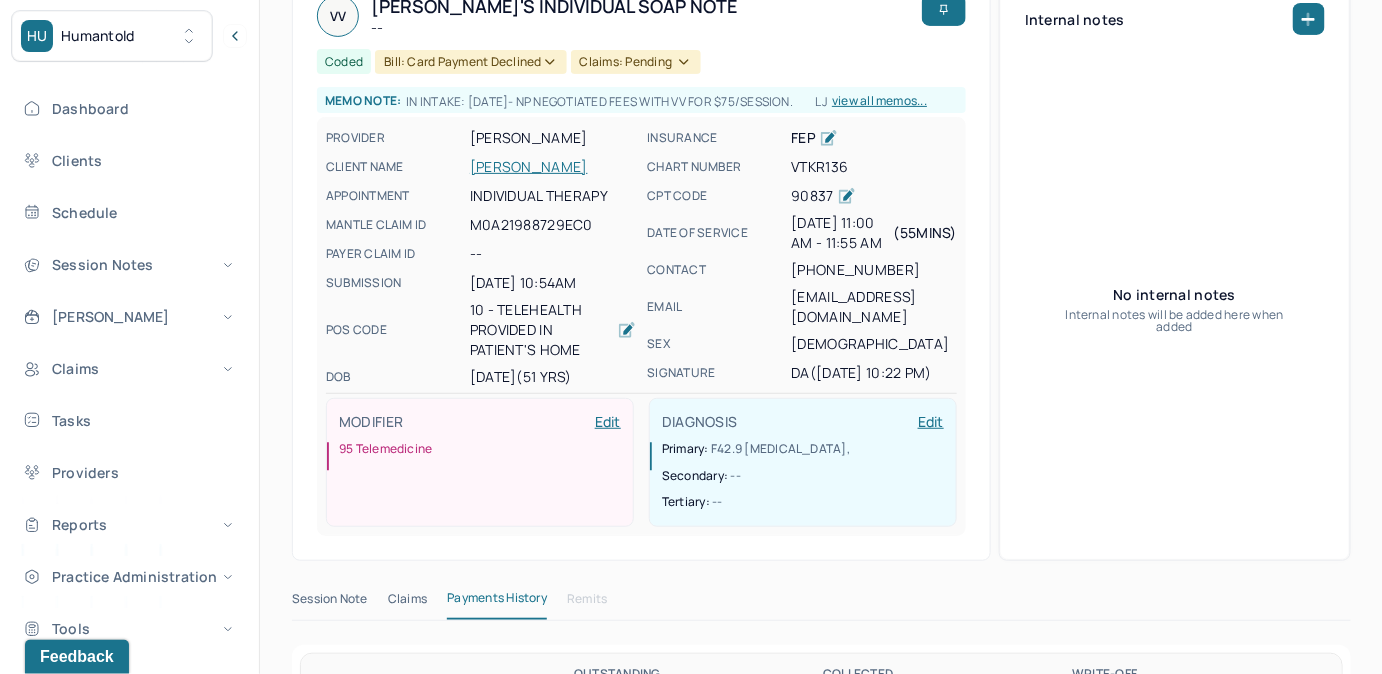 scroll, scrollTop: 150, scrollLeft: 0, axis: vertical 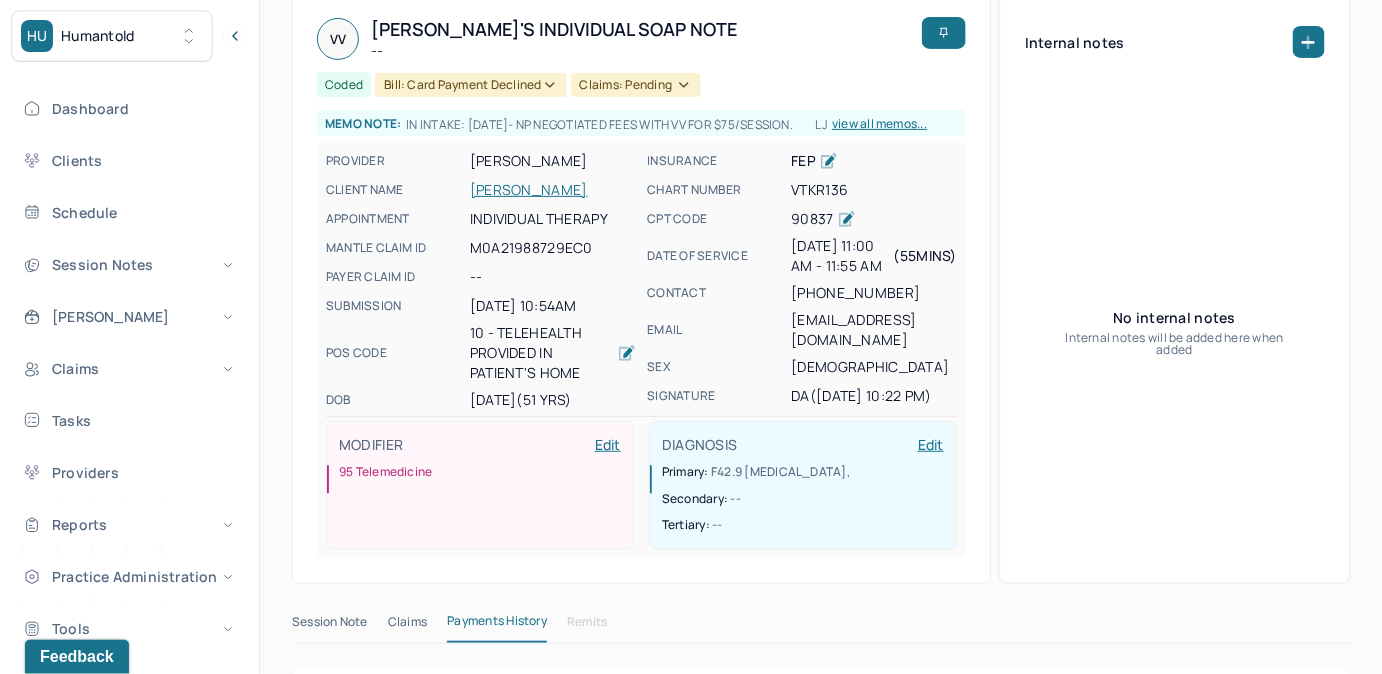click on "Bill: Card Payment Declined" at bounding box center [470, 85] 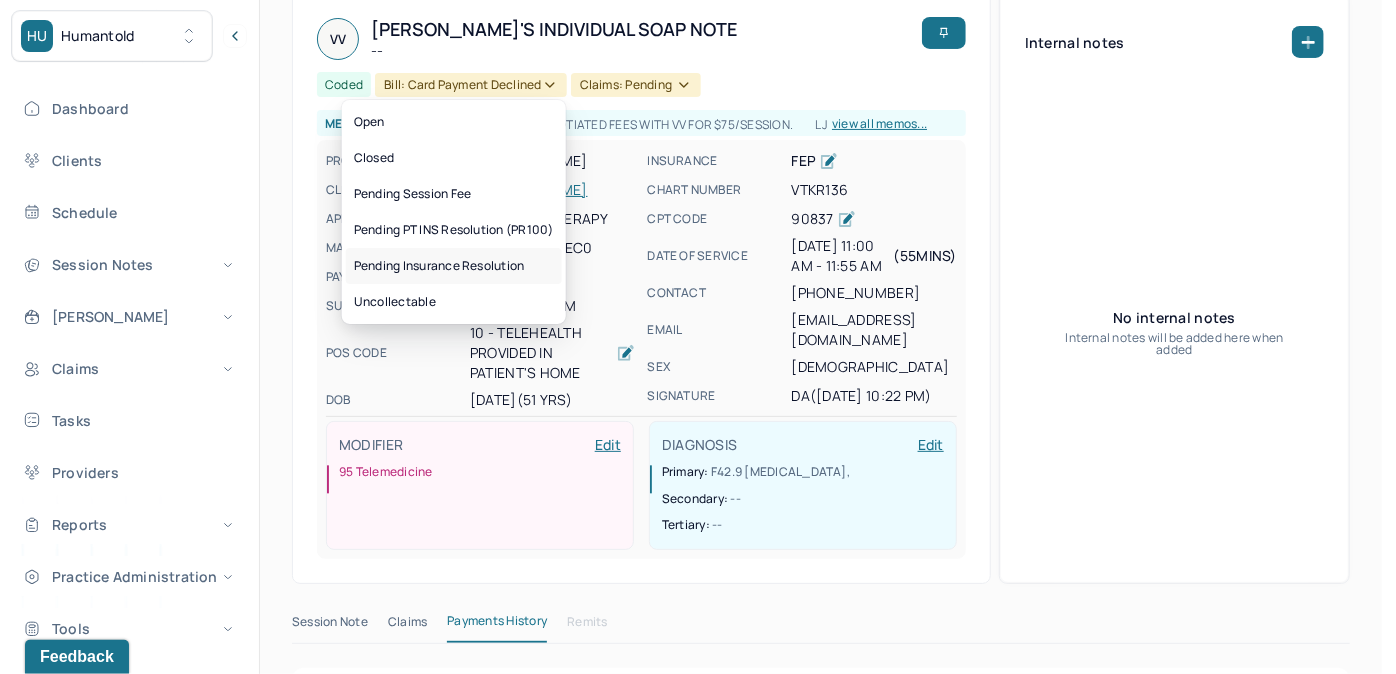 click on "Pending Insurance Resolution" at bounding box center [454, 266] 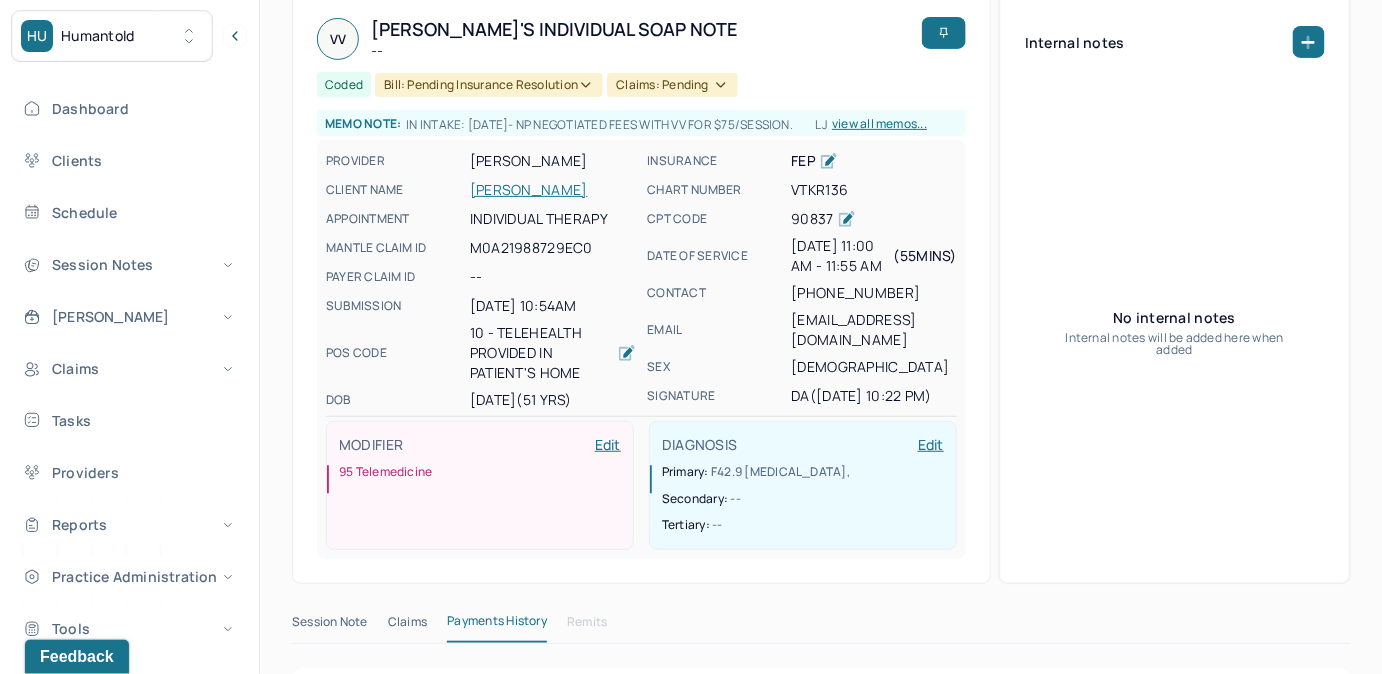 click on "VOLKOVA, VICTORIYA" at bounding box center (553, 190) 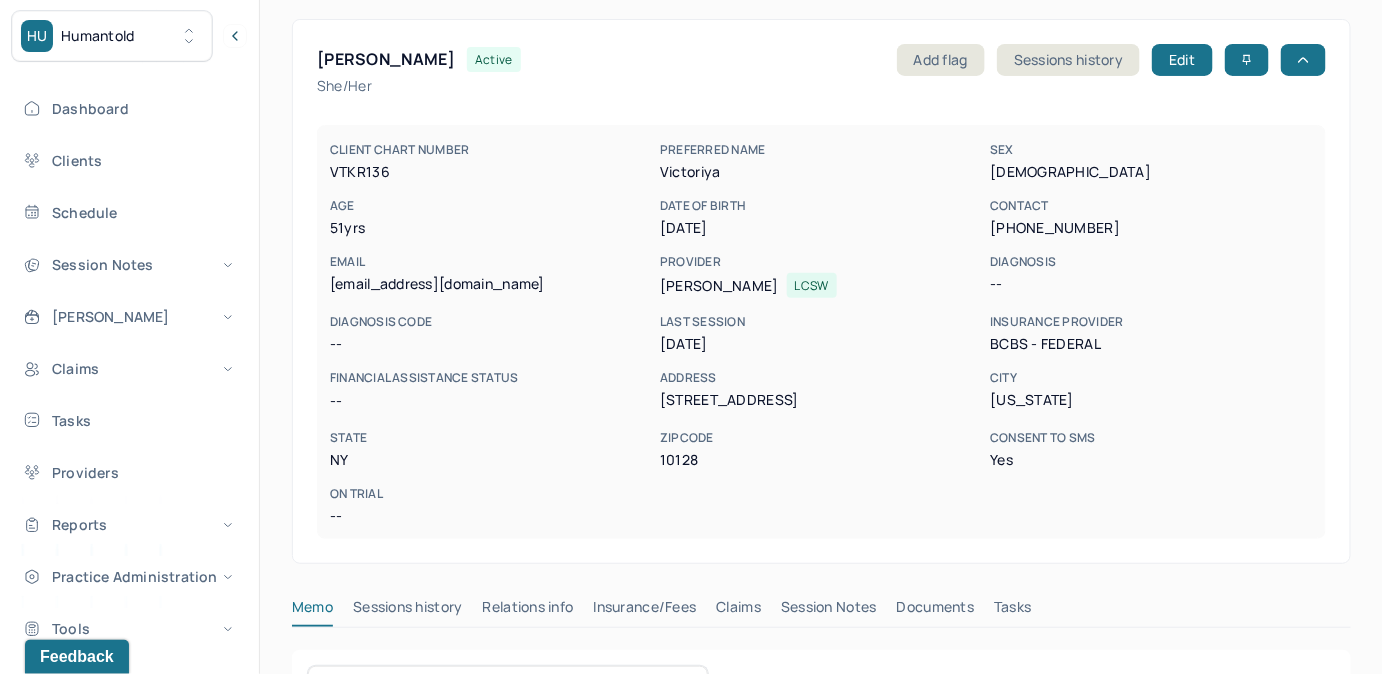 scroll, scrollTop: 404, scrollLeft: 0, axis: vertical 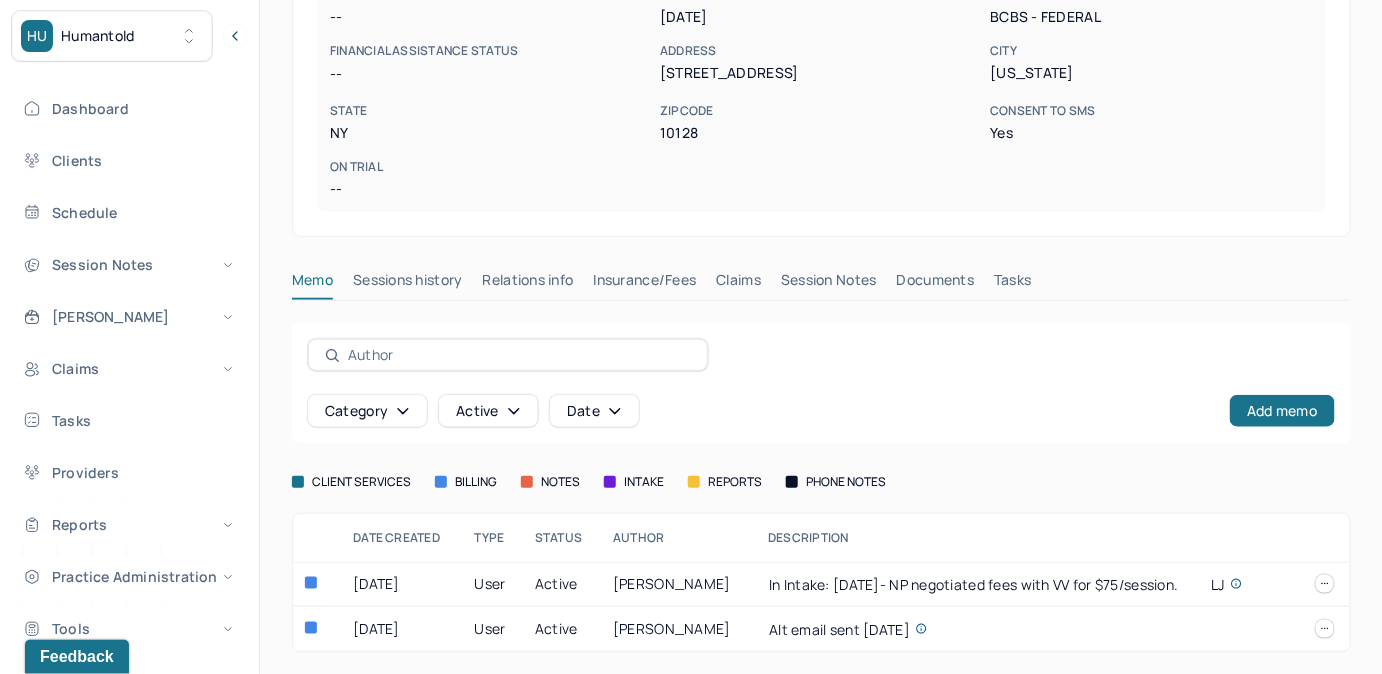 click on "Claims" at bounding box center (738, 284) 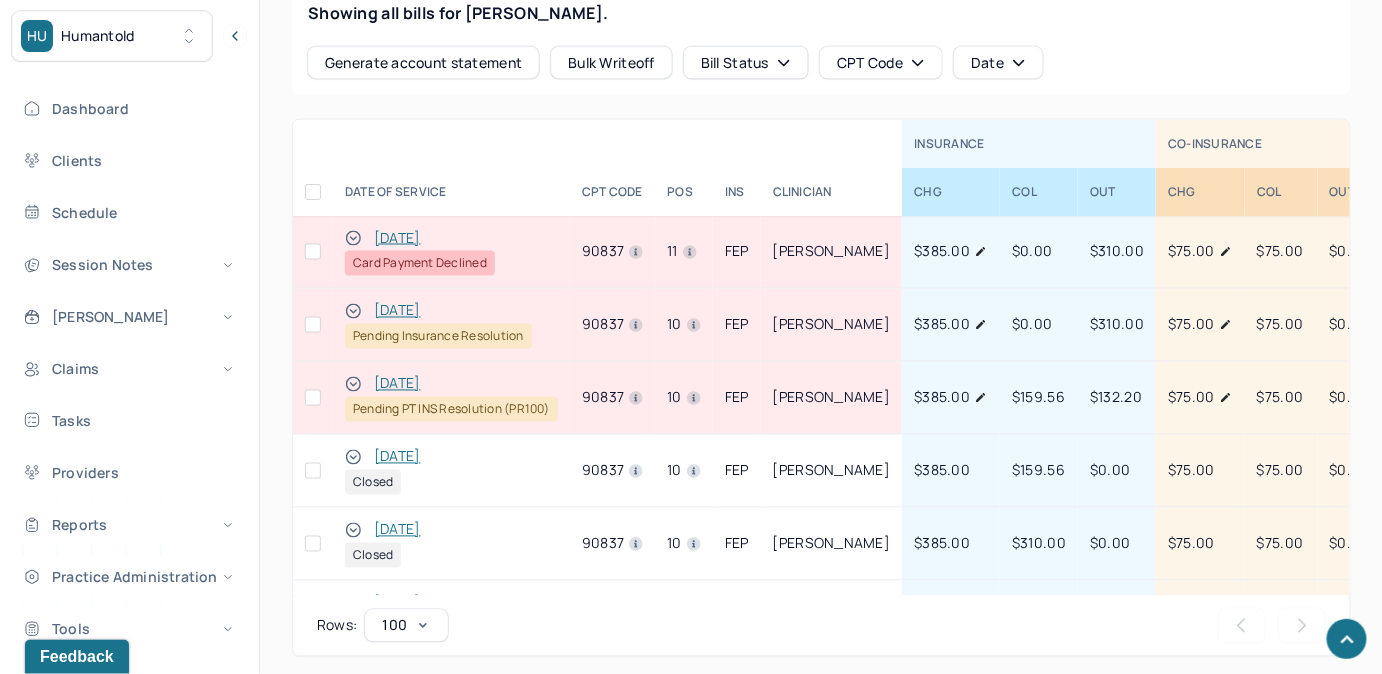 scroll, scrollTop: 1040, scrollLeft: 0, axis: vertical 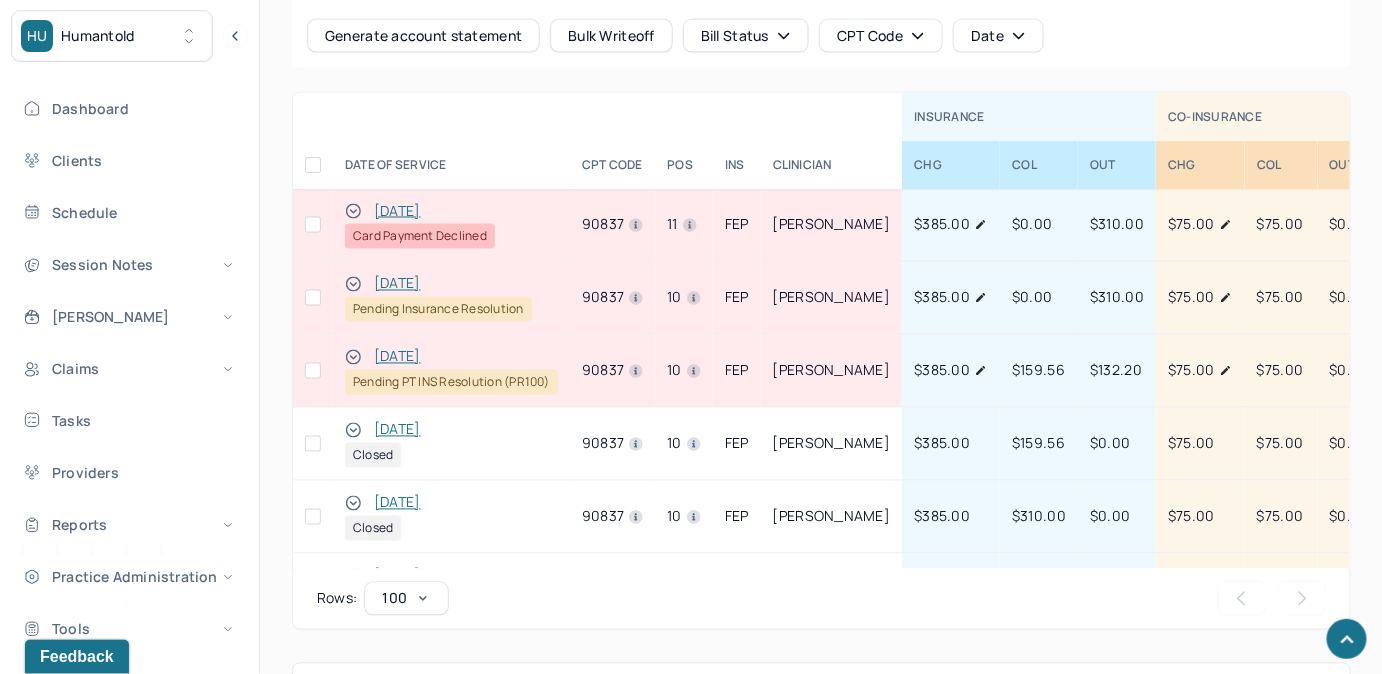 click on "06/19/2025" at bounding box center [397, 284] 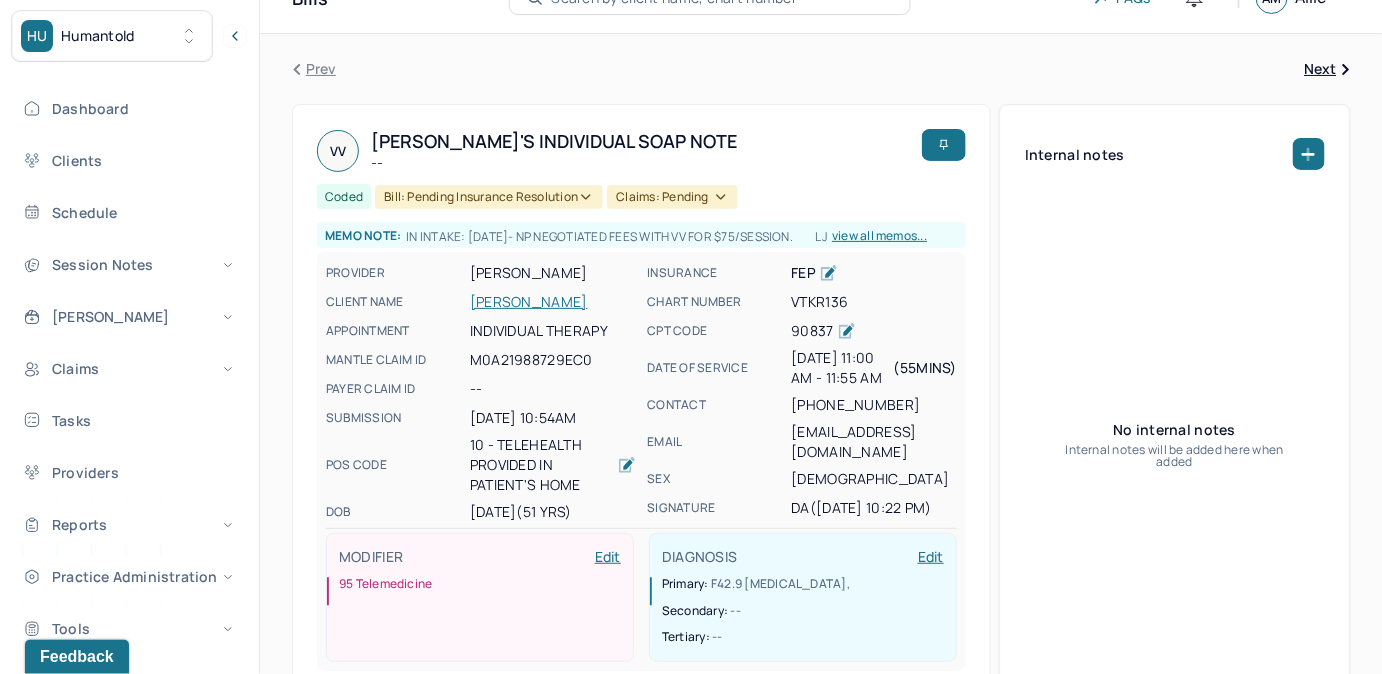 scroll, scrollTop: 0, scrollLeft: 0, axis: both 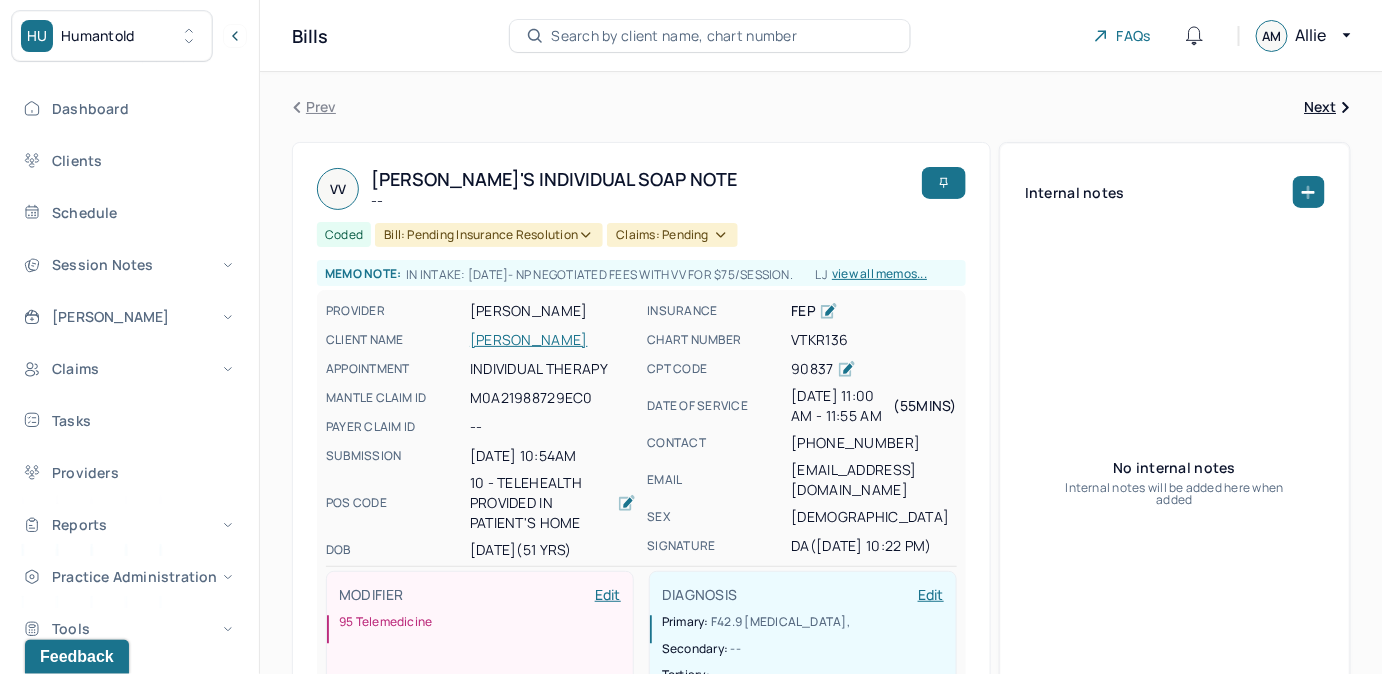 click on "Bill: Pending Insurance Resolution" at bounding box center (489, 235) 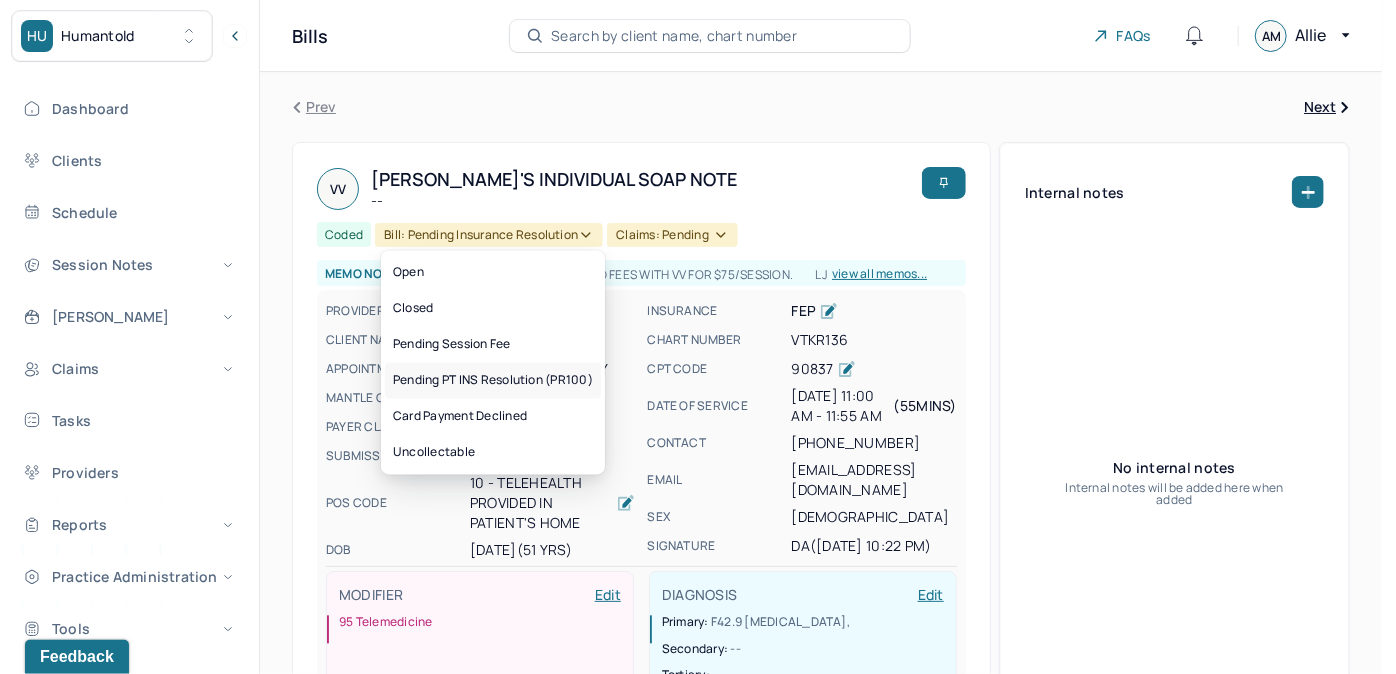 click on "Pending PT INS Resolution (PR100)" at bounding box center (493, 381) 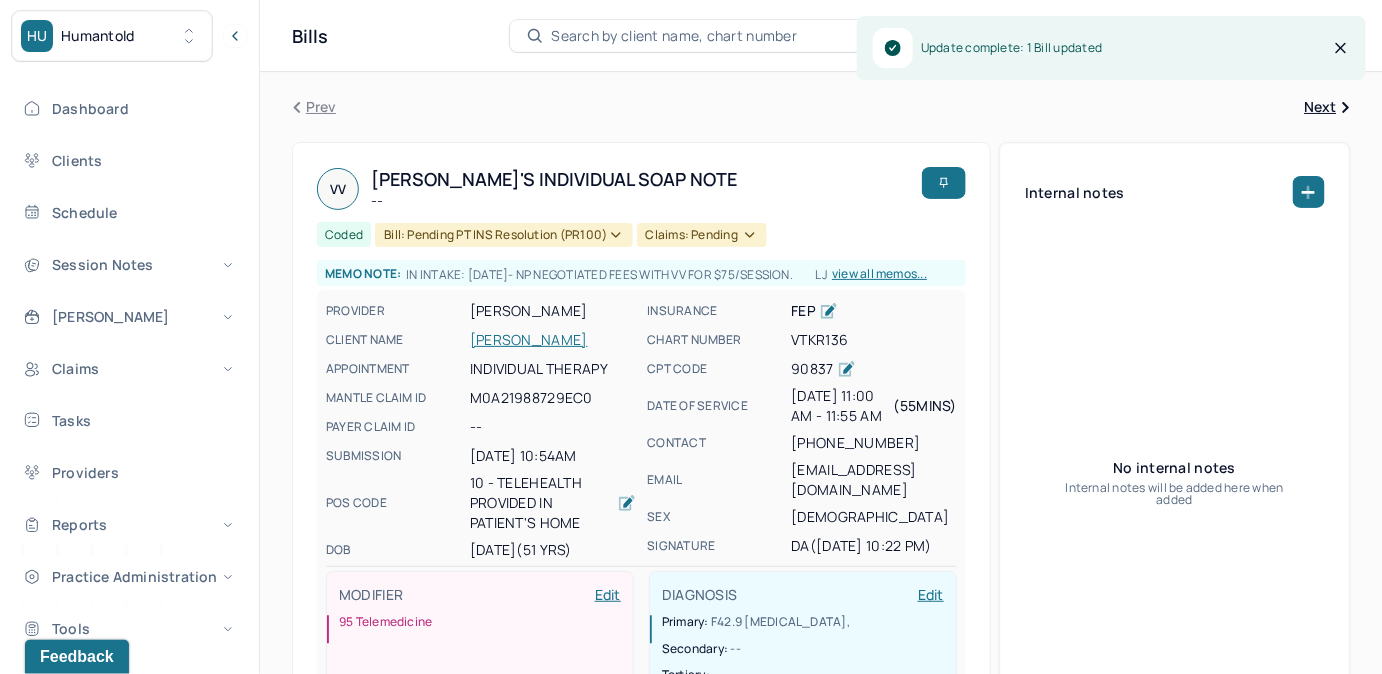click on "VOLKOVA, VICTORIYA" at bounding box center [553, 340] 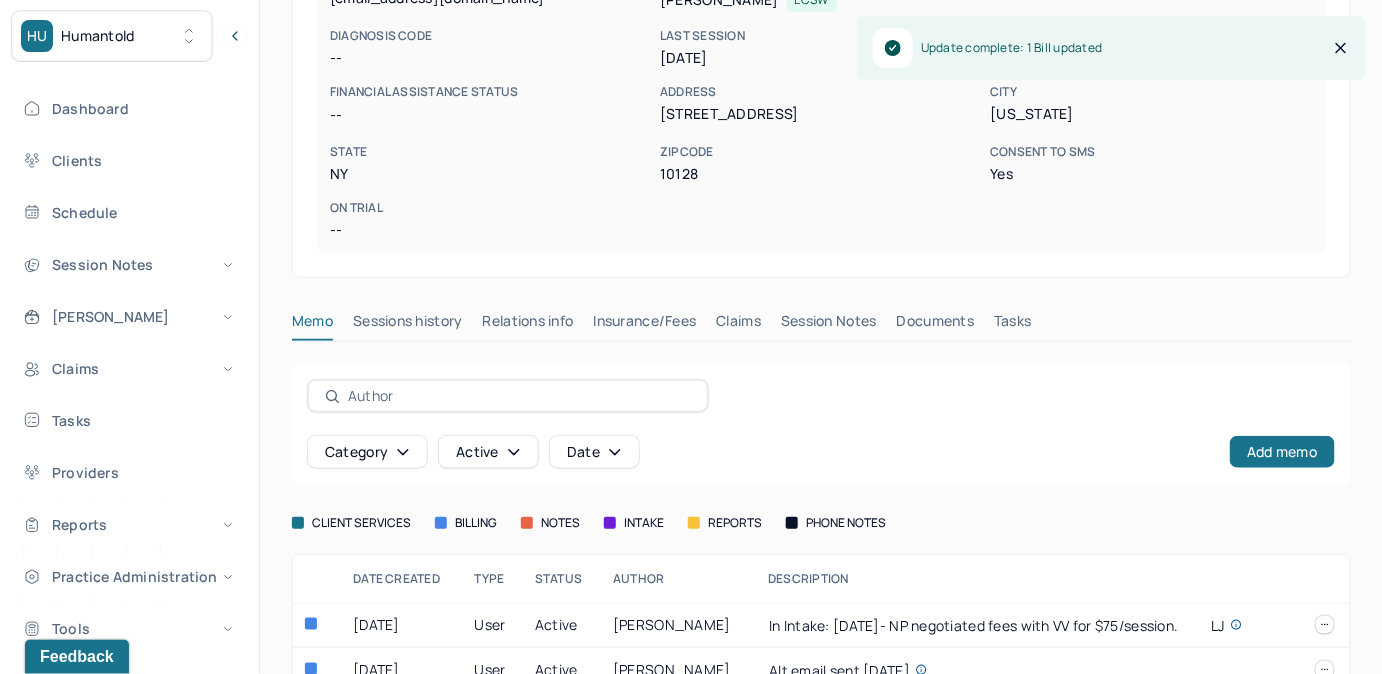 click on "Claims" at bounding box center [738, 325] 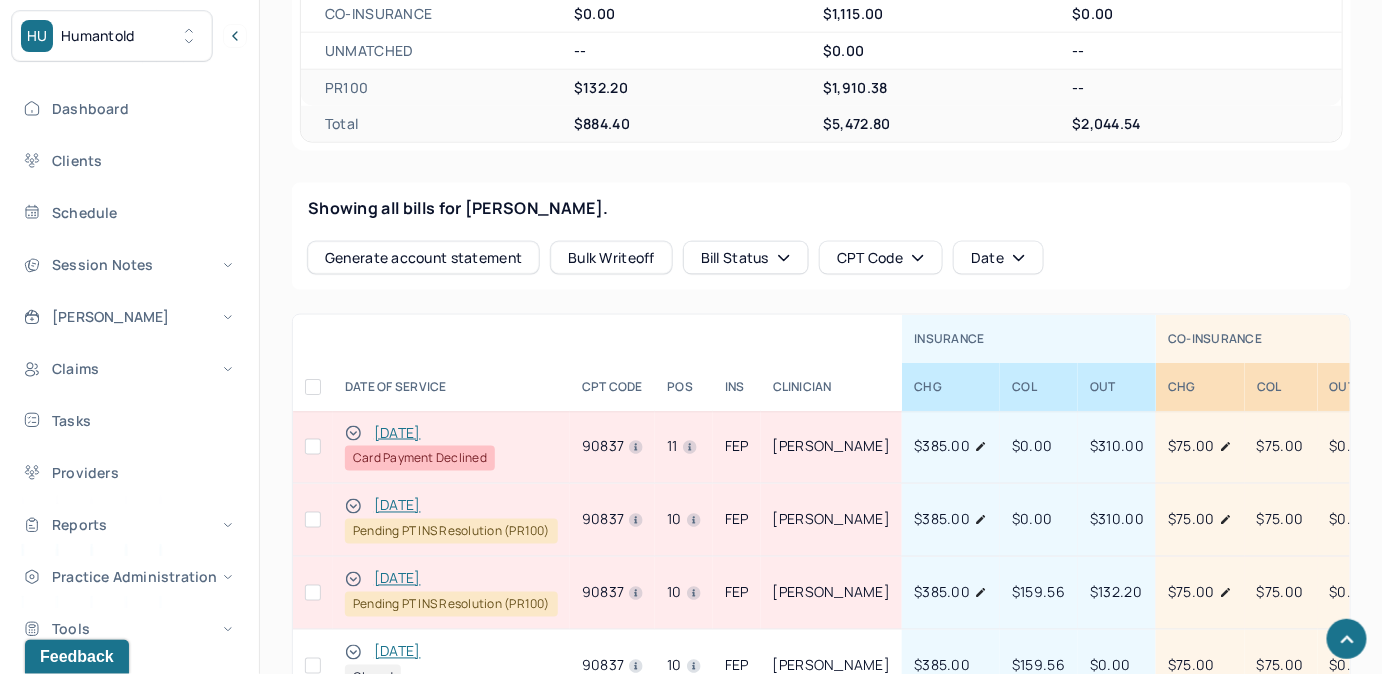 click on "07/03/2025" at bounding box center [397, 433] 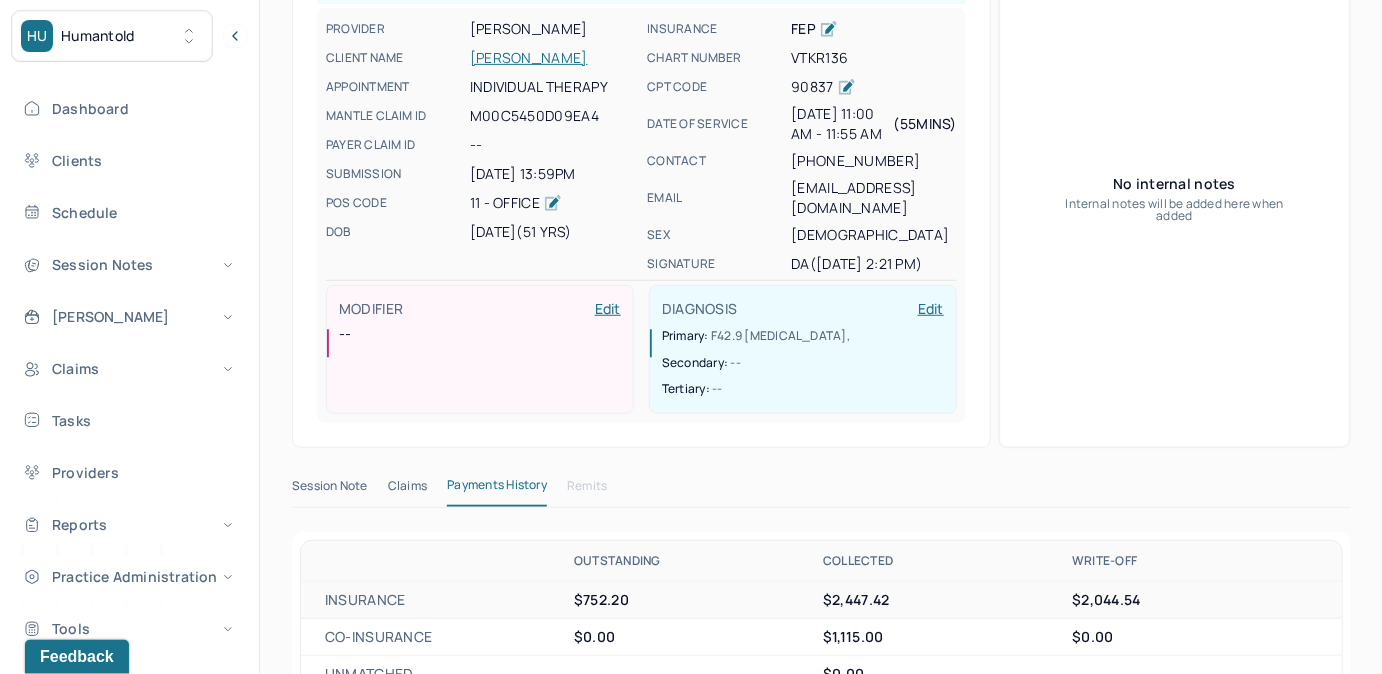 scroll, scrollTop: 109, scrollLeft: 0, axis: vertical 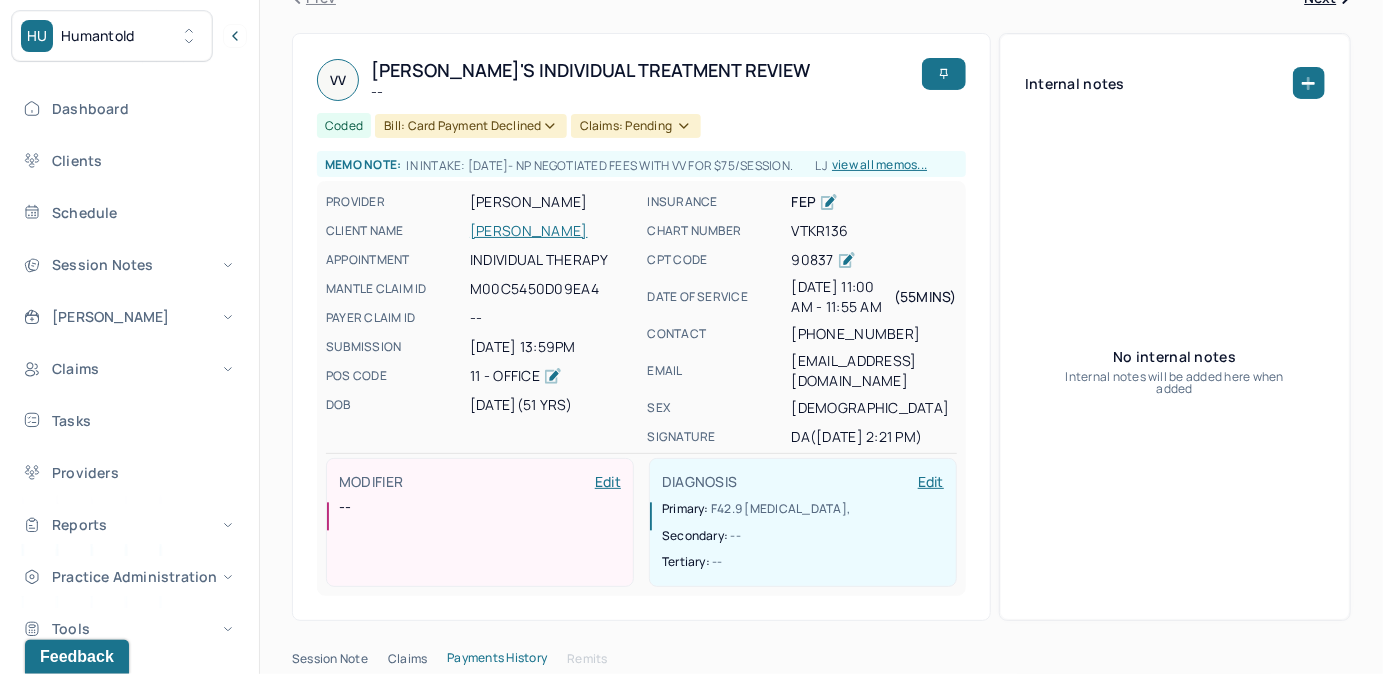 click on "Bill: Card Payment Declined" at bounding box center (470, 126) 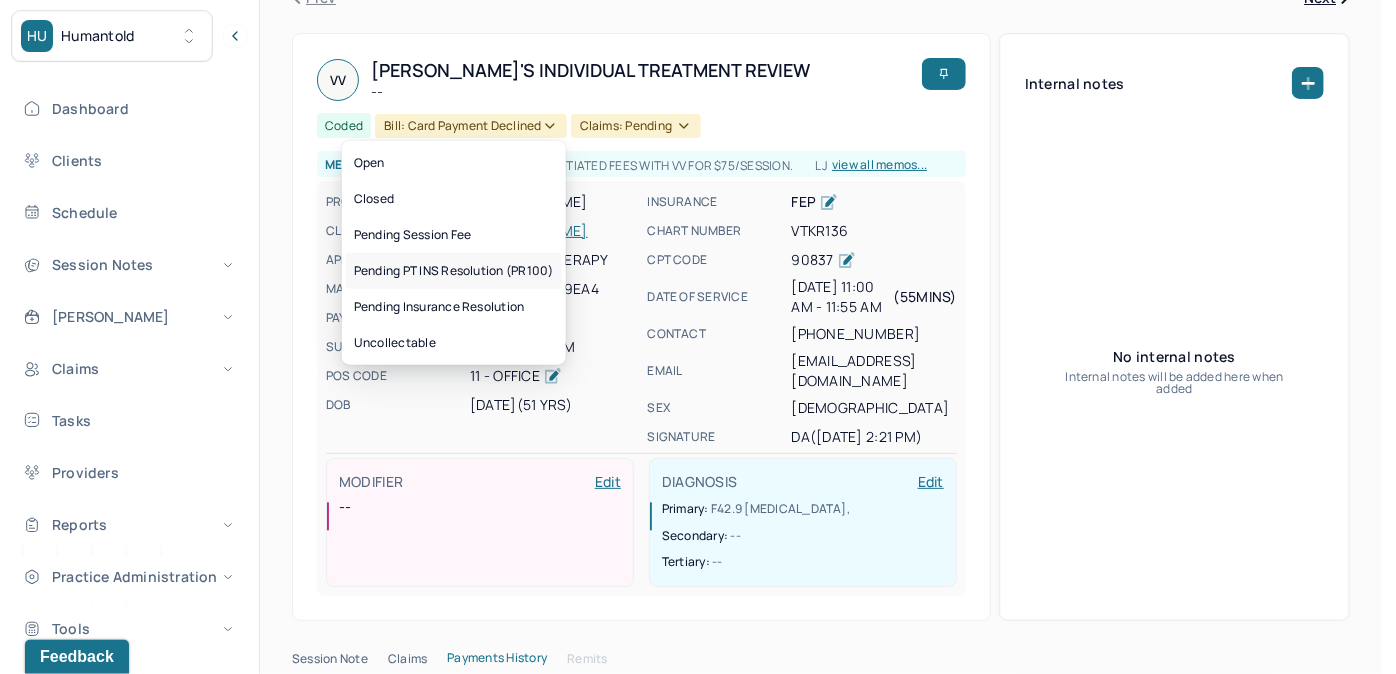 click on "Pending PT INS Resolution (PR100)" at bounding box center [454, 271] 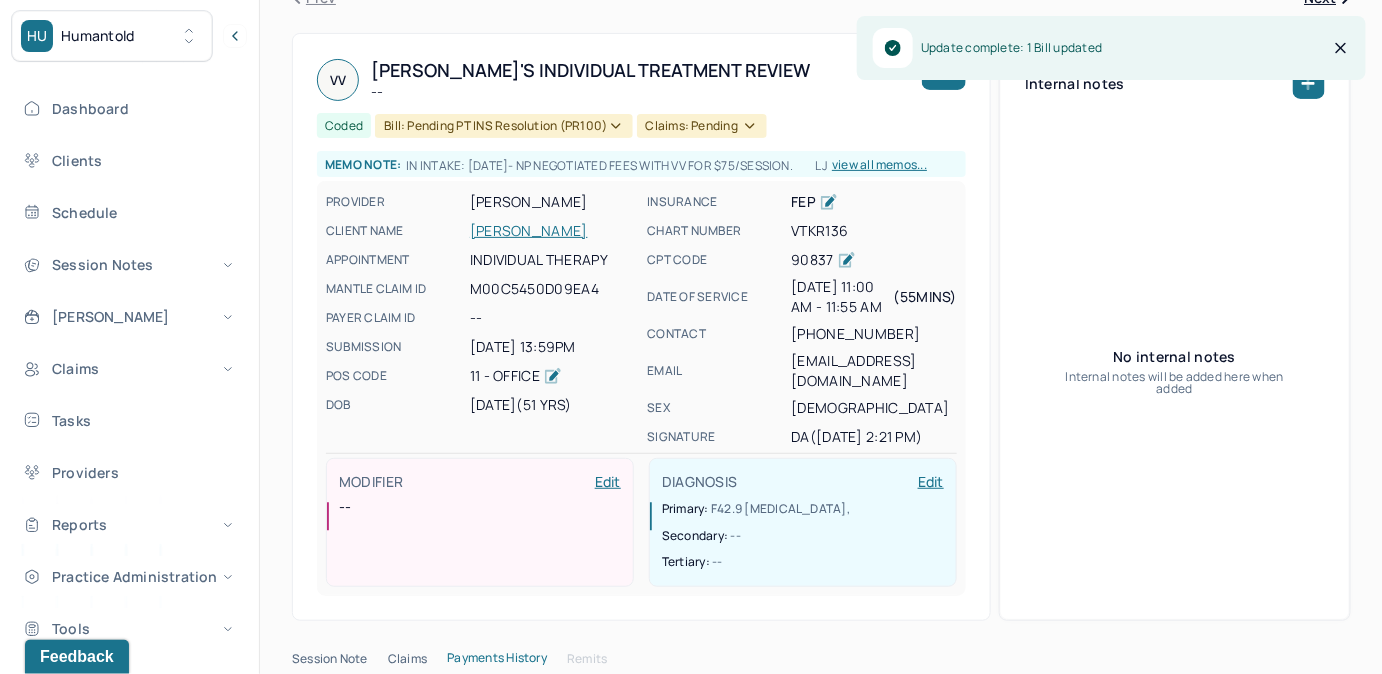 click on "VOLKOVA, VICTORIYA" at bounding box center [553, 231] 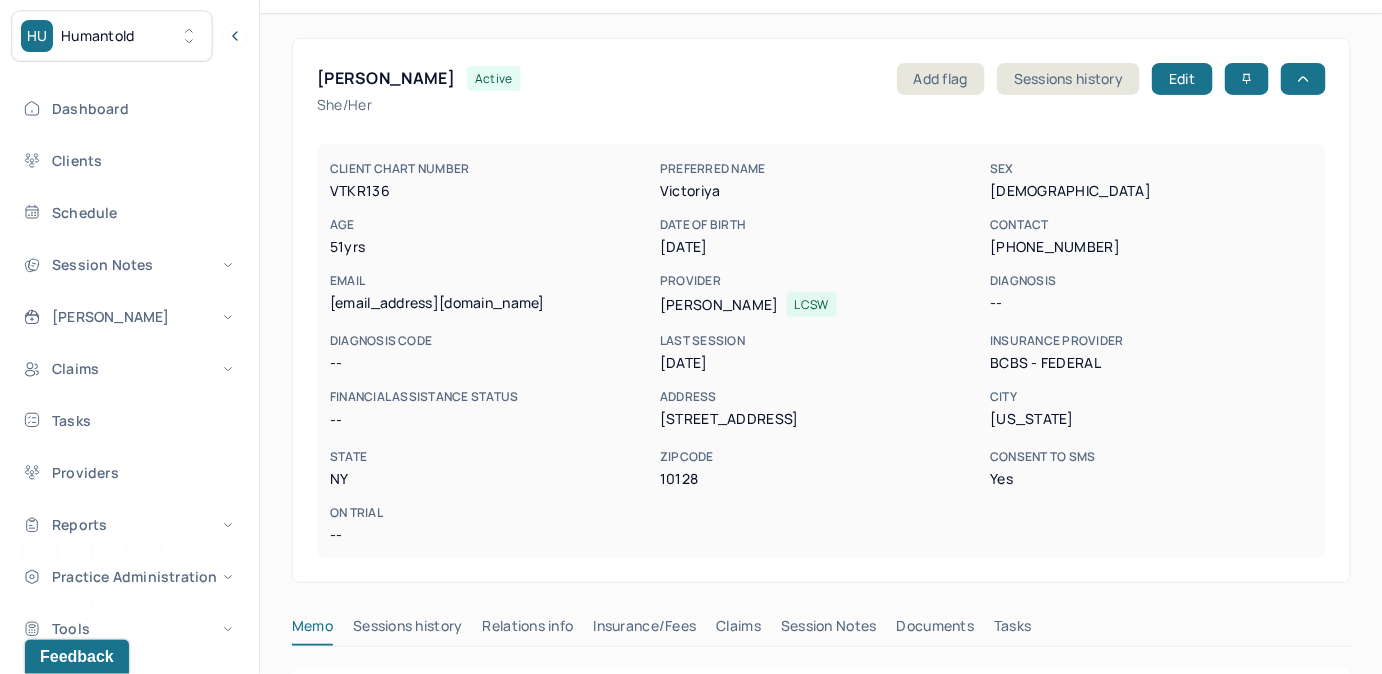scroll, scrollTop: 404, scrollLeft: 0, axis: vertical 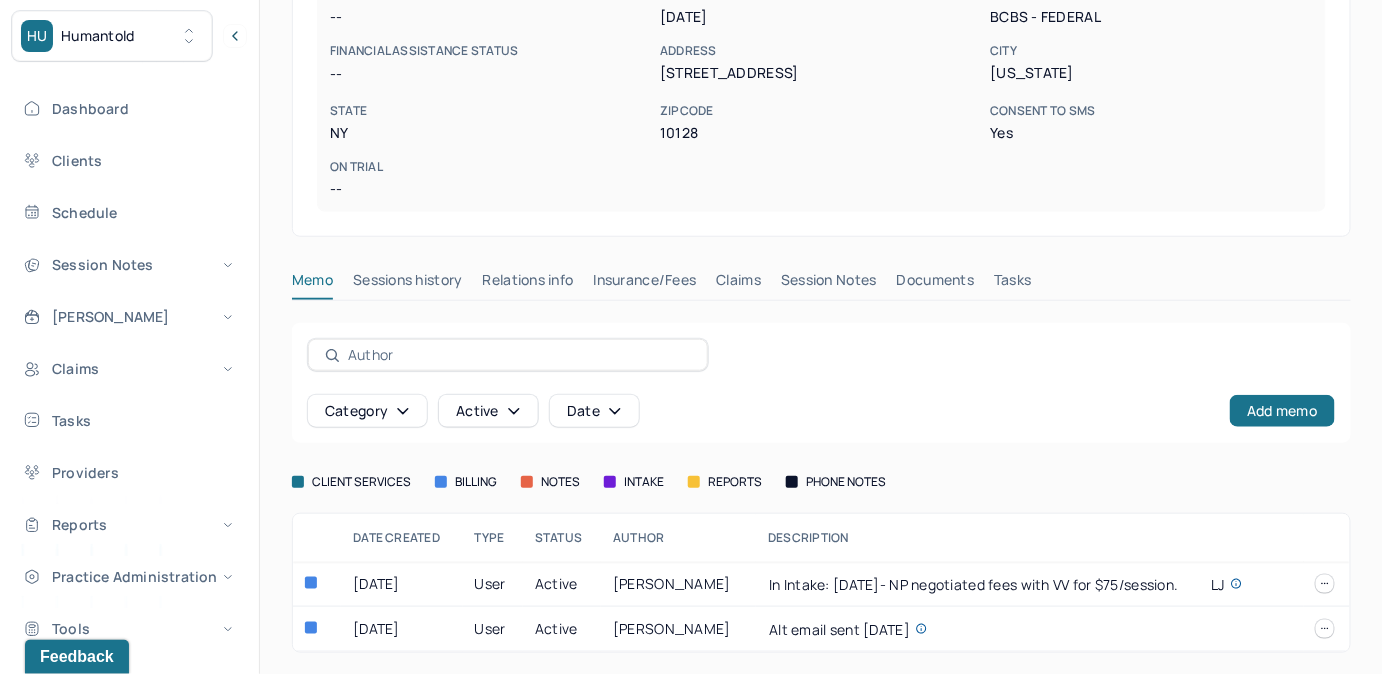 click on "Claims" at bounding box center [738, 284] 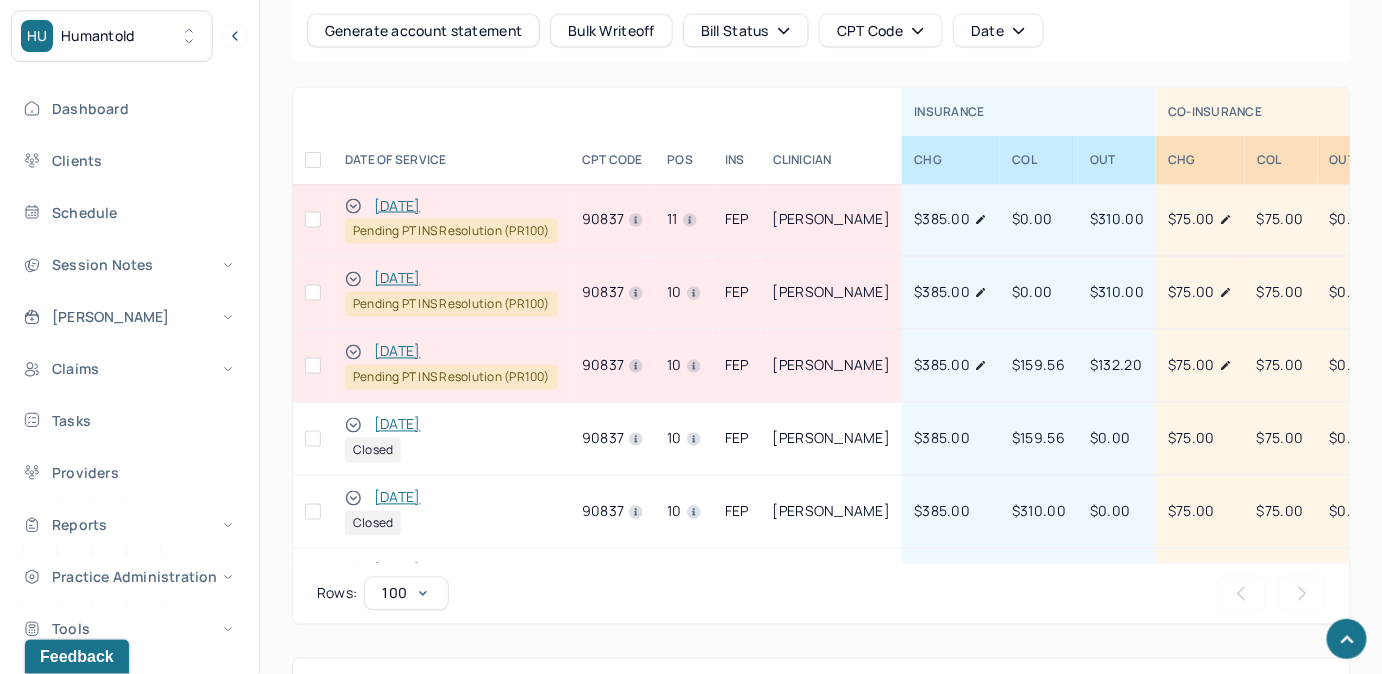 scroll, scrollTop: 1040, scrollLeft: 0, axis: vertical 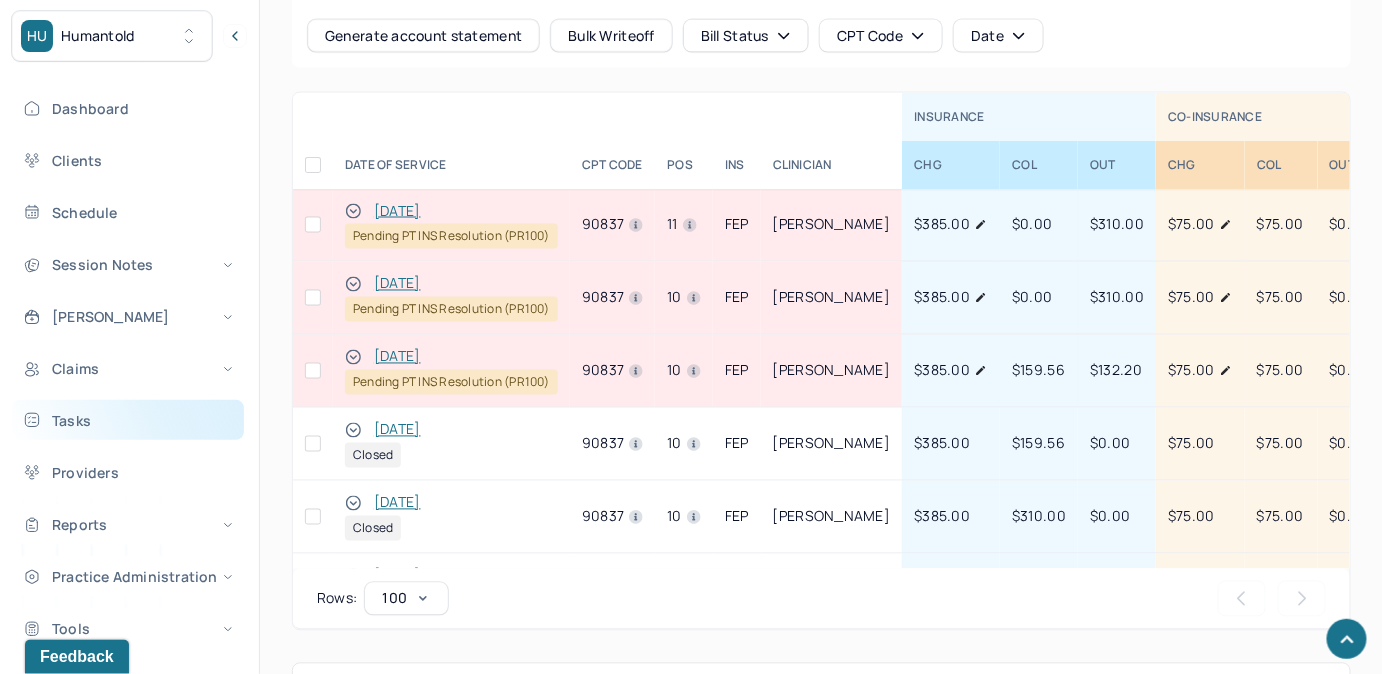 click on "Tasks" at bounding box center [128, 420] 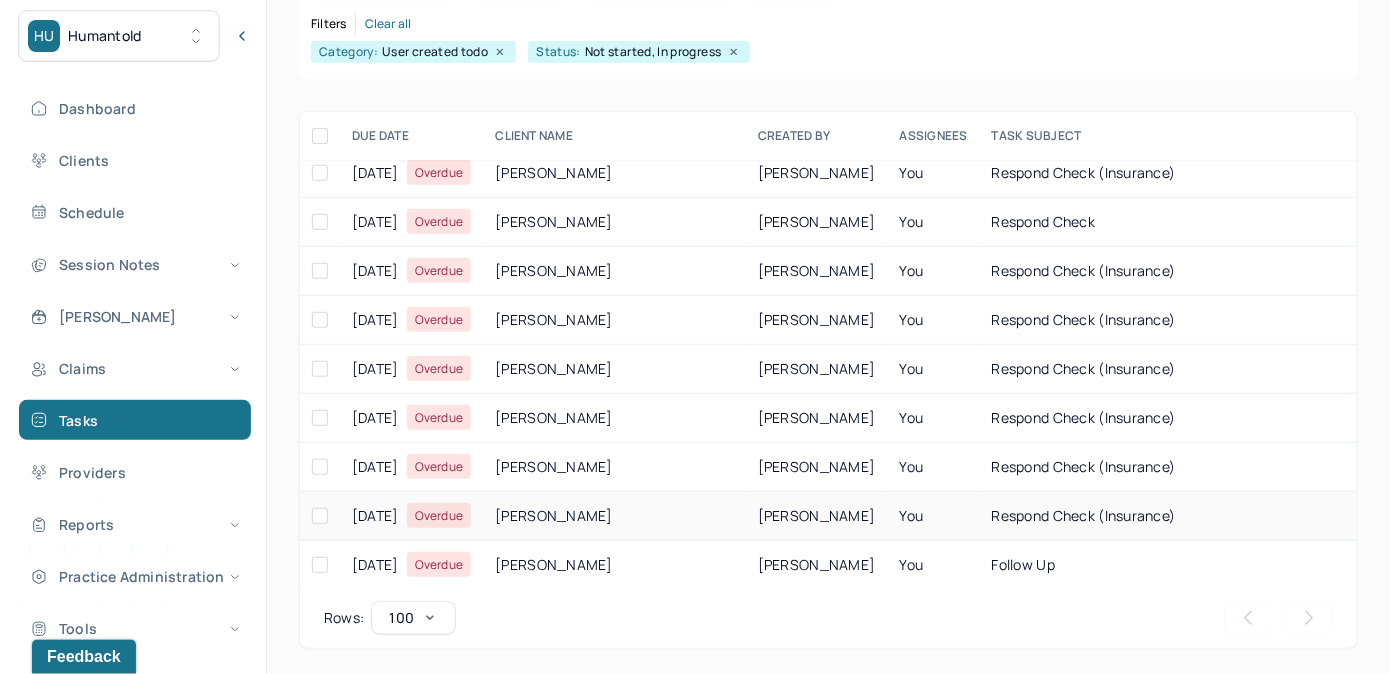 scroll, scrollTop: 0, scrollLeft: 0, axis: both 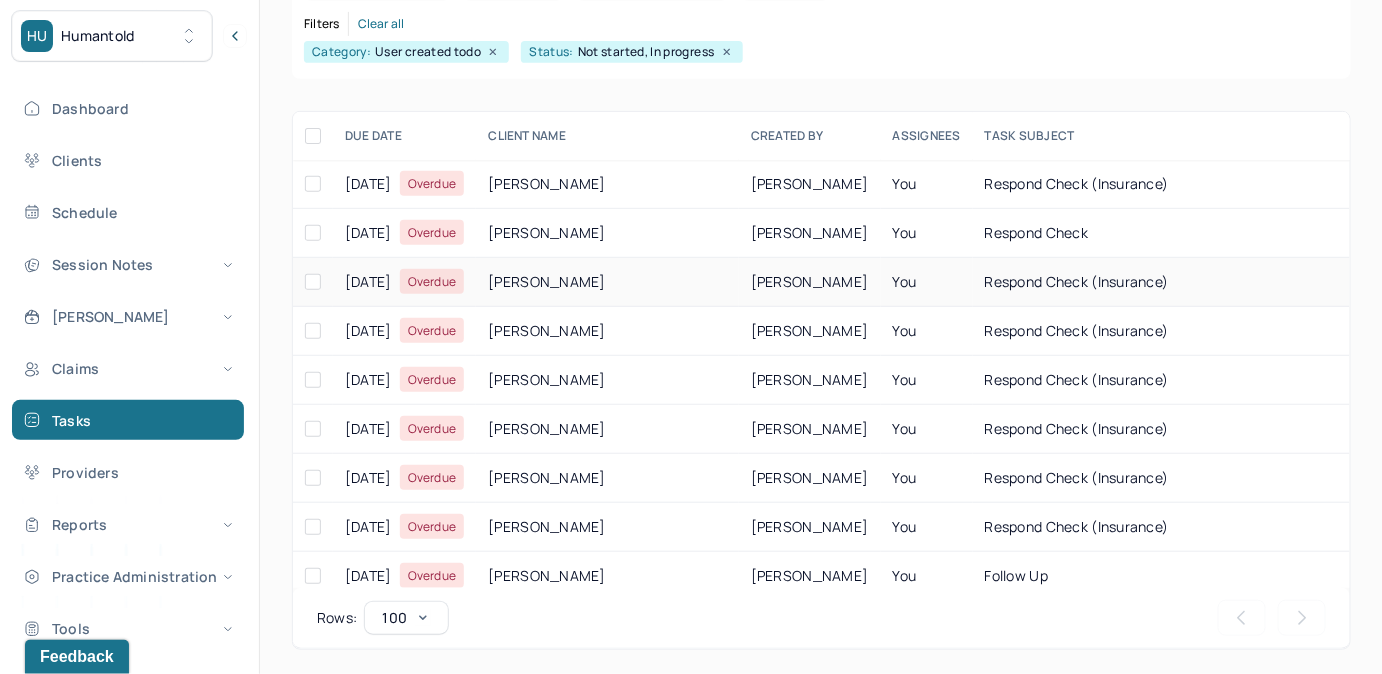 click on "You" at bounding box center (927, 282) 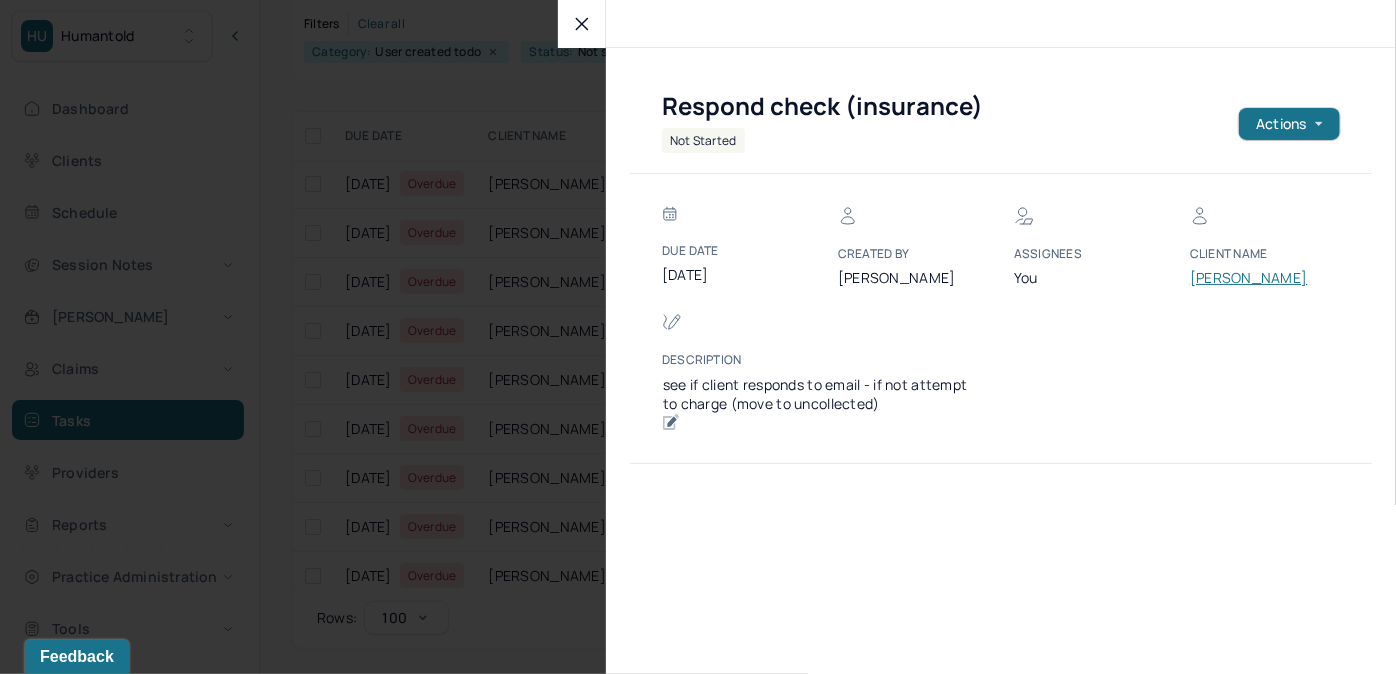 click on "ROSS, LAUREN" at bounding box center (1250, 278) 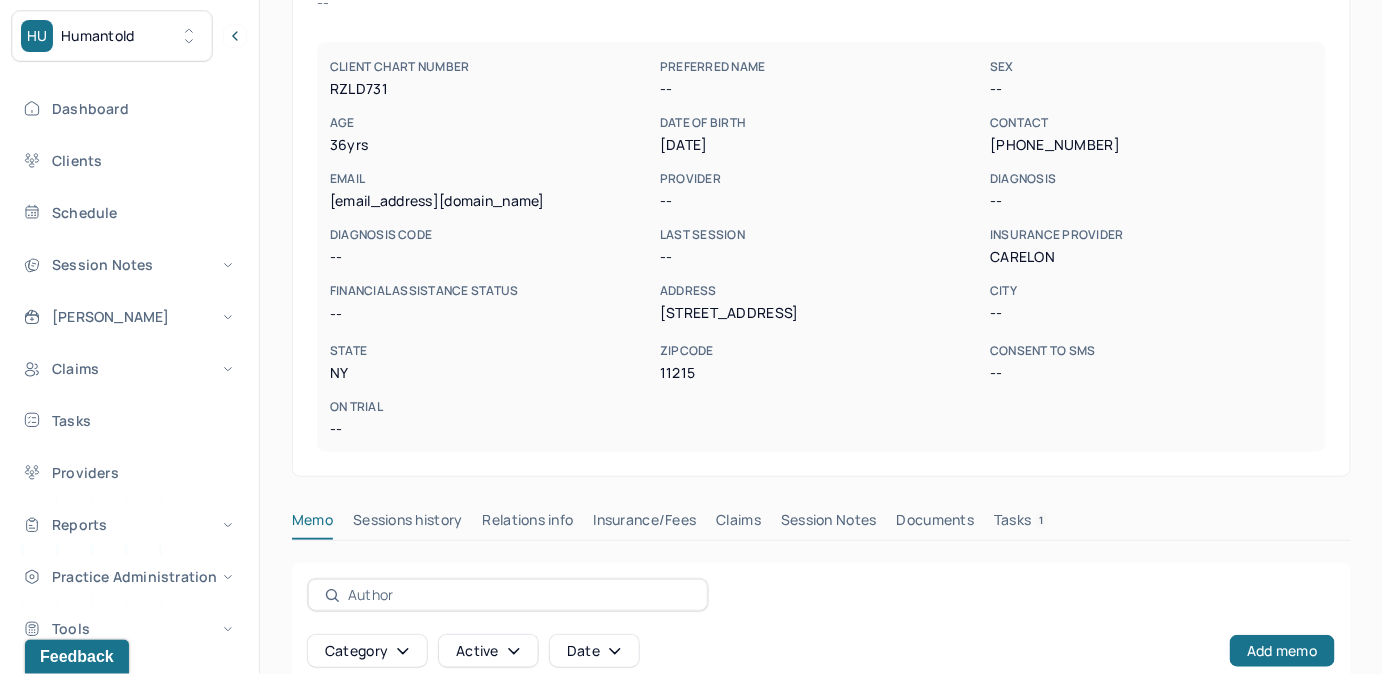 click on "Tasks 1" at bounding box center (1021, 524) 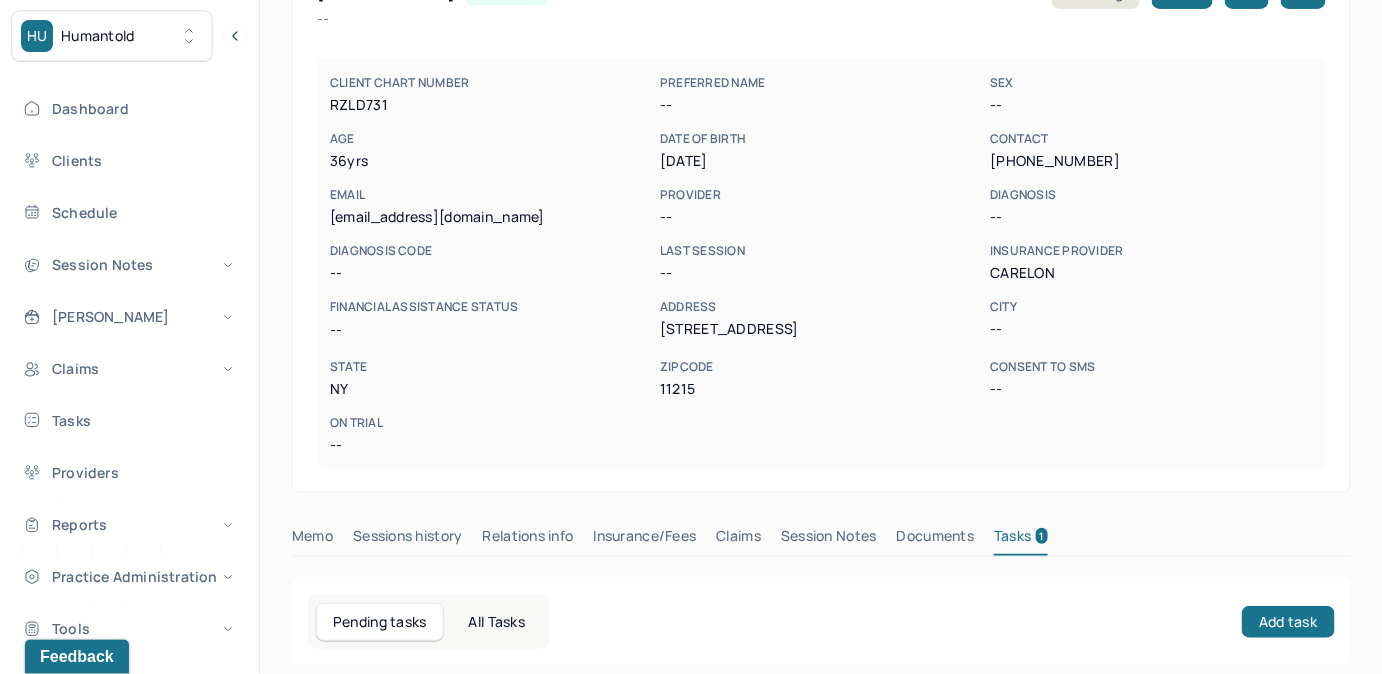 scroll, scrollTop: 344, scrollLeft: 0, axis: vertical 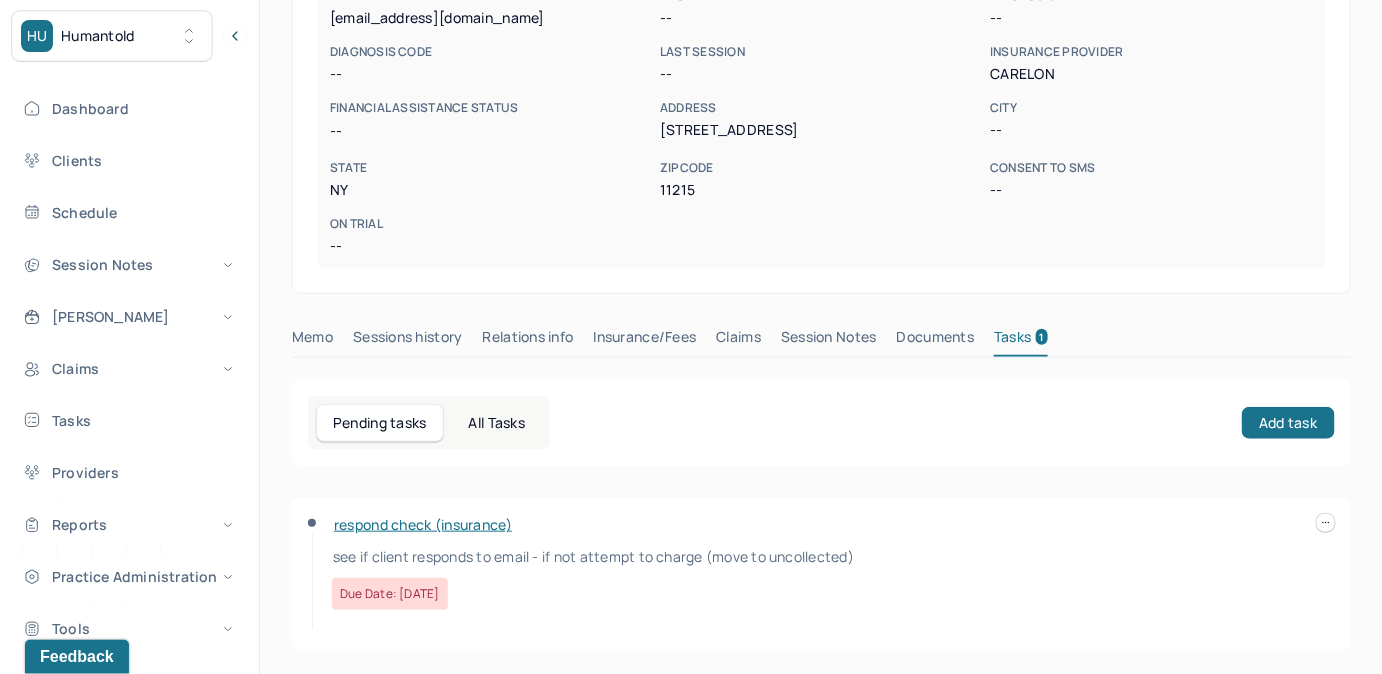 click on "Claims" at bounding box center [738, 341] 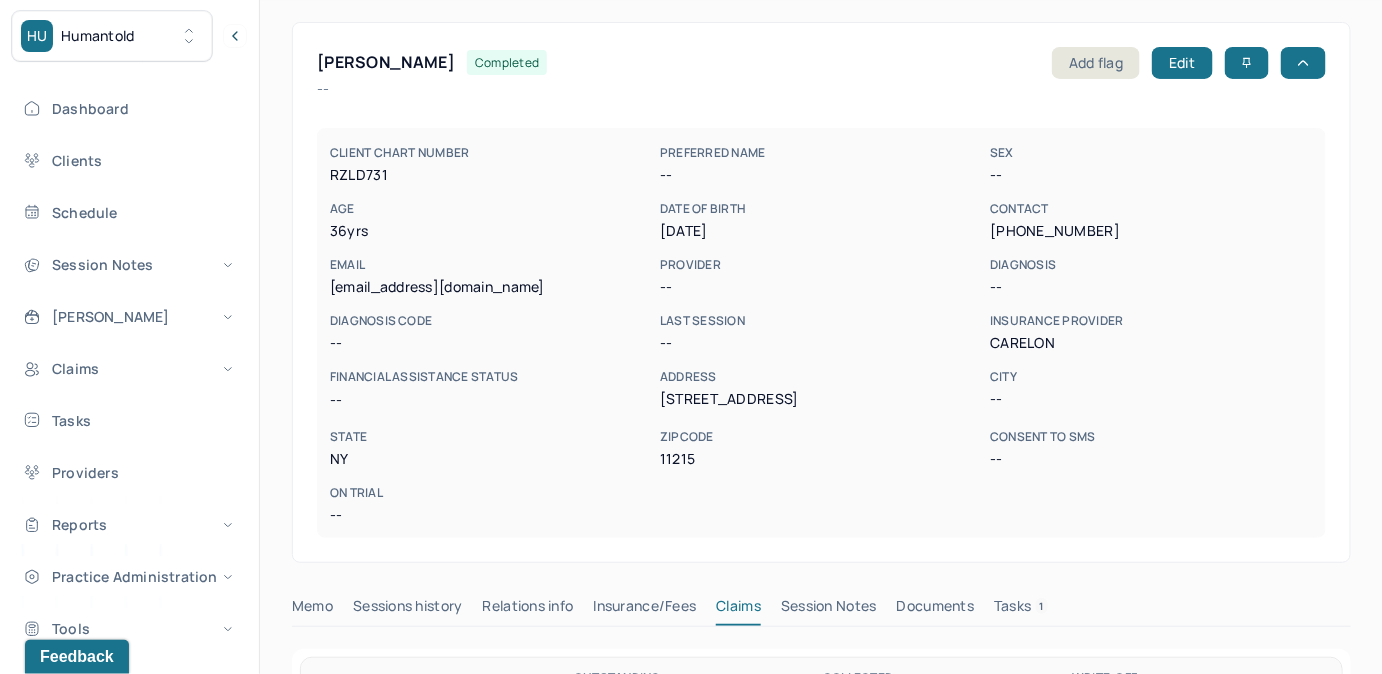 scroll, scrollTop: 72, scrollLeft: 0, axis: vertical 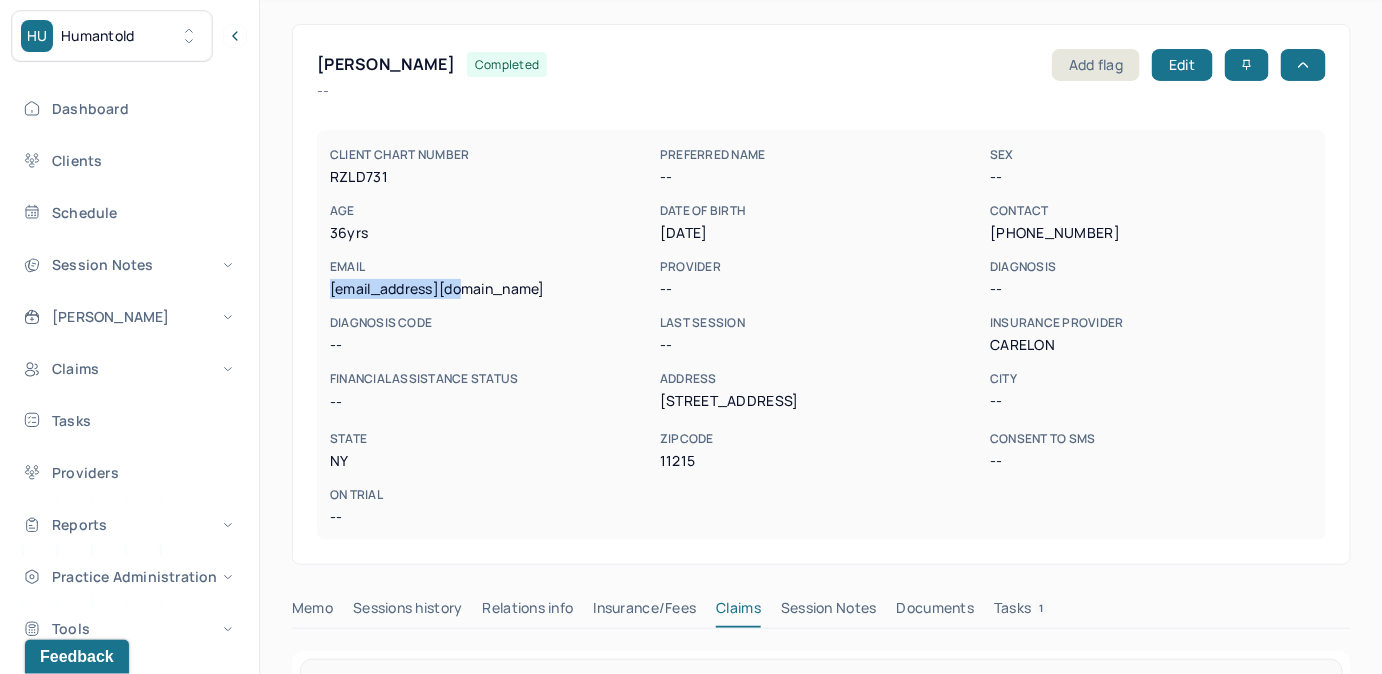 drag, startPoint x: 326, startPoint y: 283, endPoint x: 473, endPoint y: 290, distance: 147.16656 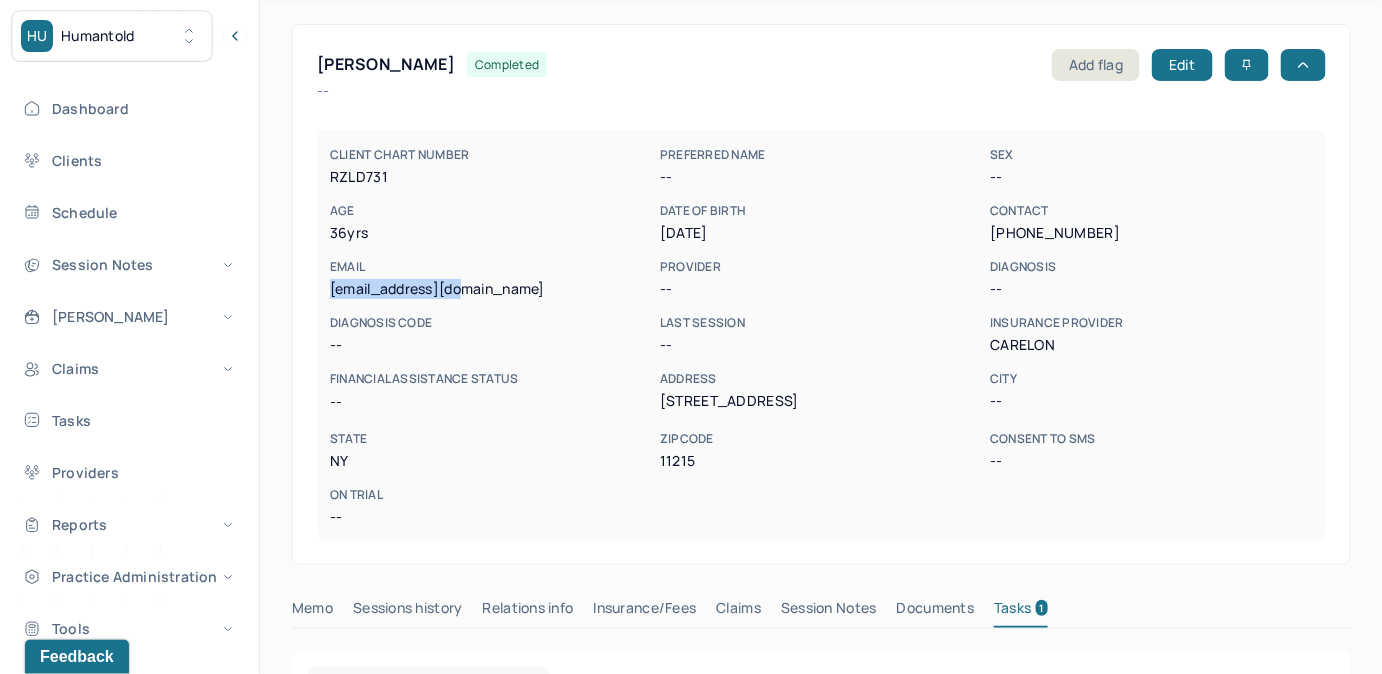 scroll, scrollTop: 344, scrollLeft: 0, axis: vertical 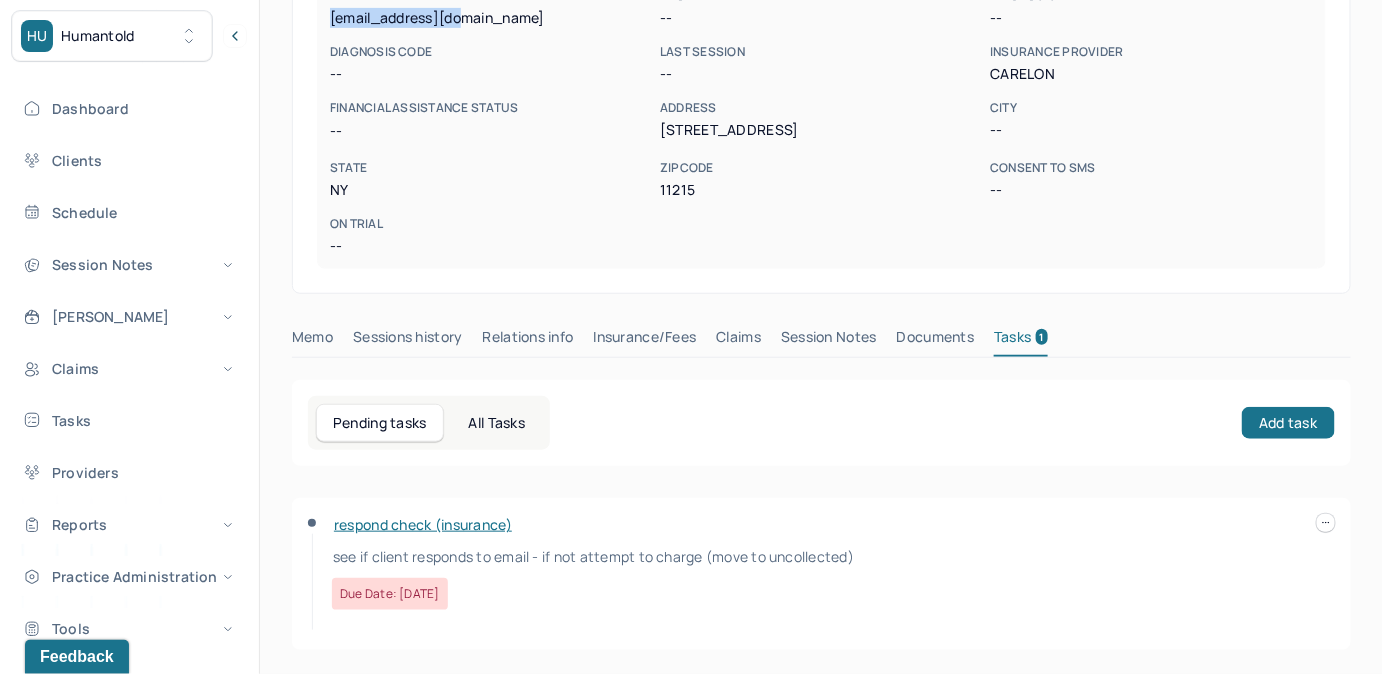 click at bounding box center [1326, 523] 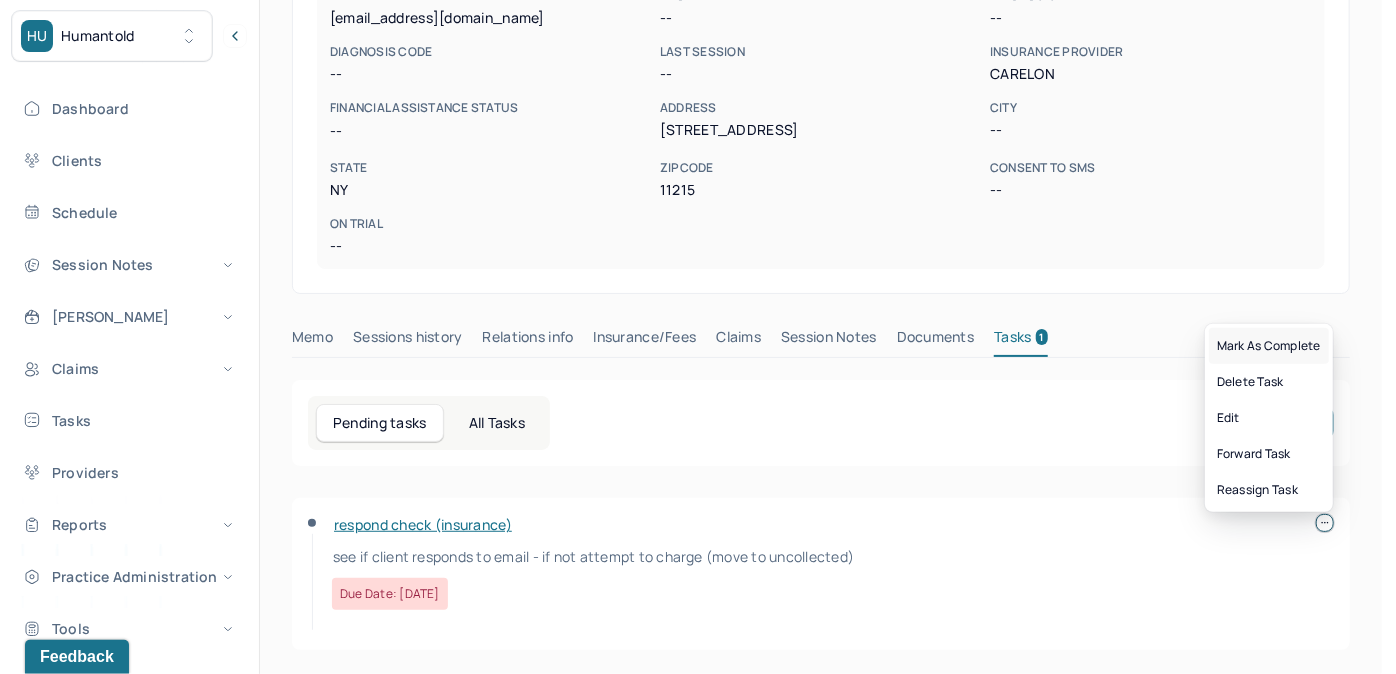 click on "Mark as complete" at bounding box center (1269, 346) 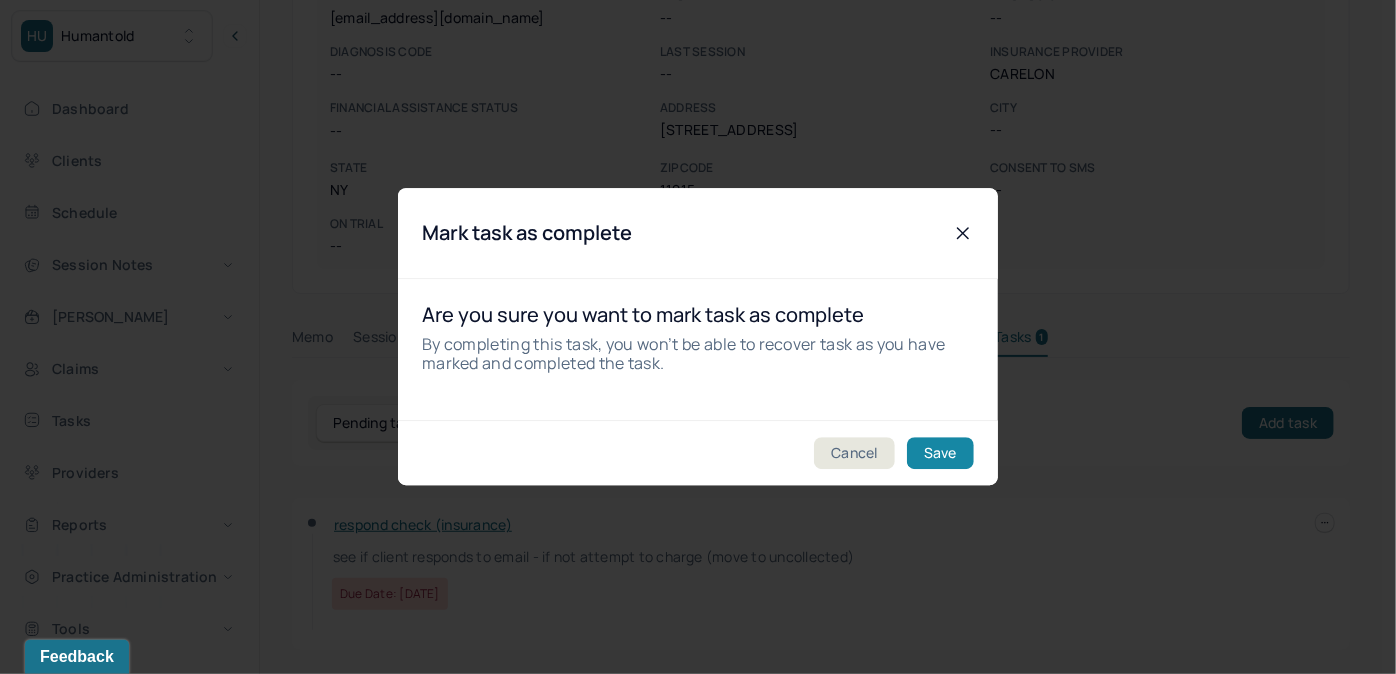 click on "Save" at bounding box center [940, 454] 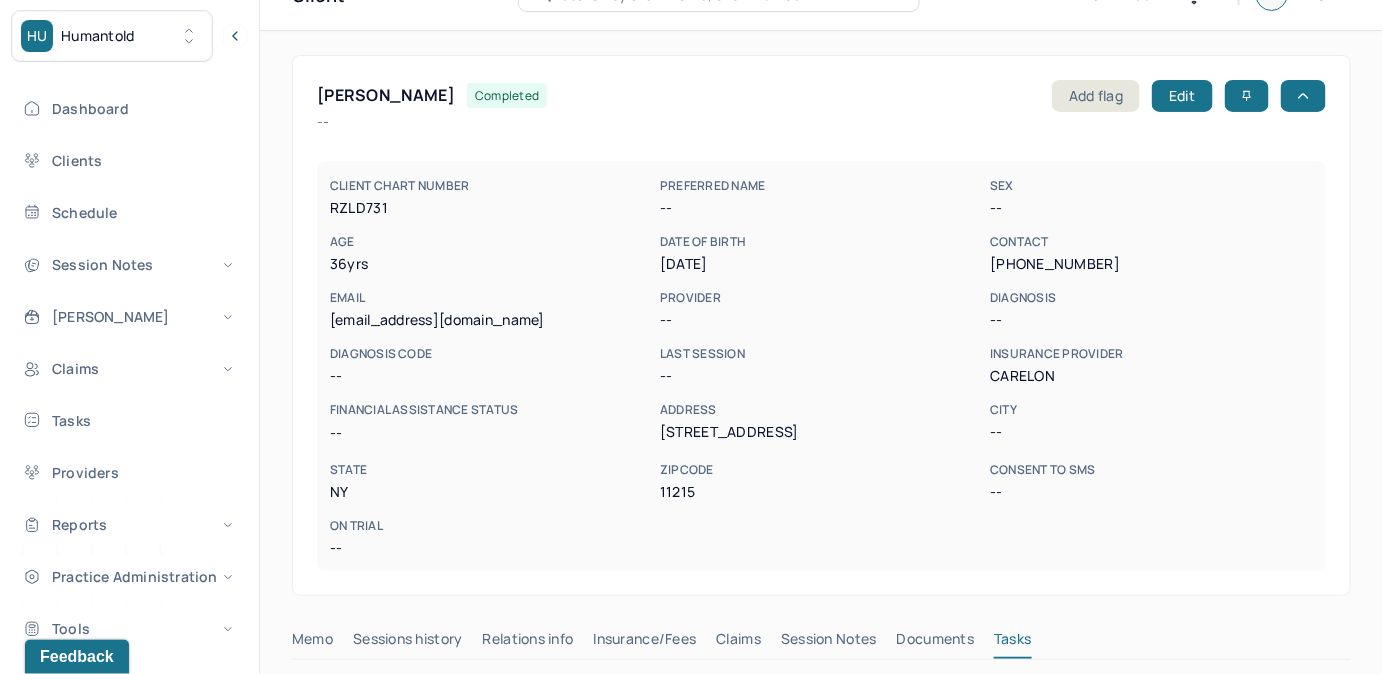 scroll, scrollTop: 37, scrollLeft: 0, axis: vertical 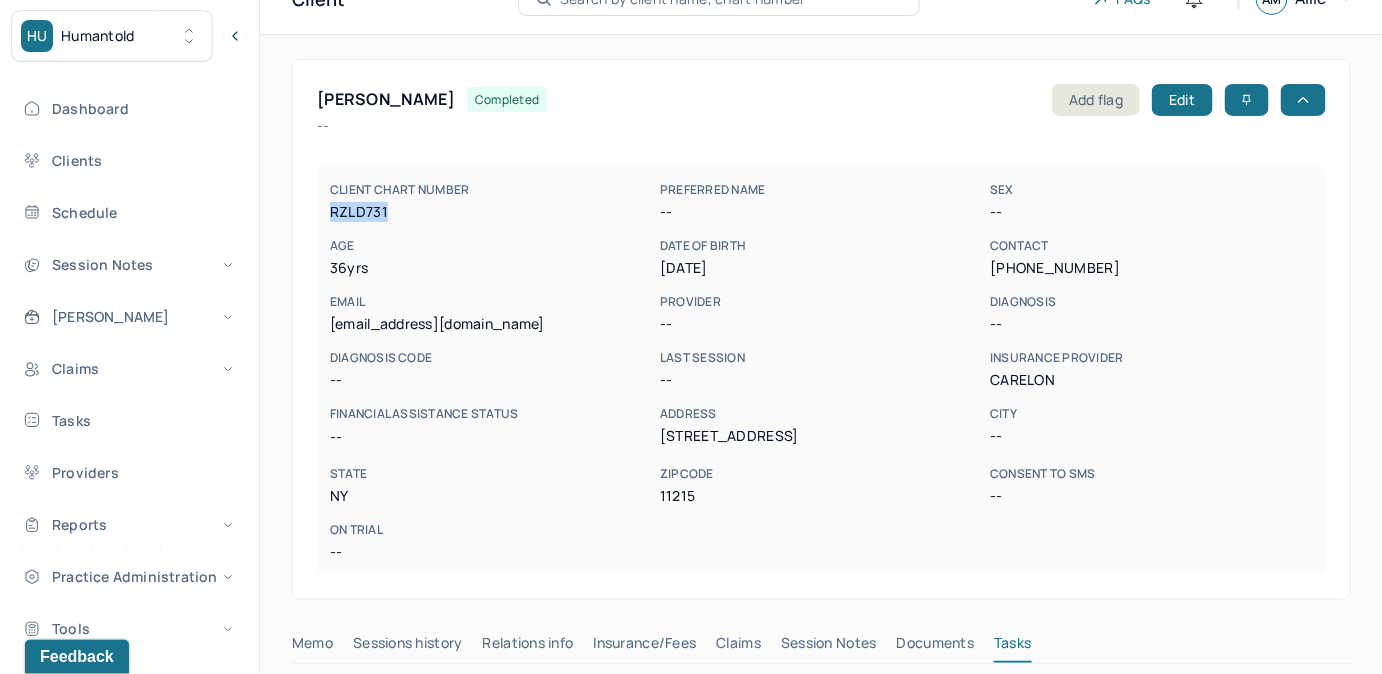drag, startPoint x: 328, startPoint y: 211, endPoint x: 389, endPoint y: 217, distance: 61.294373 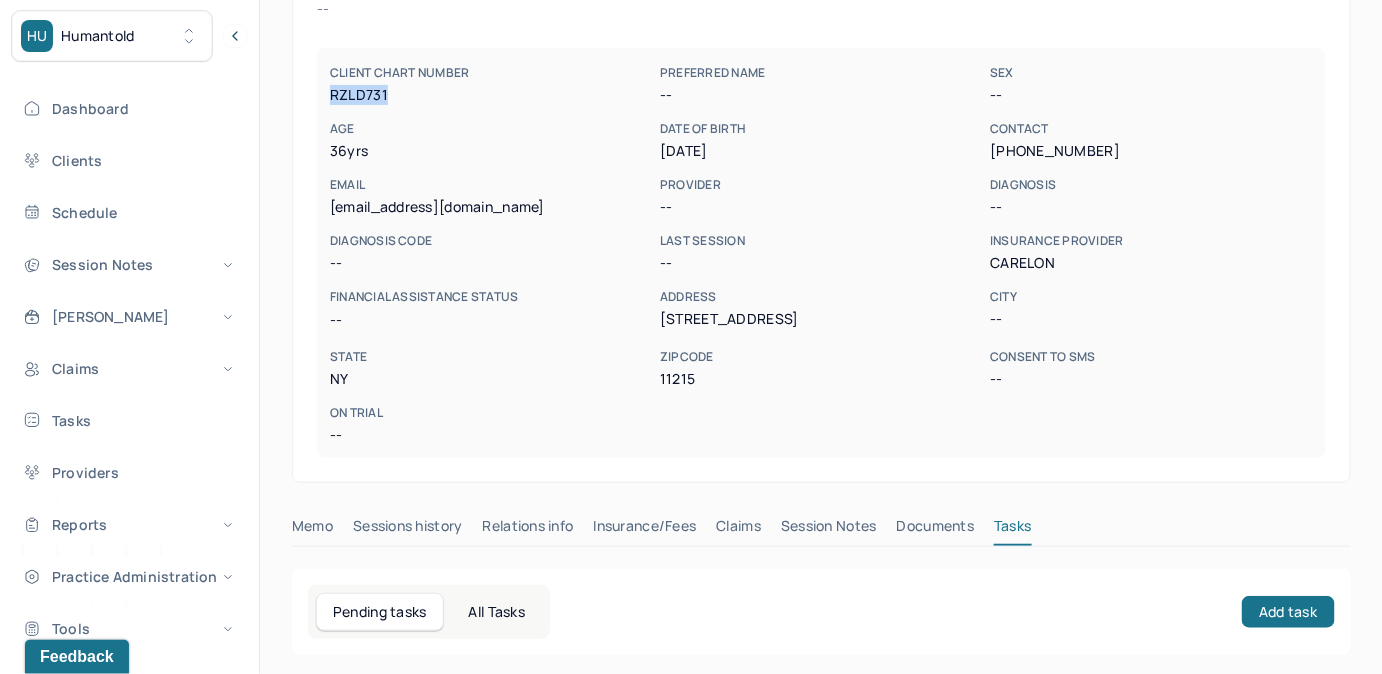 scroll, scrollTop: 181, scrollLeft: 0, axis: vertical 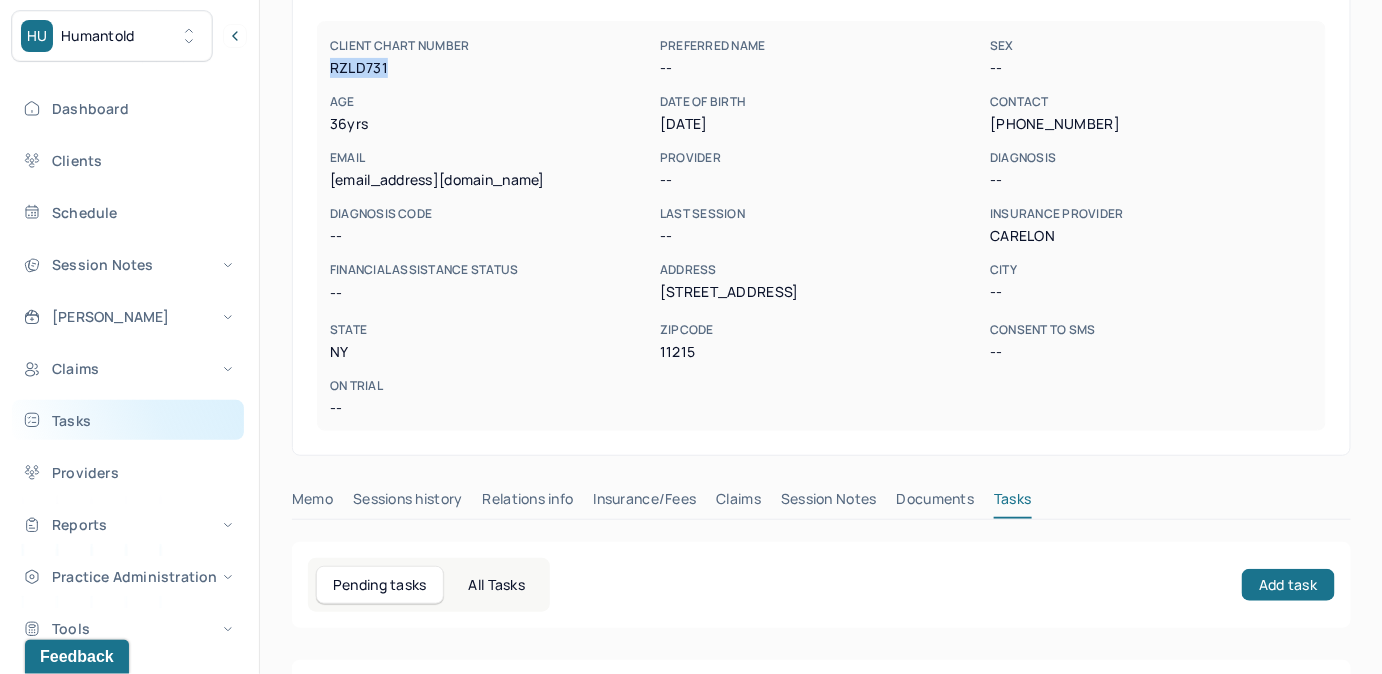 click on "Tasks" at bounding box center (128, 420) 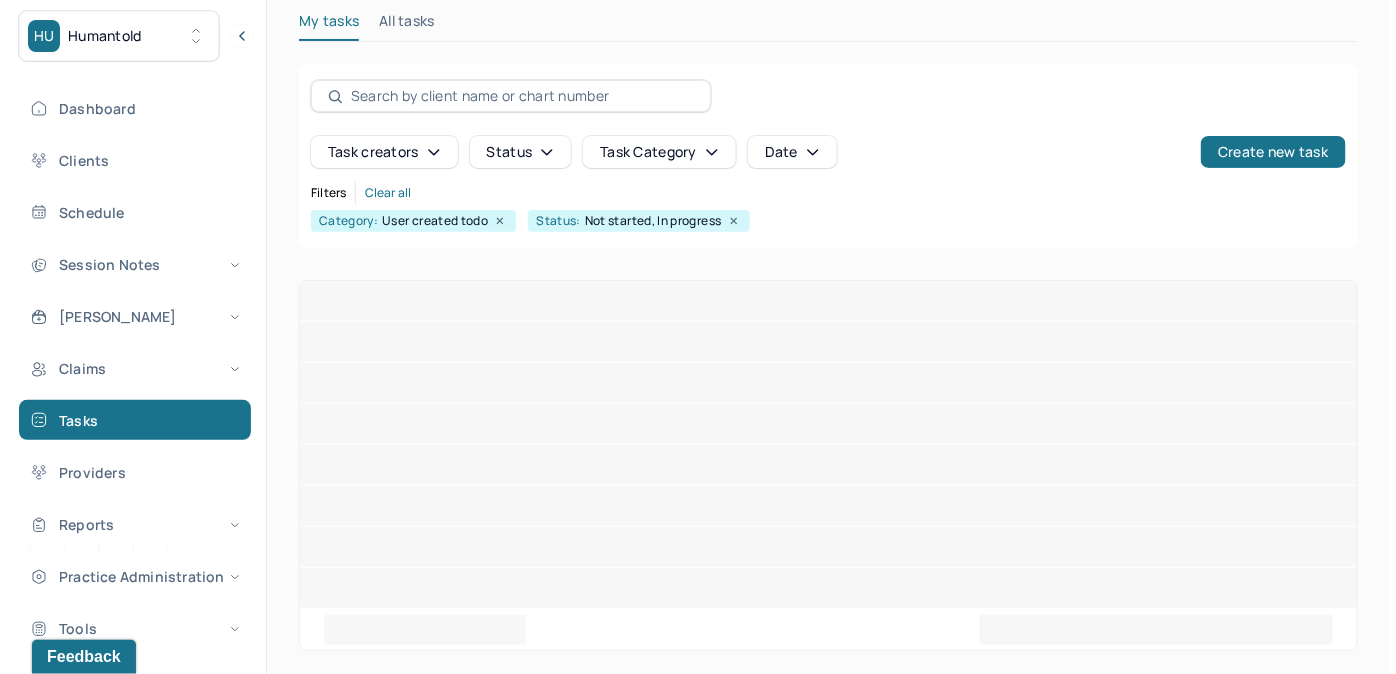 scroll, scrollTop: 181, scrollLeft: 0, axis: vertical 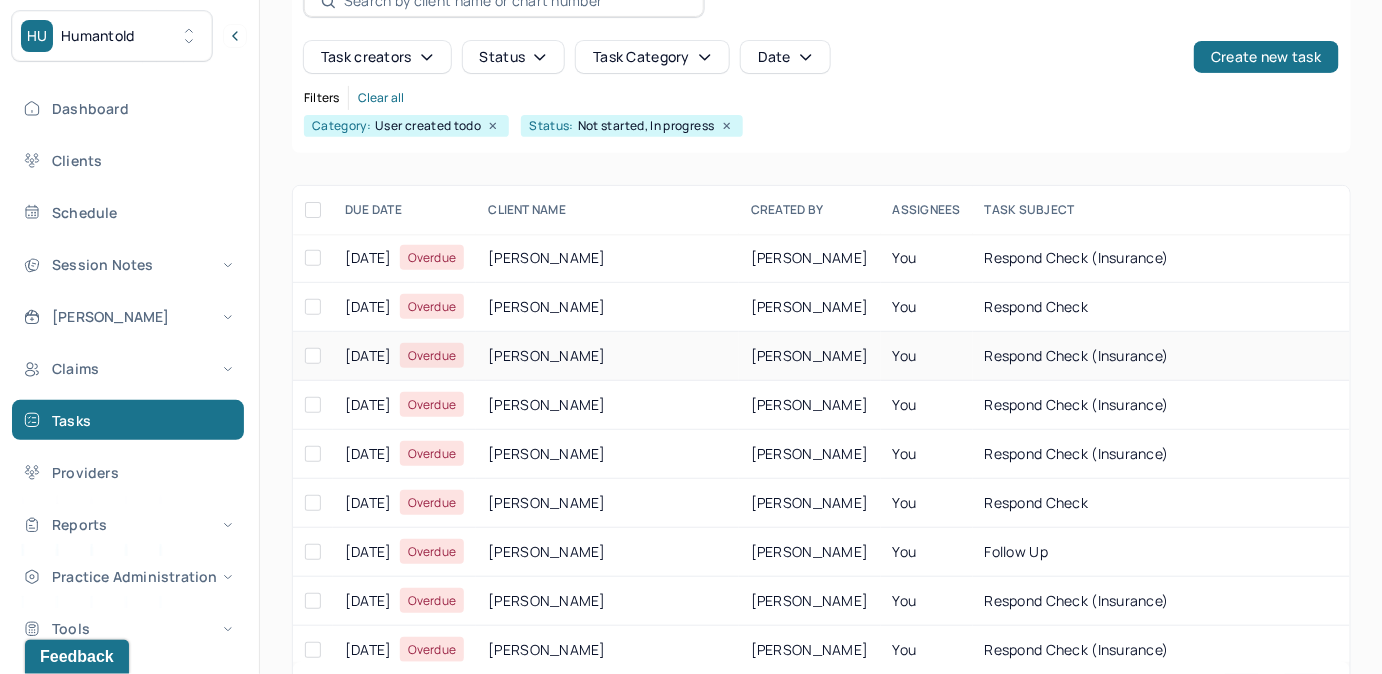 click on "respond check (insurance)" at bounding box center [1077, 355] 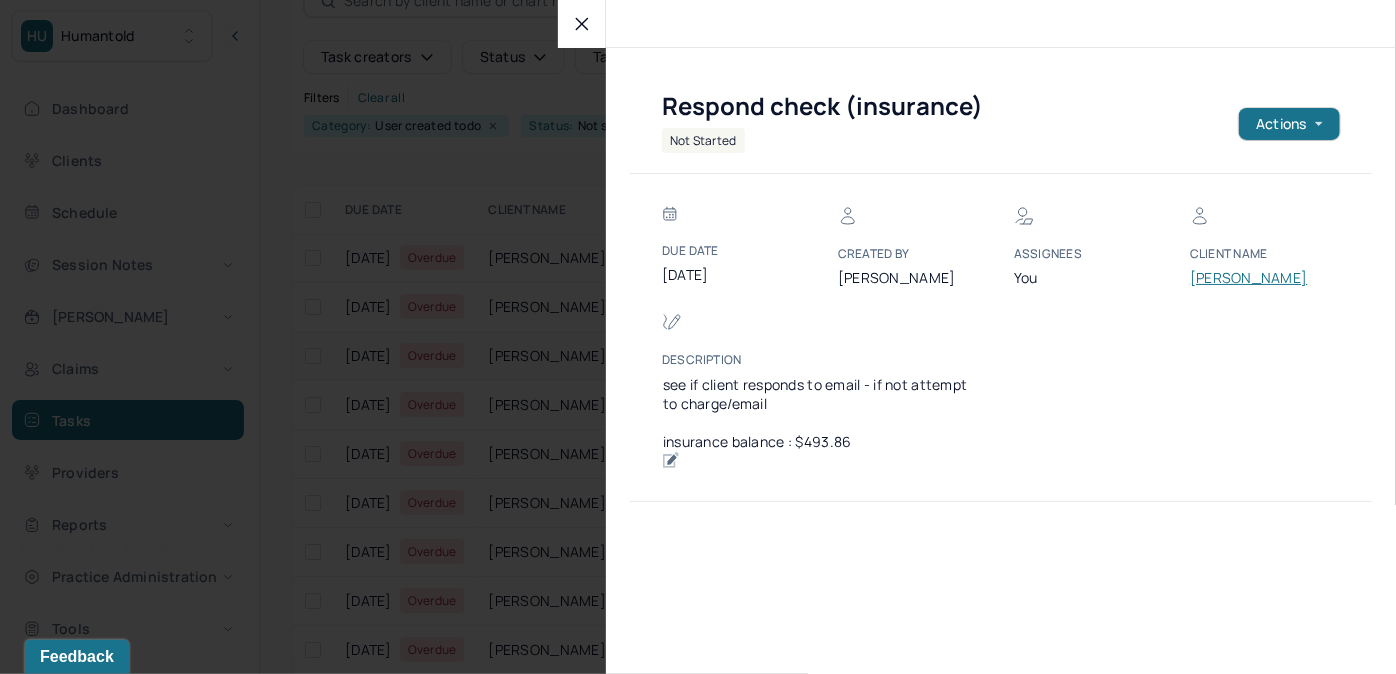 click on "SANTANA, ISABELLA" at bounding box center (1250, 278) 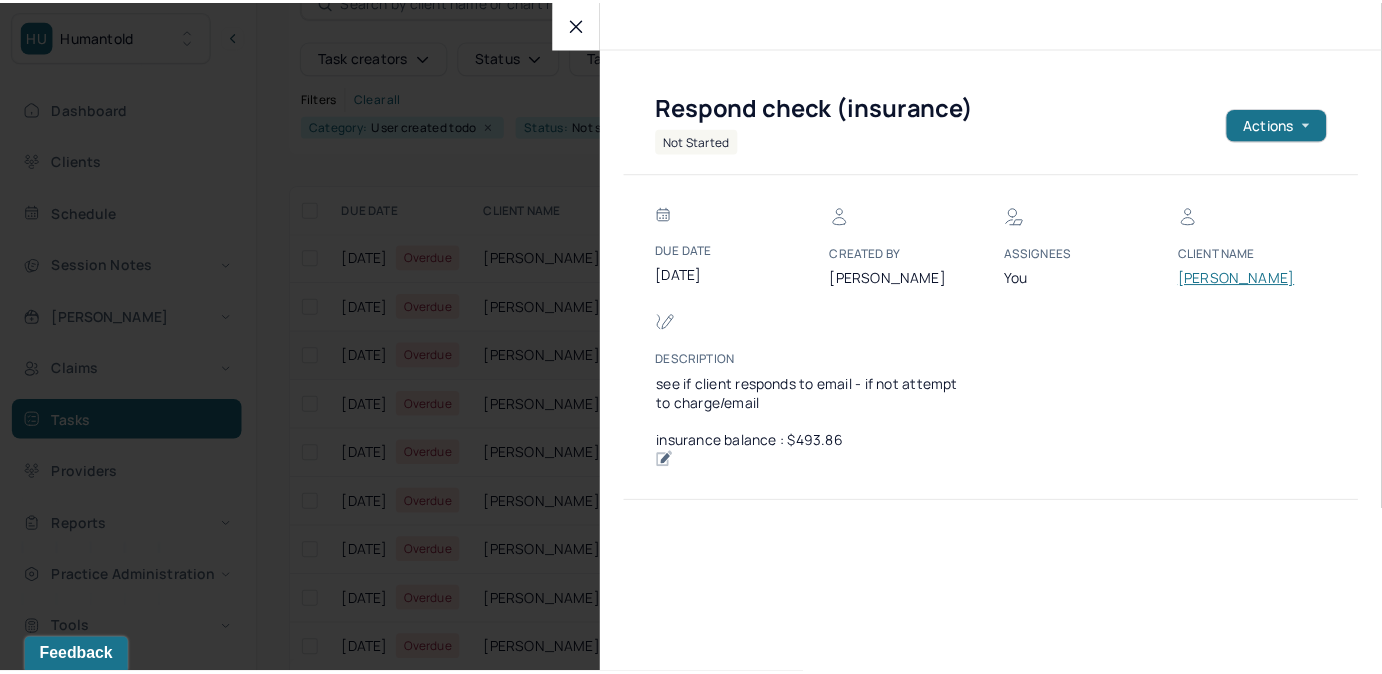 scroll, scrollTop: 109, scrollLeft: 0, axis: vertical 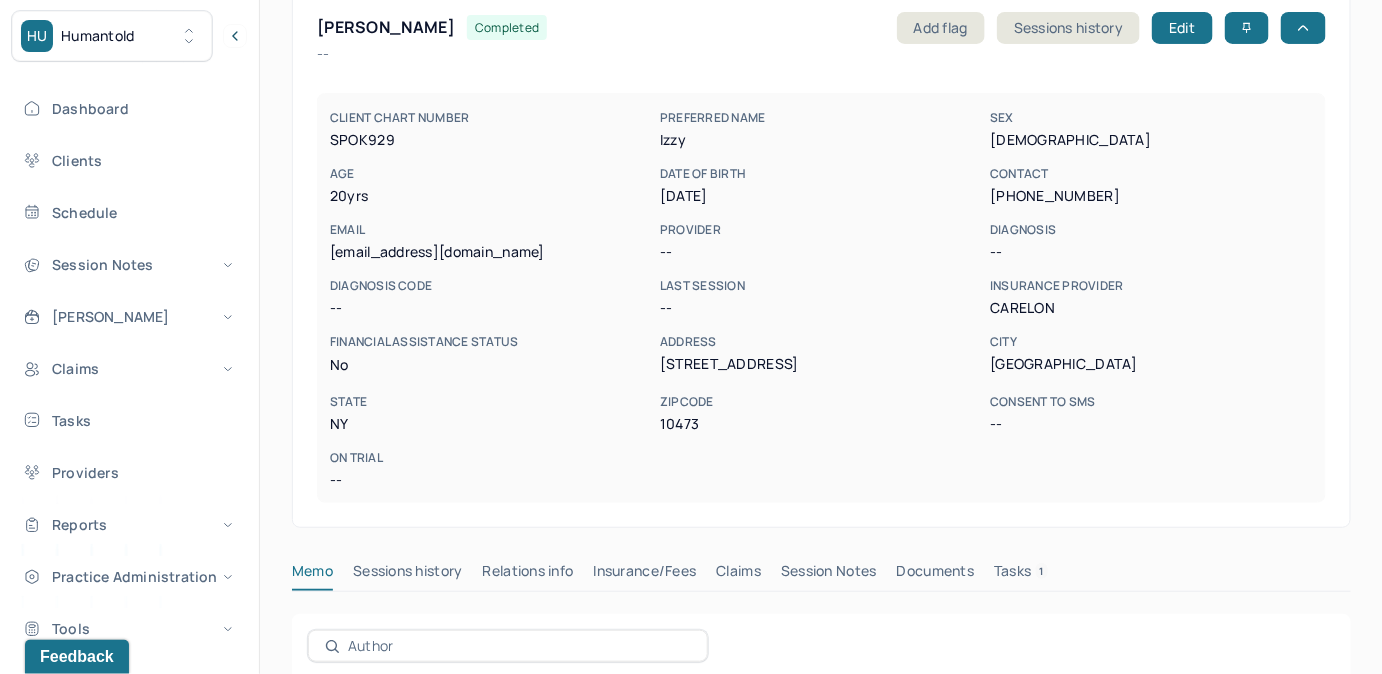 click on "Tasks 1" at bounding box center [1021, 575] 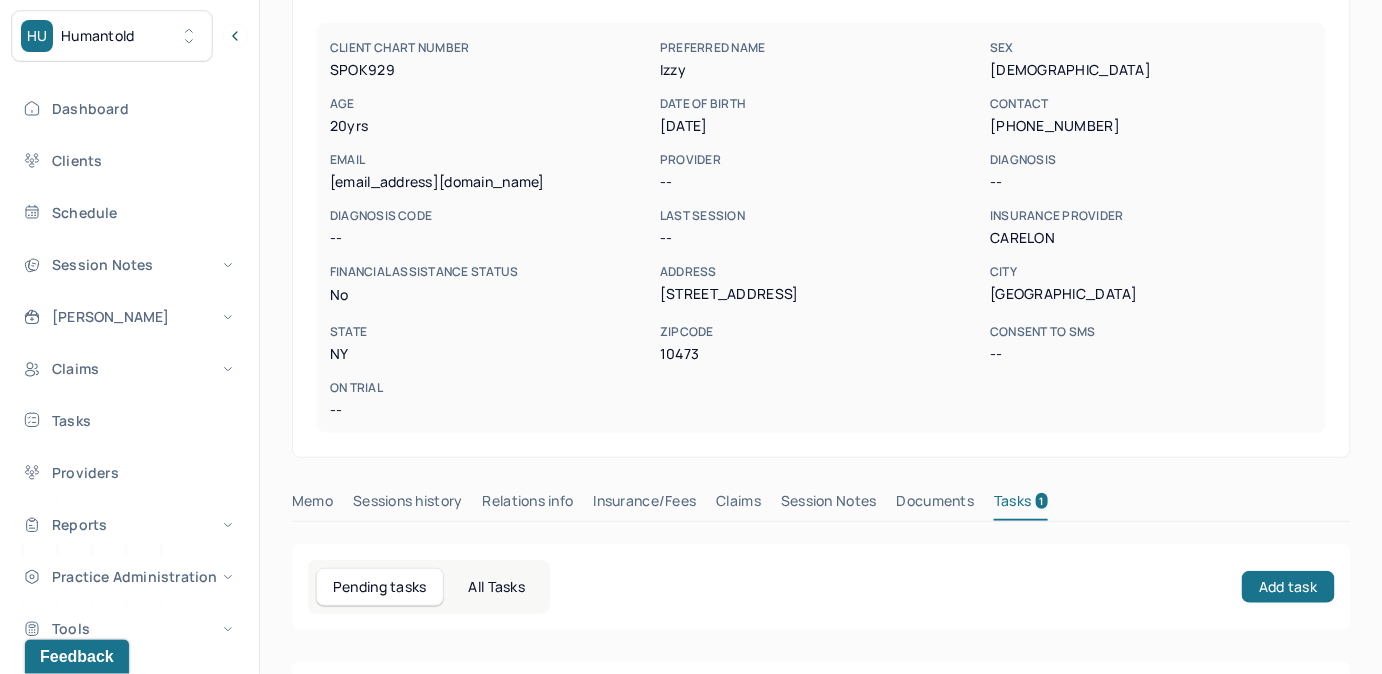 scroll, scrollTop: 111, scrollLeft: 0, axis: vertical 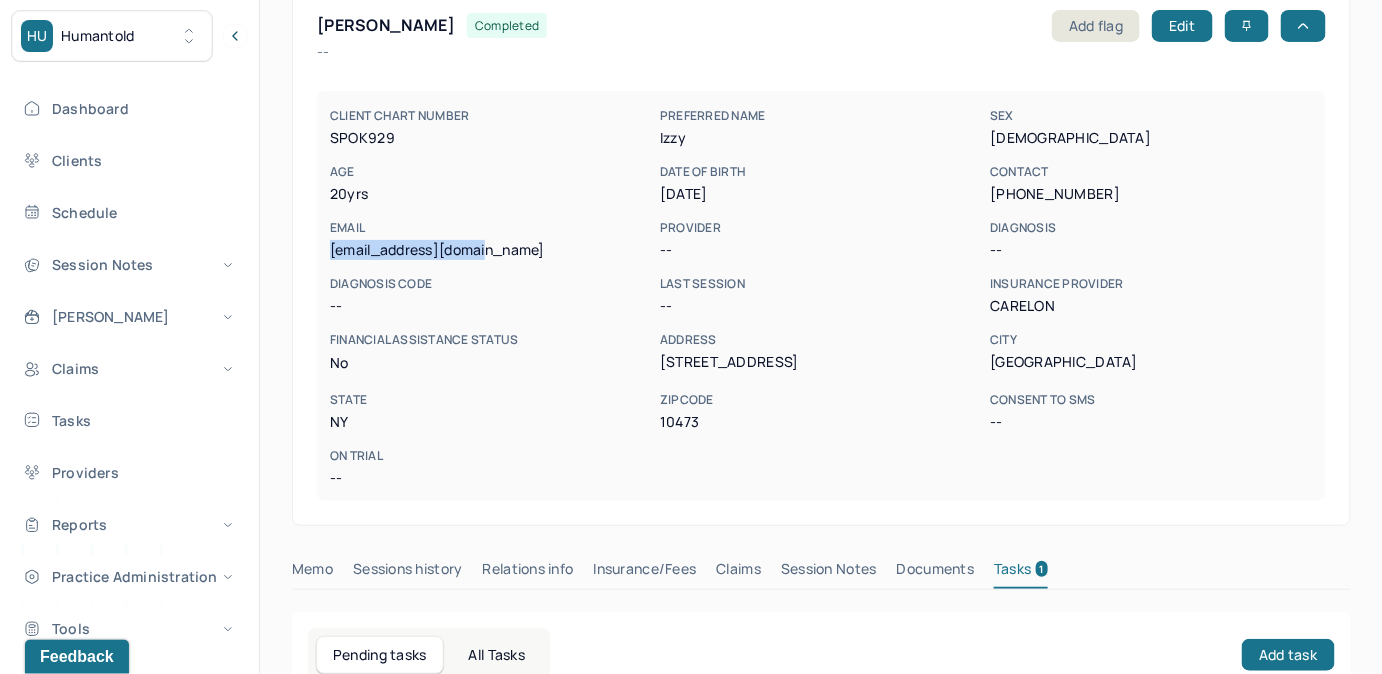 drag, startPoint x: 328, startPoint y: 248, endPoint x: 504, endPoint y: 263, distance: 176.63805 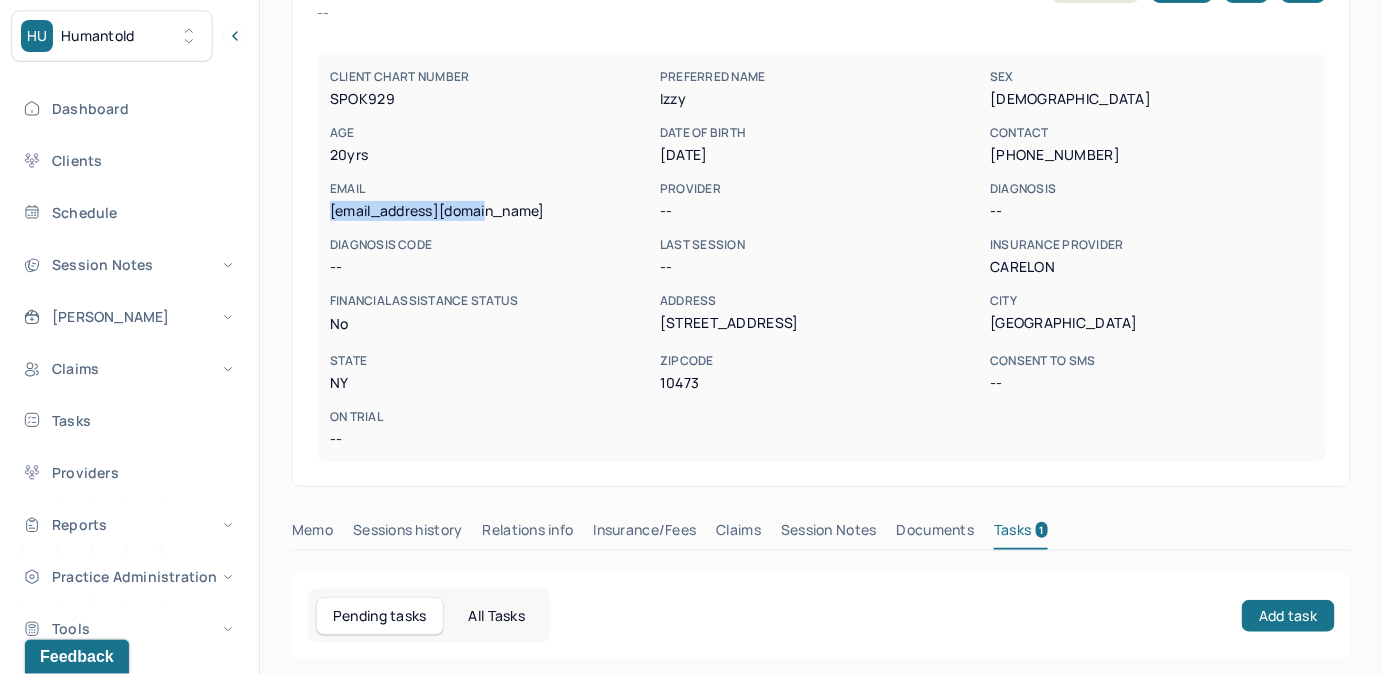 scroll, scrollTop: 0, scrollLeft: 0, axis: both 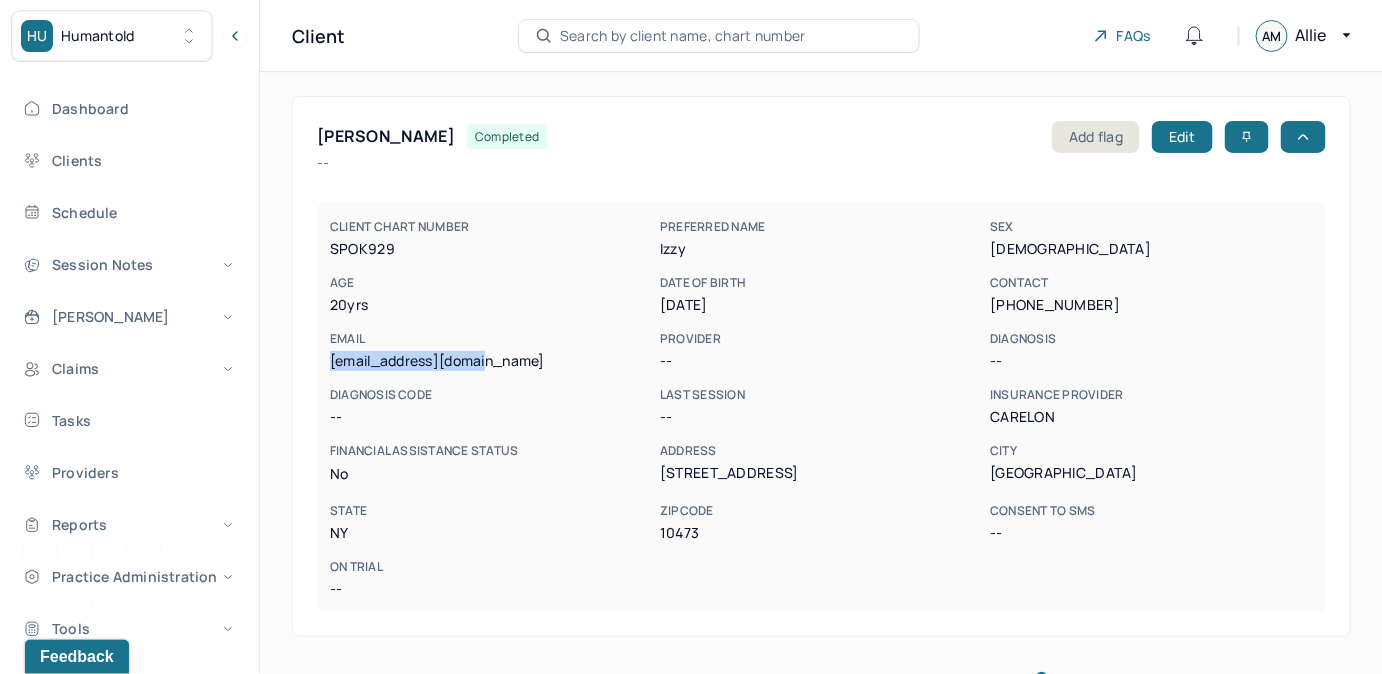 click on "Search by client name, chart number" at bounding box center (683, 36) 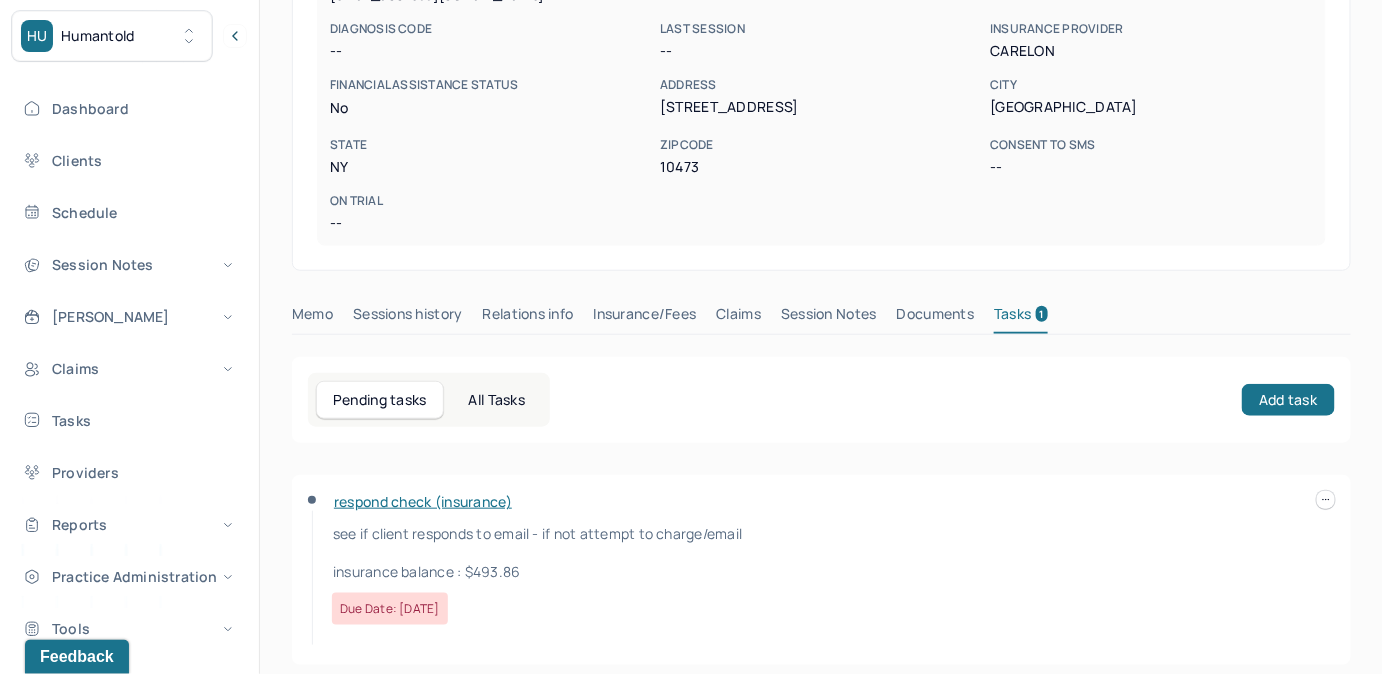 scroll, scrollTop: 384, scrollLeft: 0, axis: vertical 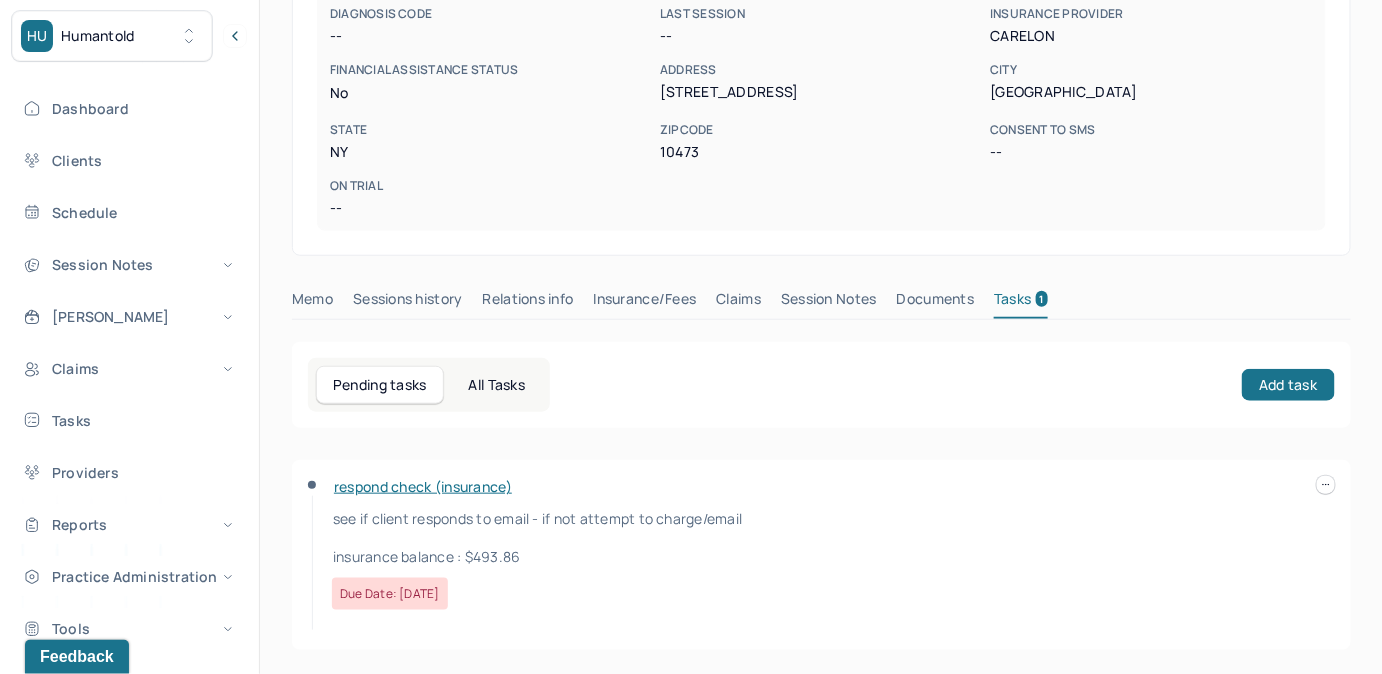 click at bounding box center [1326, 485] 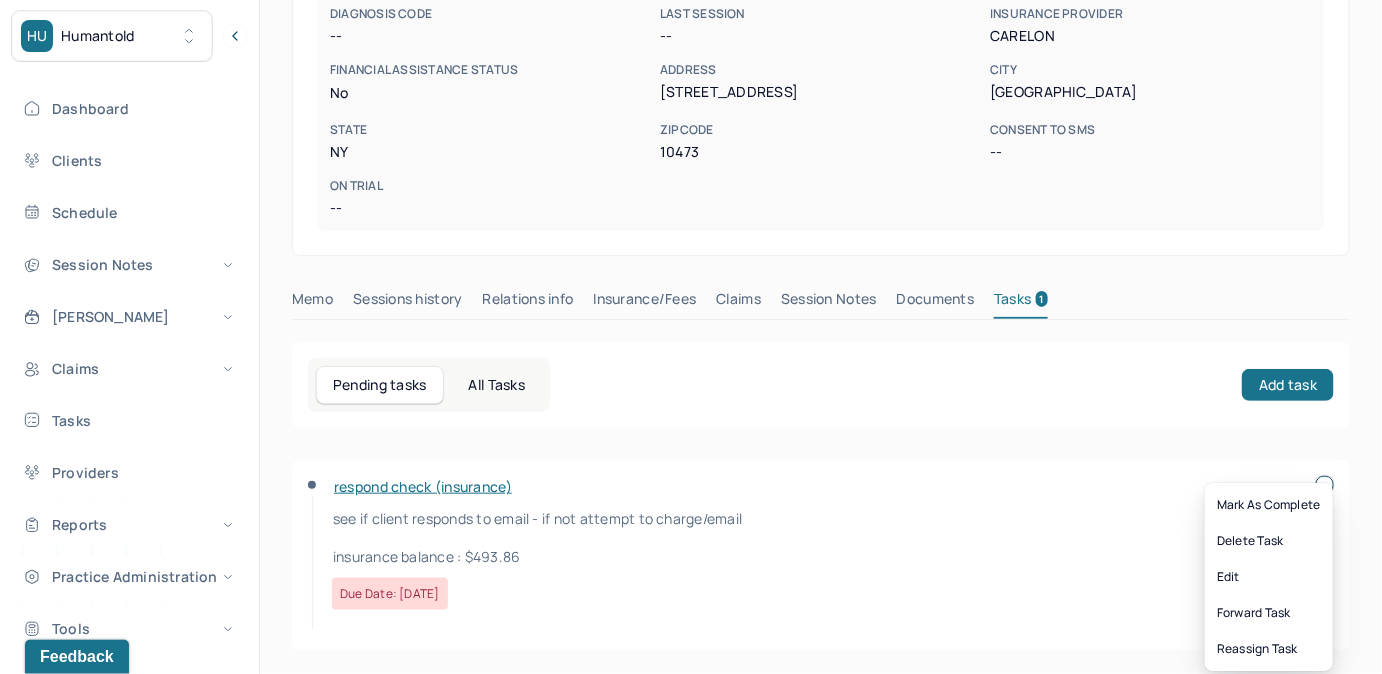 click on "see if client responds to email - if not attempt to charge/email" at bounding box center (731, 518) 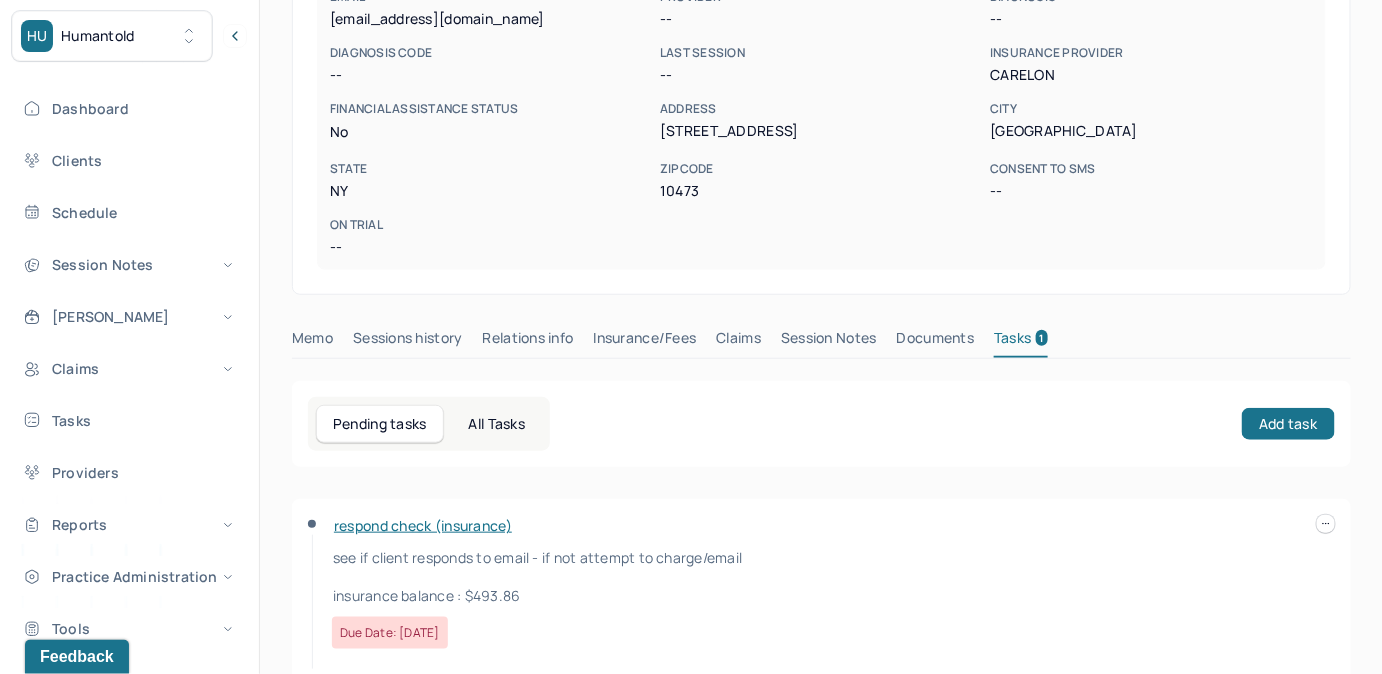 scroll, scrollTop: 384, scrollLeft: 0, axis: vertical 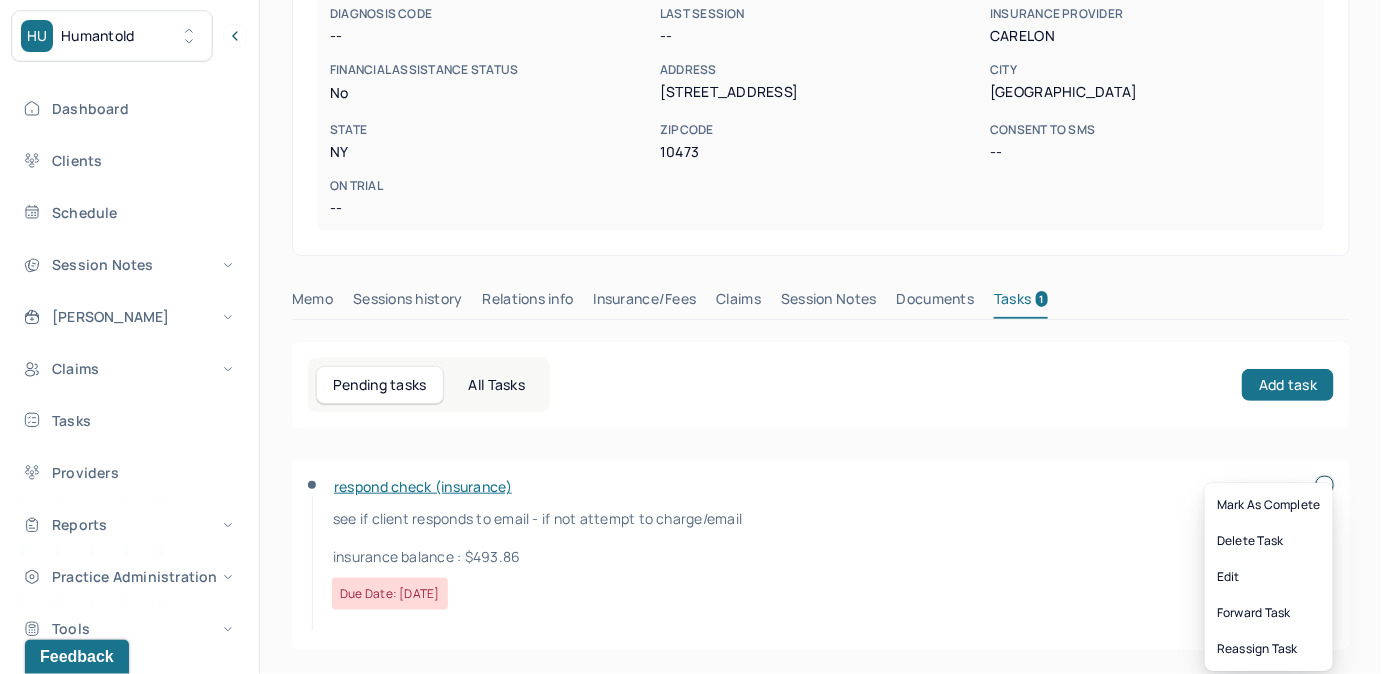 click at bounding box center [1325, 485] 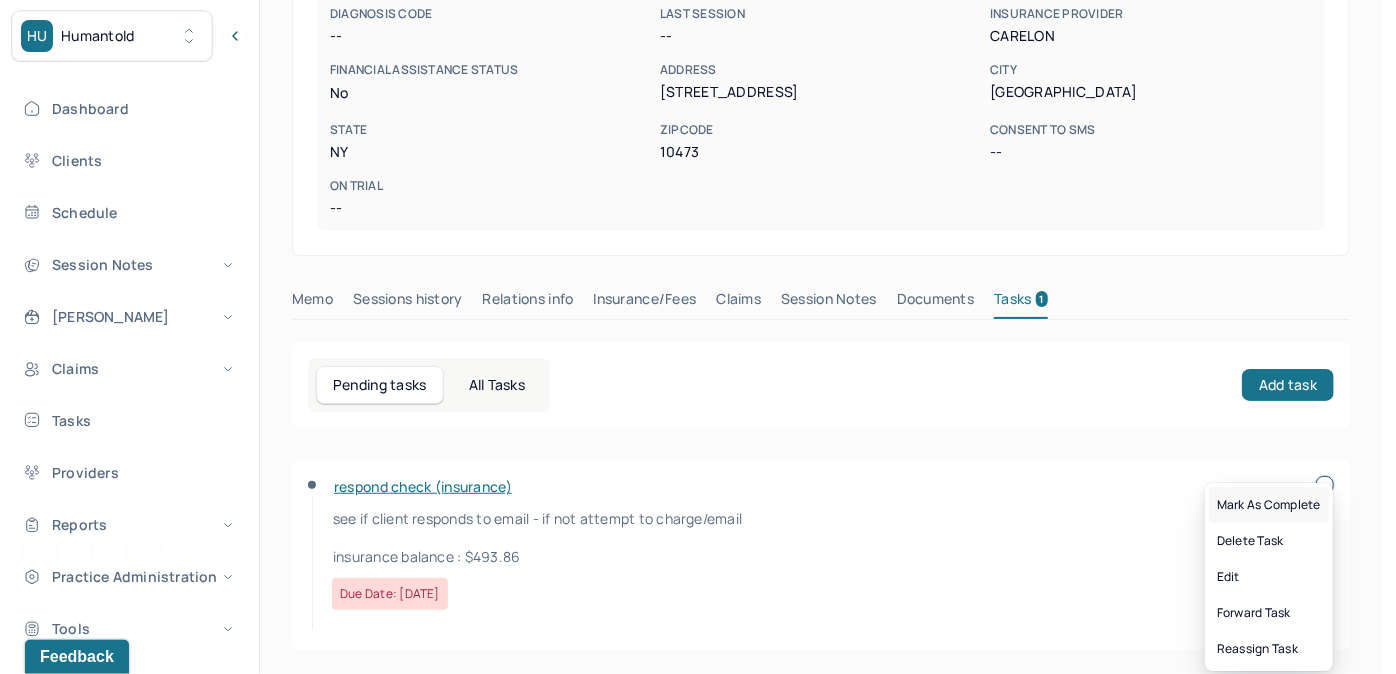 click on "Mark as complete" at bounding box center [1269, 505] 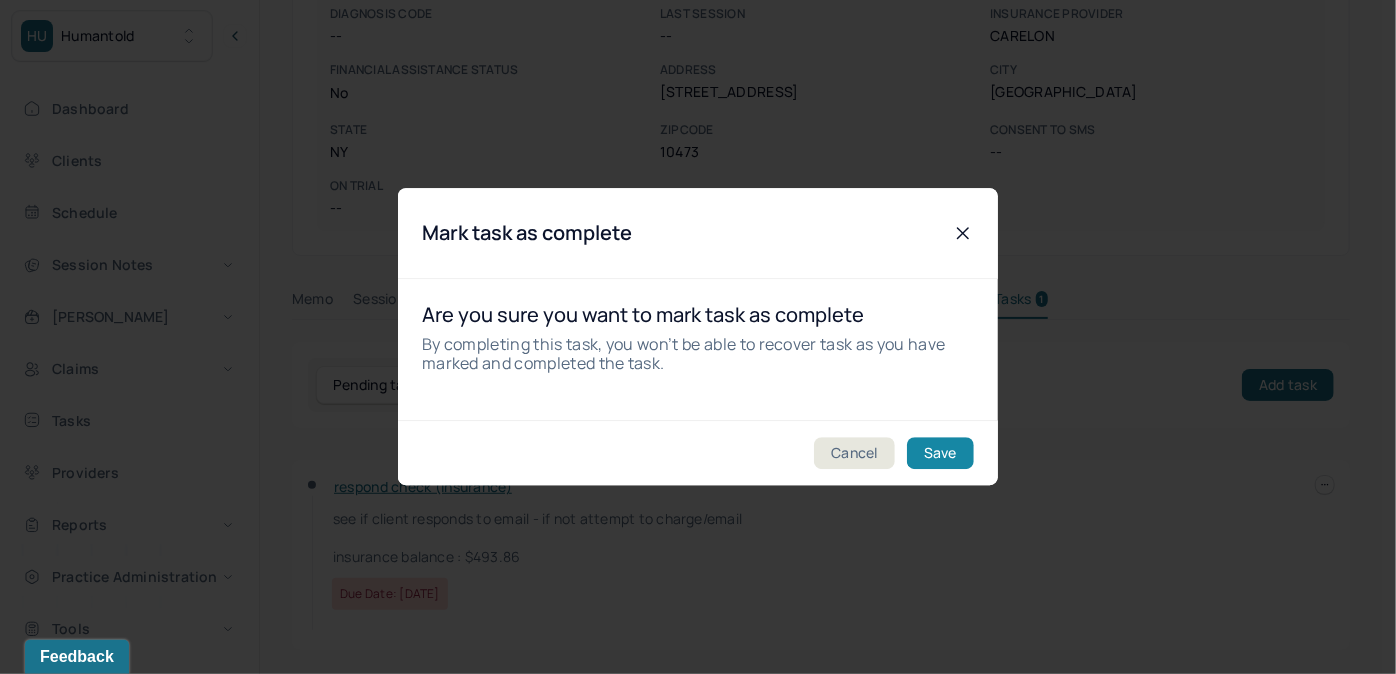 drag, startPoint x: 943, startPoint y: 454, endPoint x: 906, endPoint y: 411, distance: 56.727417 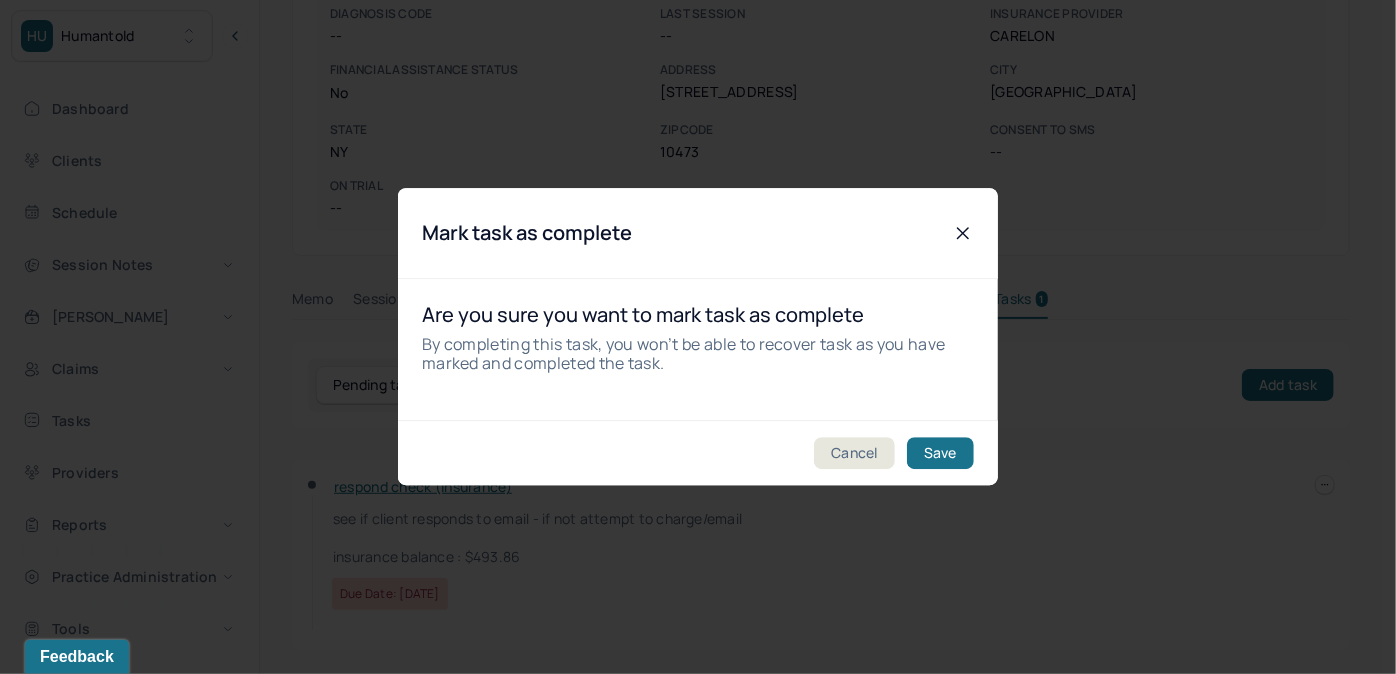 click on "Save" at bounding box center (940, 454) 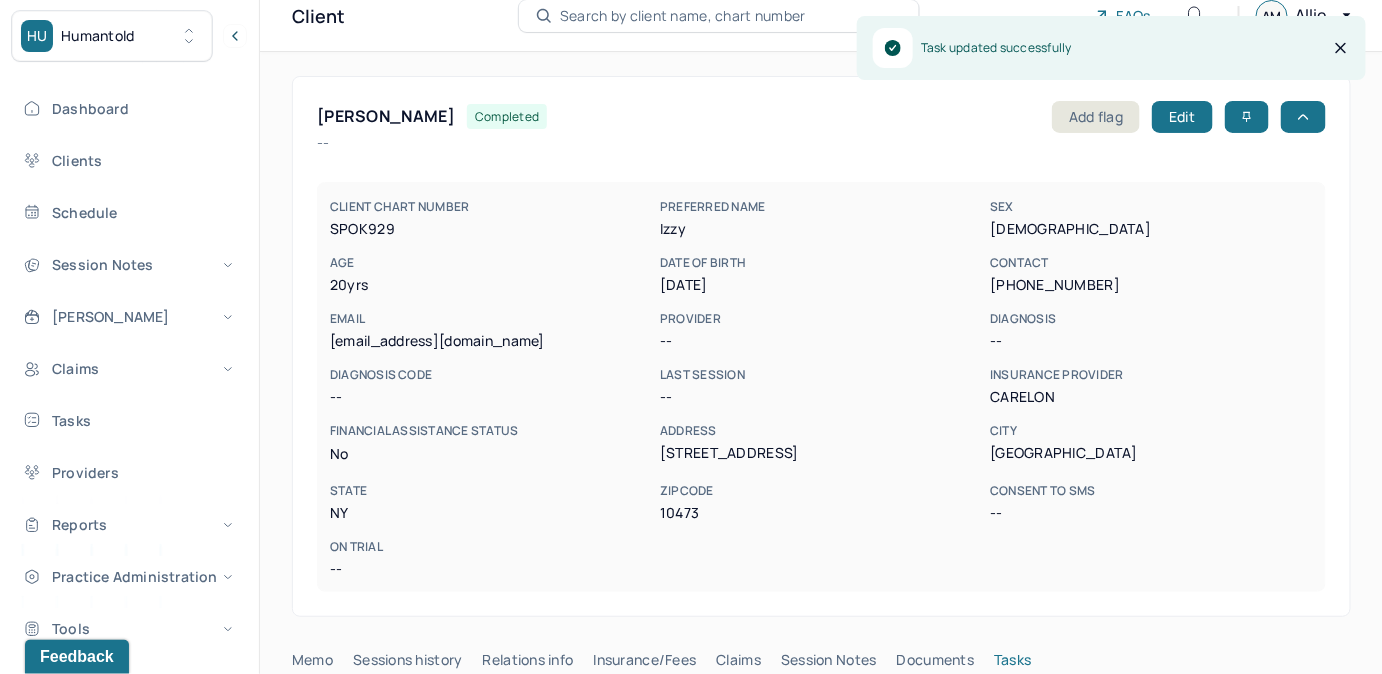 scroll, scrollTop: 0, scrollLeft: 0, axis: both 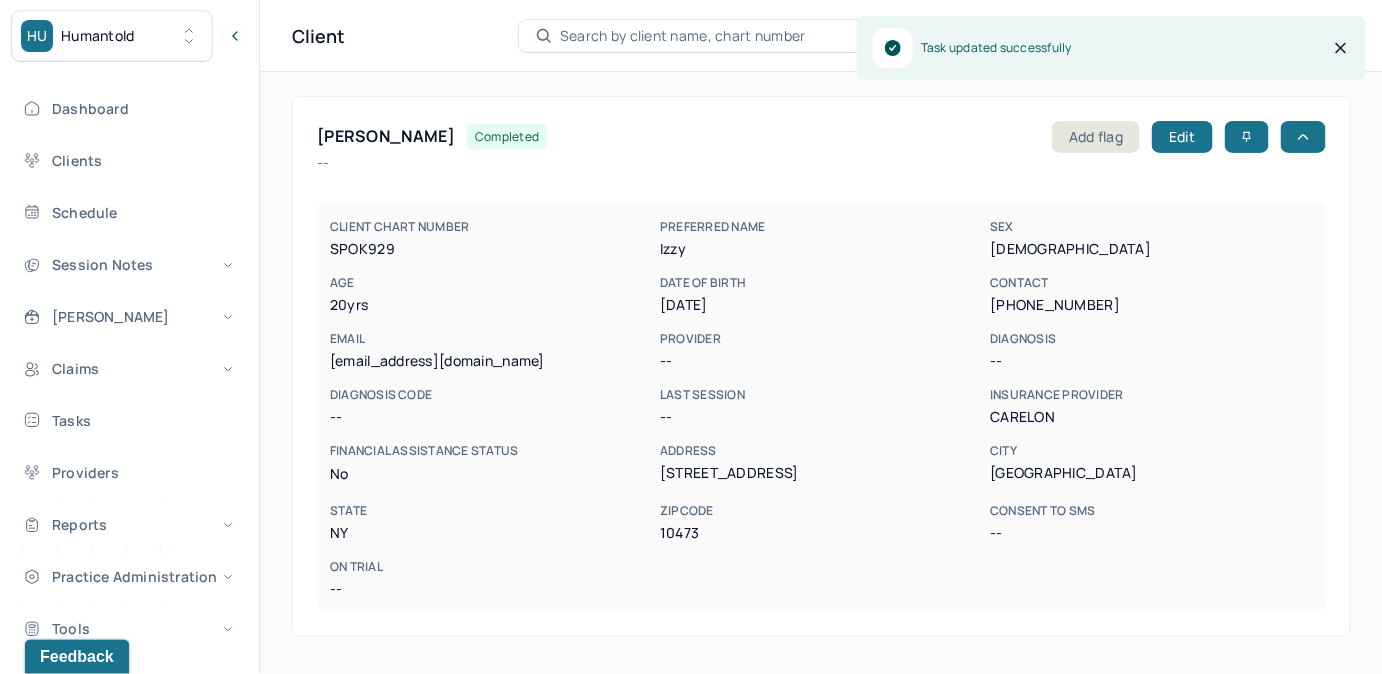 click on "Search by client name, chart number" at bounding box center [683, 36] 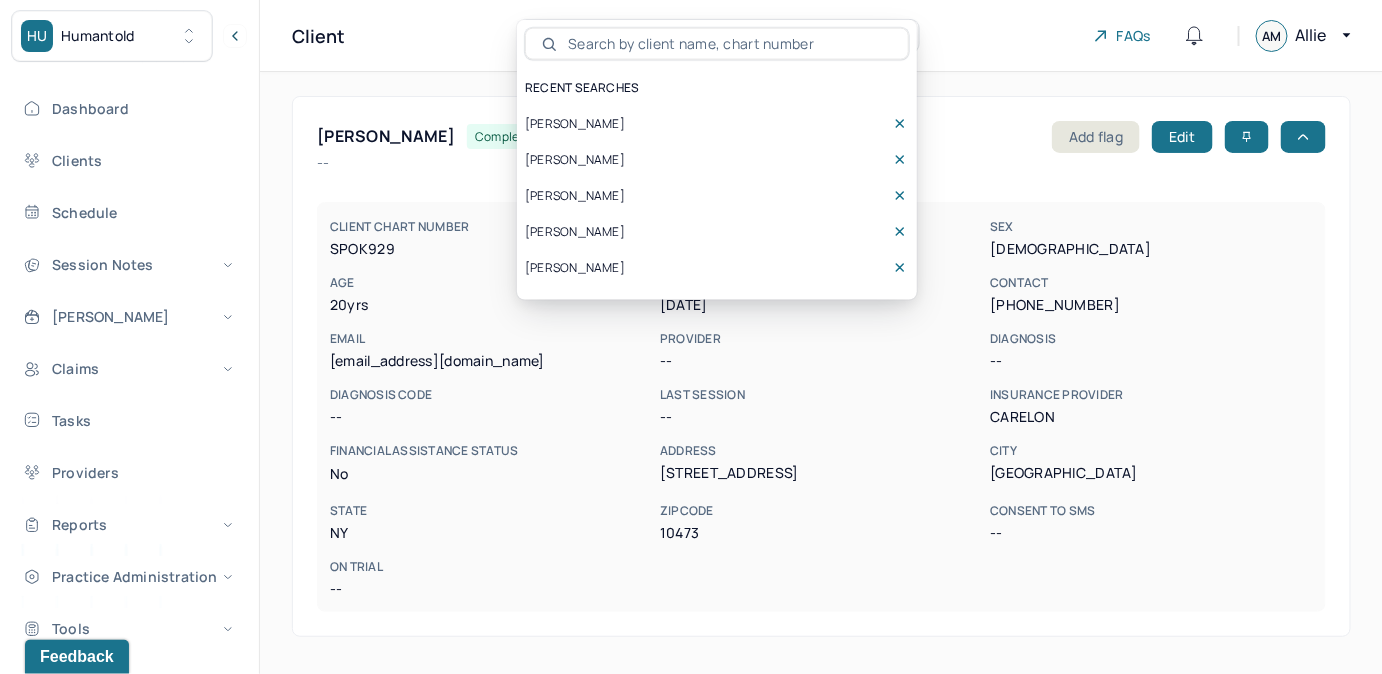 click at bounding box center (717, 44) 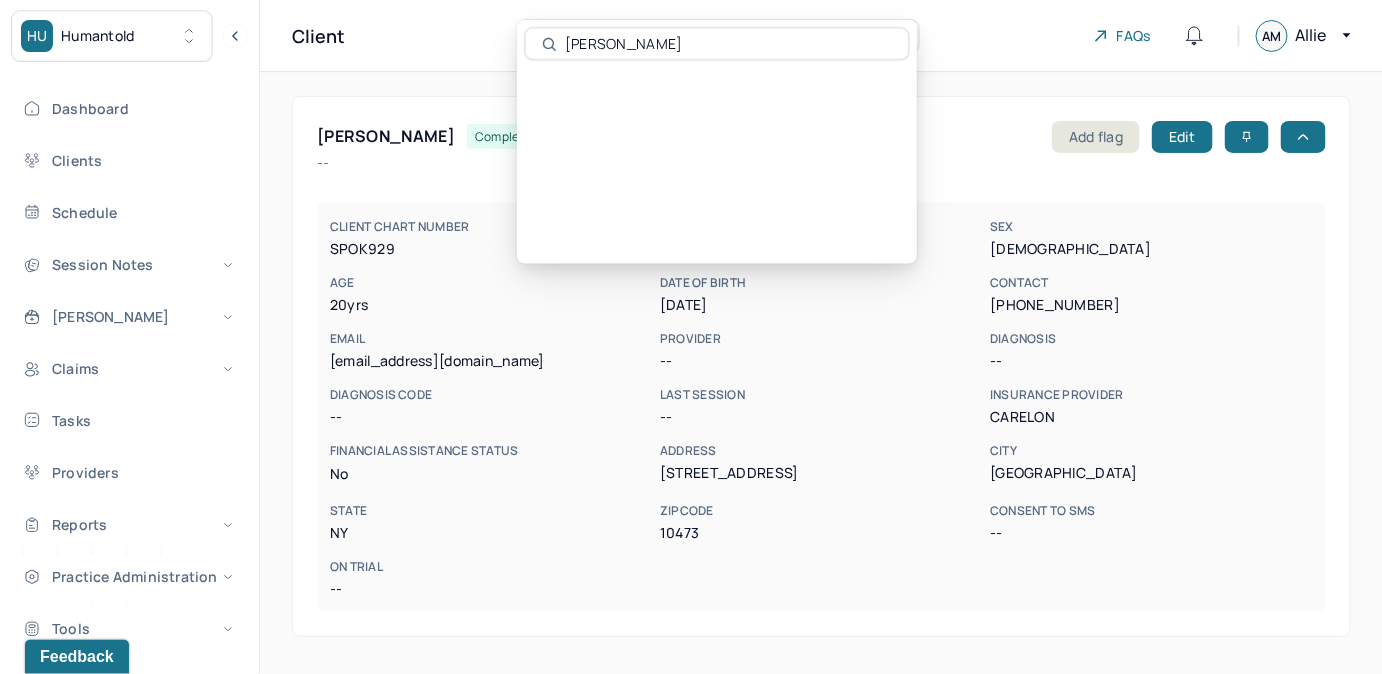 type on "Adriana Orduna" 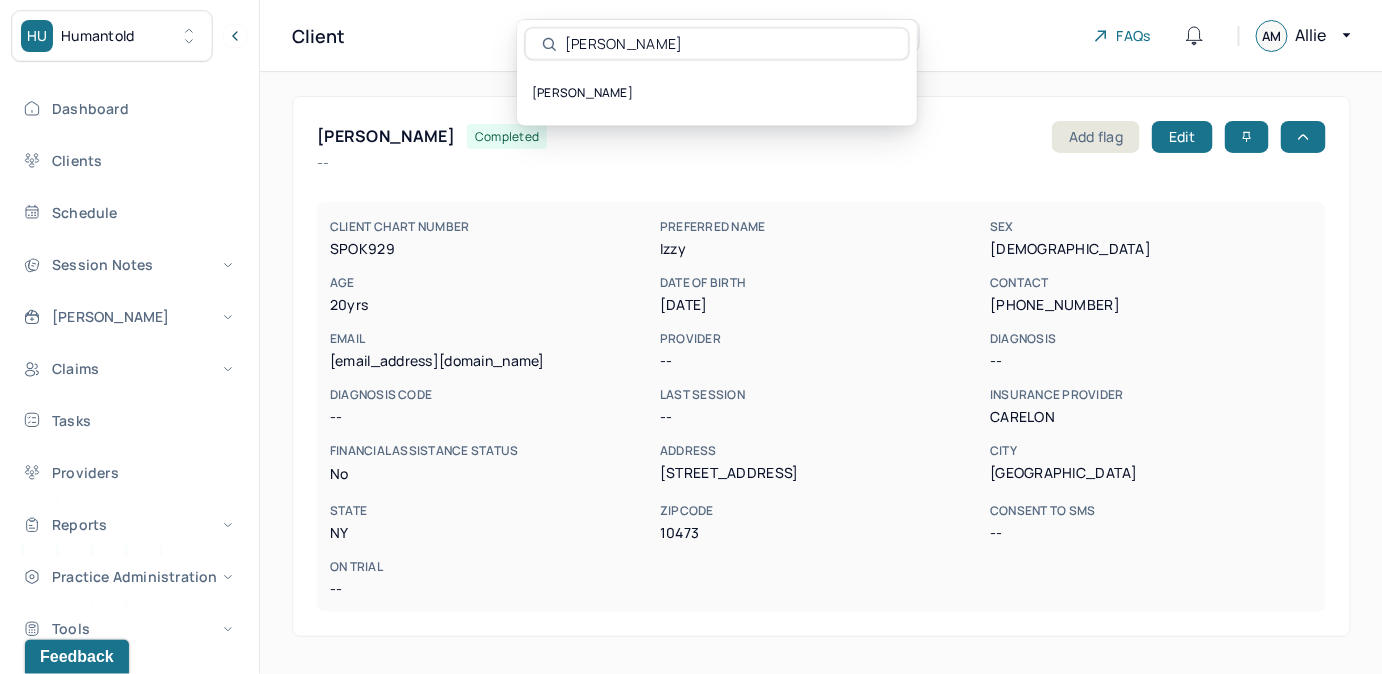 click on "ORDUNA, ADRIANA" at bounding box center [717, 93] 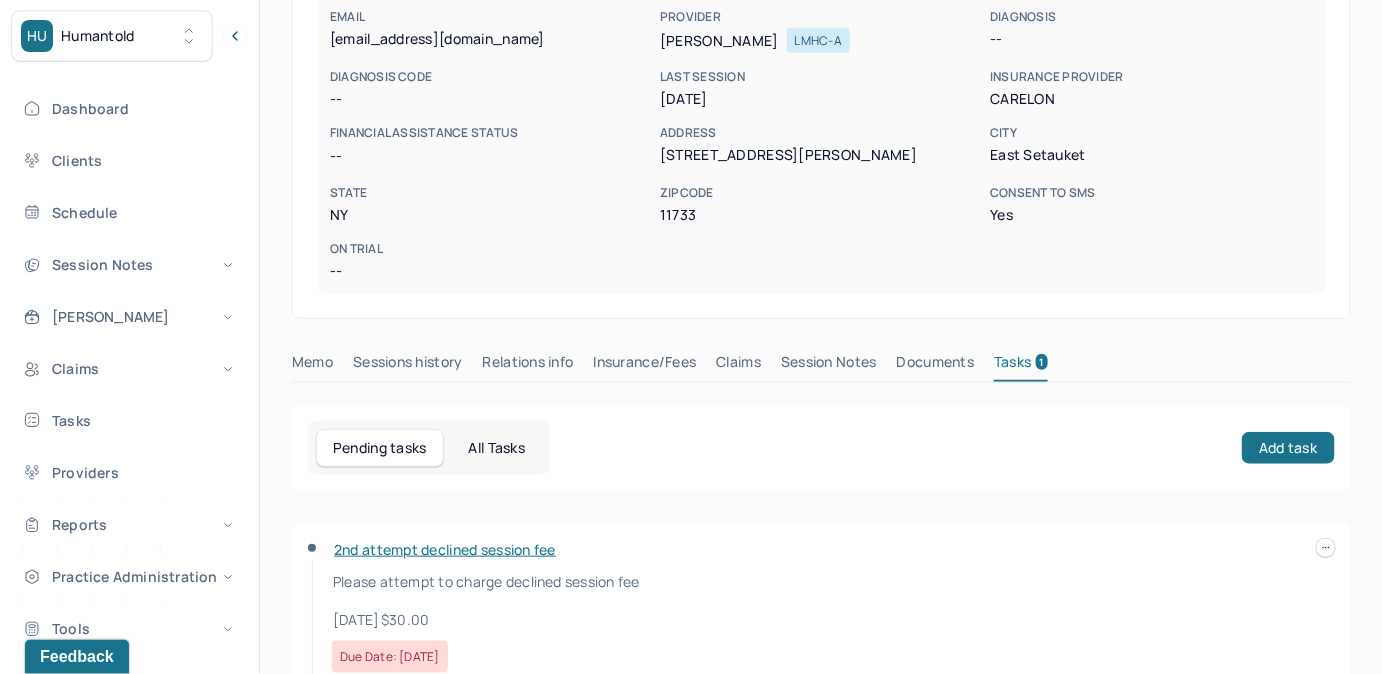 scroll, scrollTop: 387, scrollLeft: 0, axis: vertical 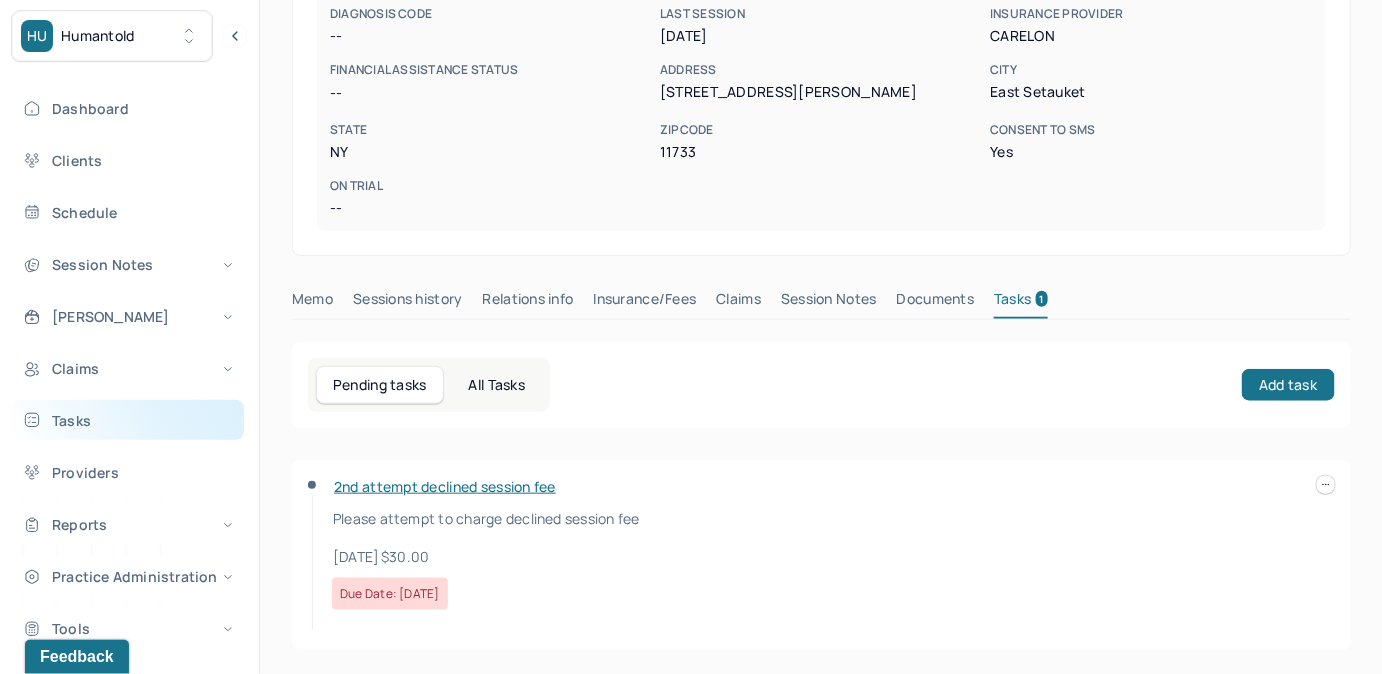click on "Tasks" at bounding box center [128, 420] 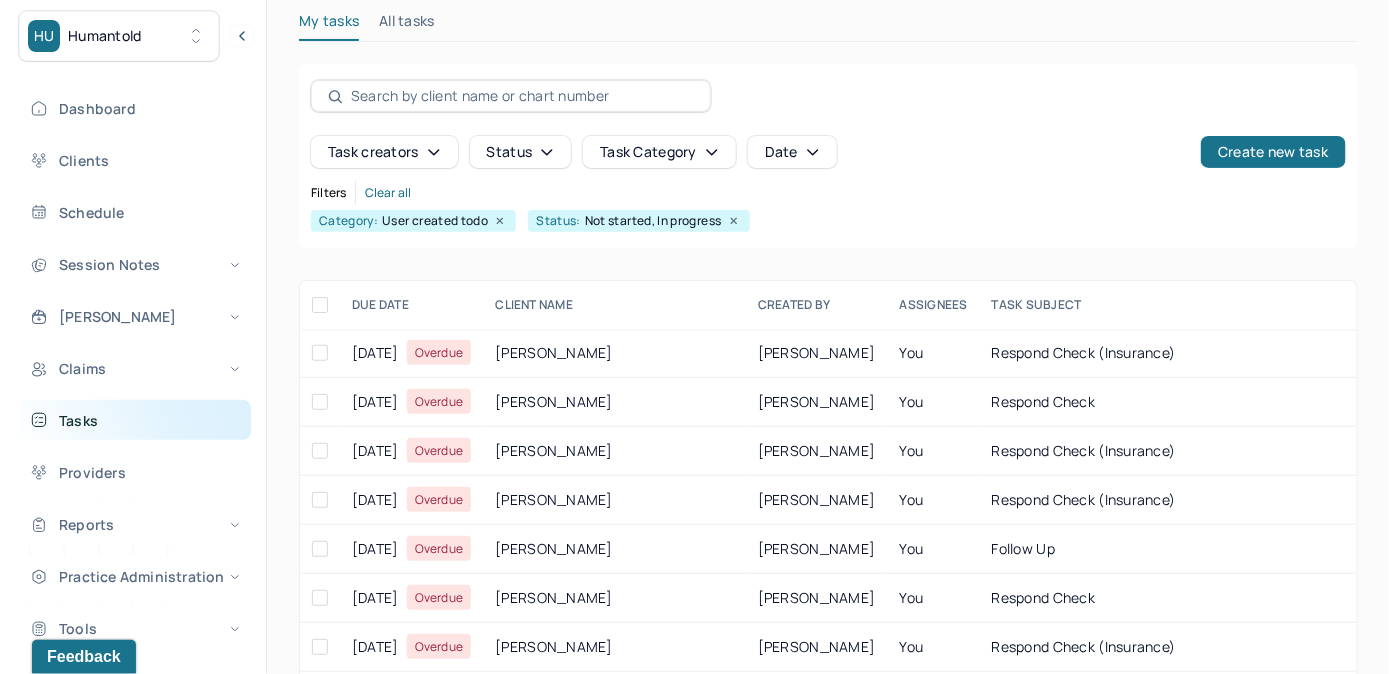 scroll, scrollTop: 256, scrollLeft: 0, axis: vertical 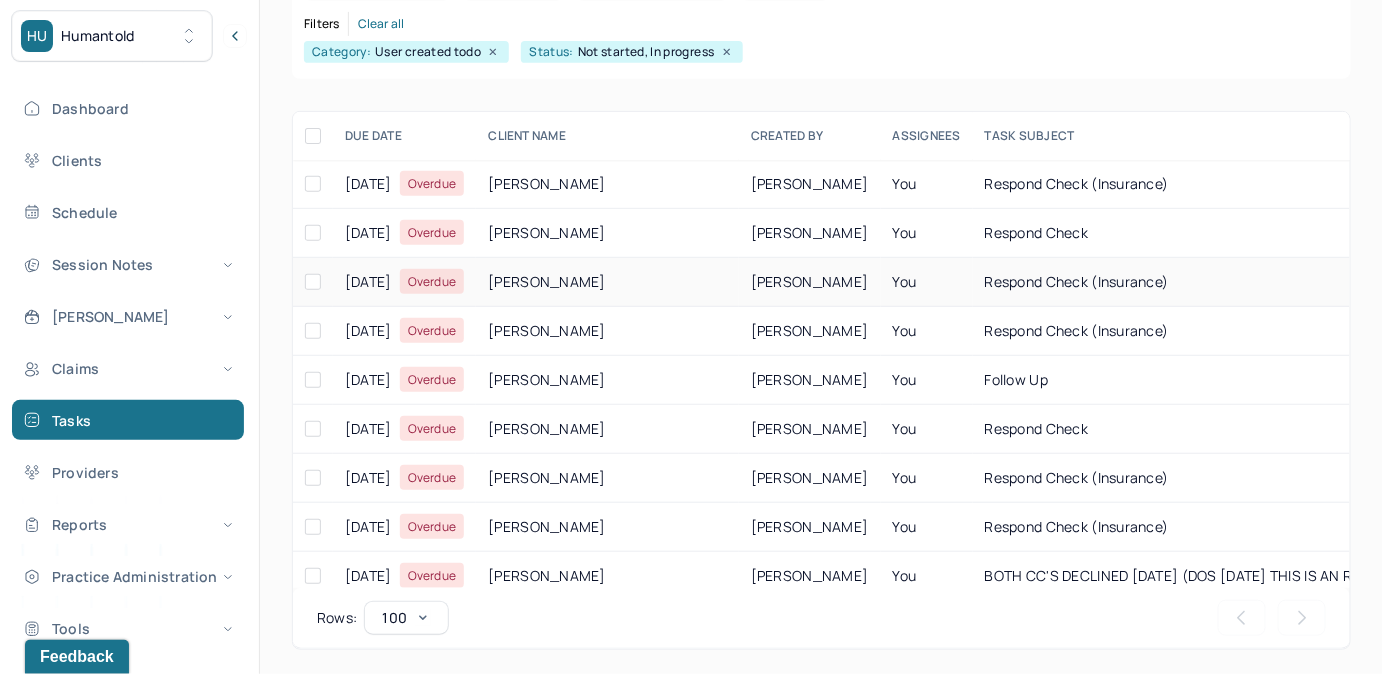 click on "You" at bounding box center [927, 282] 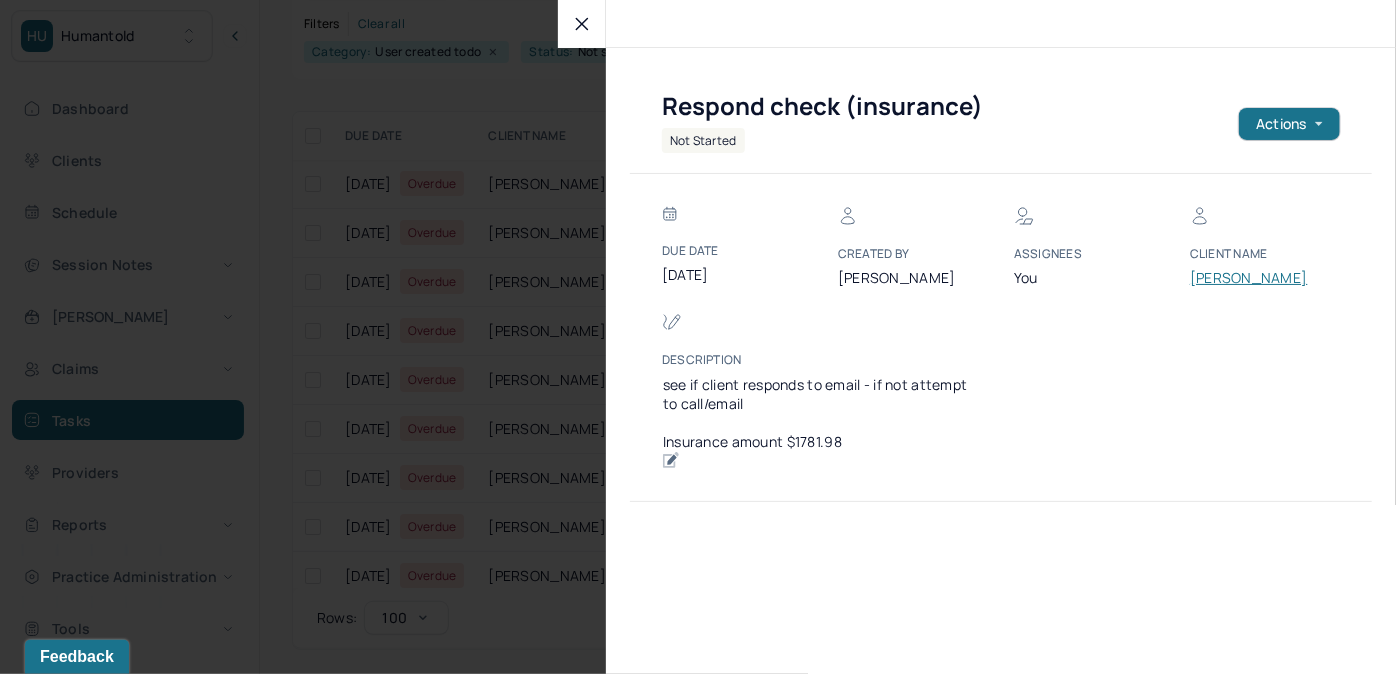 click on "RILEY, MARGARET" at bounding box center (1250, 278) 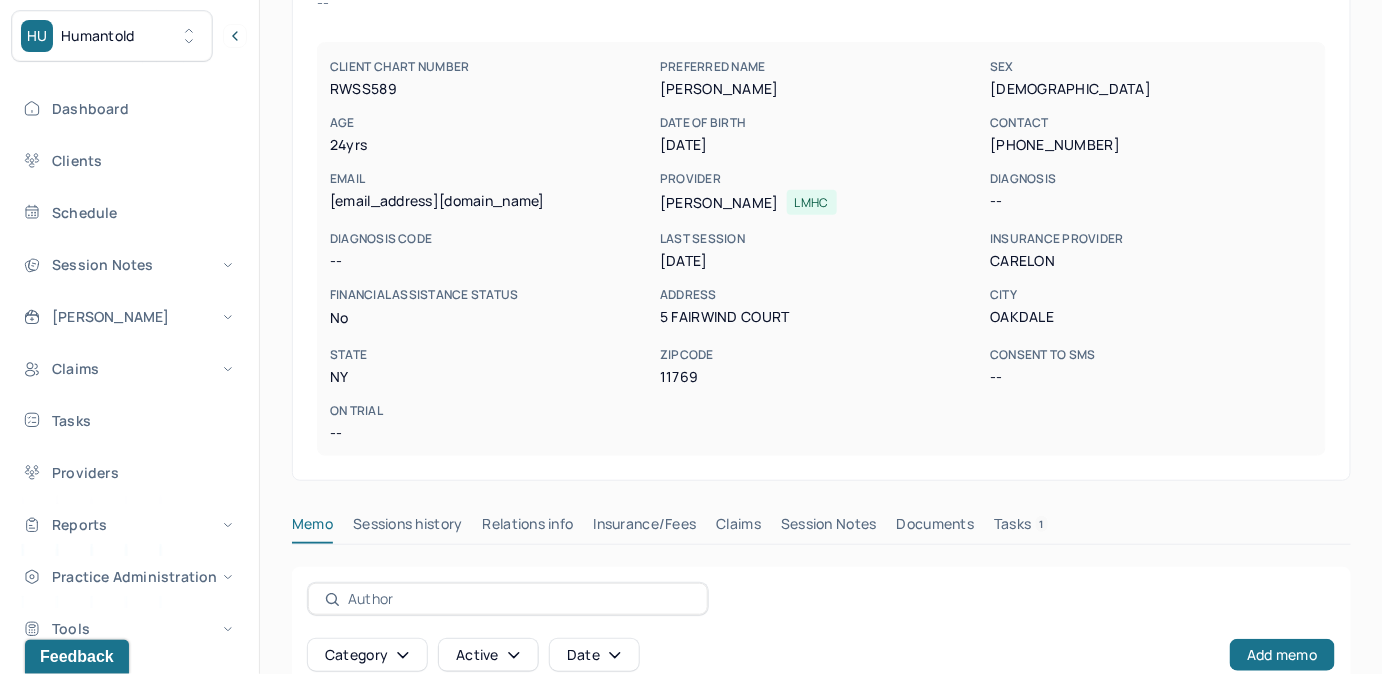 click on "Tasks 1" at bounding box center [1021, 528] 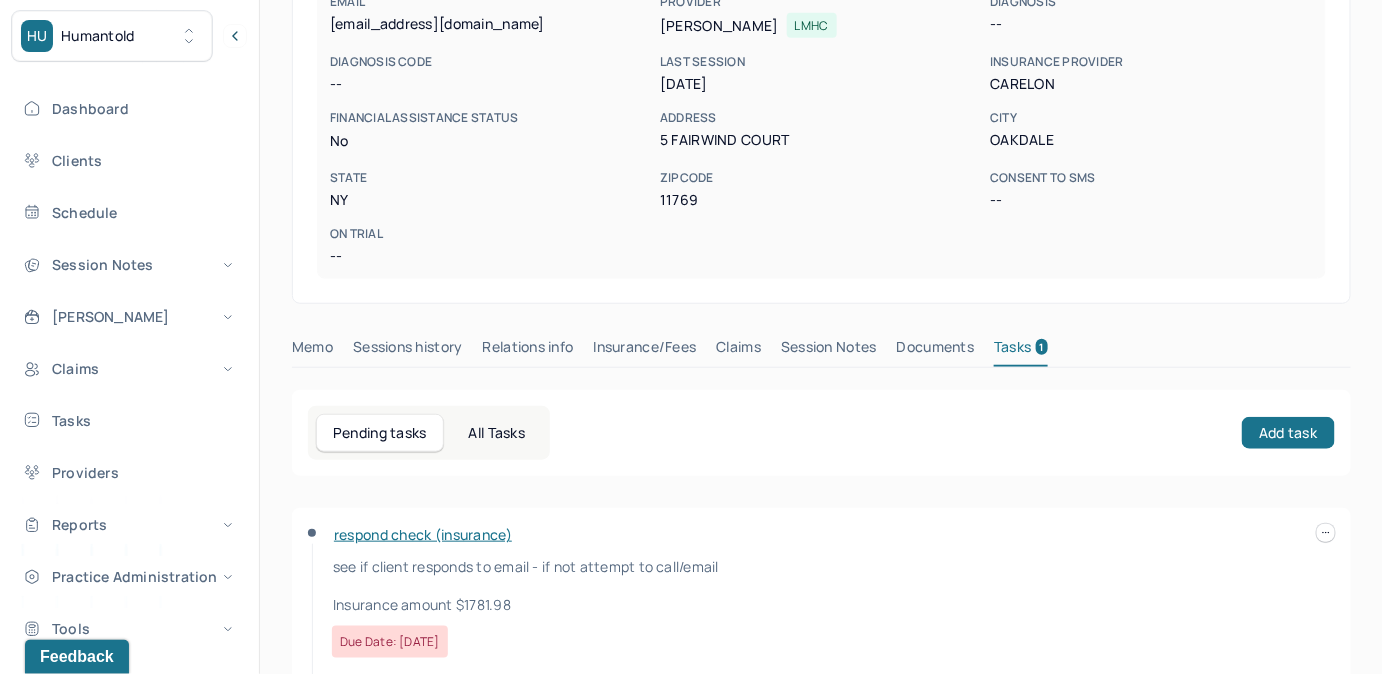 scroll, scrollTop: 114, scrollLeft: 0, axis: vertical 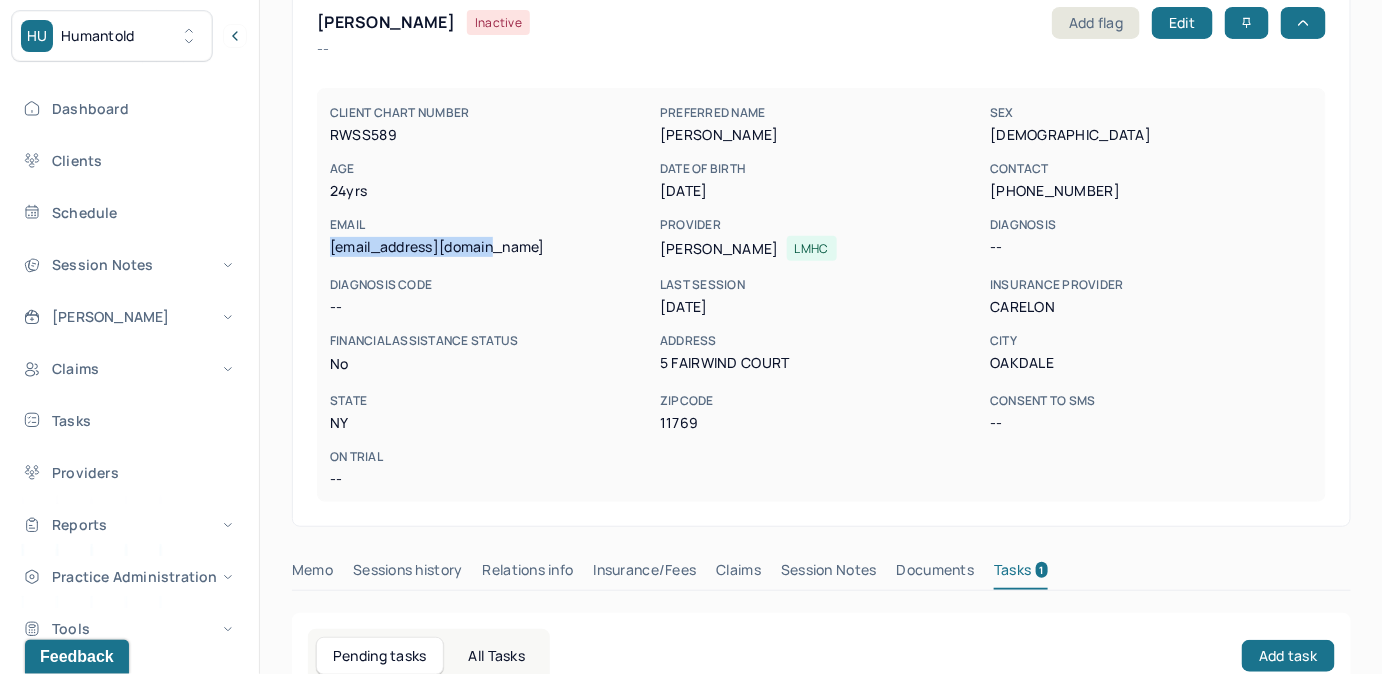drag, startPoint x: 330, startPoint y: 248, endPoint x: 513, endPoint y: 248, distance: 183 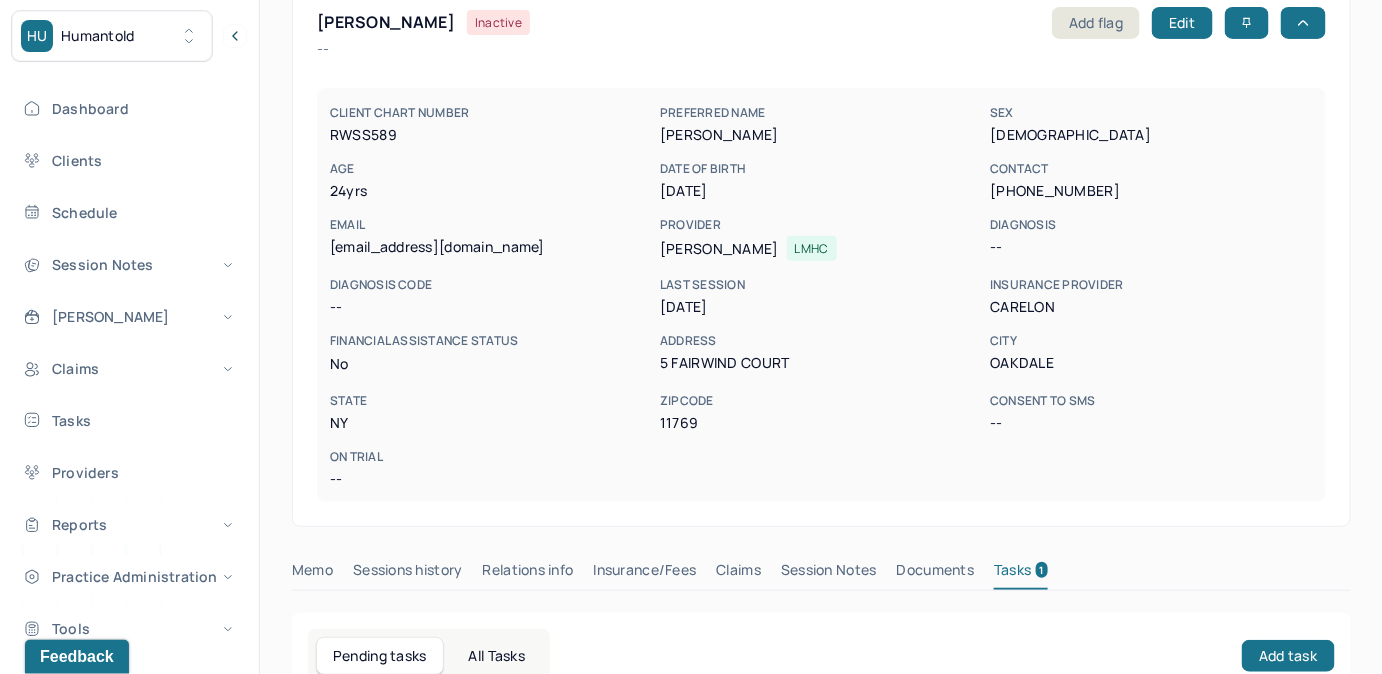 click on "24  yrs" at bounding box center (491, 191) 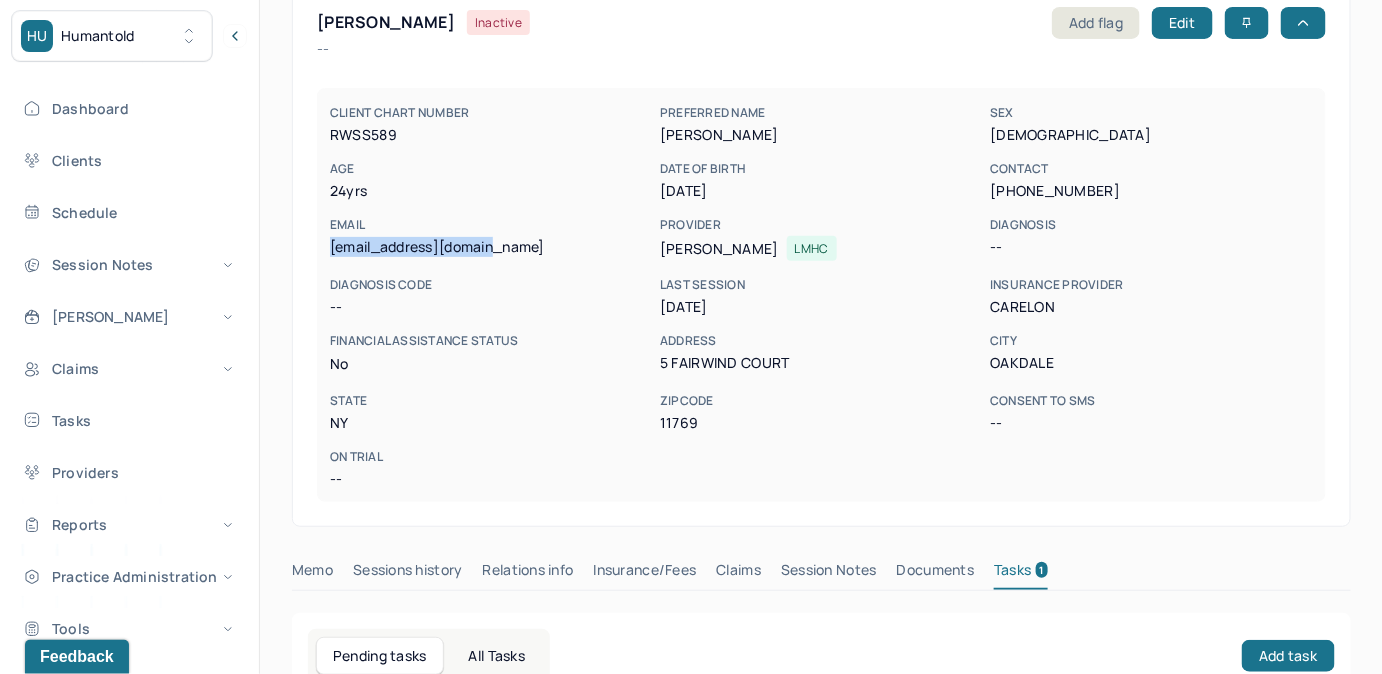 drag, startPoint x: 331, startPoint y: 247, endPoint x: 506, endPoint y: 251, distance: 175.04572 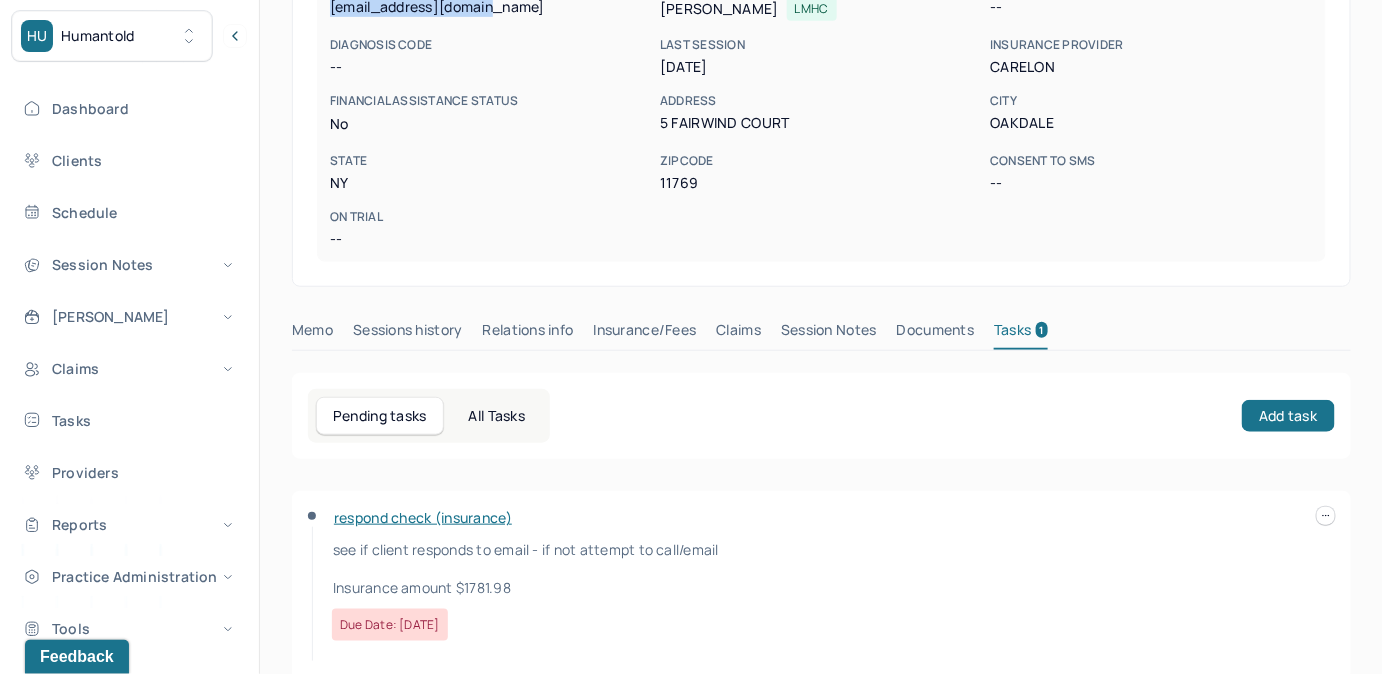 scroll, scrollTop: 387, scrollLeft: 0, axis: vertical 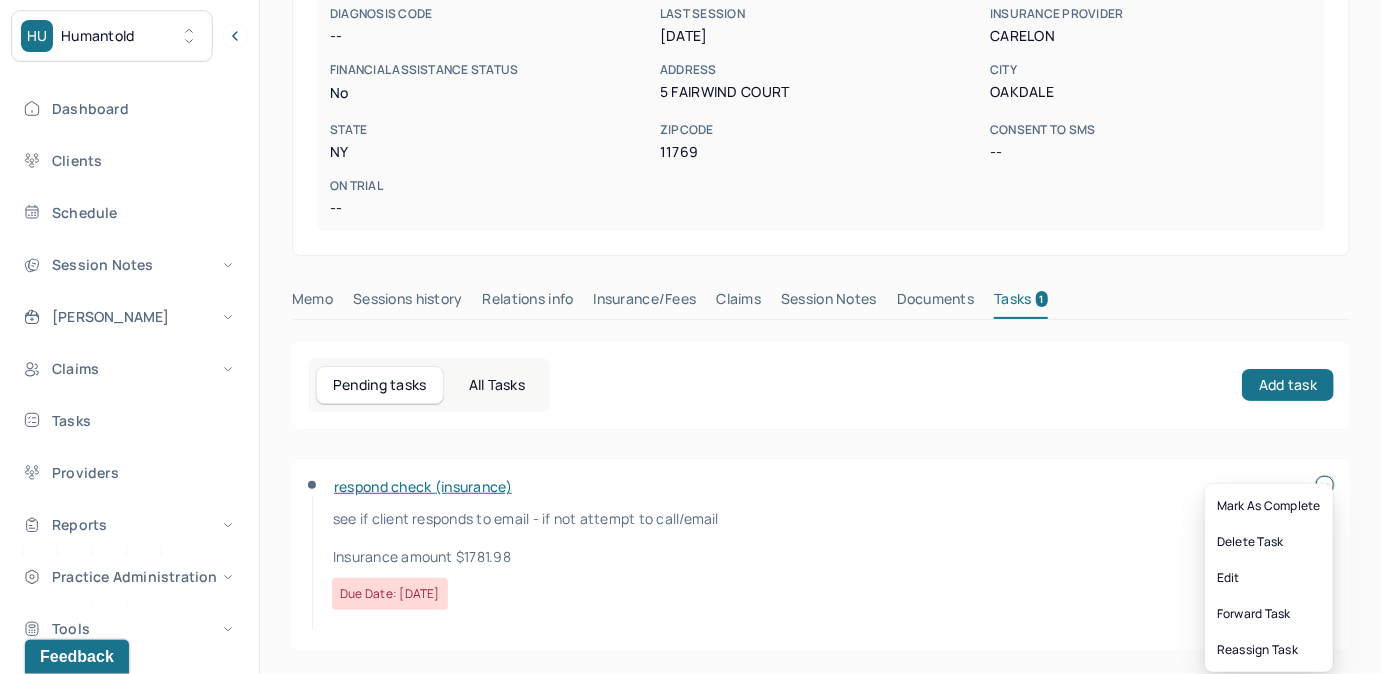 click 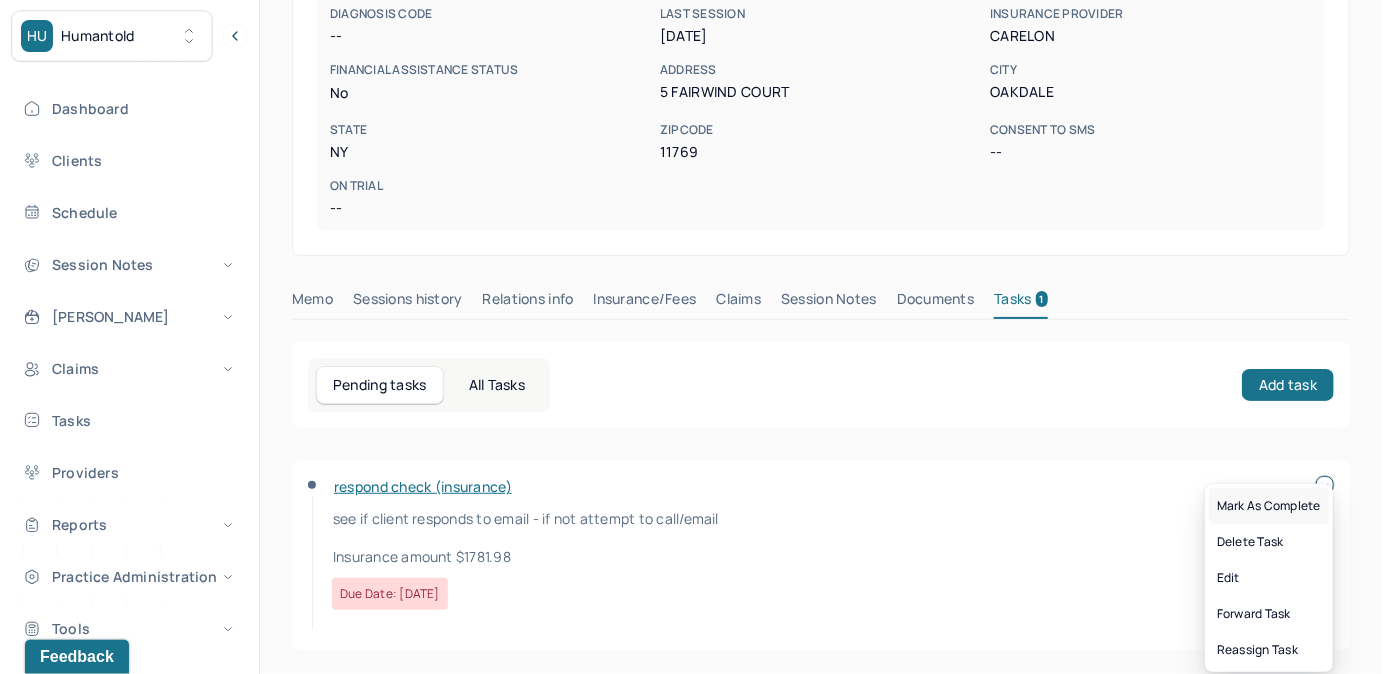 click on "Mark as complete" at bounding box center [1269, 506] 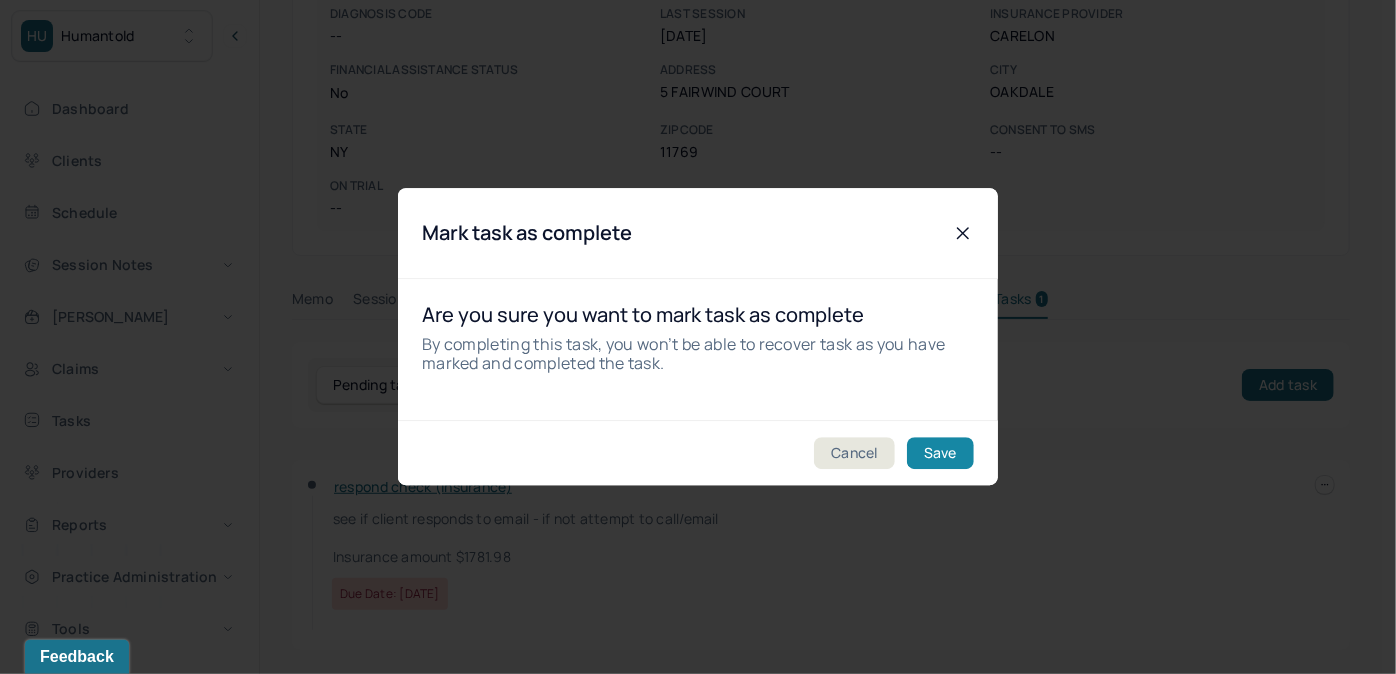 click on "Save" at bounding box center [940, 454] 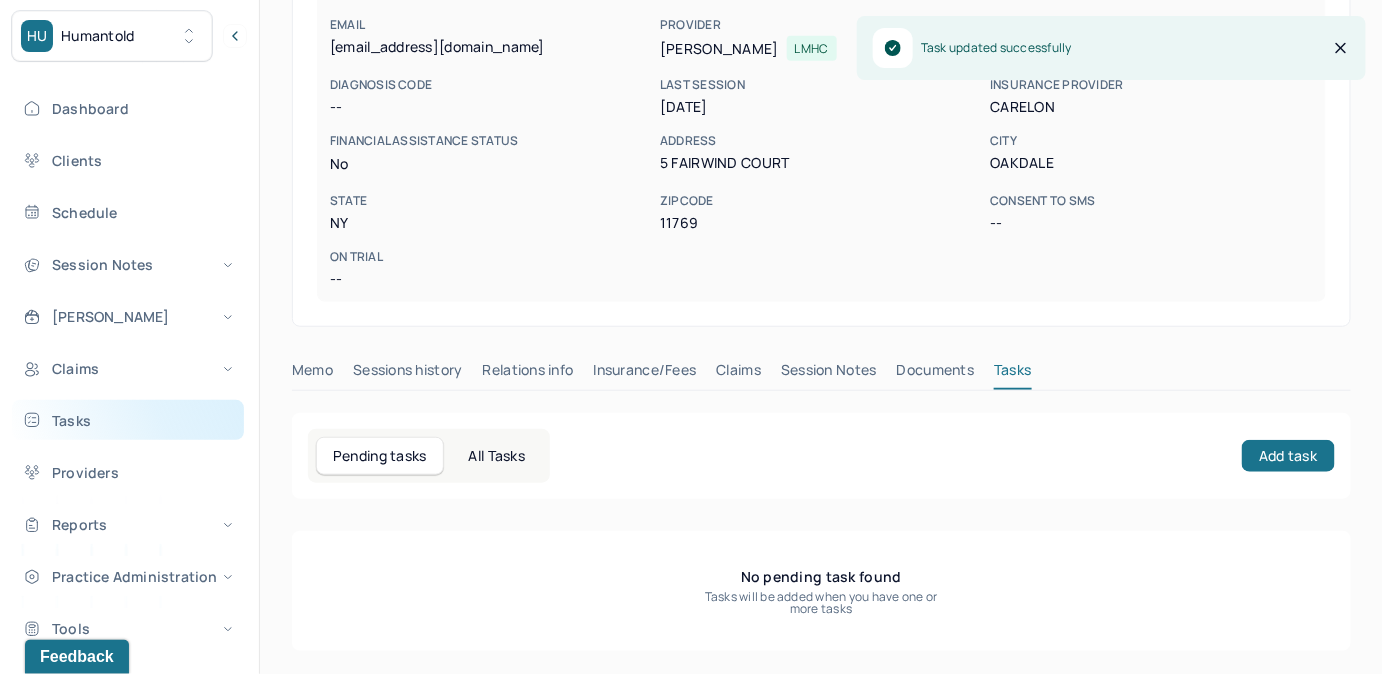 click on "Tasks" at bounding box center [128, 420] 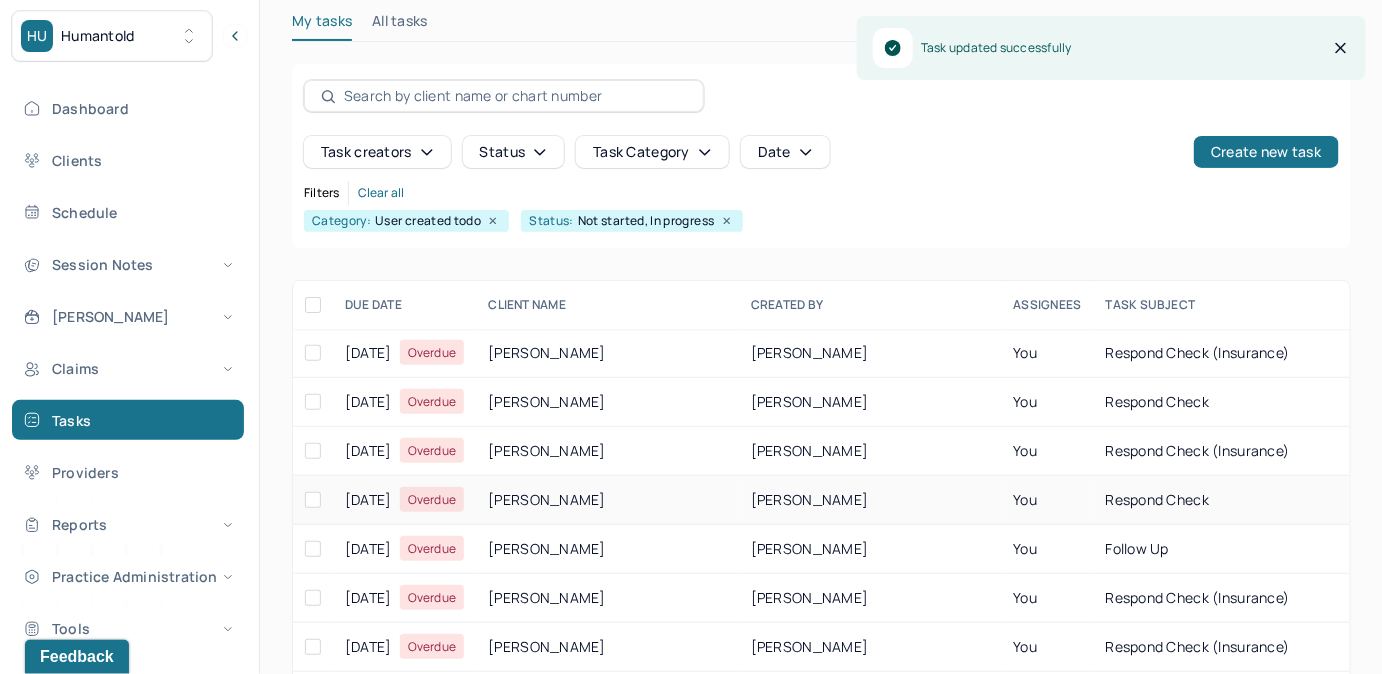scroll, scrollTop: 256, scrollLeft: 0, axis: vertical 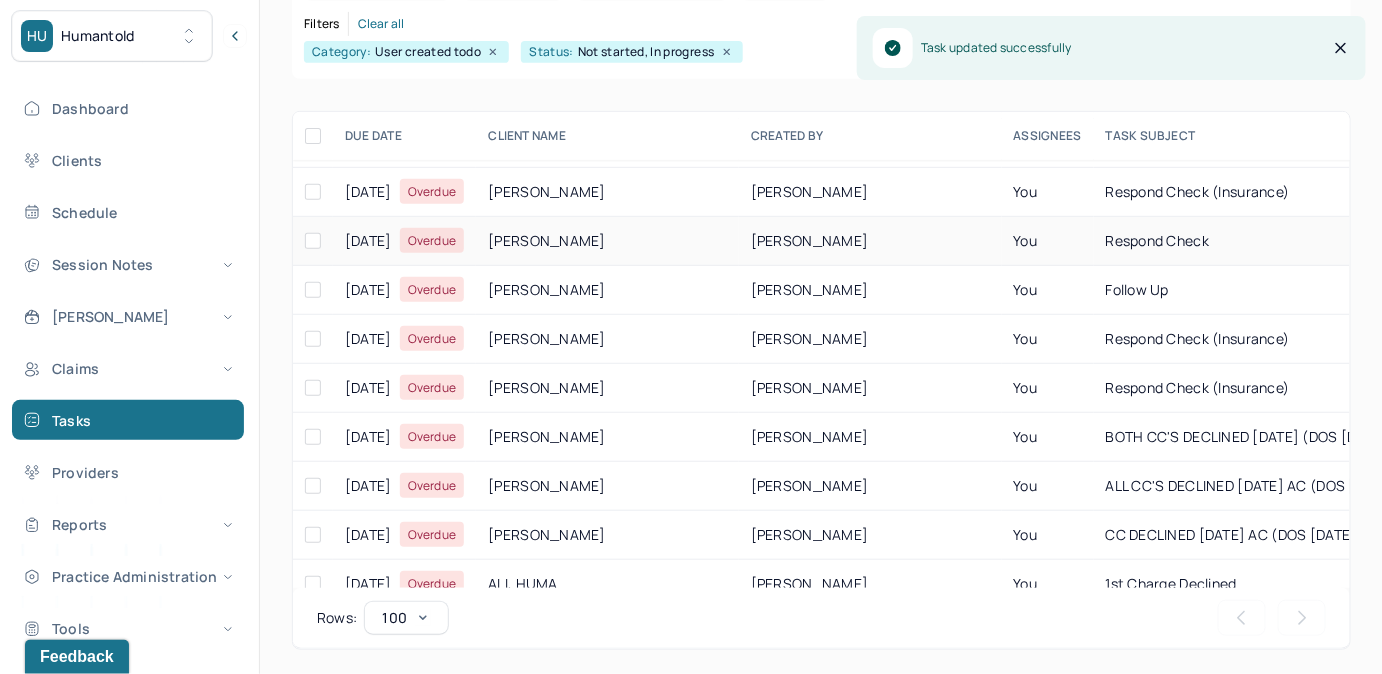 click on "[PERSON_NAME]" at bounding box center [870, 241] 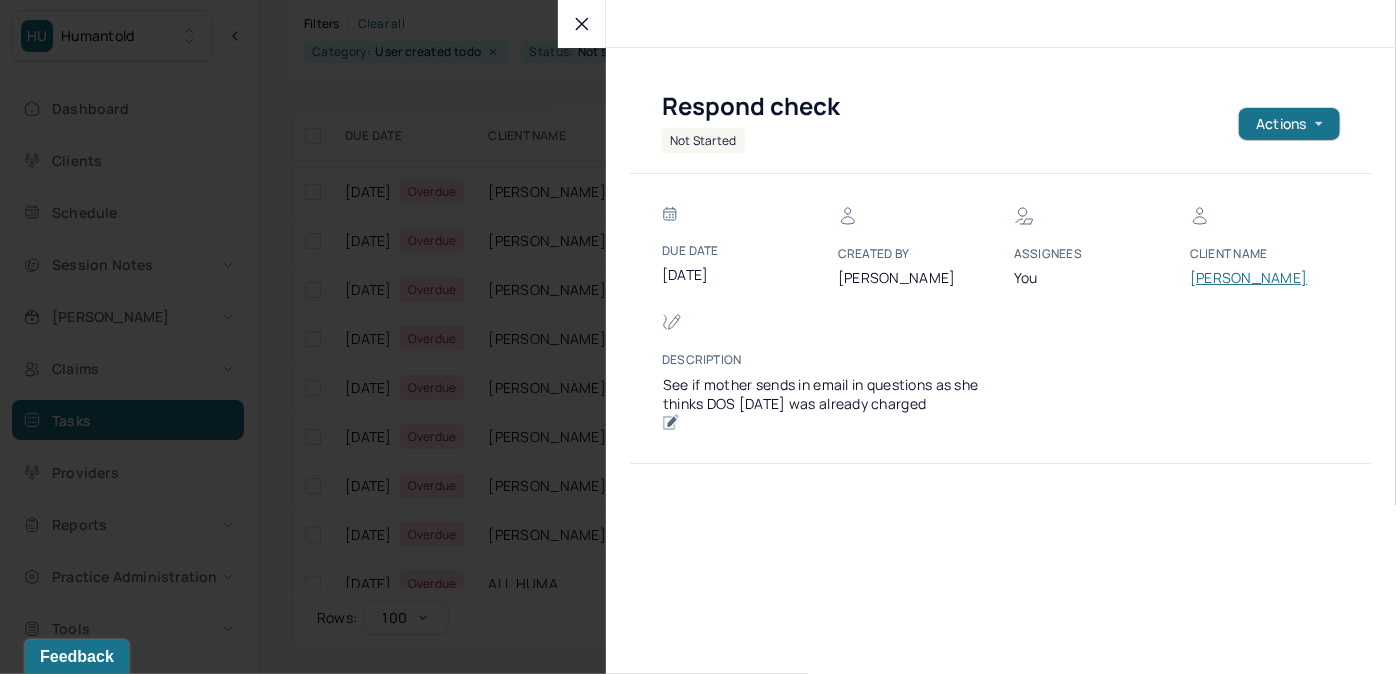 click on "PEROVIC, OLIVIA" at bounding box center [1250, 278] 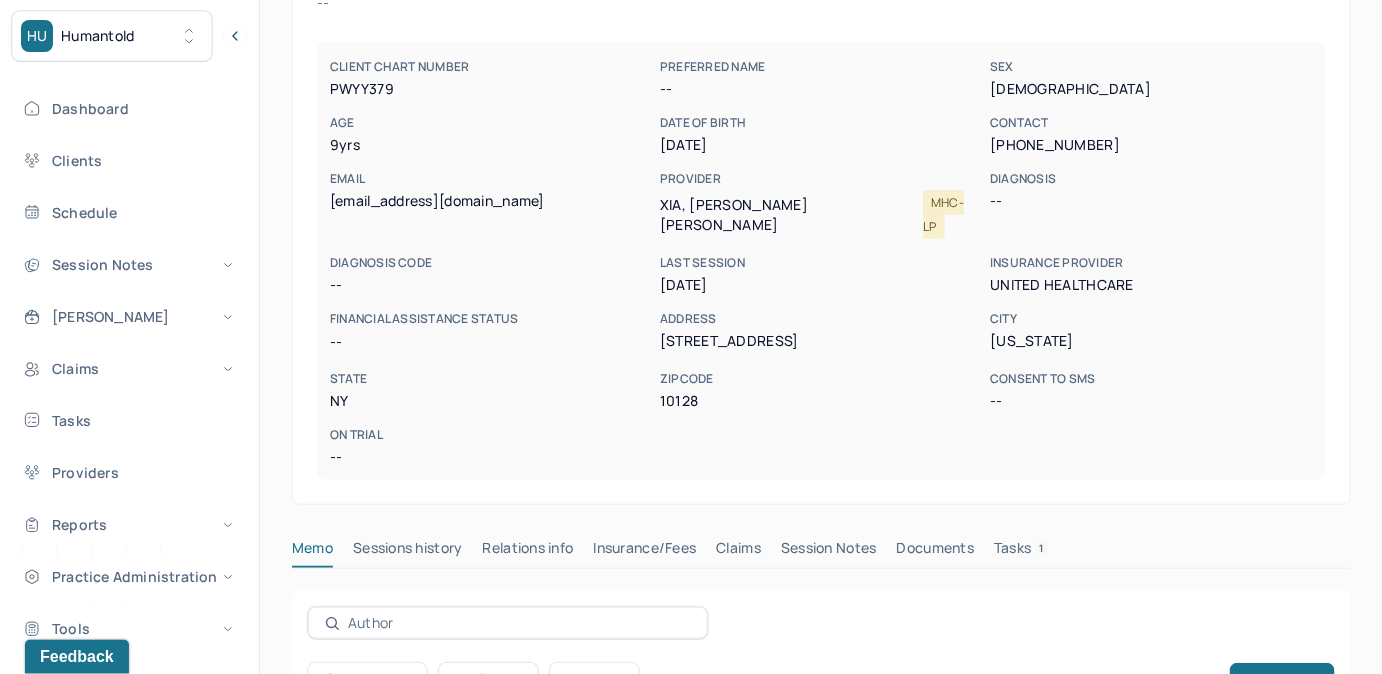click on "Tasks 1" at bounding box center [1021, 552] 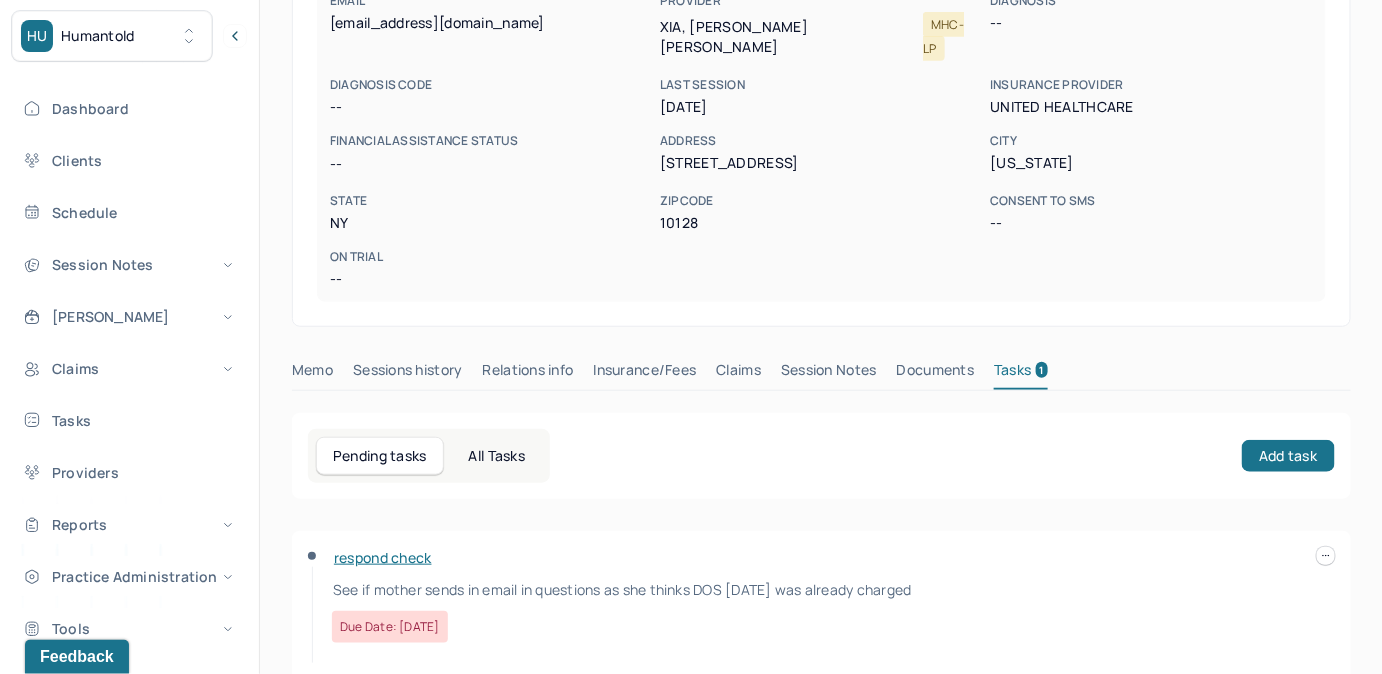 scroll, scrollTop: 348, scrollLeft: 0, axis: vertical 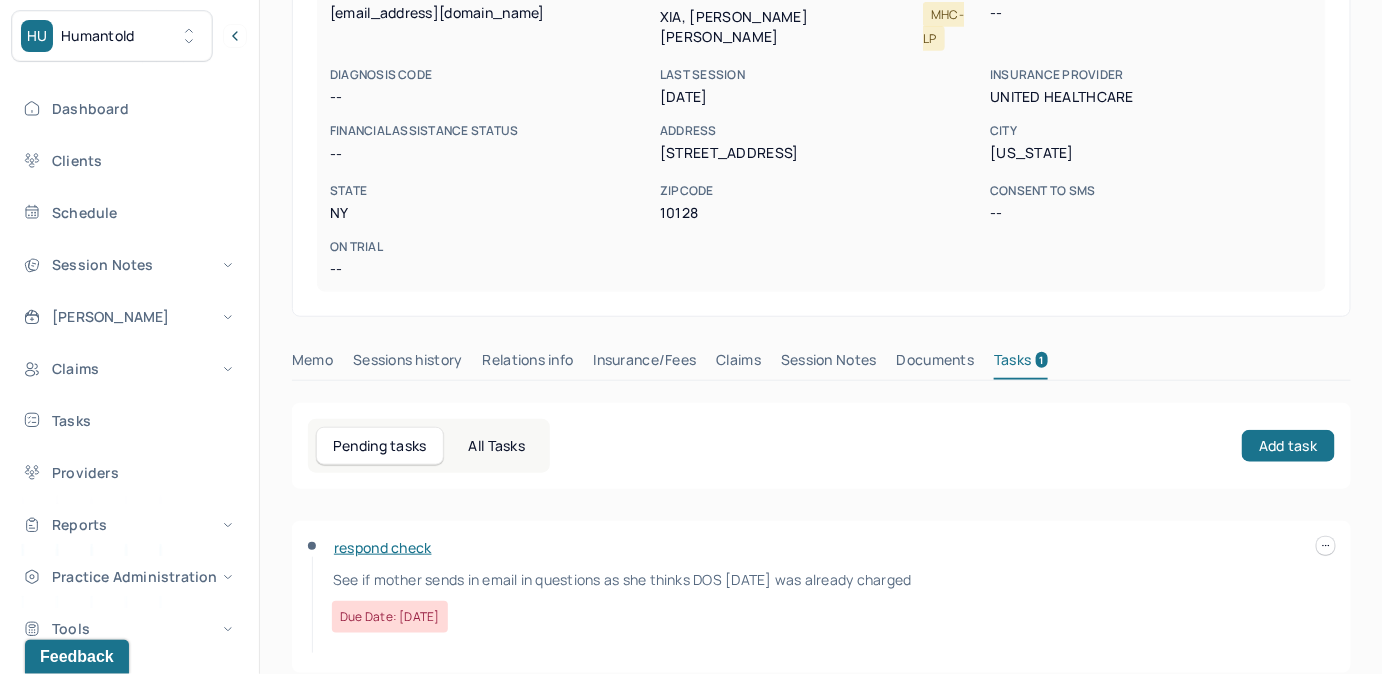 drag, startPoint x: 470, startPoint y: 557, endPoint x: 928, endPoint y: 567, distance: 458.10916 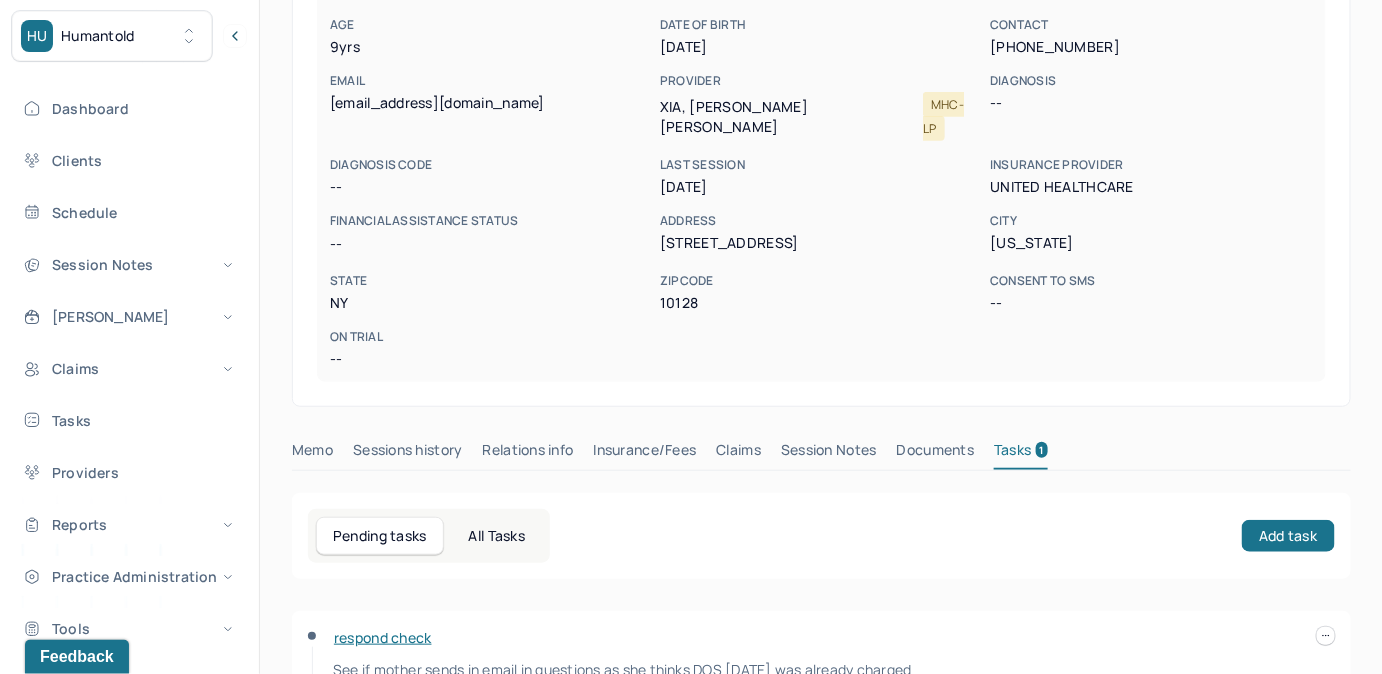 scroll, scrollTop: 257, scrollLeft: 0, axis: vertical 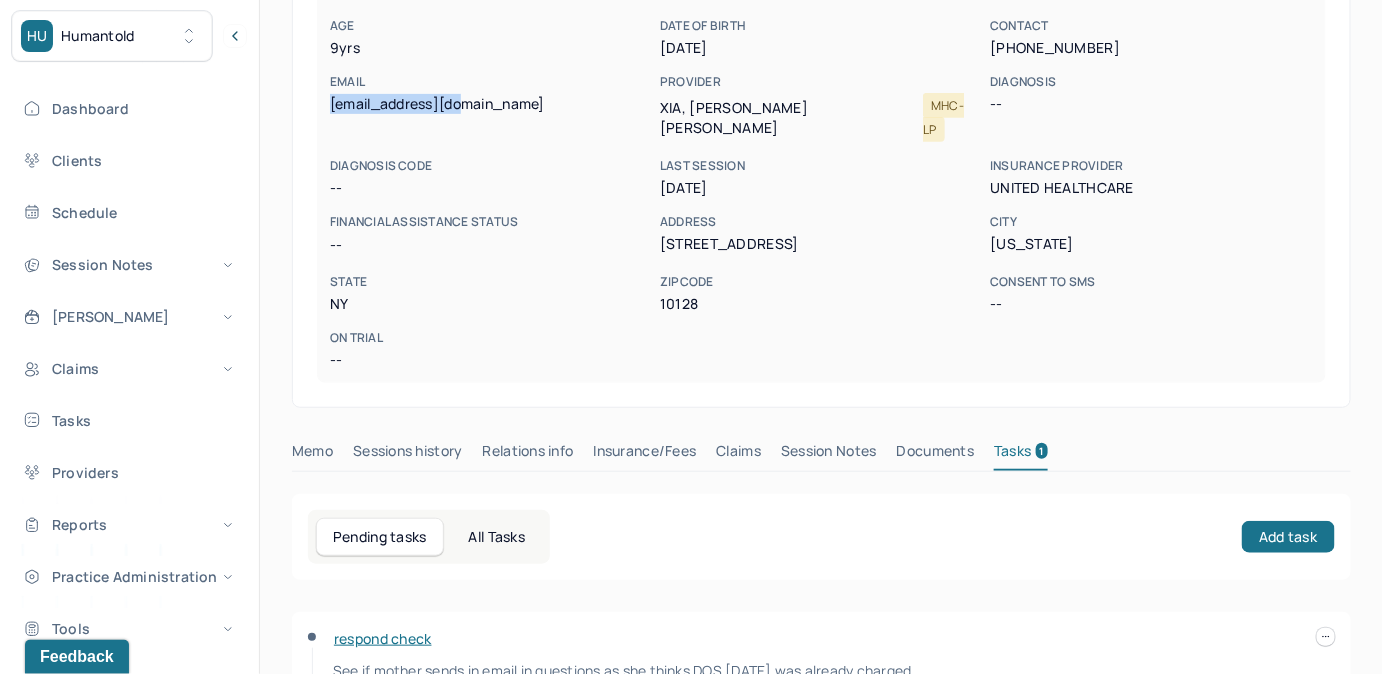 drag, startPoint x: 327, startPoint y: 100, endPoint x: 473, endPoint y: 105, distance: 146.08559 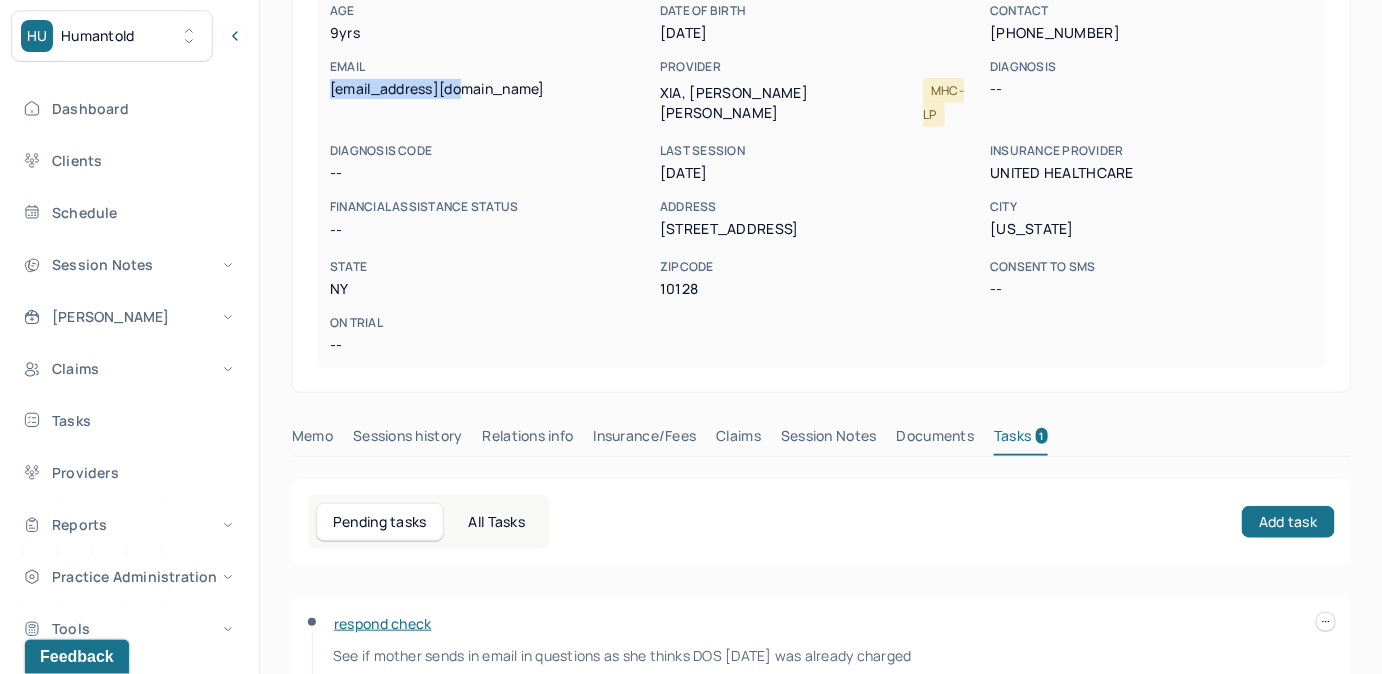 scroll, scrollTop: 272, scrollLeft: 0, axis: vertical 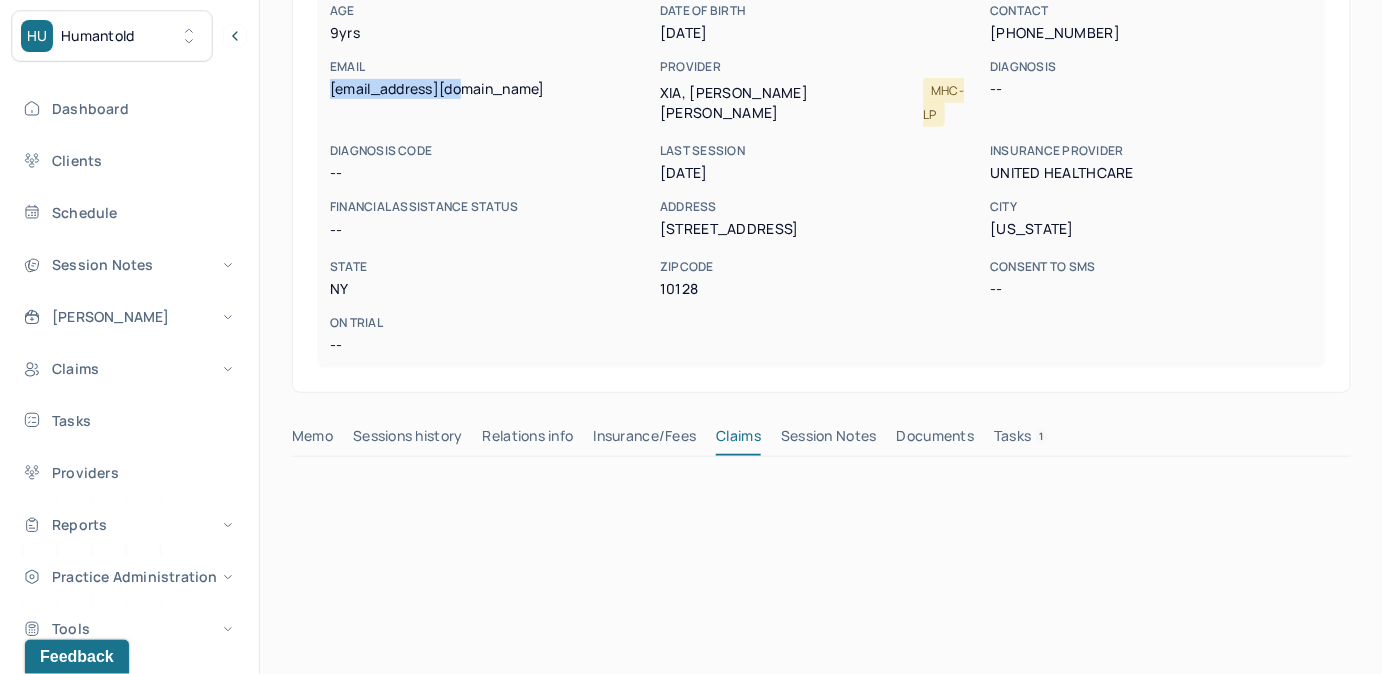 click on "Tasks 1" at bounding box center [1021, 440] 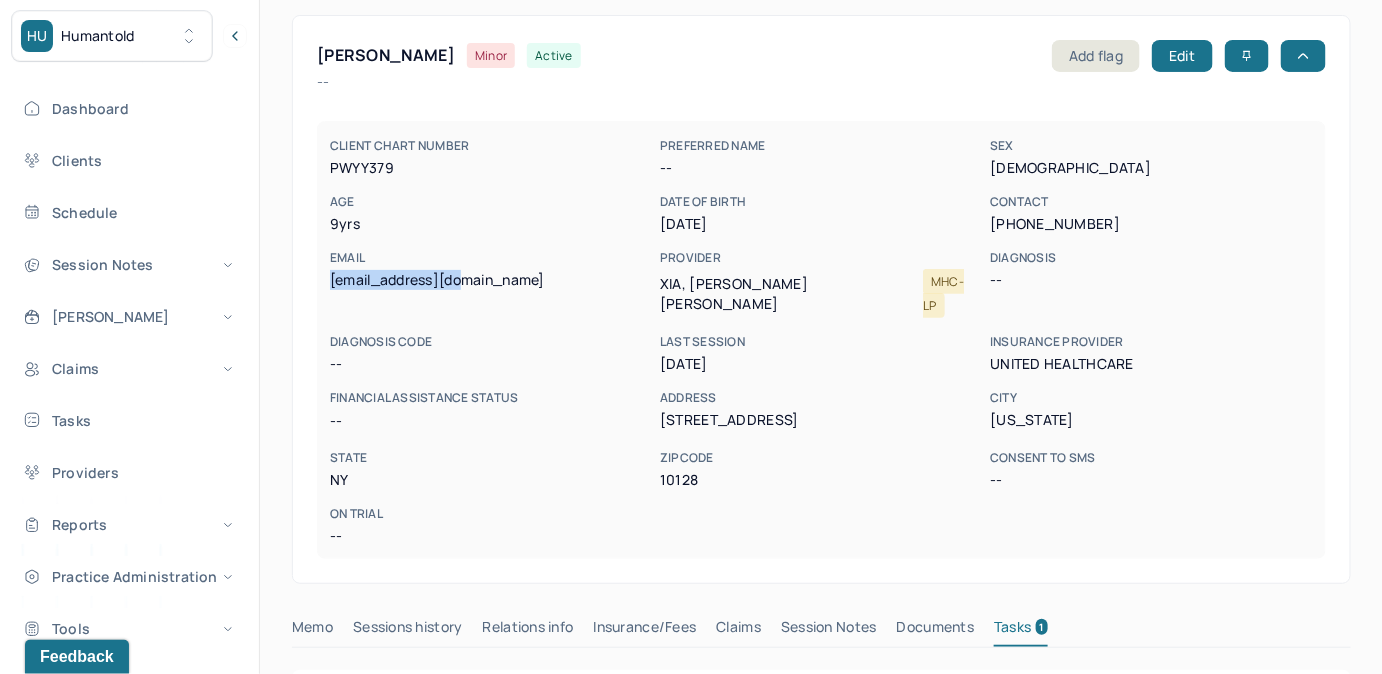 scroll, scrollTop: 0, scrollLeft: 0, axis: both 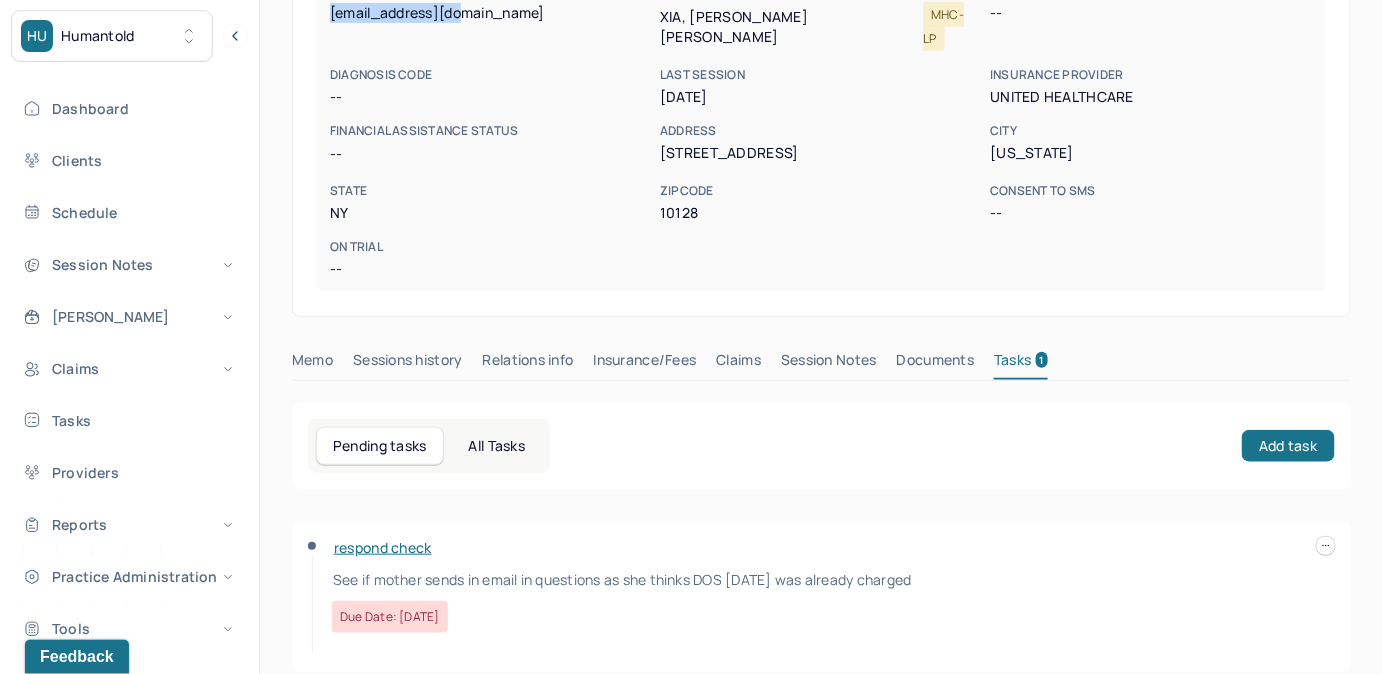 click on "Claims" at bounding box center (738, 364) 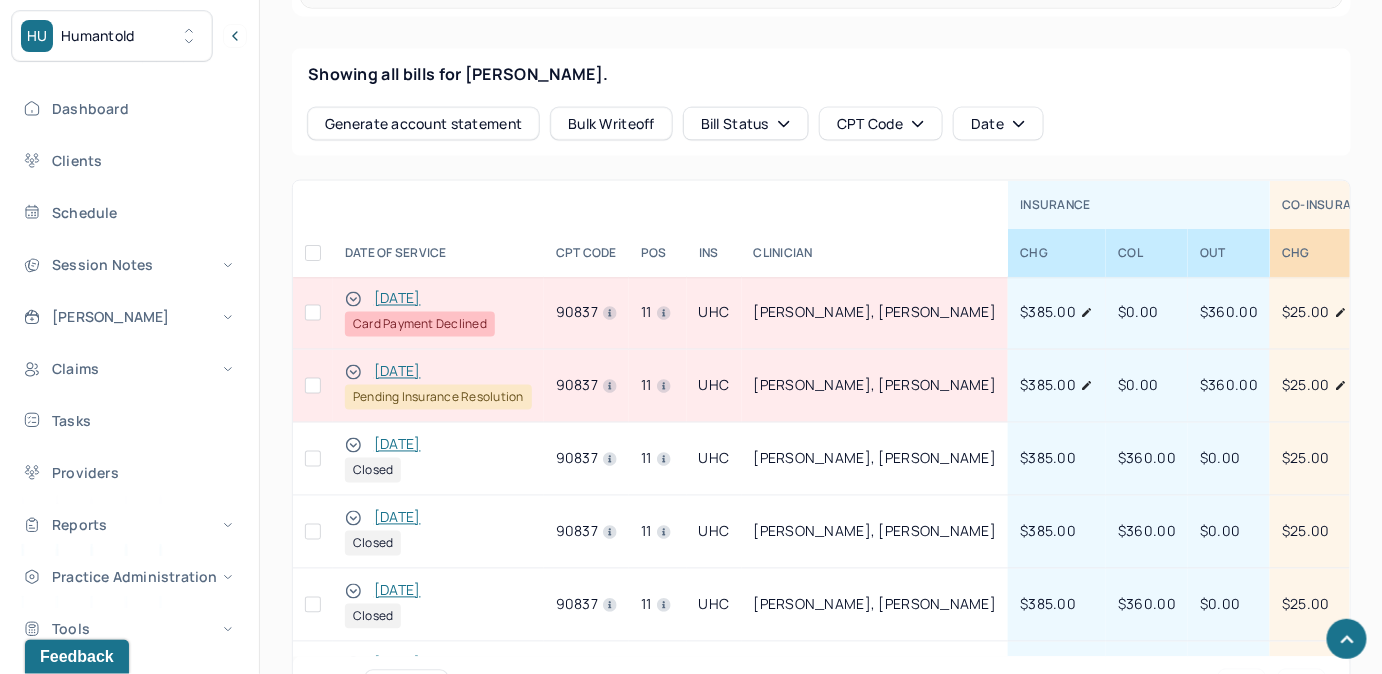 scroll, scrollTop: 984, scrollLeft: 0, axis: vertical 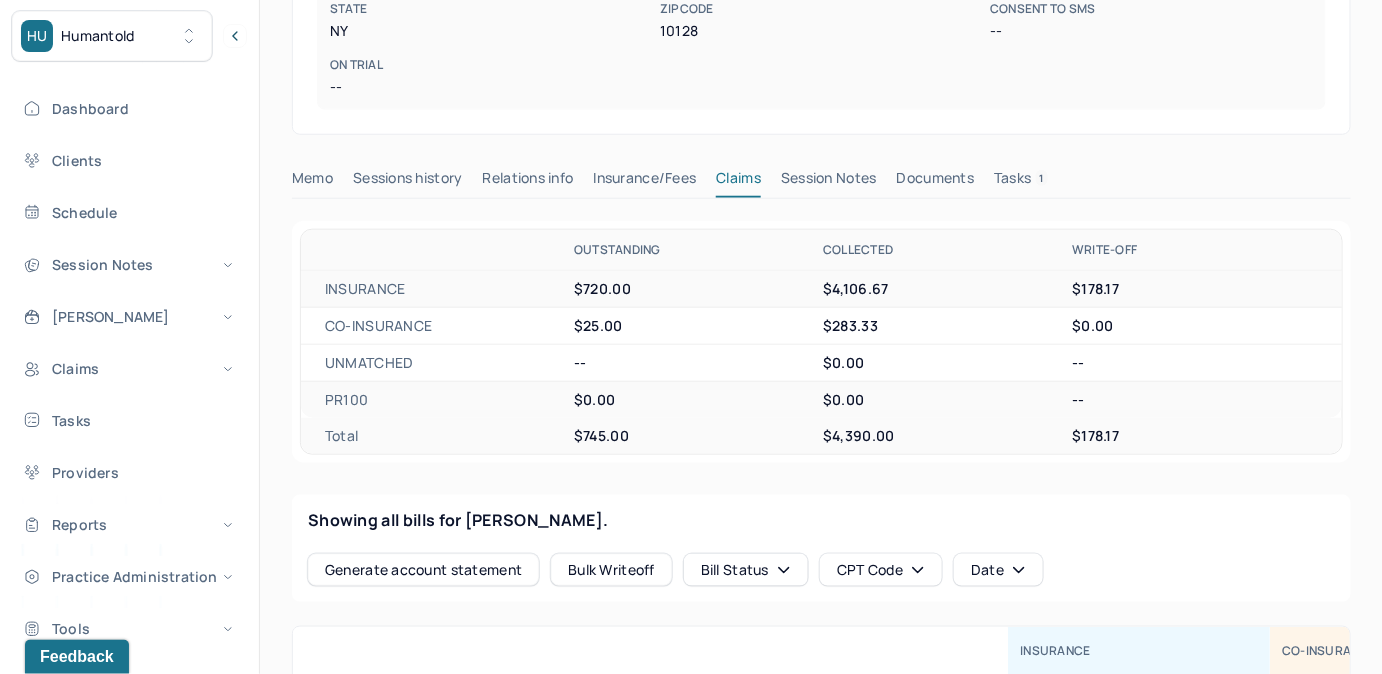 click on "Tasks 1" at bounding box center (1021, 182) 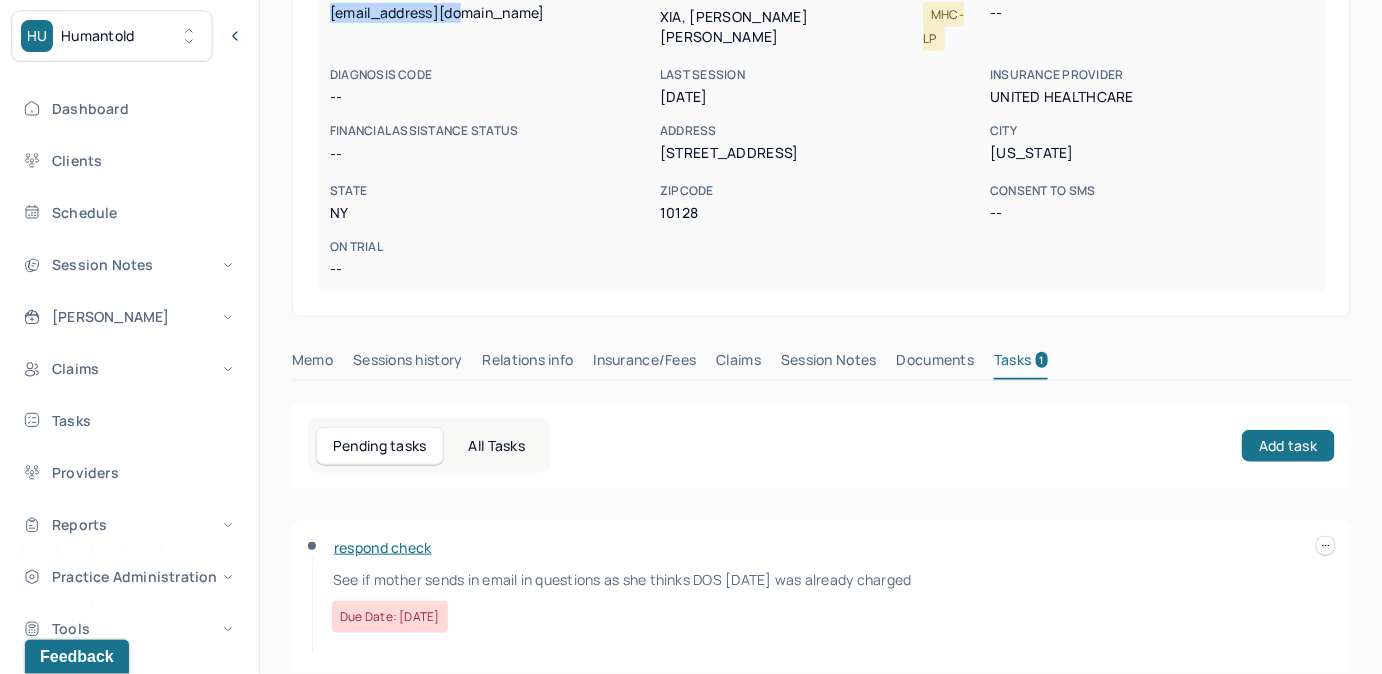click on "Claims" at bounding box center [738, 364] 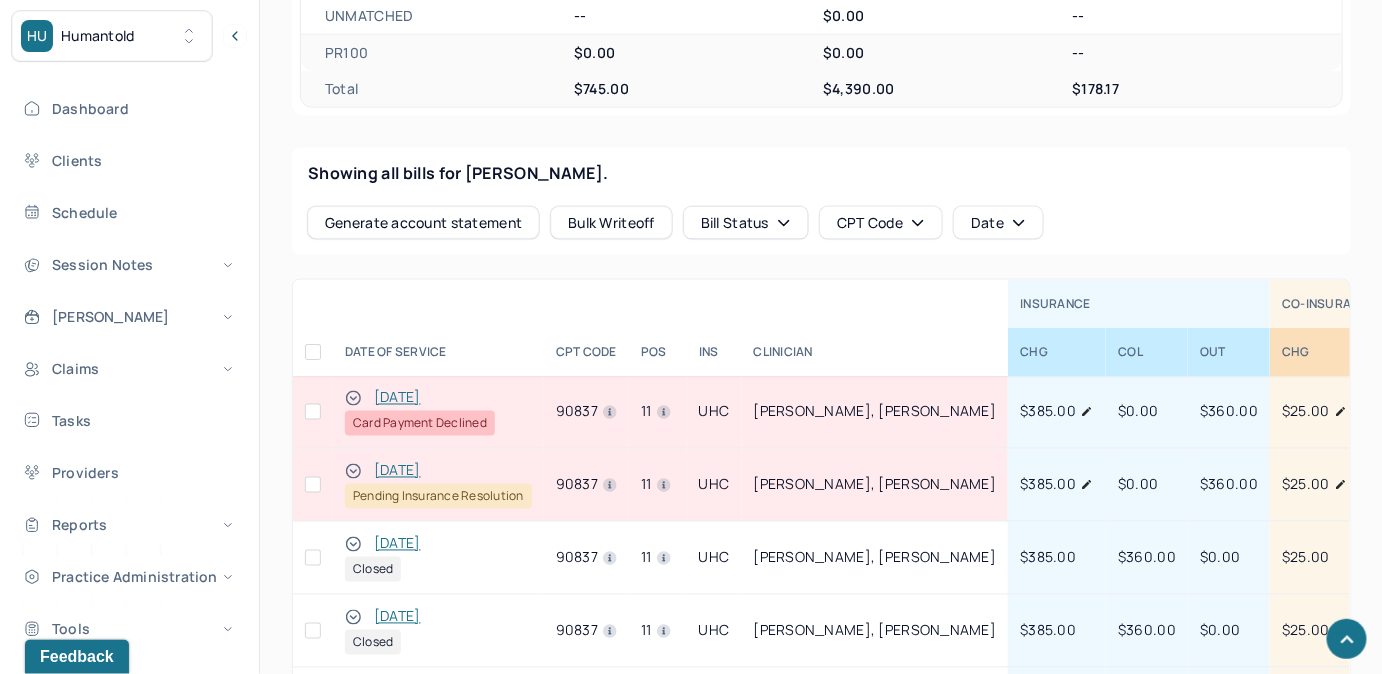 scroll, scrollTop: 893, scrollLeft: 0, axis: vertical 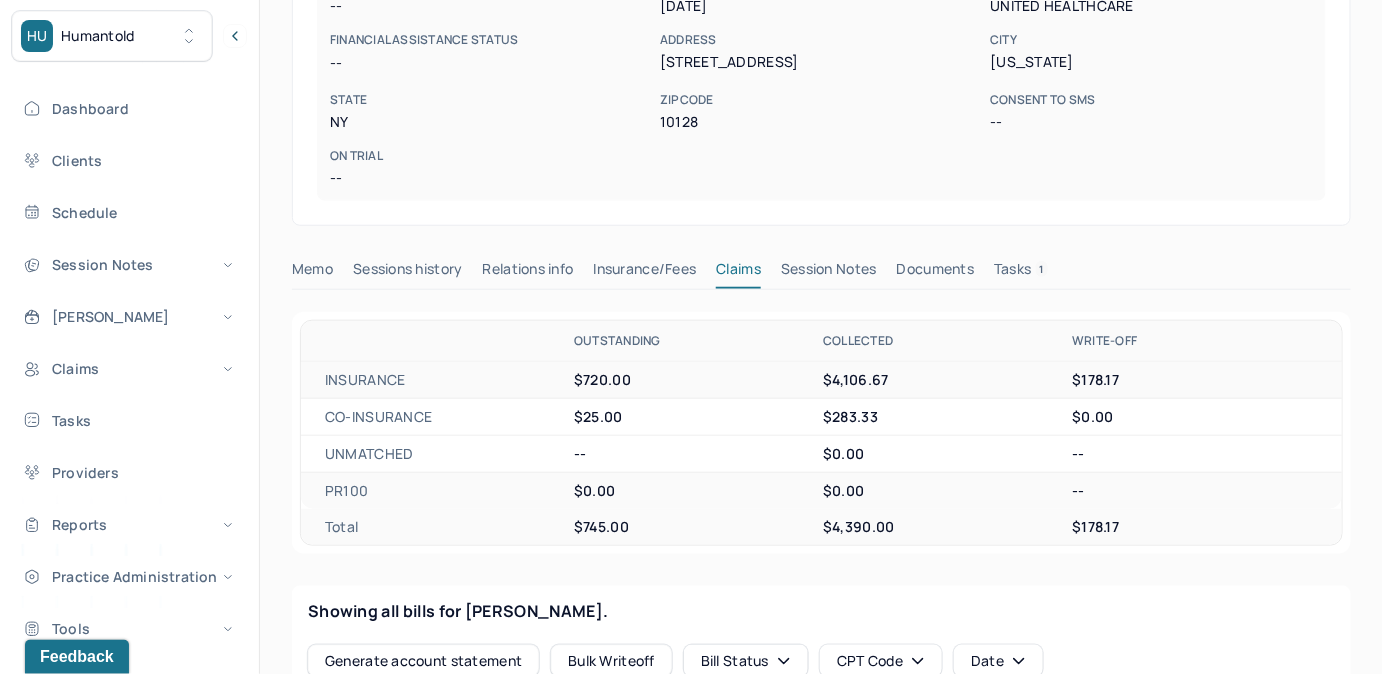 click on "Tasks 1" at bounding box center (1021, 273) 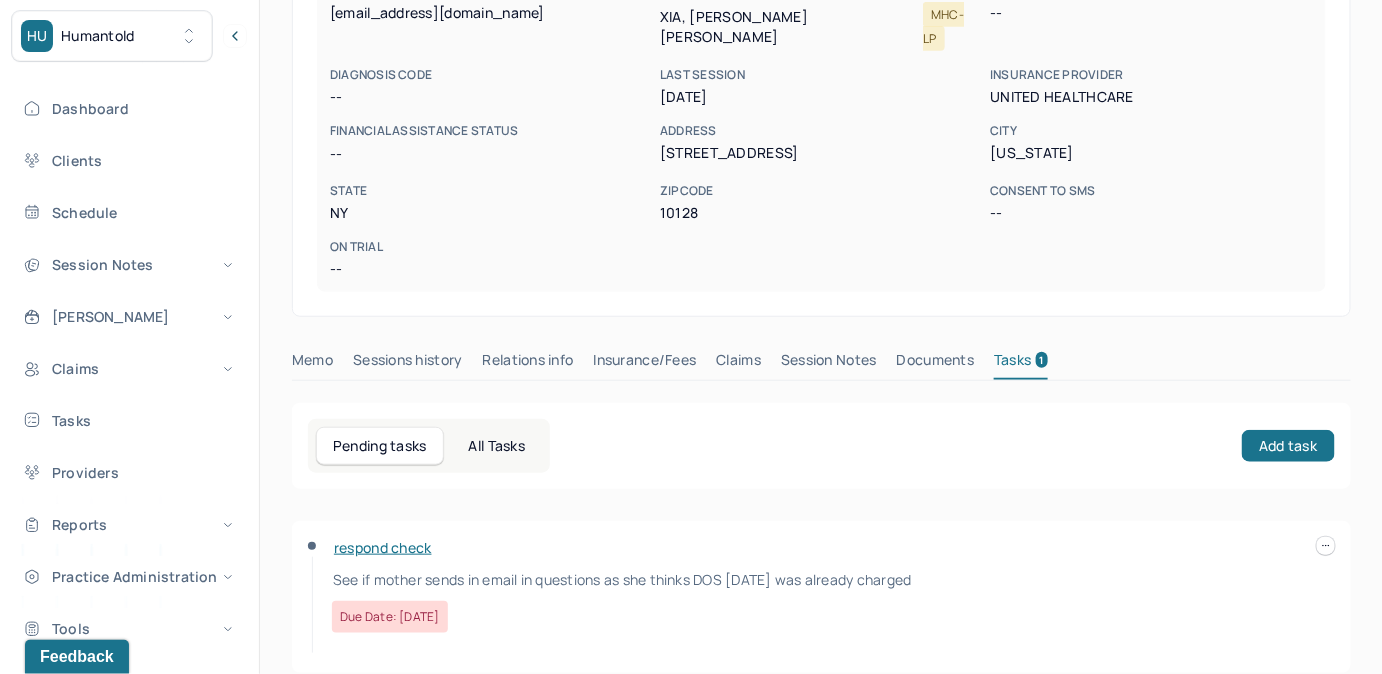 click on "Memo     Sessions history     Relations info     Insurance/Fees     Claims     Session Notes     Documents     Tasks 1" at bounding box center (821, 365) 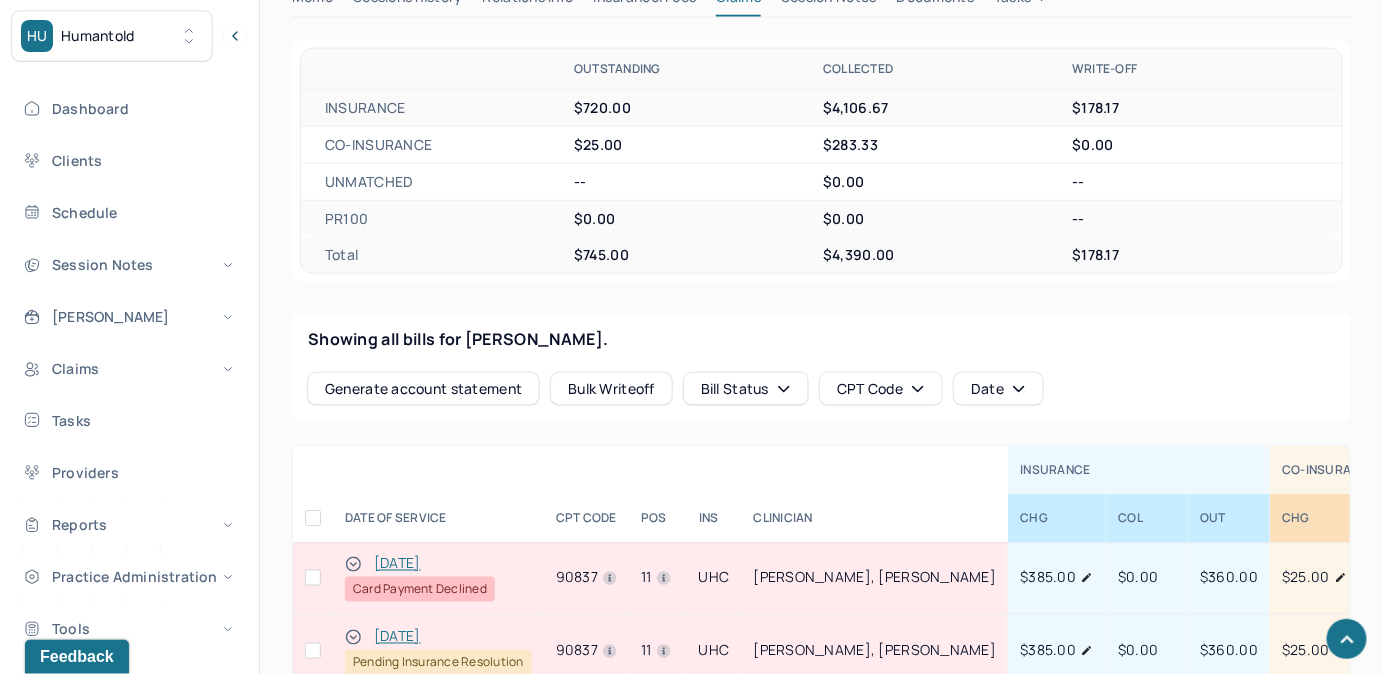 scroll, scrollTop: 712, scrollLeft: 0, axis: vertical 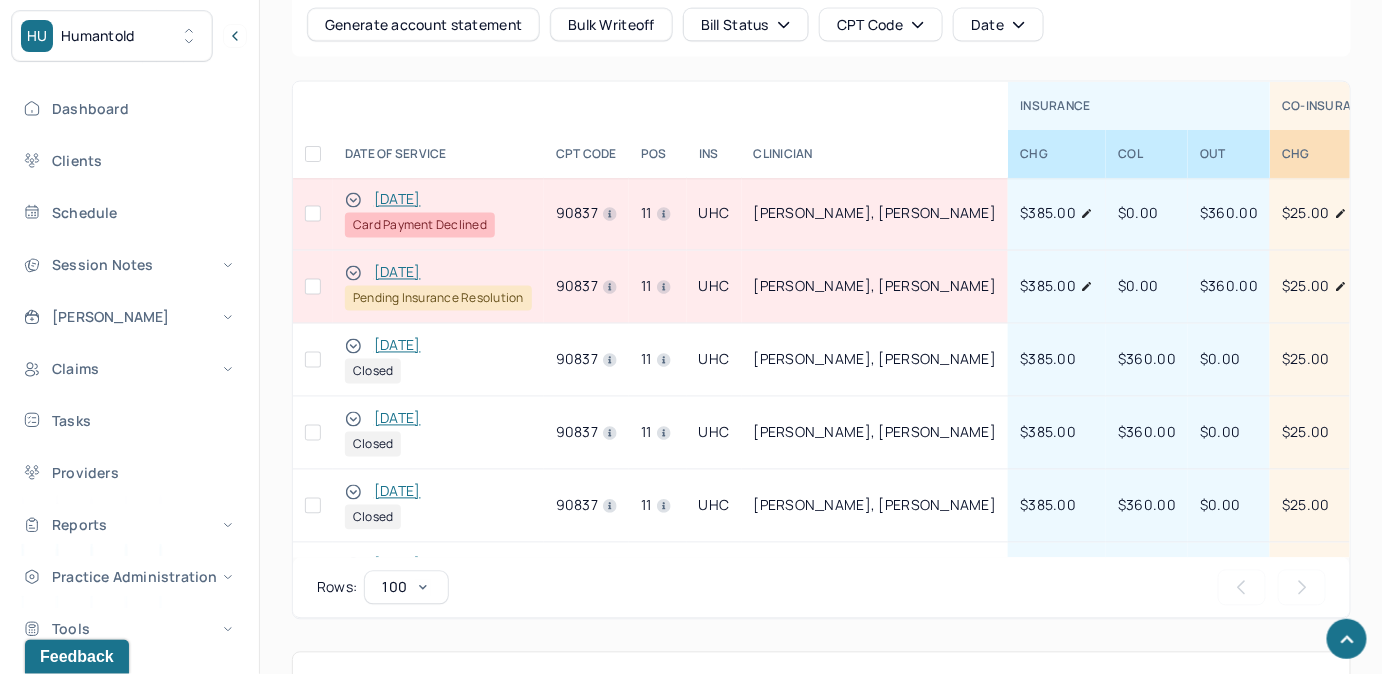 click on "06/26/2025" at bounding box center [397, 200] 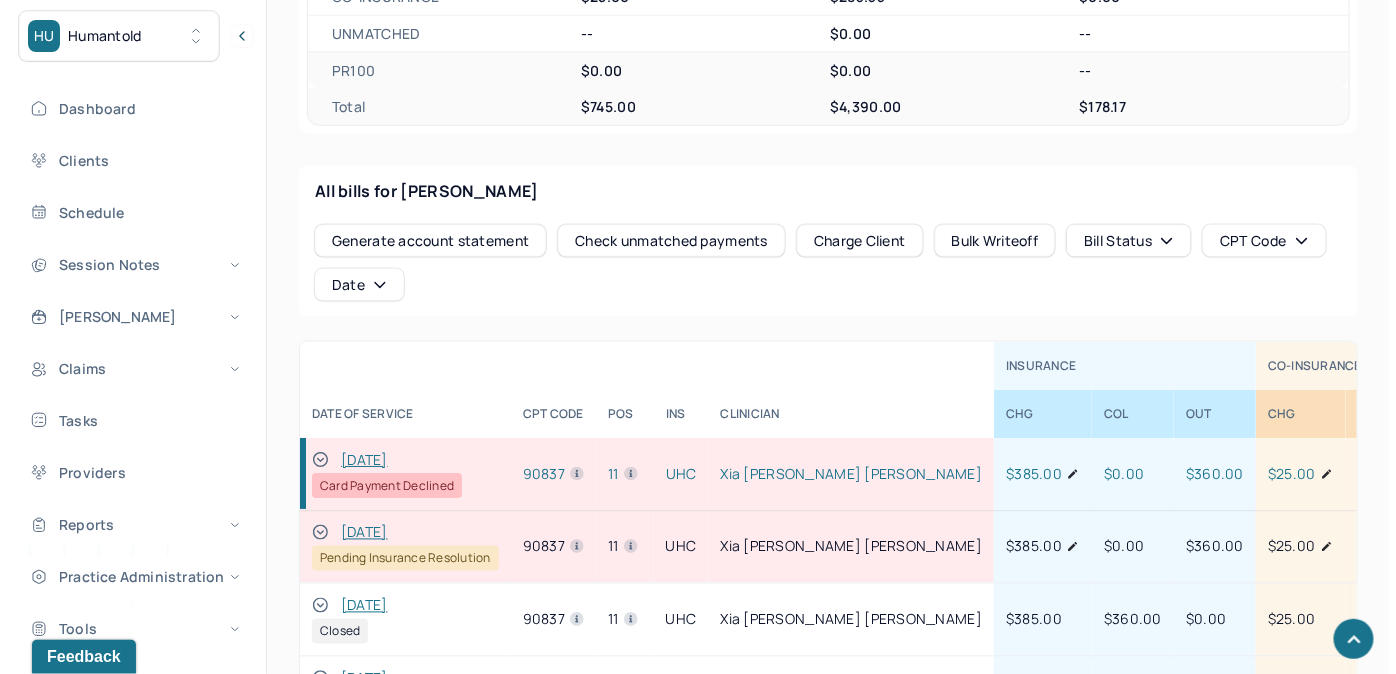 scroll, scrollTop: 1003, scrollLeft: 0, axis: vertical 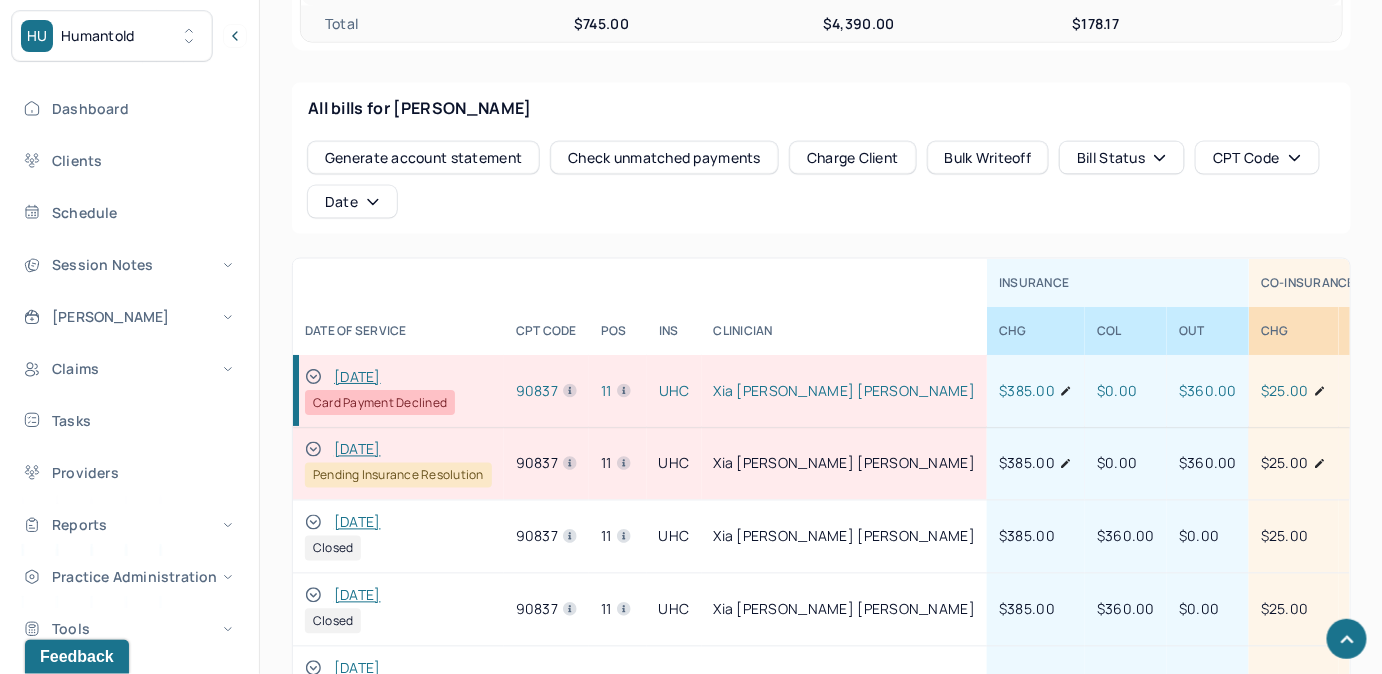 click on "Check unmatched payments" at bounding box center [664, 158] 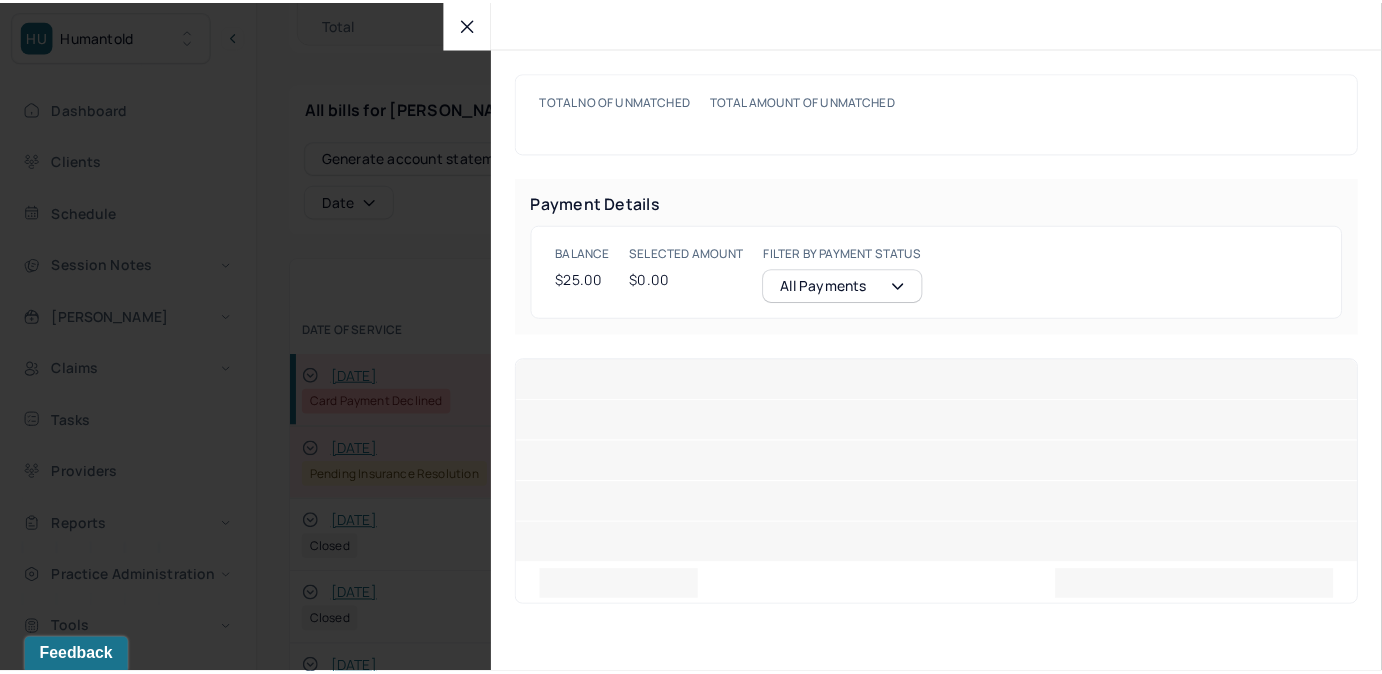 scroll, scrollTop: 1005, scrollLeft: 0, axis: vertical 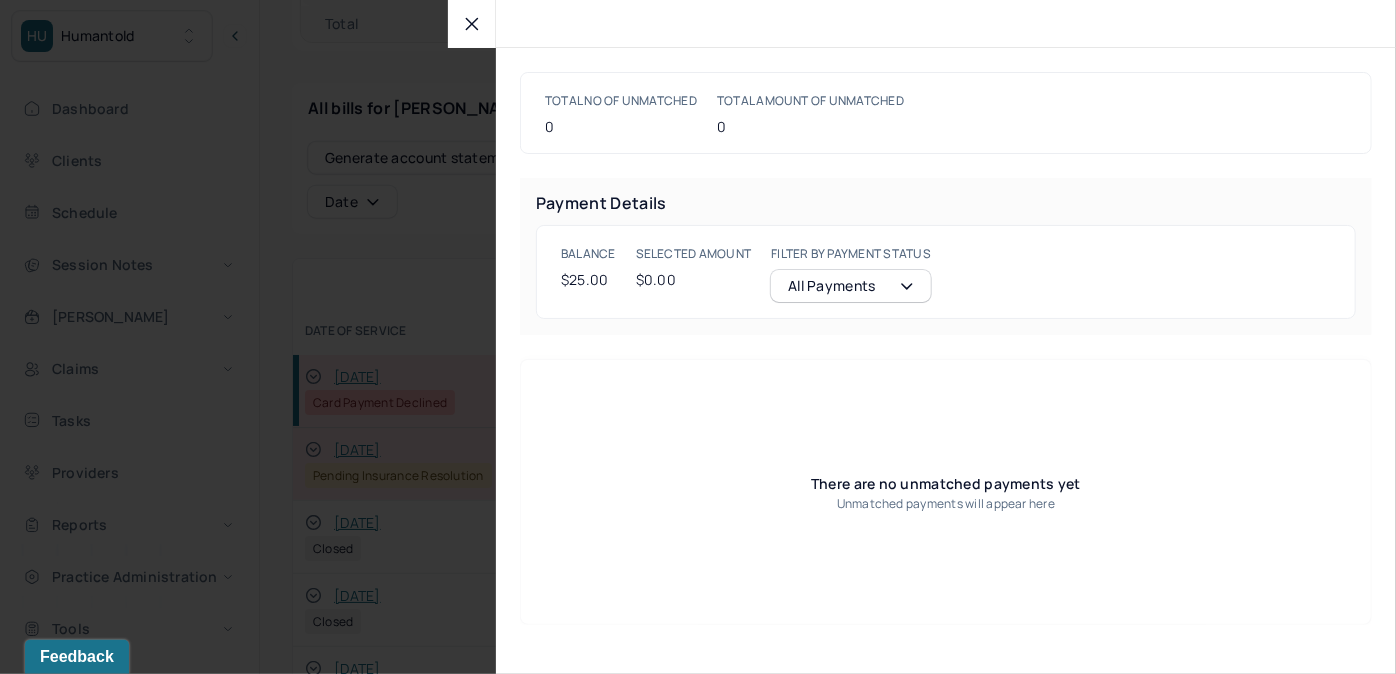 click 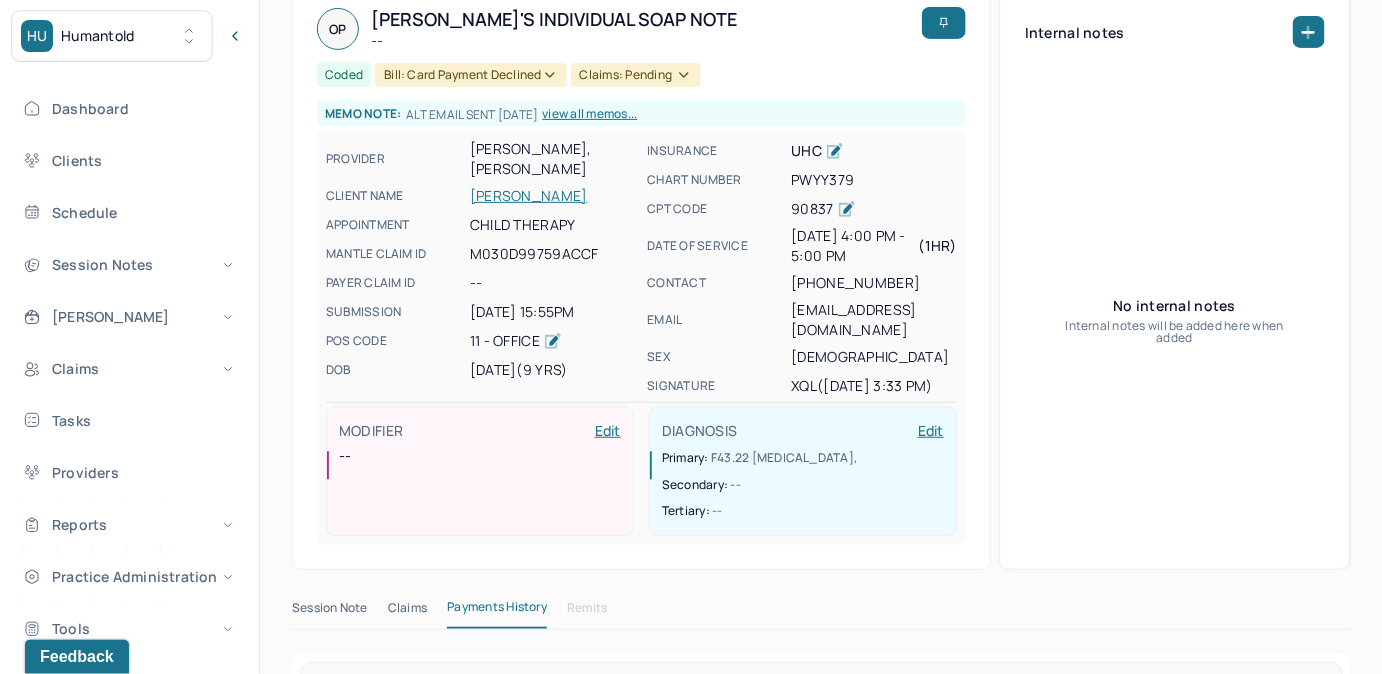 scroll, scrollTop: 96, scrollLeft: 0, axis: vertical 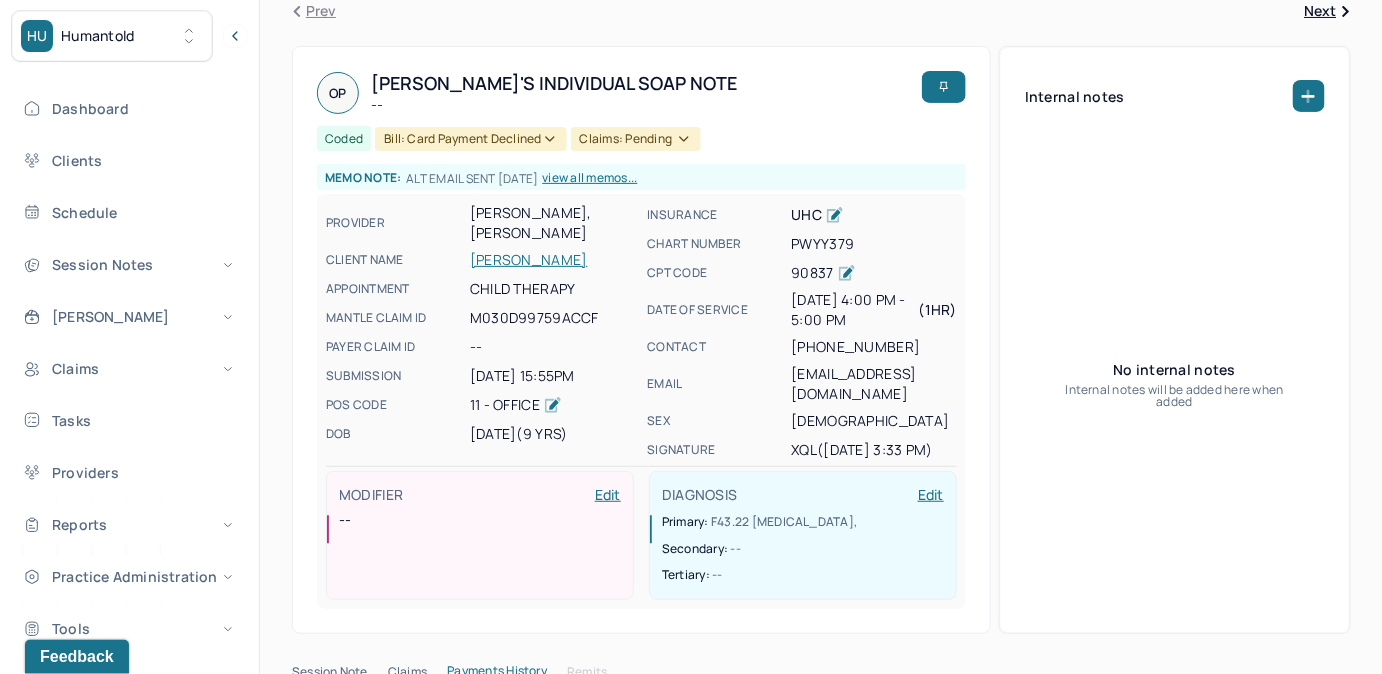 click on "PEROVIC, OLIVIA" at bounding box center [553, 260] 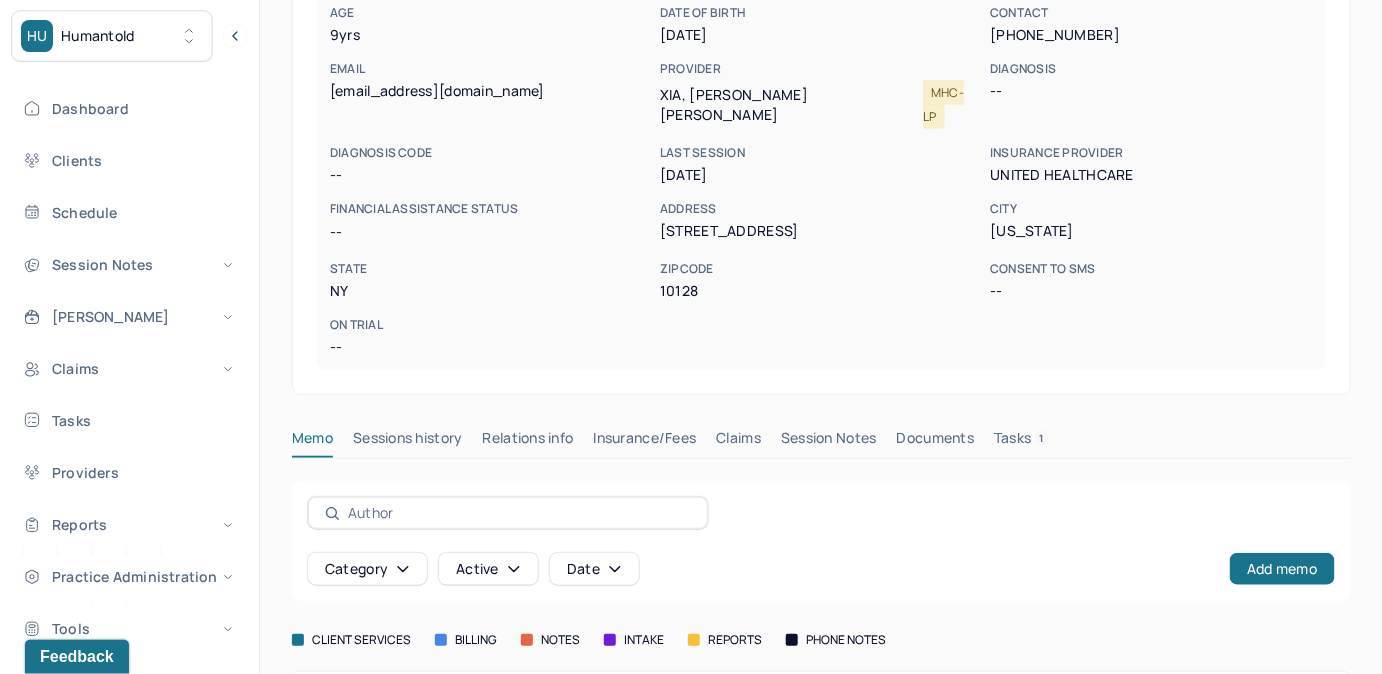 scroll, scrollTop: 360, scrollLeft: 0, axis: vertical 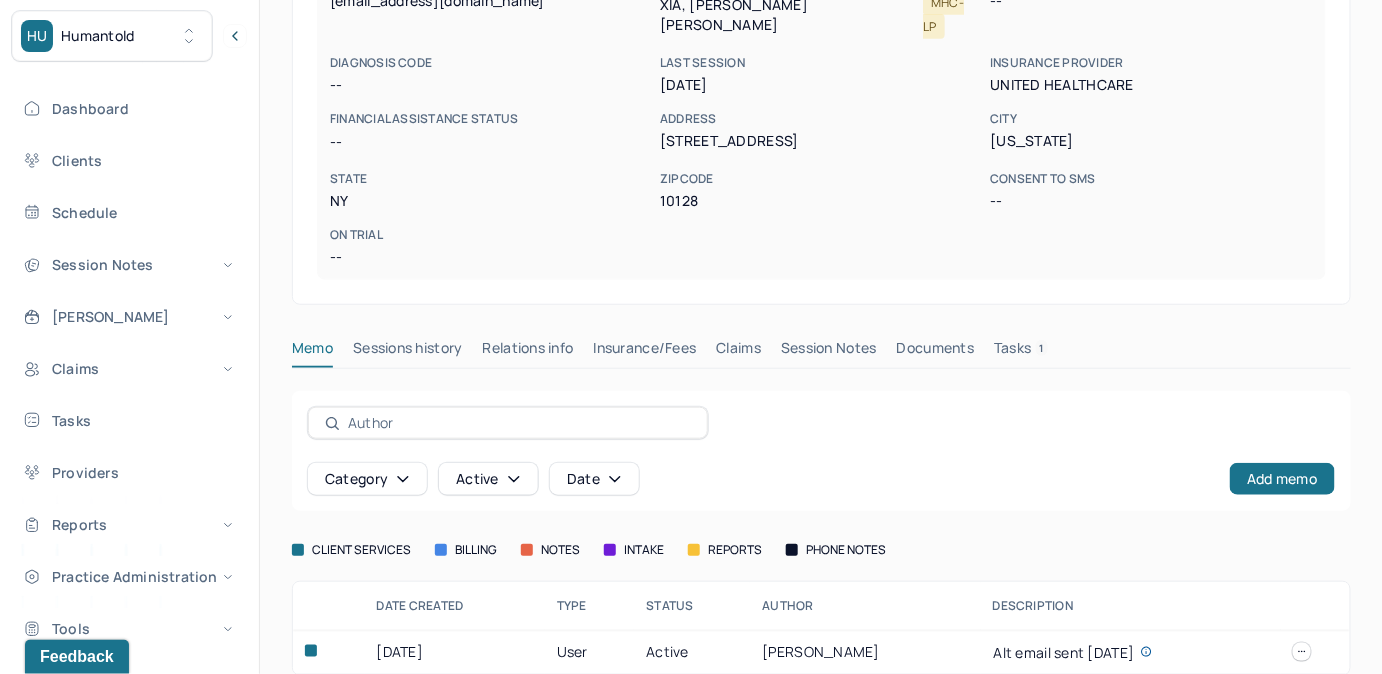 click on "Claims" at bounding box center (738, 352) 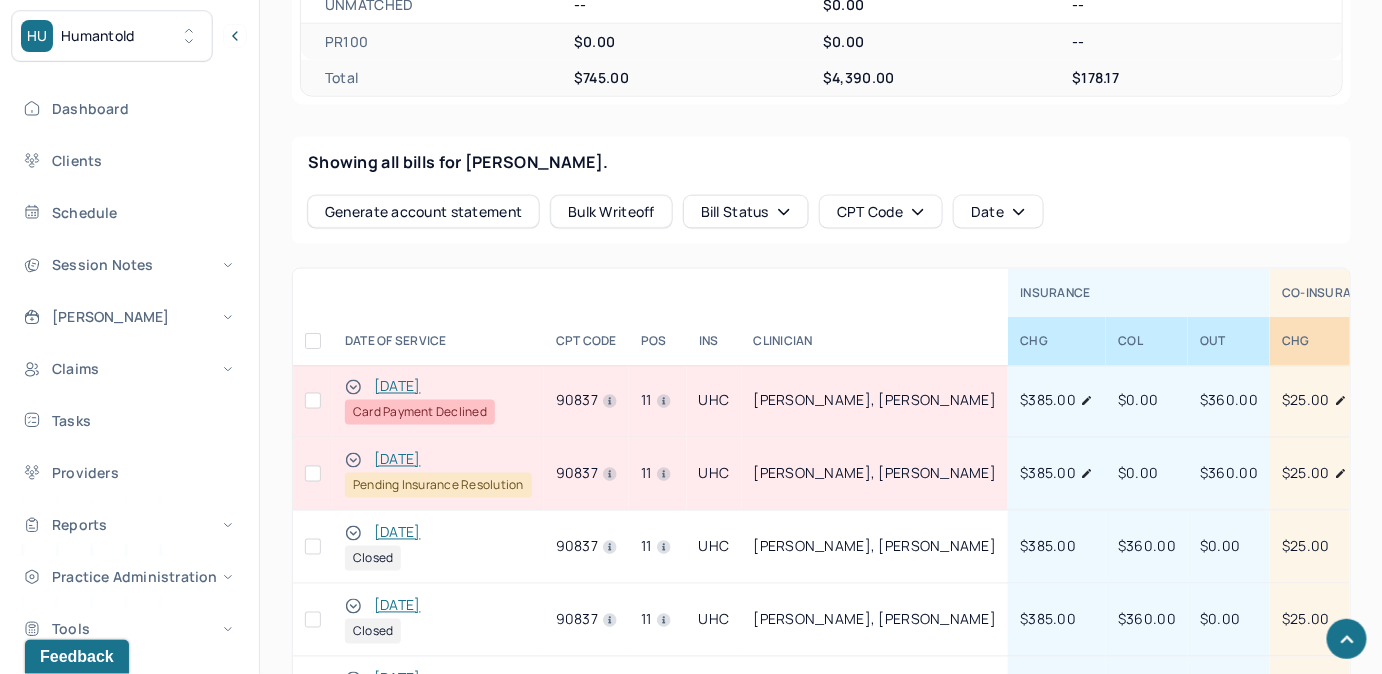 scroll, scrollTop: 905, scrollLeft: 0, axis: vertical 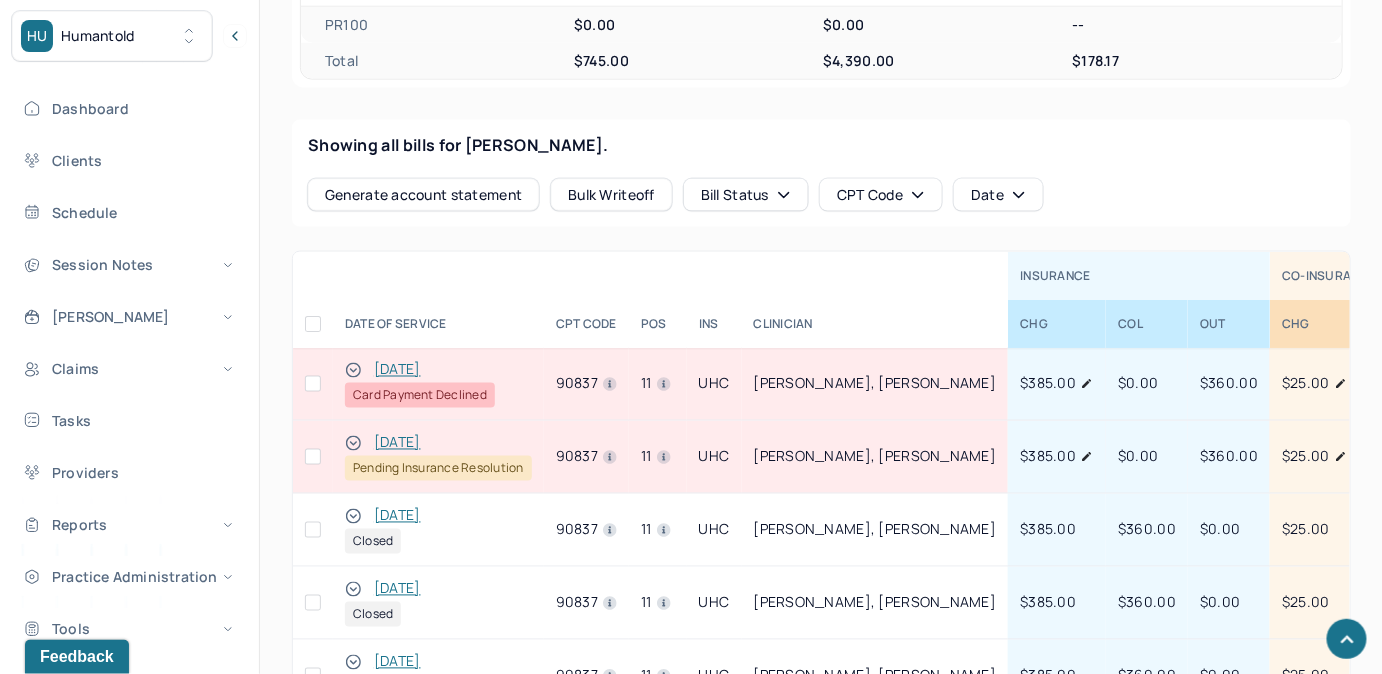click at bounding box center [313, 384] 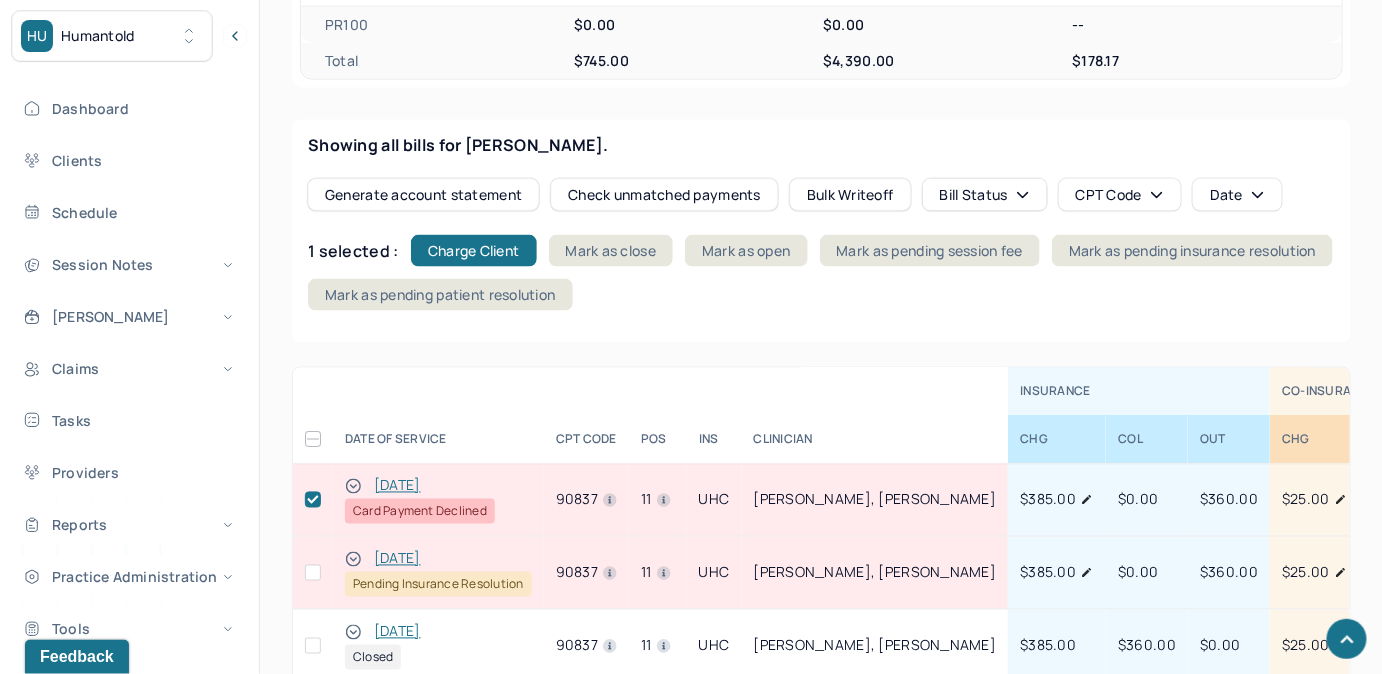 drag, startPoint x: 312, startPoint y: 477, endPoint x: 317, endPoint y: 459, distance: 18.681541 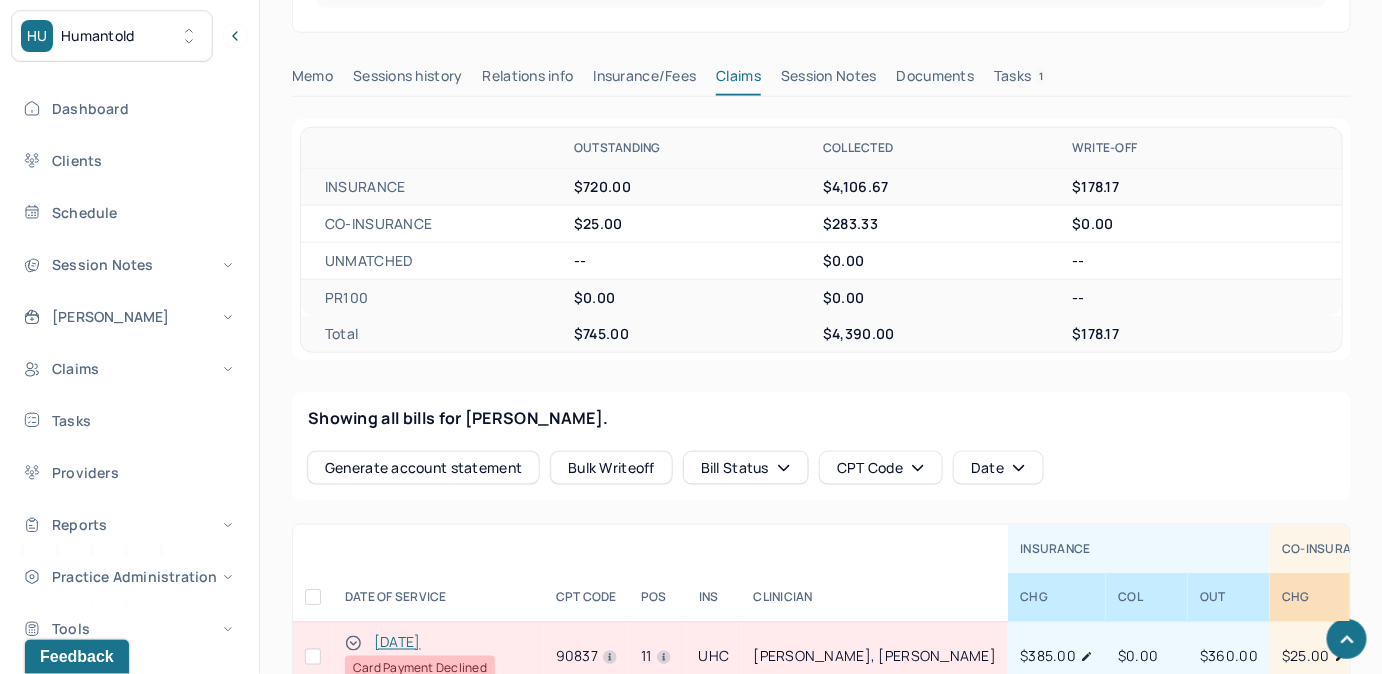 click on "Tasks 1" at bounding box center [1021, 80] 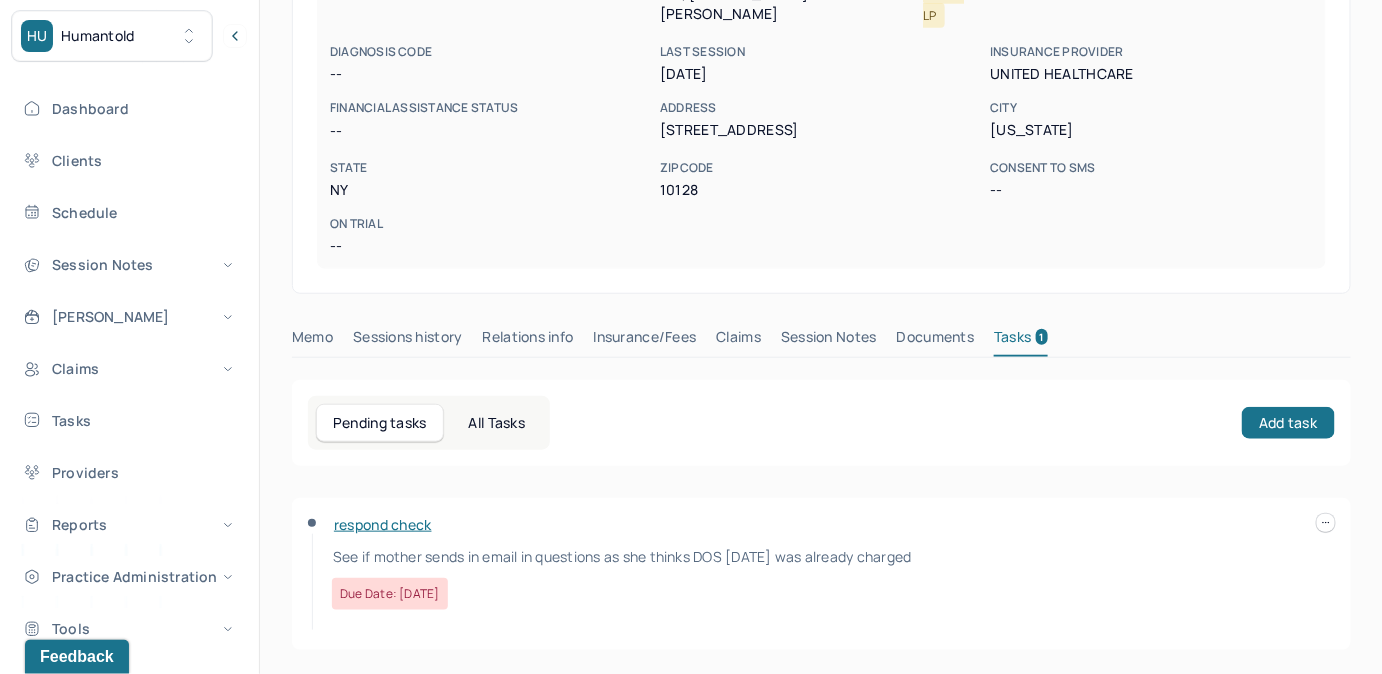 scroll, scrollTop: 348, scrollLeft: 0, axis: vertical 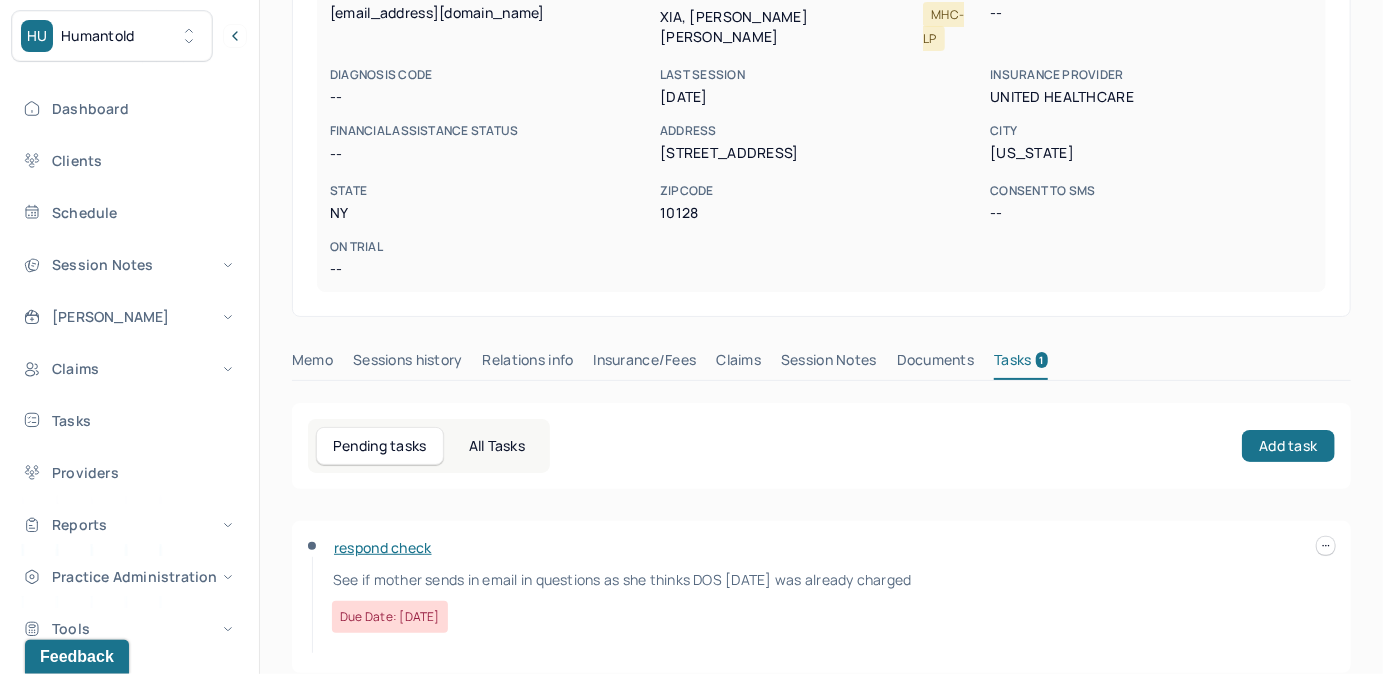click 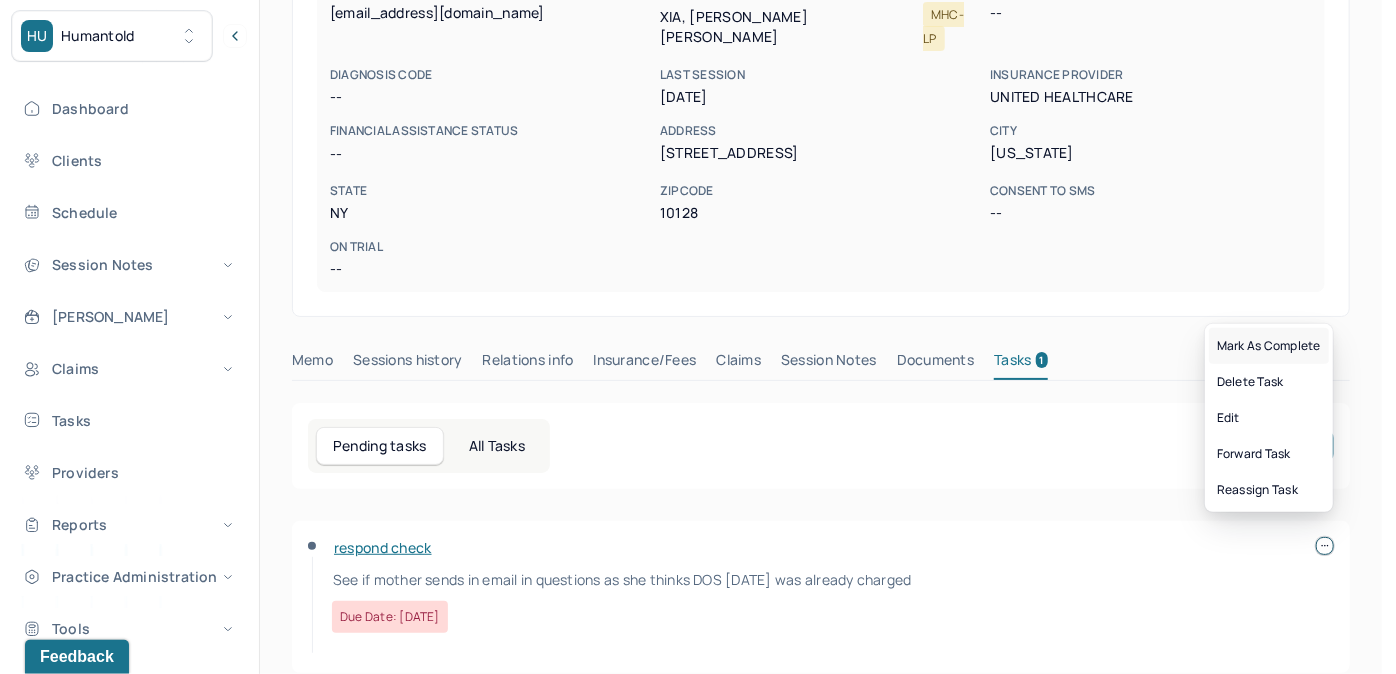 click on "Mark as complete" at bounding box center (1269, 346) 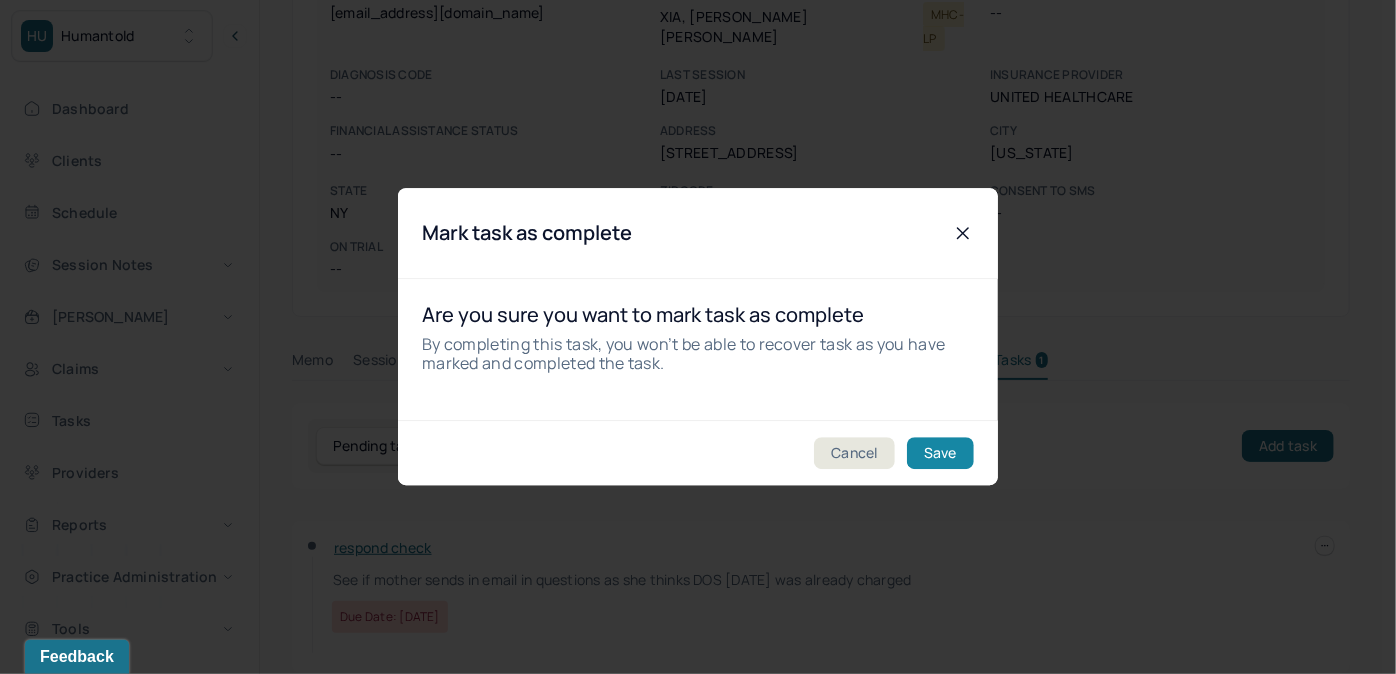 click on "Save" at bounding box center (940, 454) 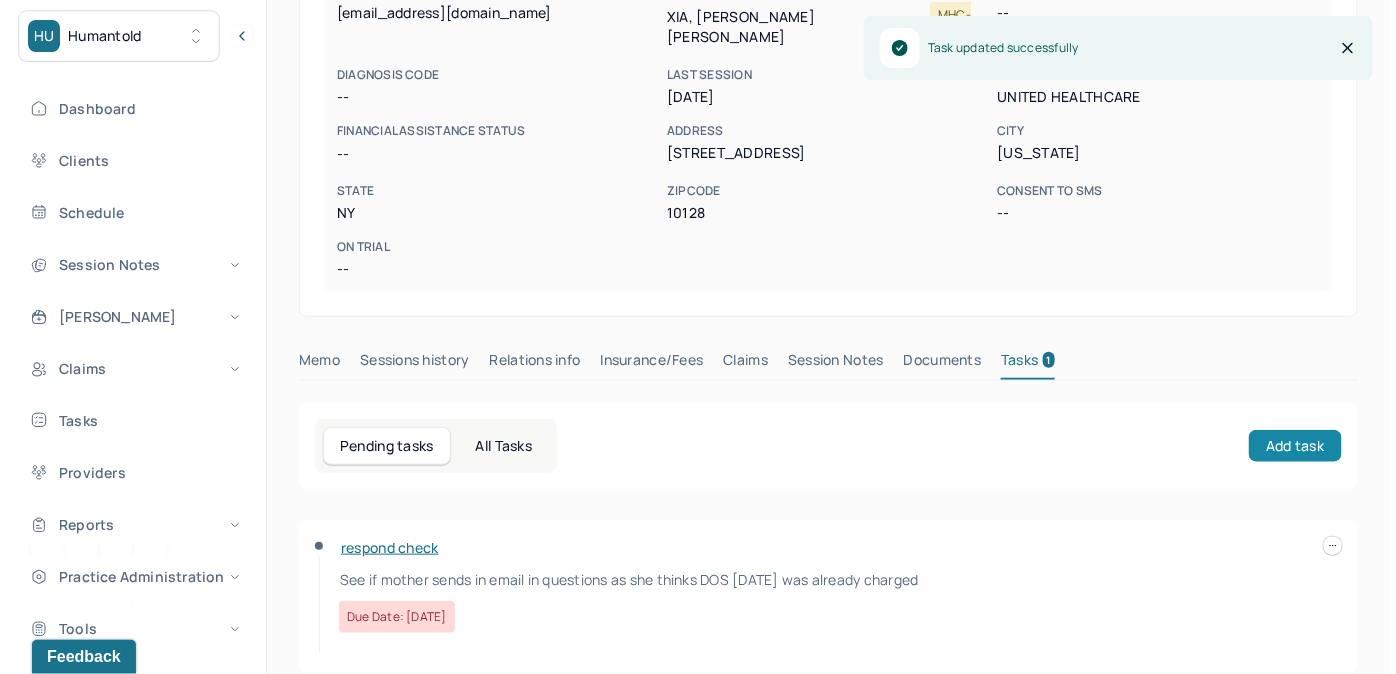 scroll, scrollTop: 314, scrollLeft: 0, axis: vertical 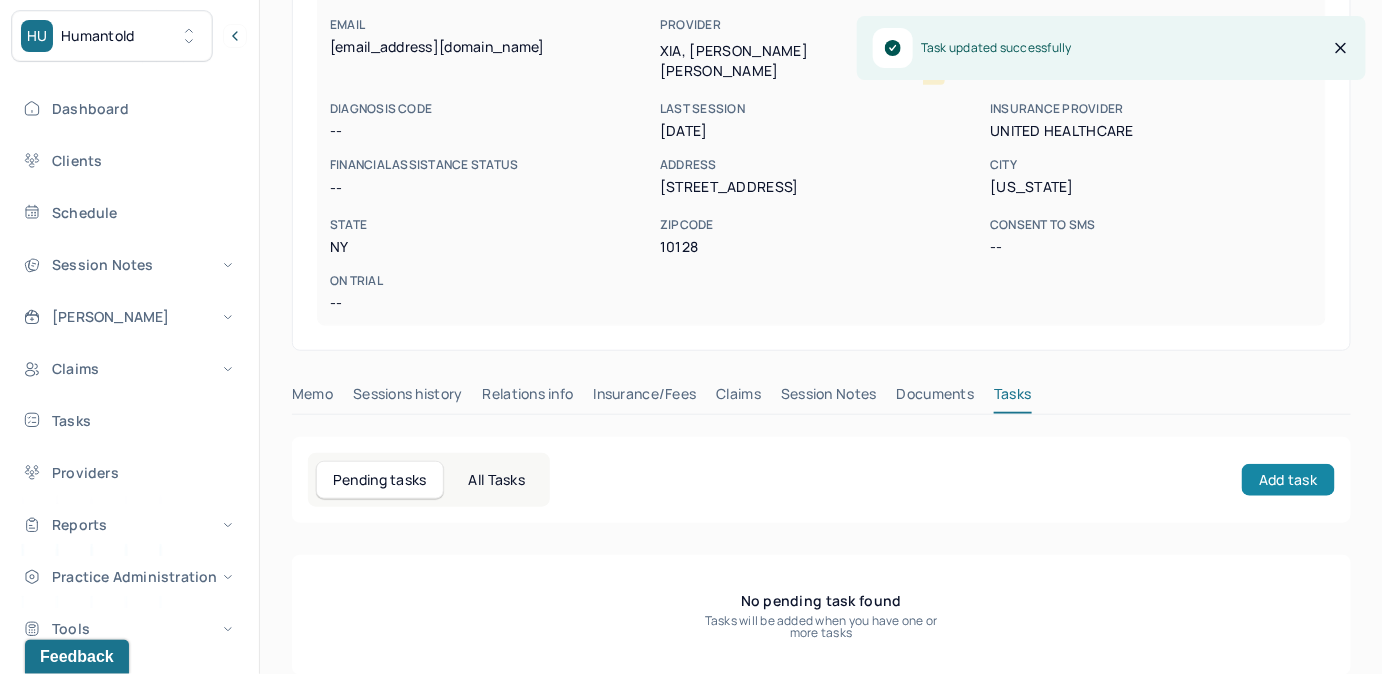 click on "Add task" at bounding box center [1288, 480] 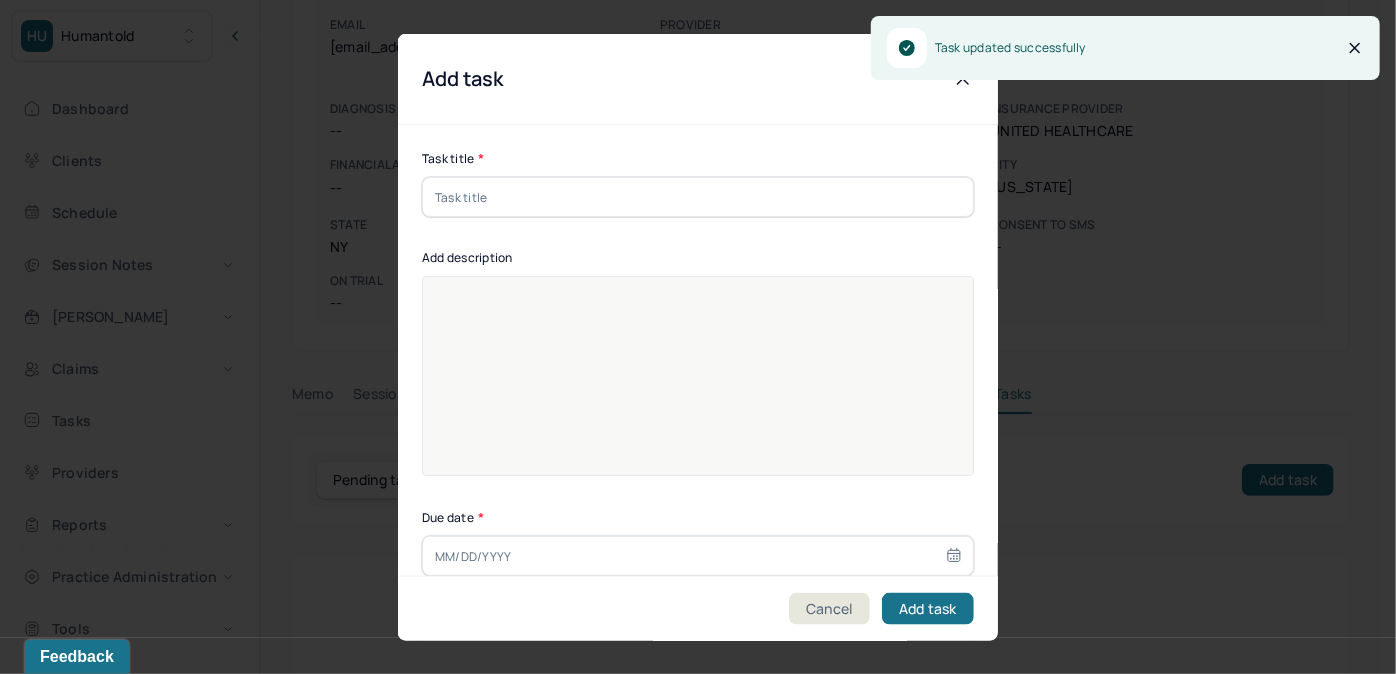 drag, startPoint x: 727, startPoint y: 197, endPoint x: 639, endPoint y: 206, distance: 88.45903 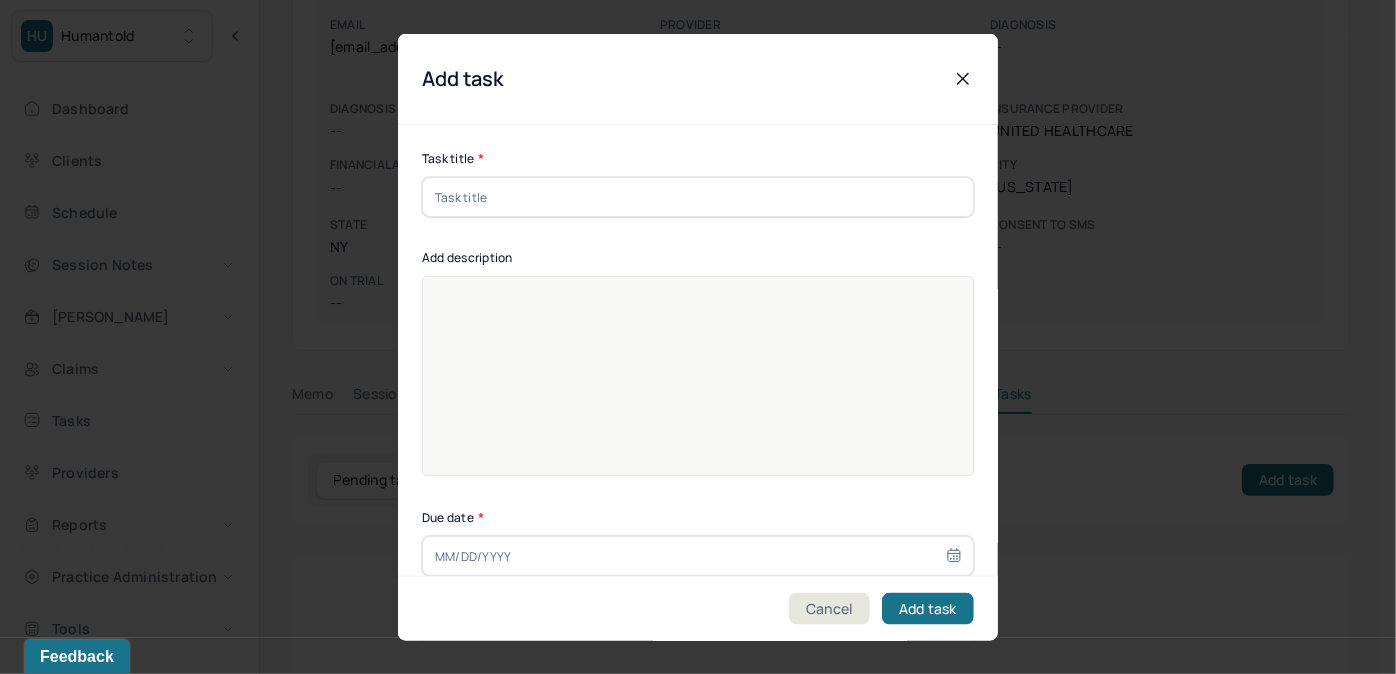 type on "2nd attempt declined session fee" 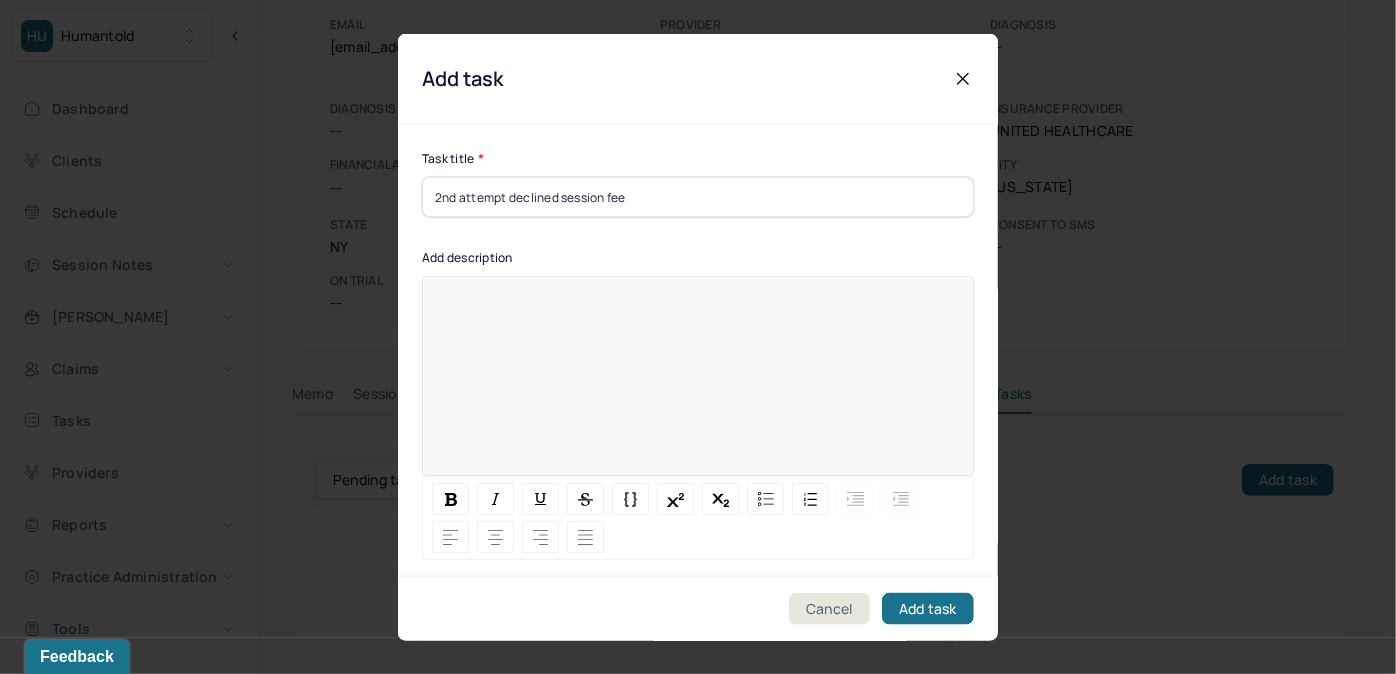click at bounding box center [698, 389] 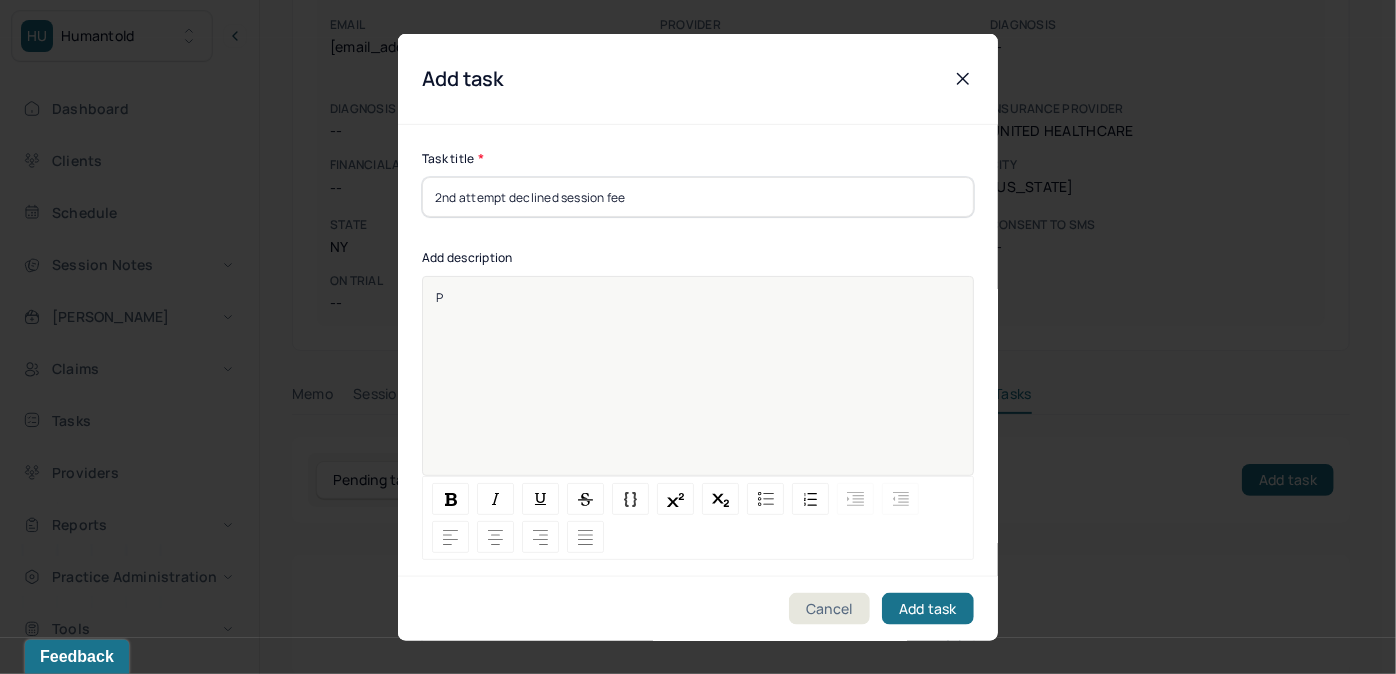 type 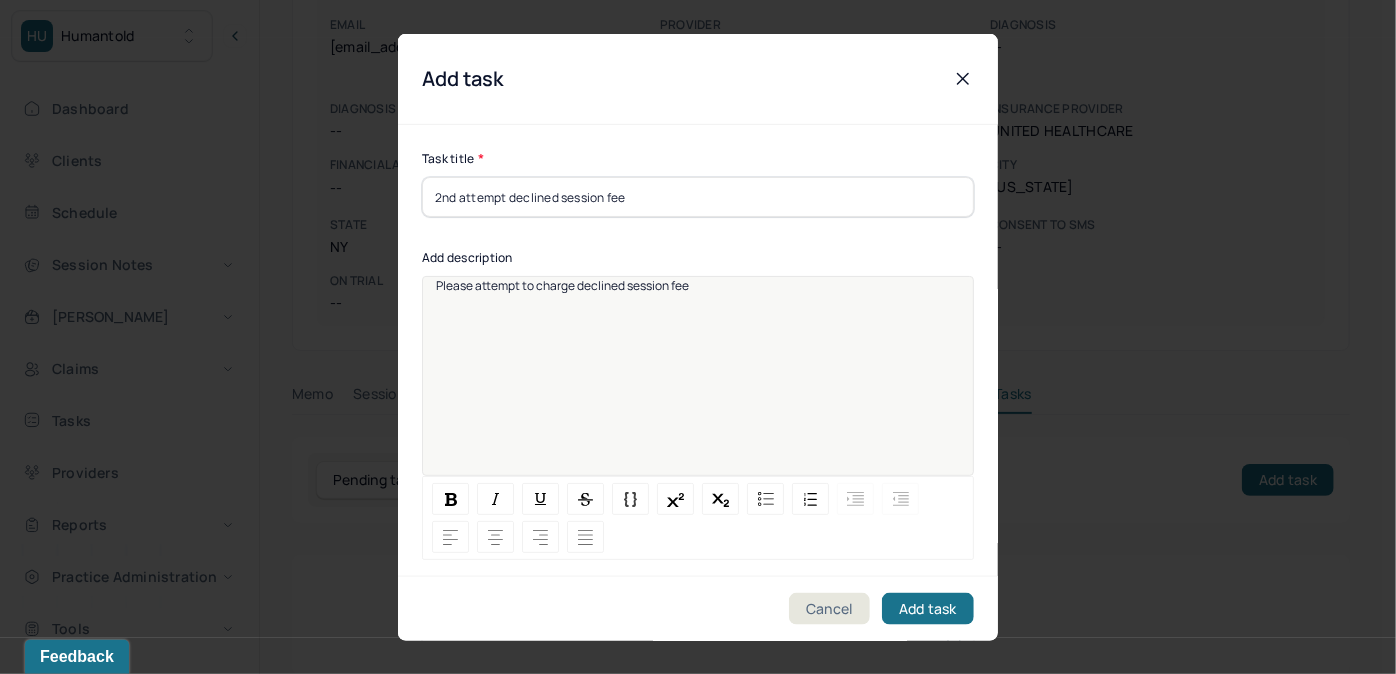 scroll, scrollTop: 25, scrollLeft: 0, axis: vertical 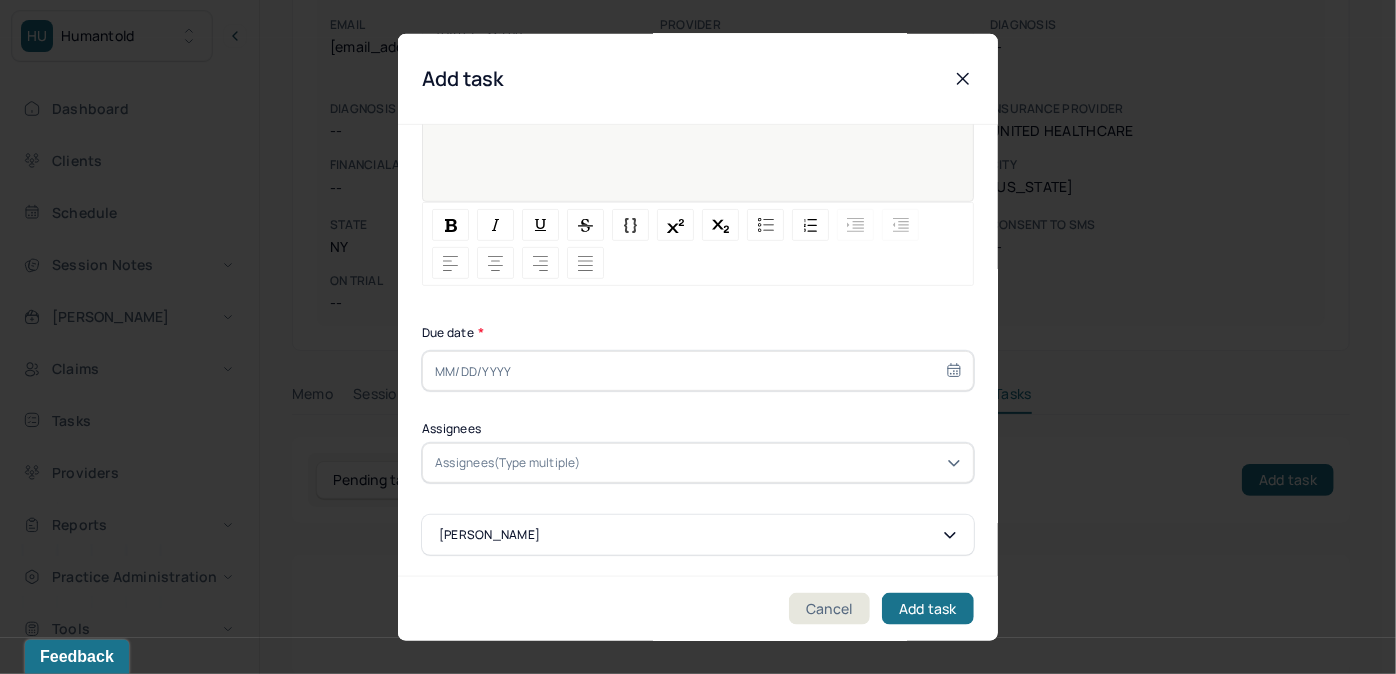 select on "6" 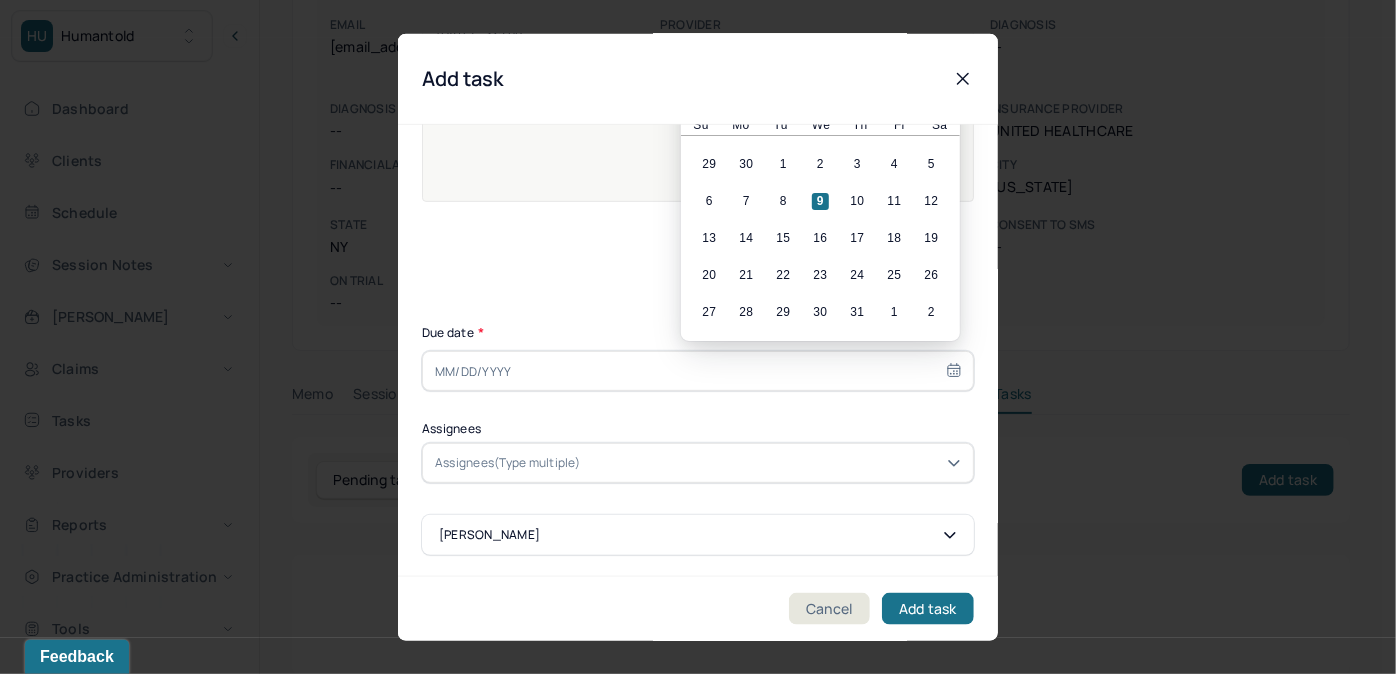 click at bounding box center [698, 371] 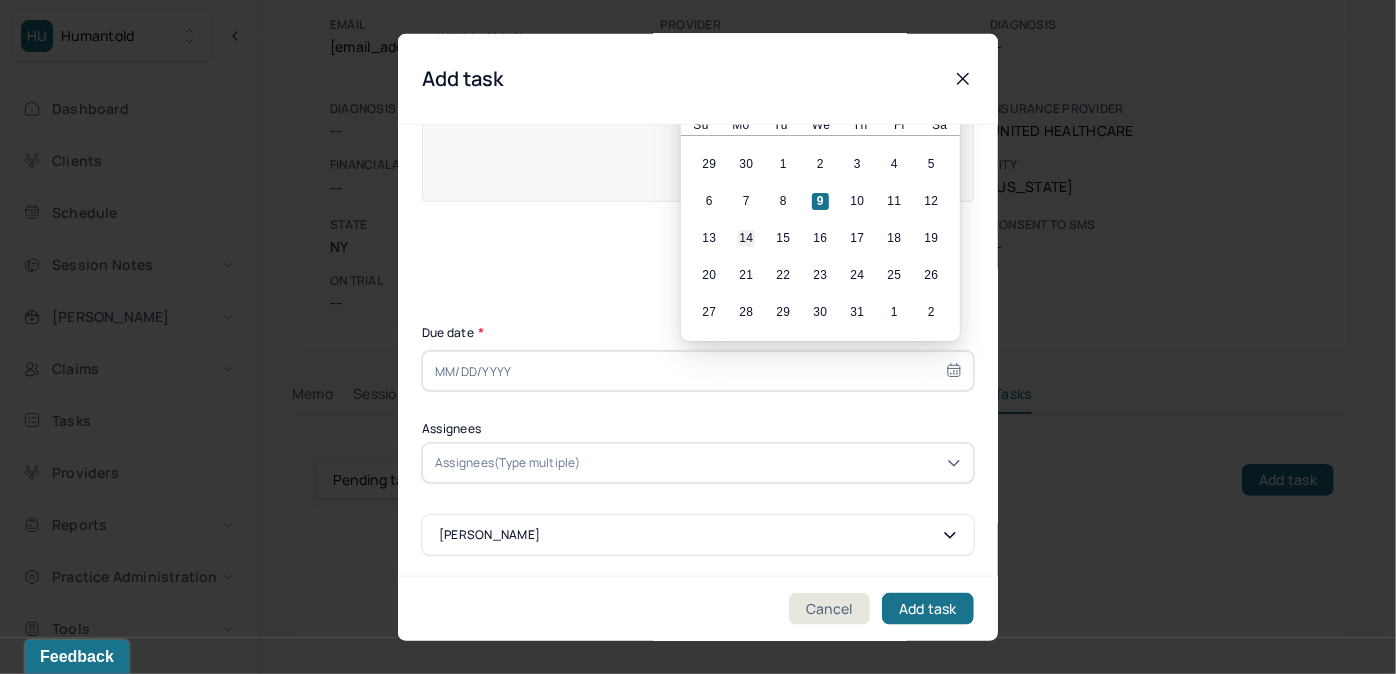 click on "14" at bounding box center (746, 238) 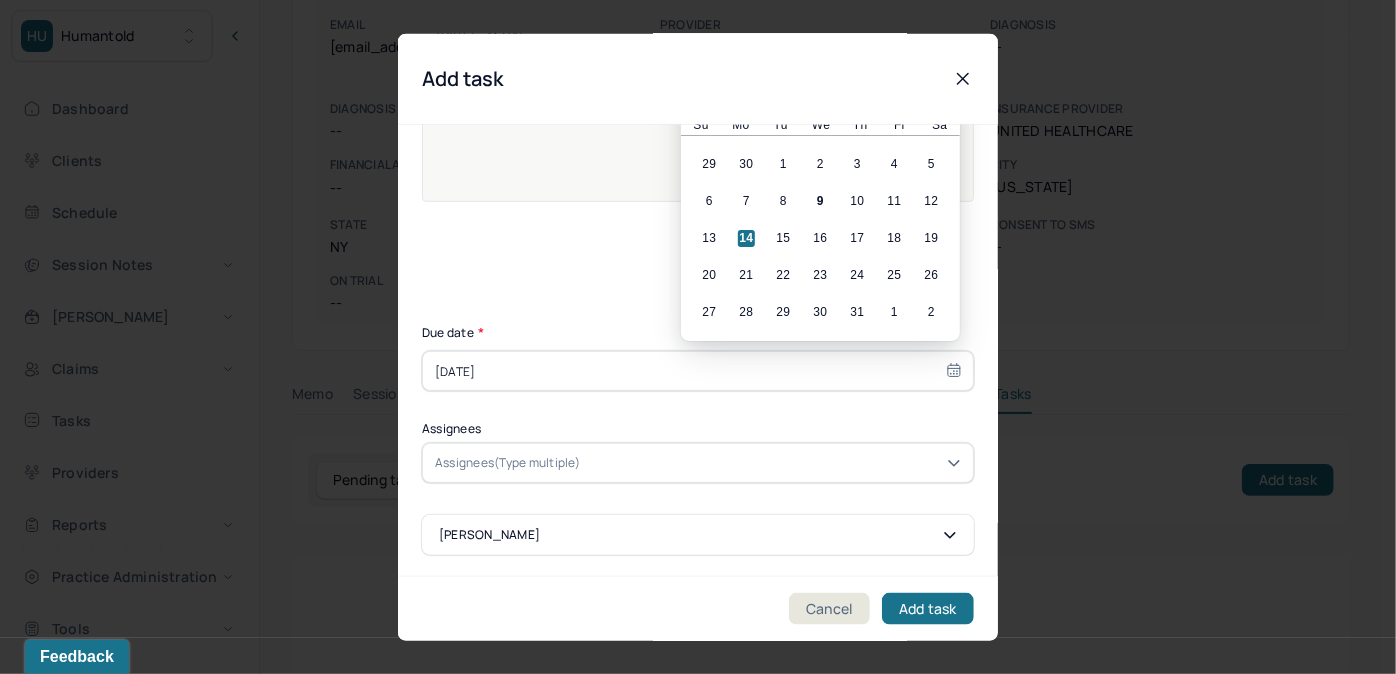 drag, startPoint x: 599, startPoint y: 467, endPoint x: 614, endPoint y: 456, distance: 18.601076 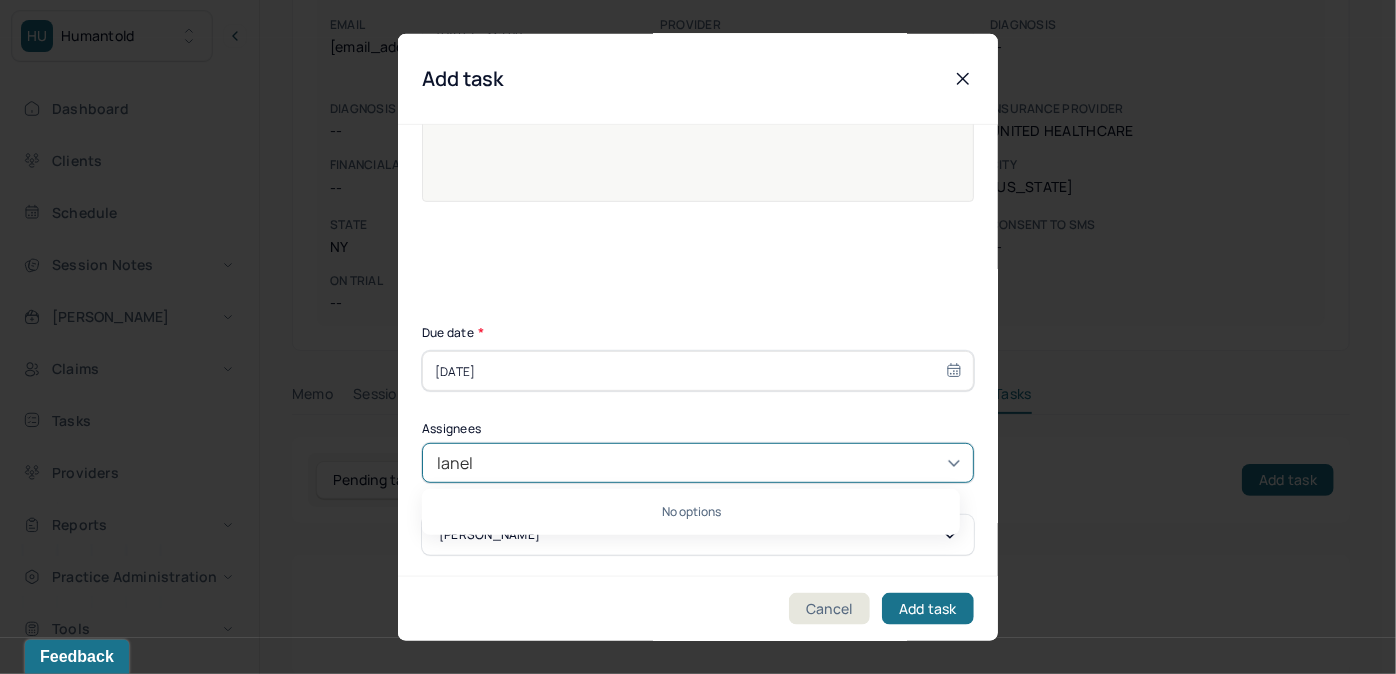 type on "lanell" 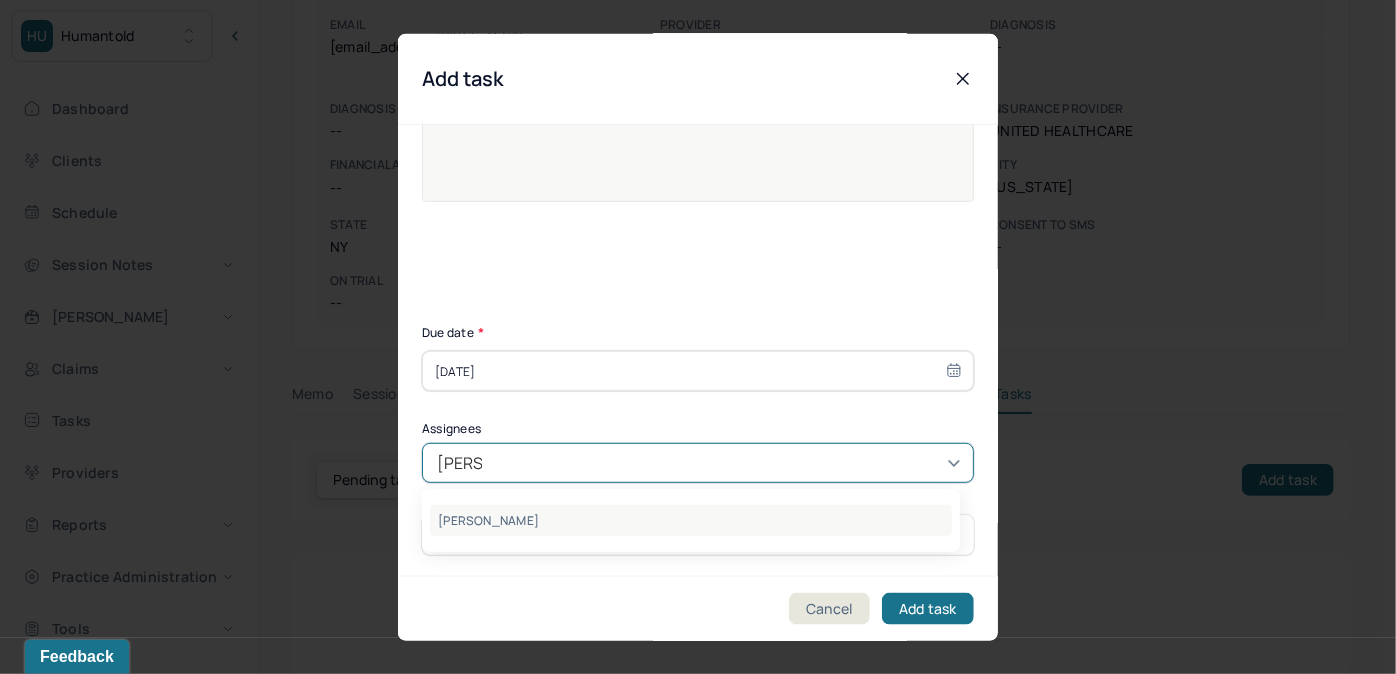 click on "Lanell Johnson" at bounding box center (691, 520) 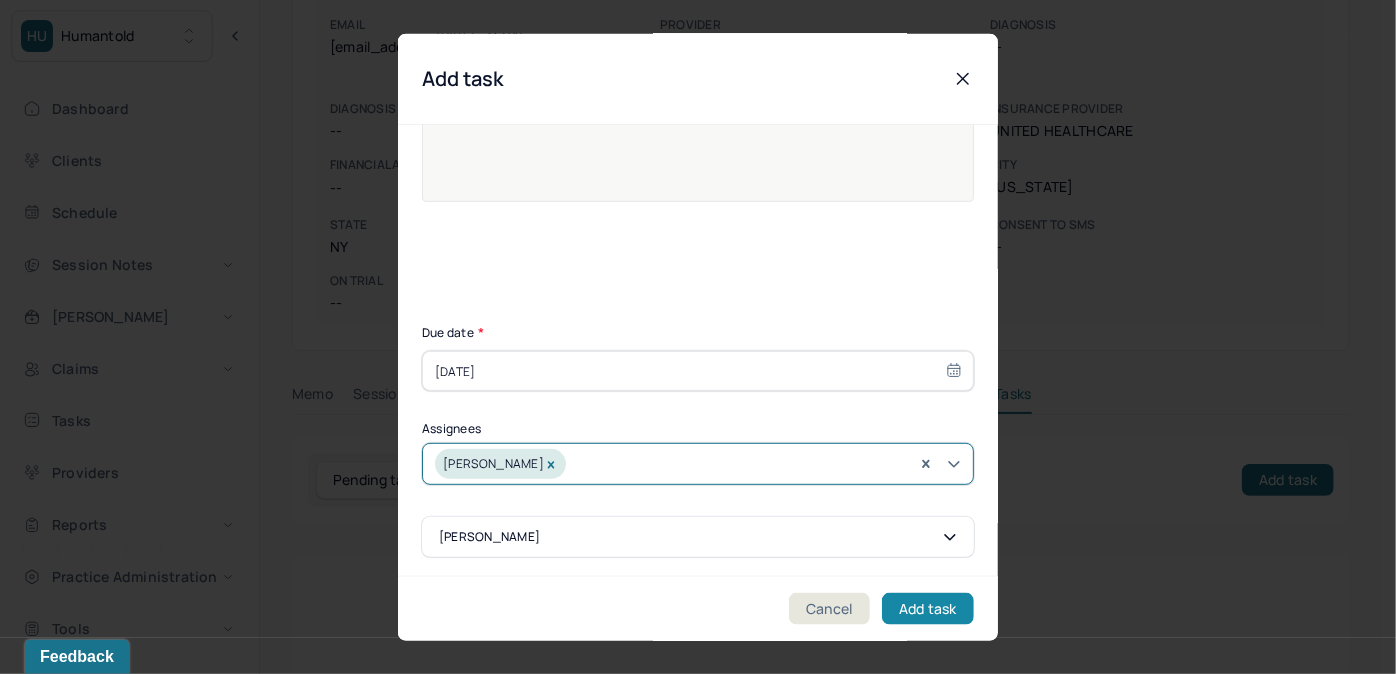click on "Add task" at bounding box center (928, 608) 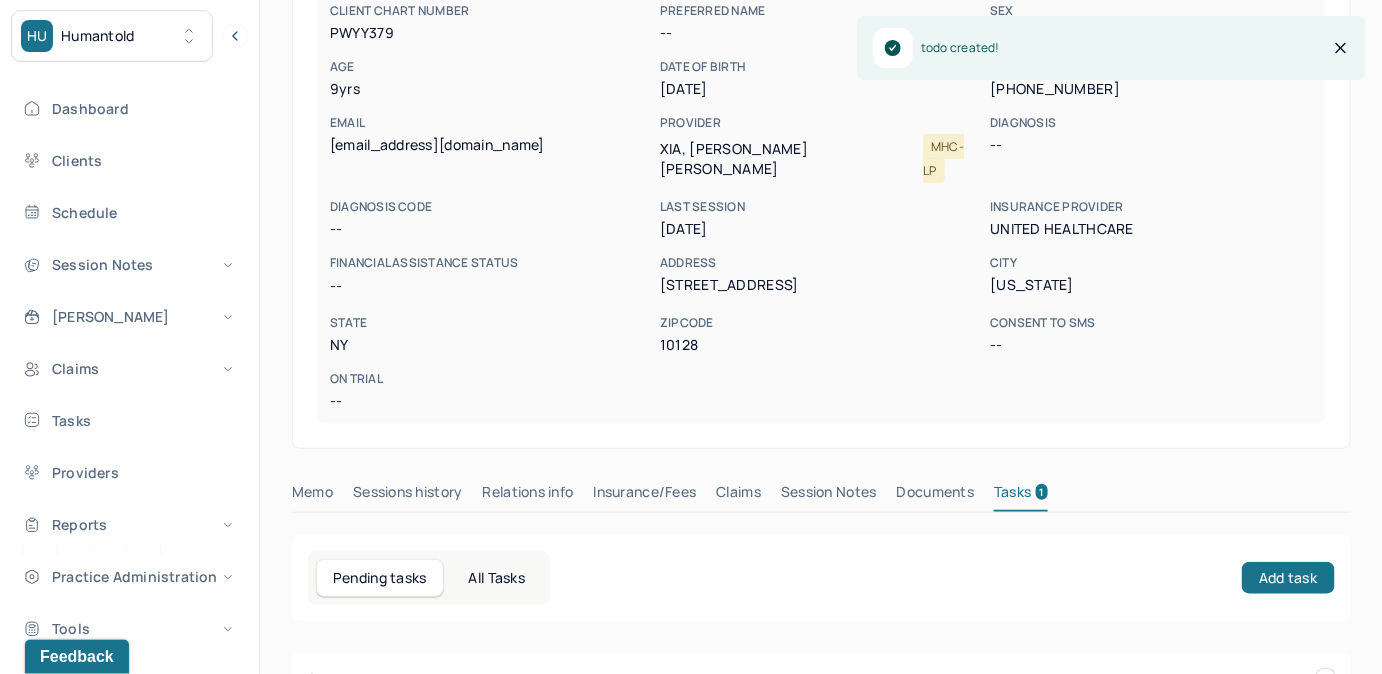 scroll, scrollTop: 0, scrollLeft: 0, axis: both 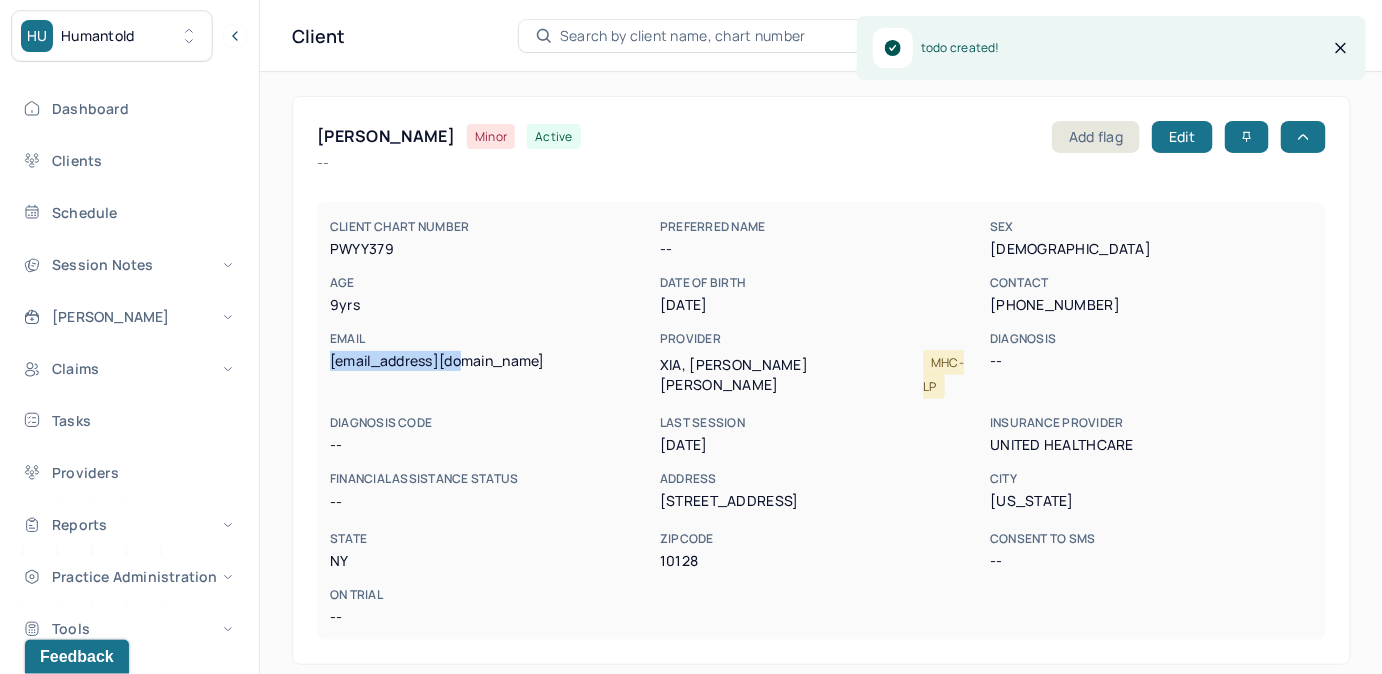 drag, startPoint x: 332, startPoint y: 363, endPoint x: 480, endPoint y: 363, distance: 148 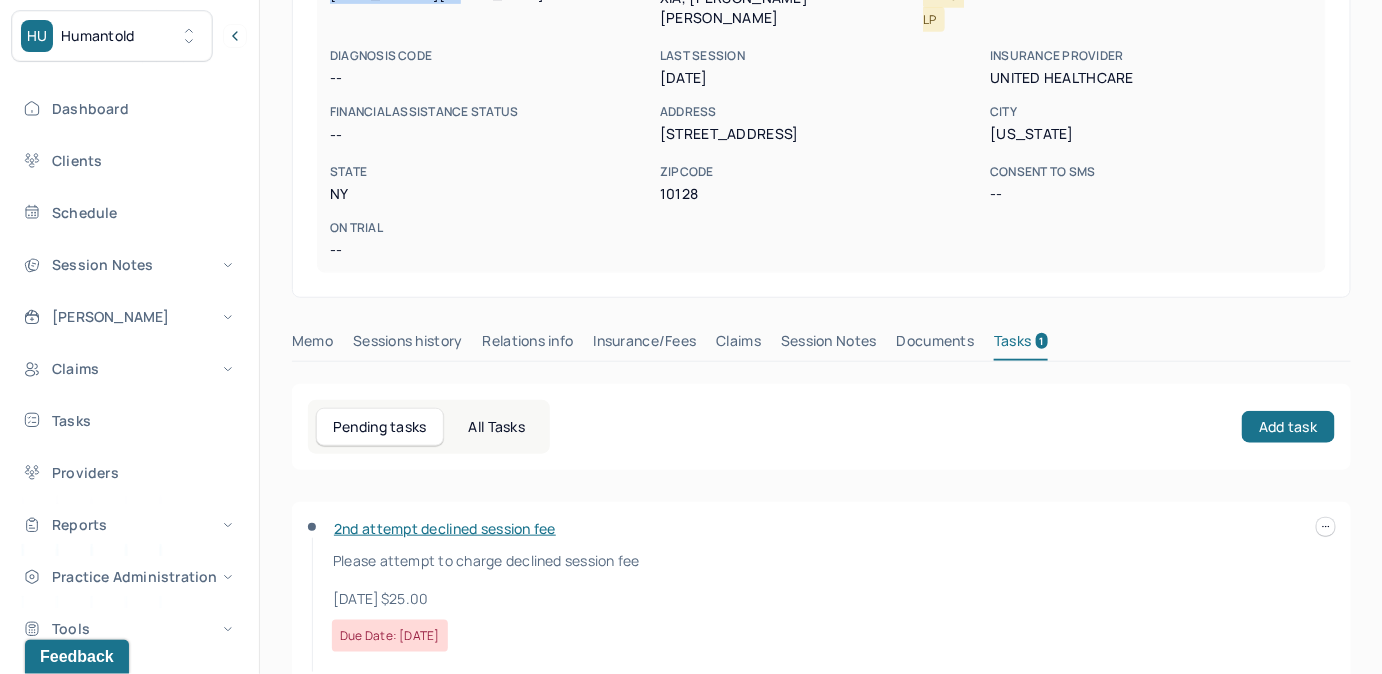 scroll, scrollTop: 387, scrollLeft: 0, axis: vertical 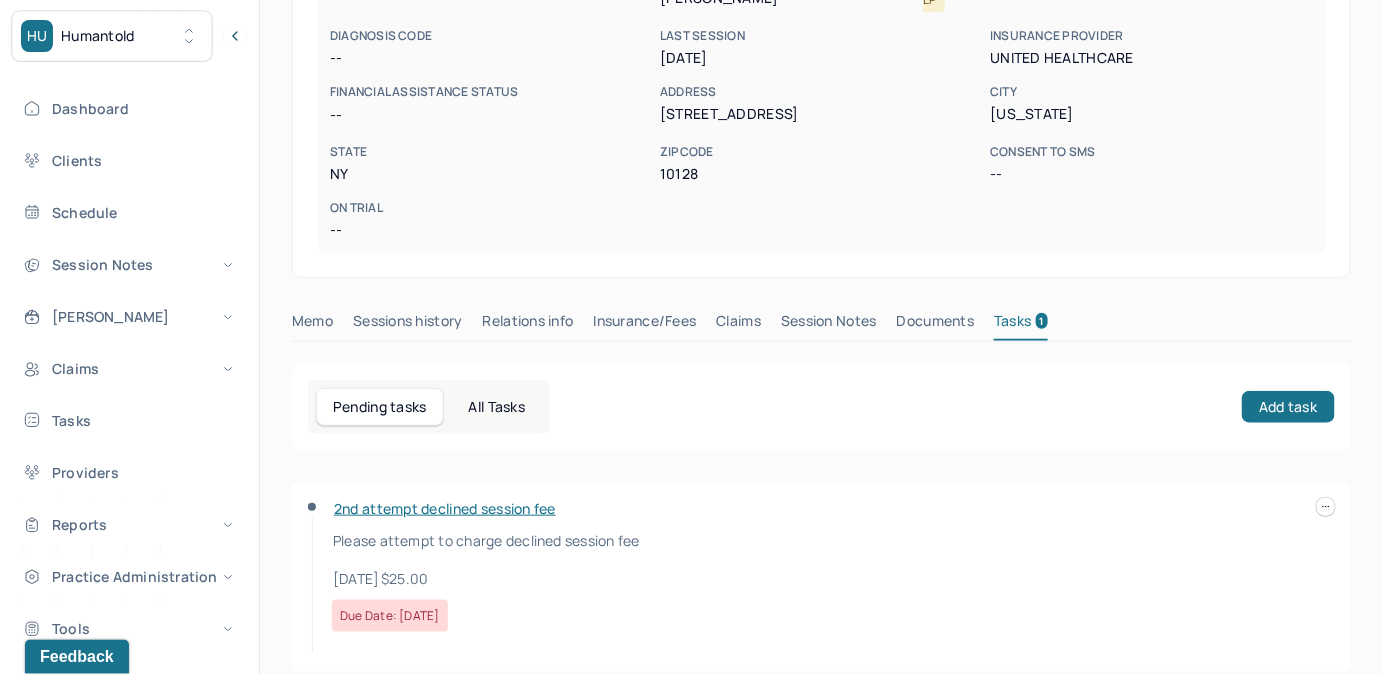 click on "Claims" at bounding box center [738, 325] 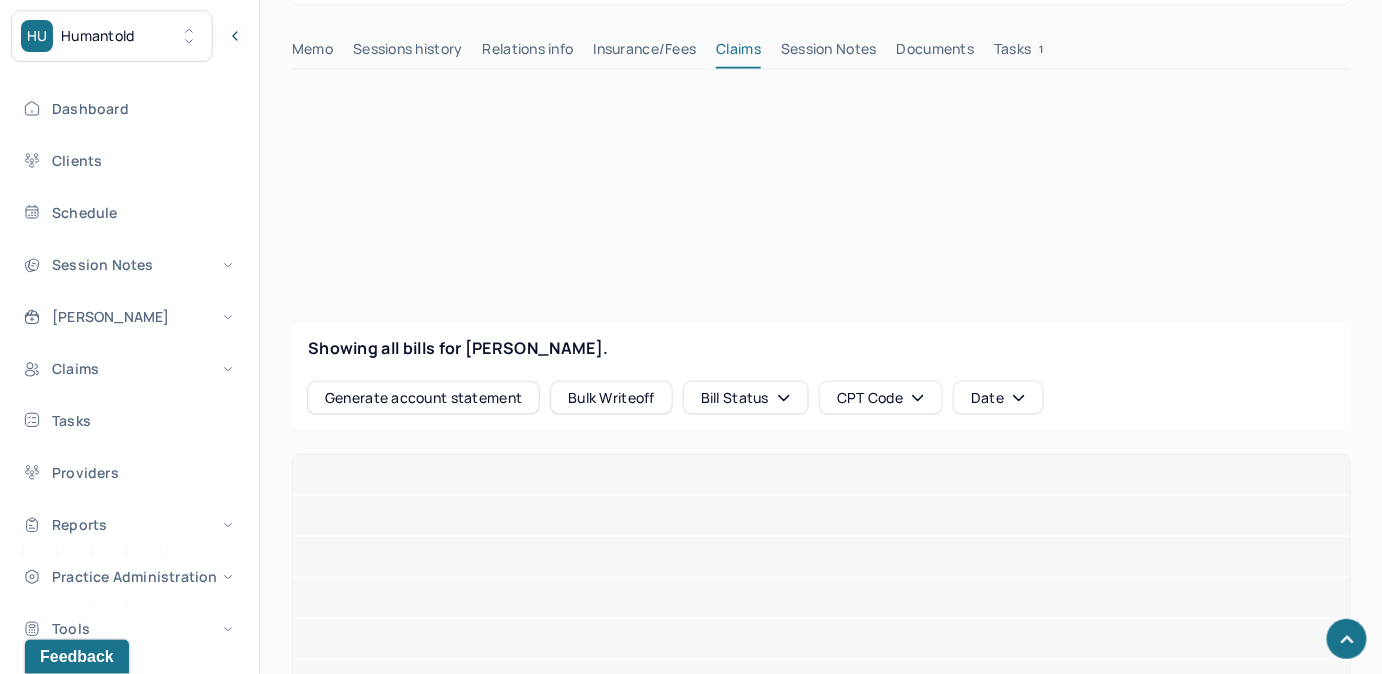 scroll, scrollTop: 660, scrollLeft: 0, axis: vertical 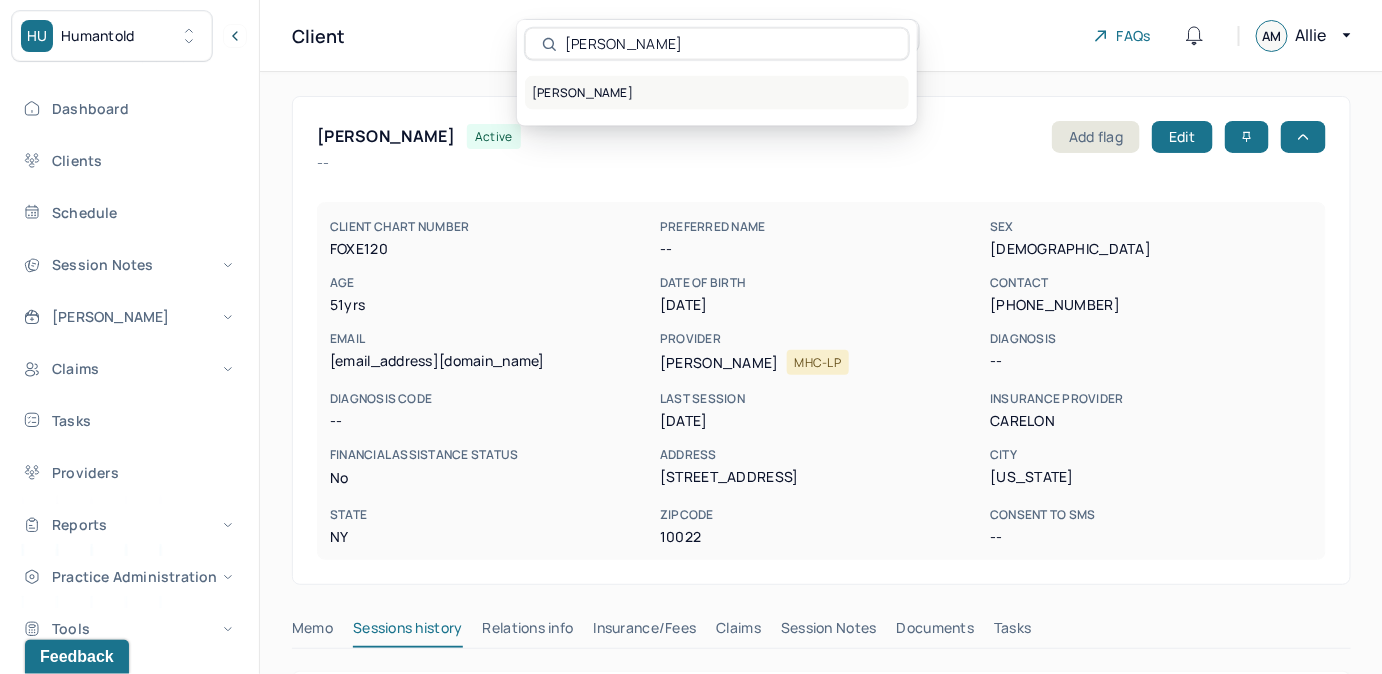 type on "[PERSON_NAME]" 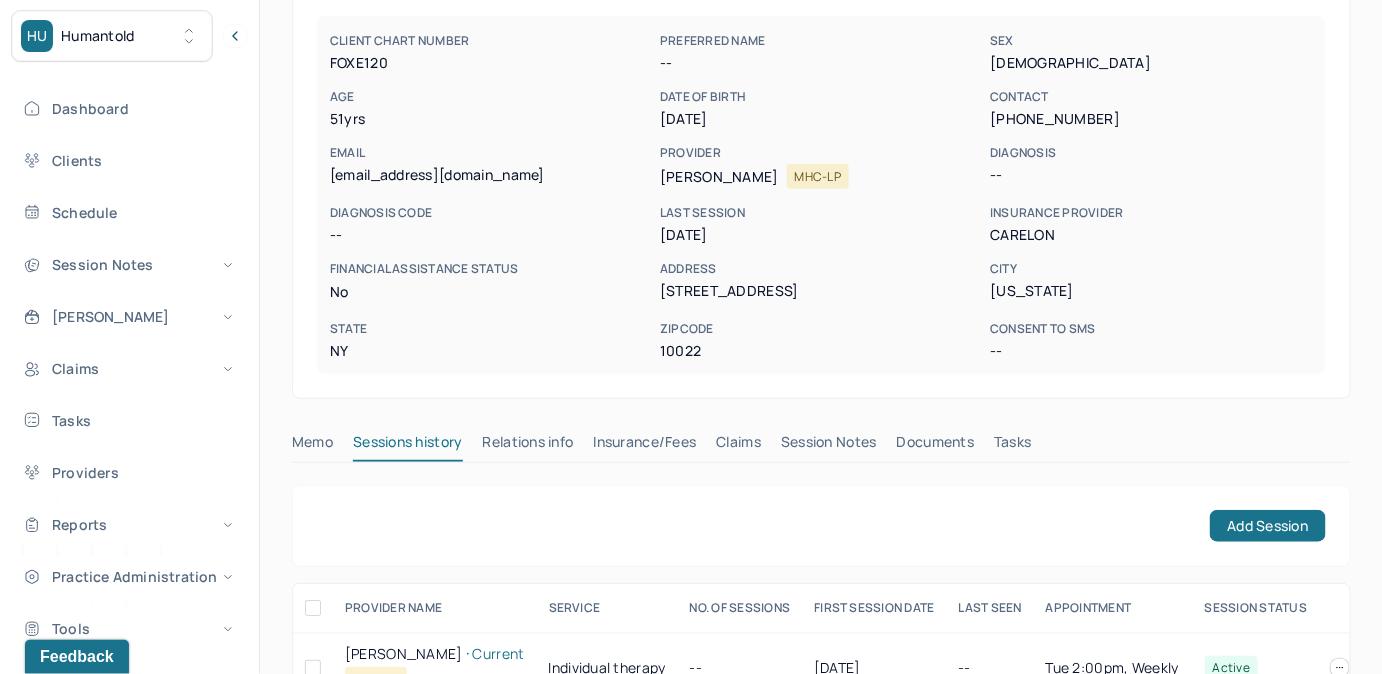 scroll, scrollTop: 181, scrollLeft: 0, axis: vertical 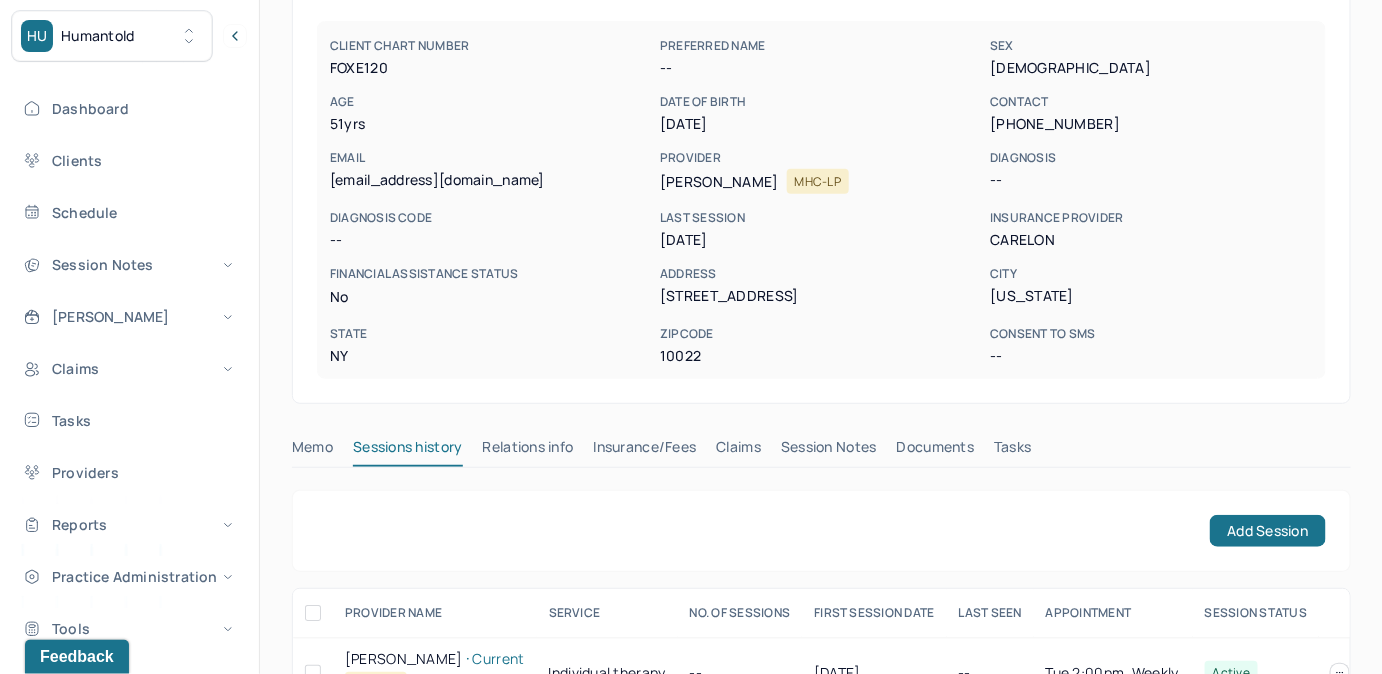 click on "Documents" at bounding box center (936, 451) 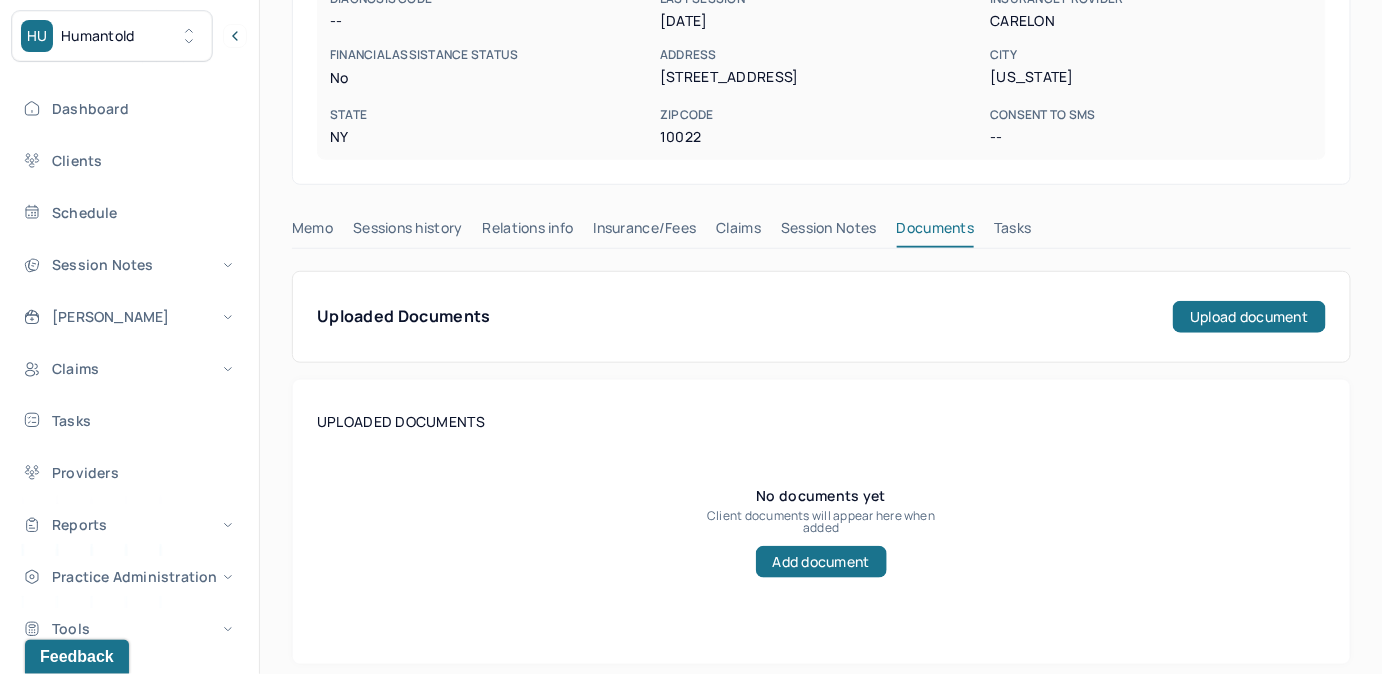 scroll, scrollTop: 412, scrollLeft: 0, axis: vertical 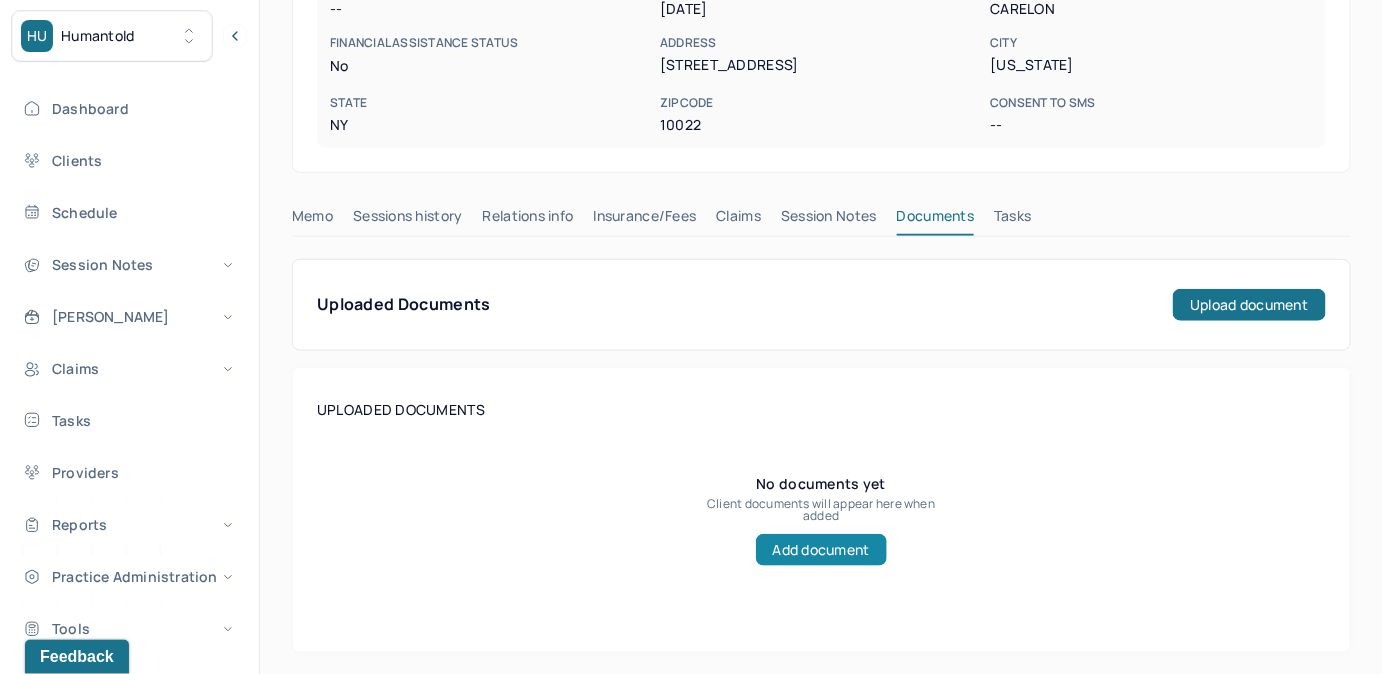 click on "Add document" at bounding box center (821, 550) 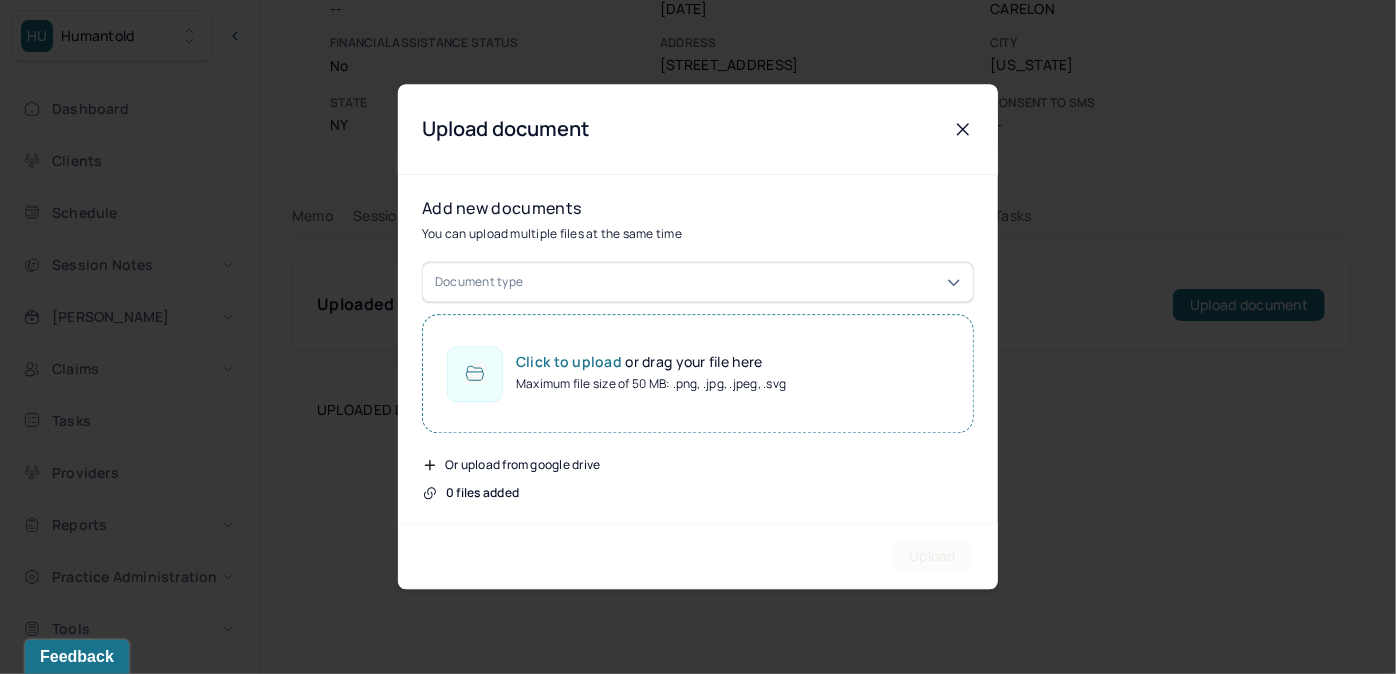 click on "Document type" at bounding box center (698, 283) 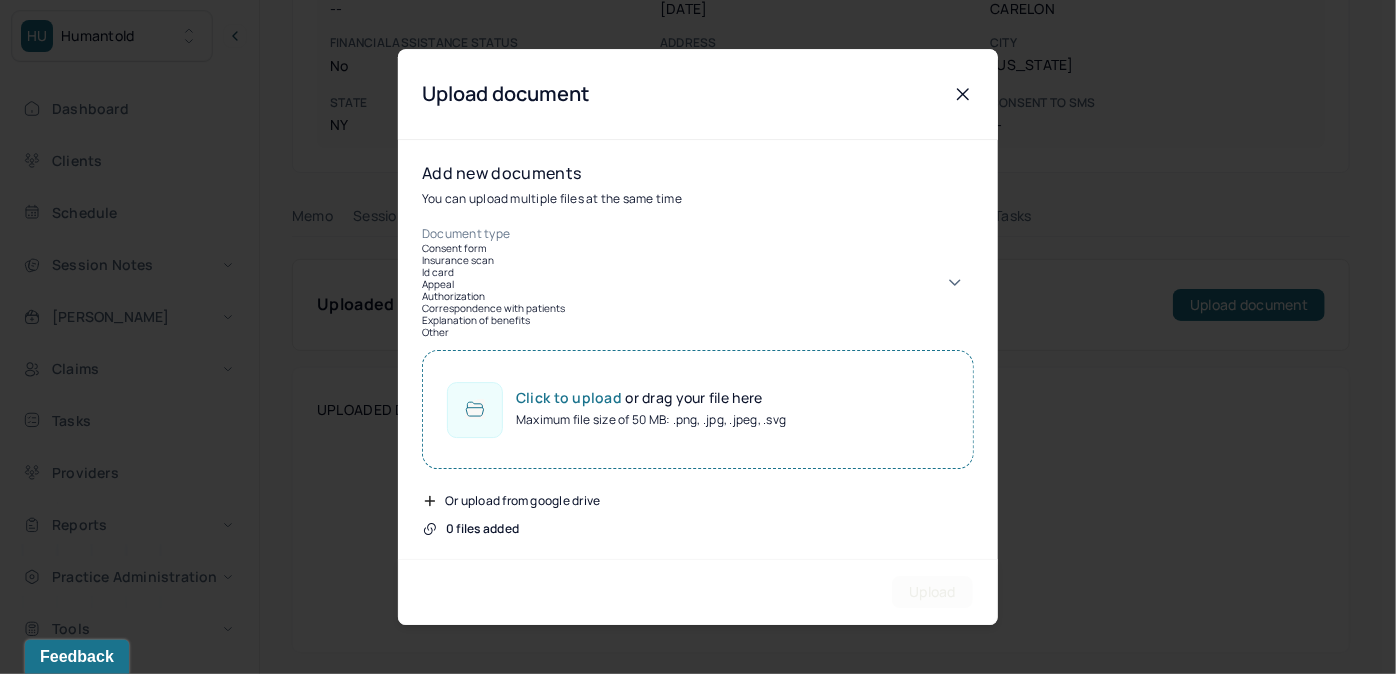 click on "Consent form" at bounding box center [698, 248] 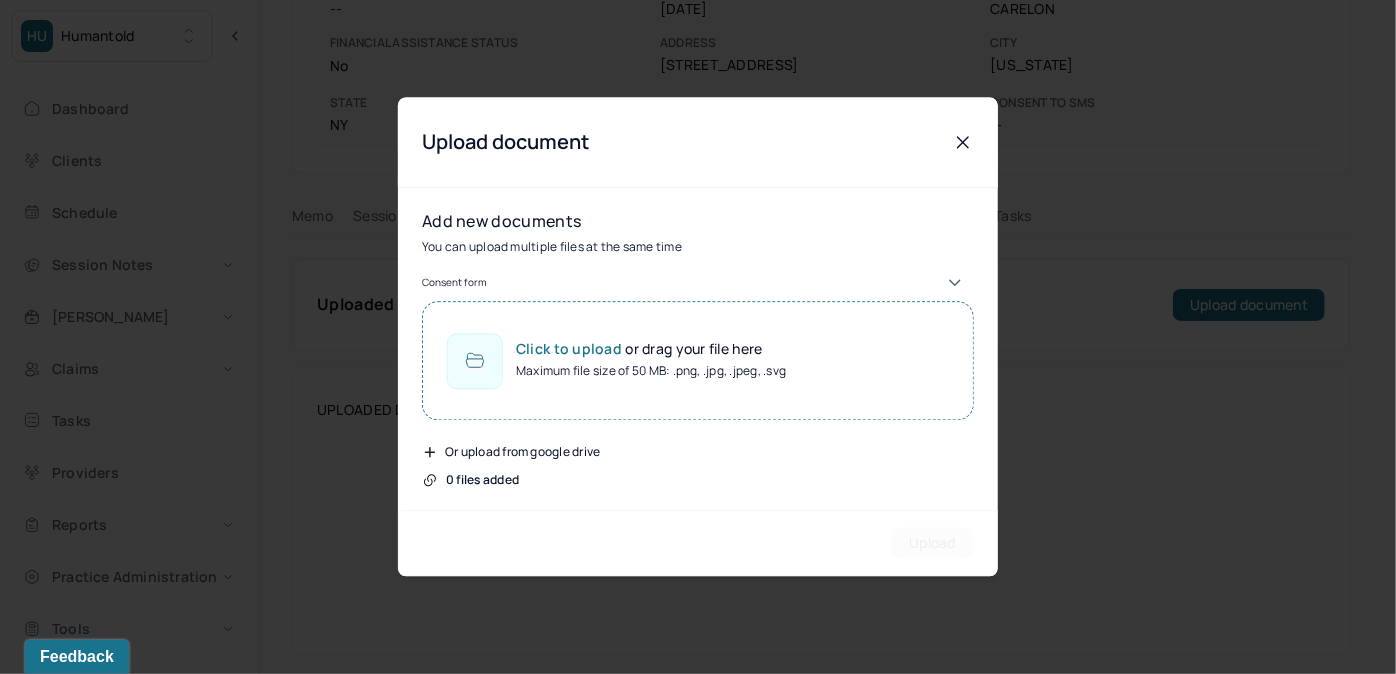 click on "Maximum file size of 50 MB: .png, .jpg, .jpeg, .svg" at bounding box center (651, 372) 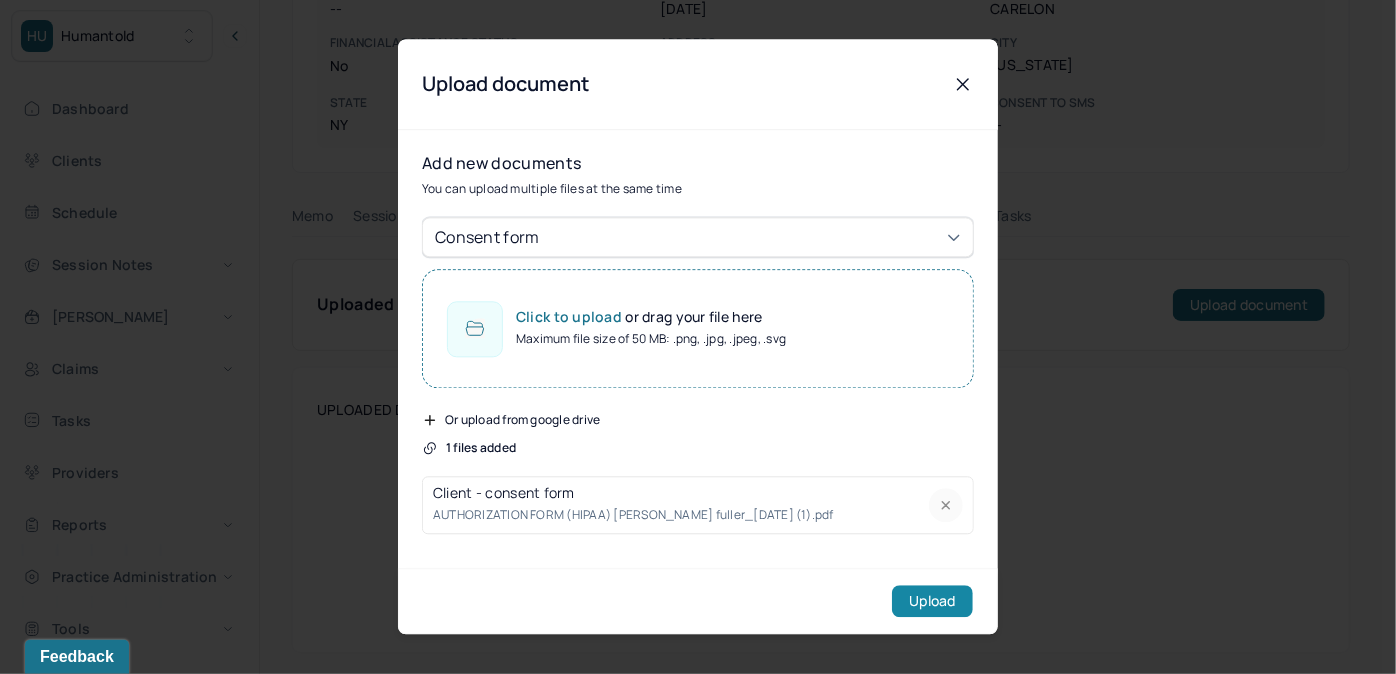 click on "Upload" at bounding box center [932, 602] 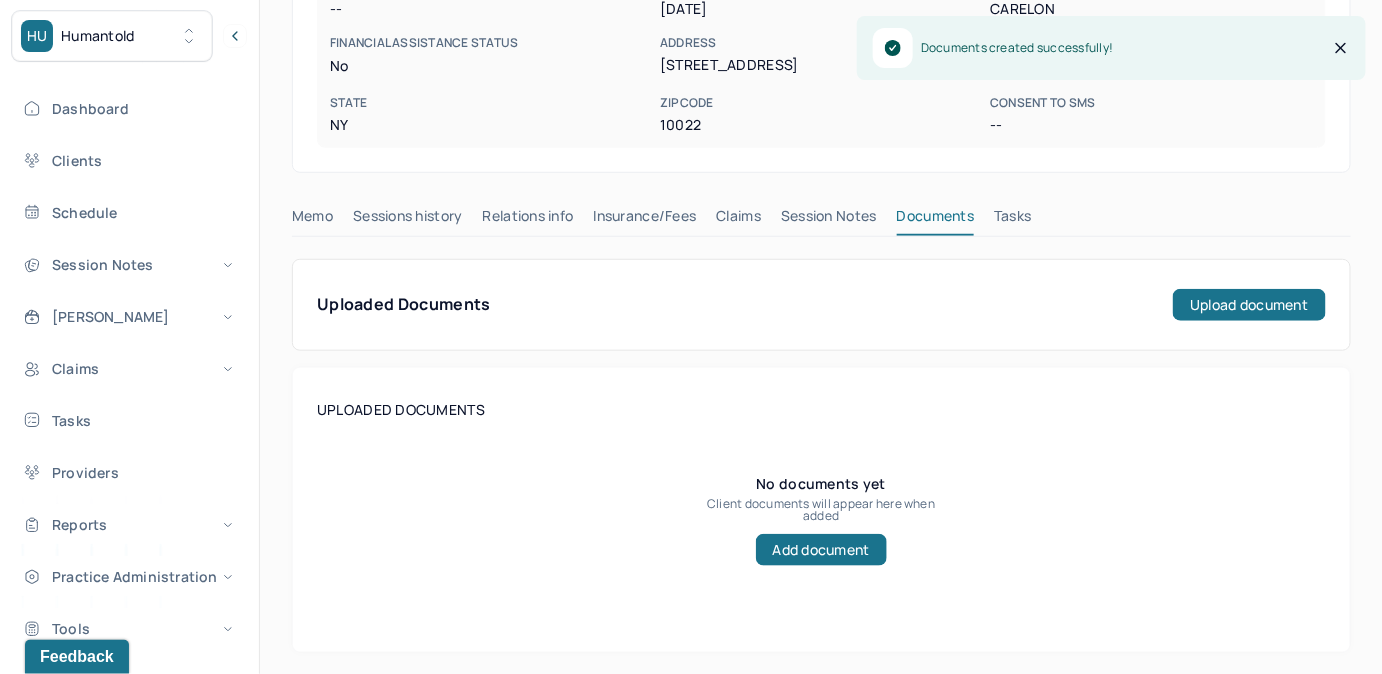 scroll, scrollTop: 235, scrollLeft: 0, axis: vertical 